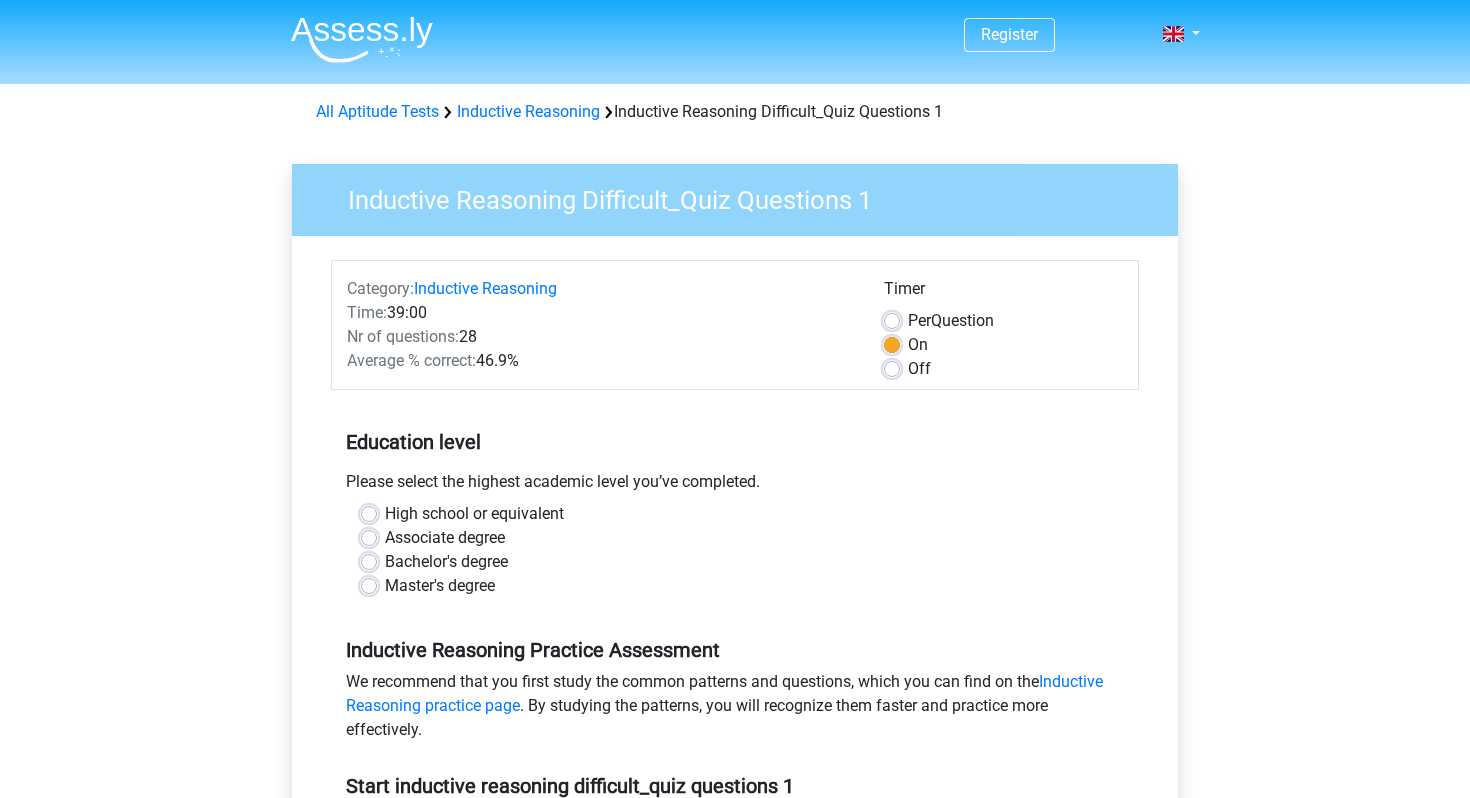 scroll, scrollTop: 0, scrollLeft: 0, axis: both 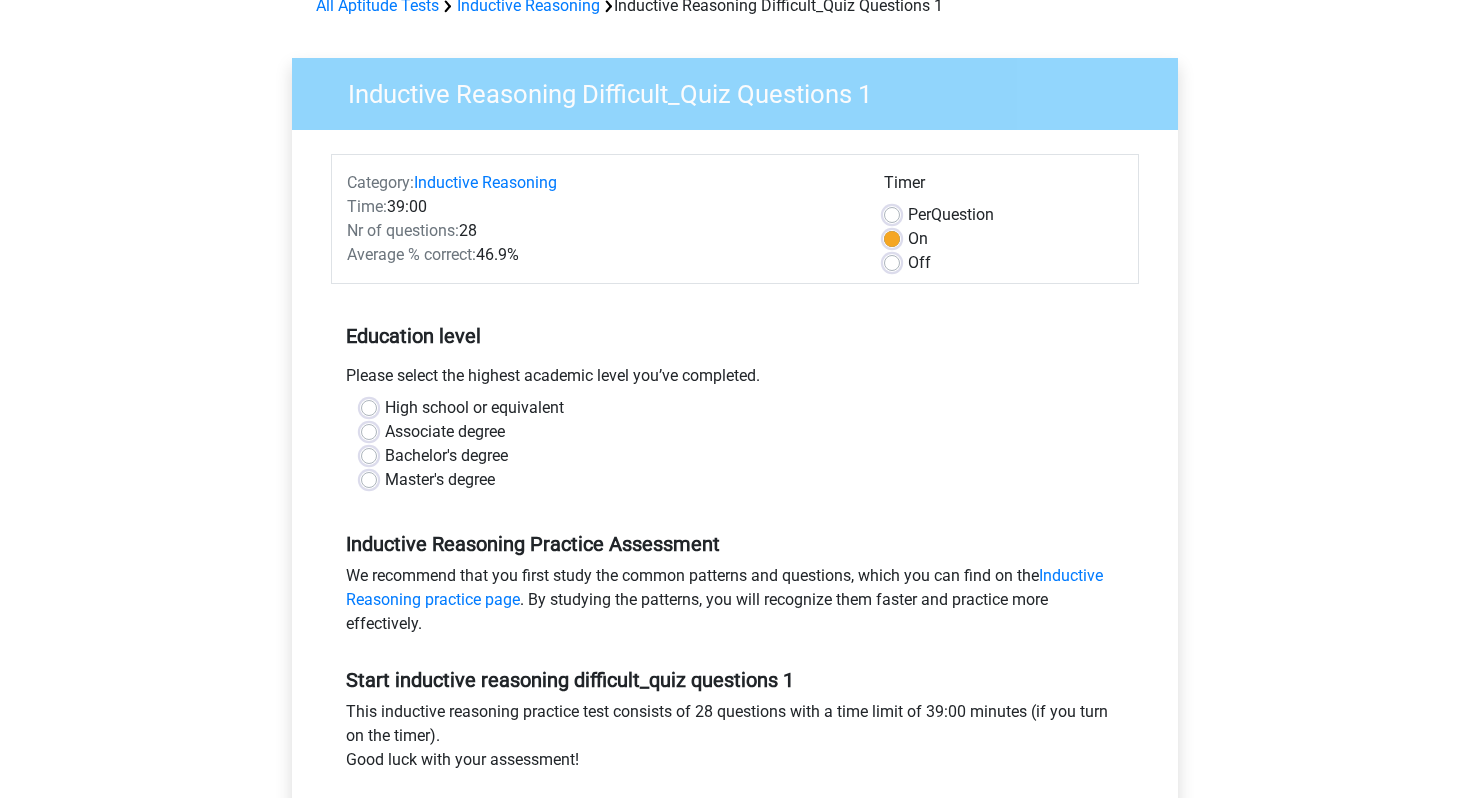 click on "Bachelor's degree" at bounding box center (446, 456) 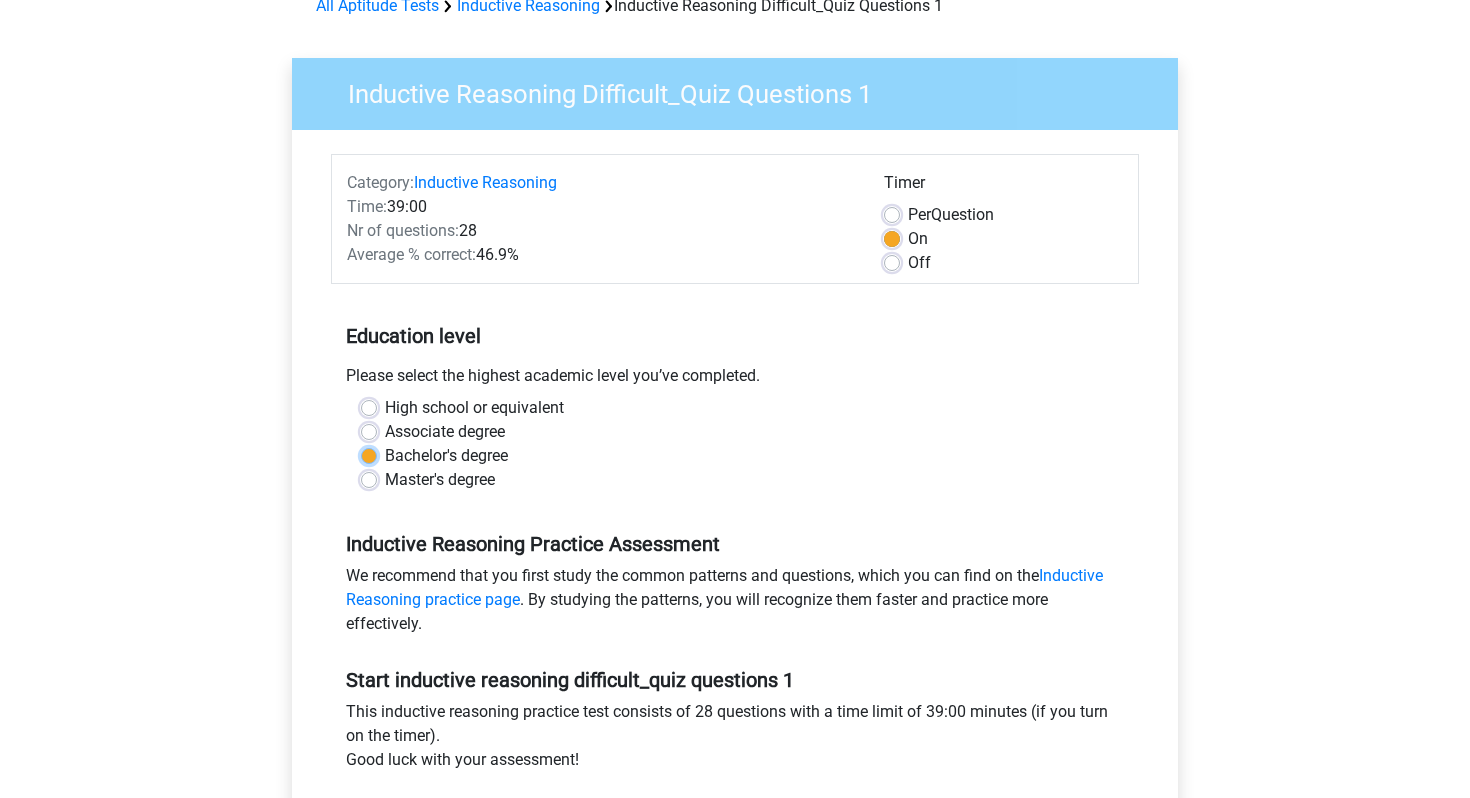 click on "Bachelor's degree" at bounding box center [369, 454] 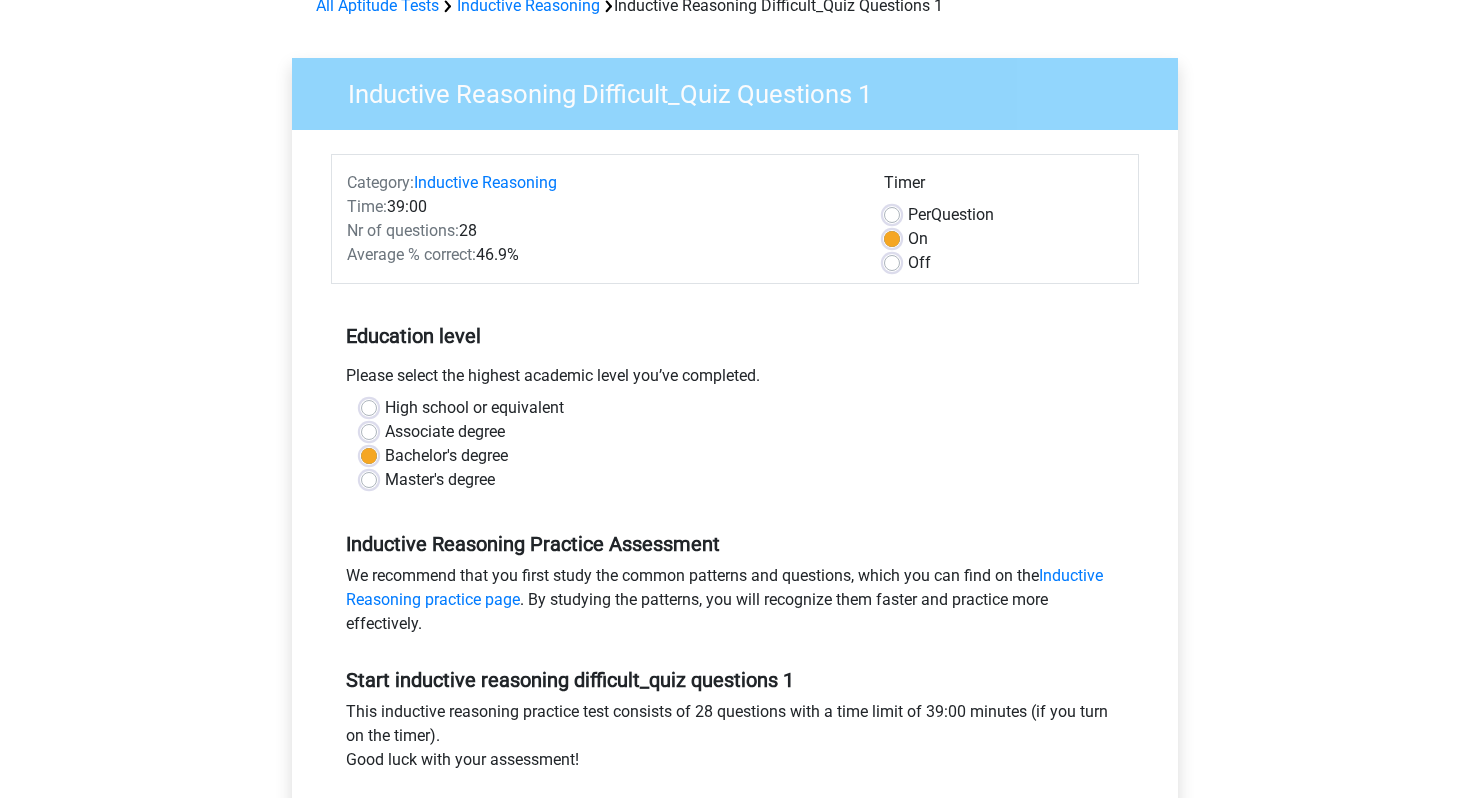 click on "Register
Nederlands
English" at bounding box center (735, 684) 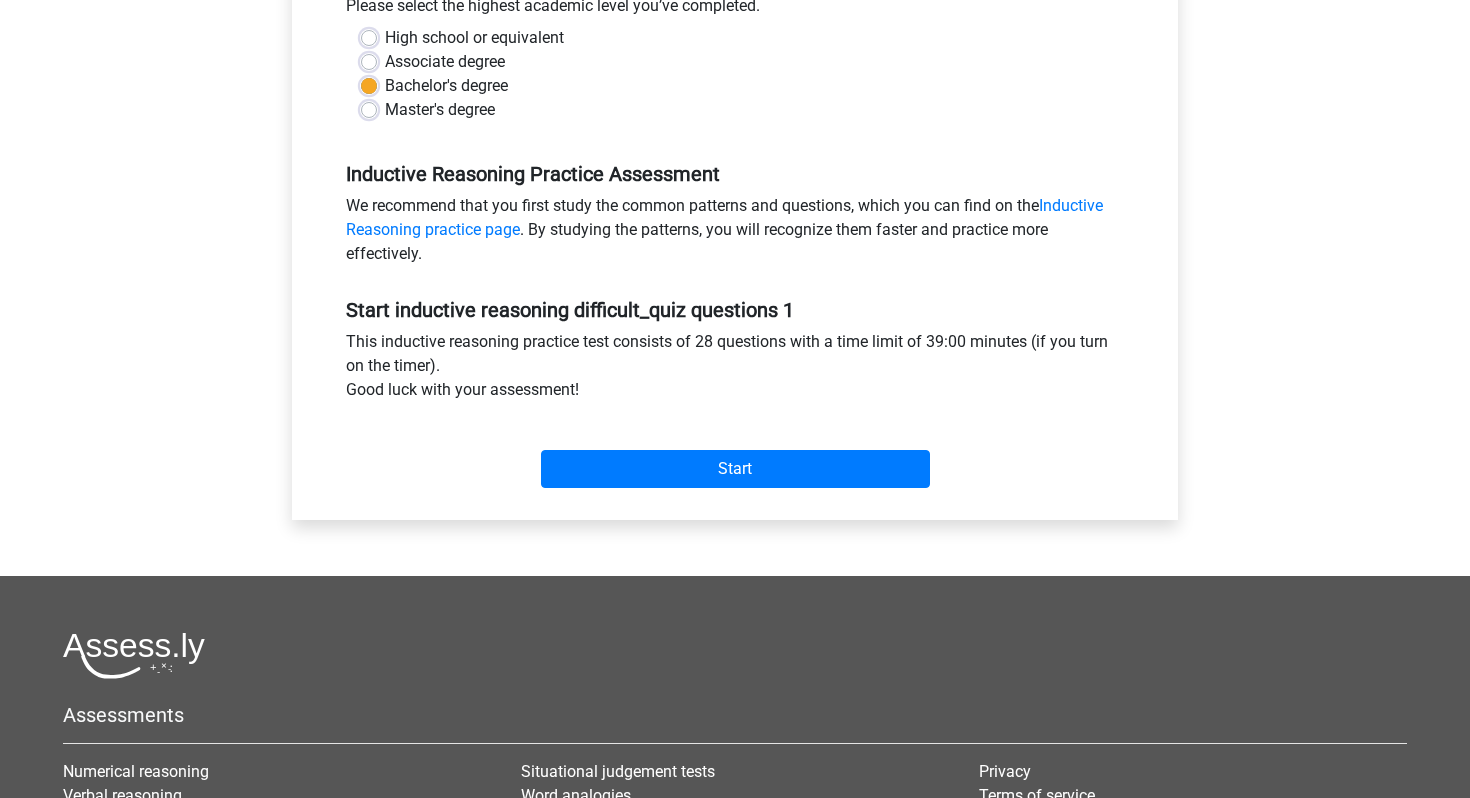 scroll, scrollTop: 478, scrollLeft: 0, axis: vertical 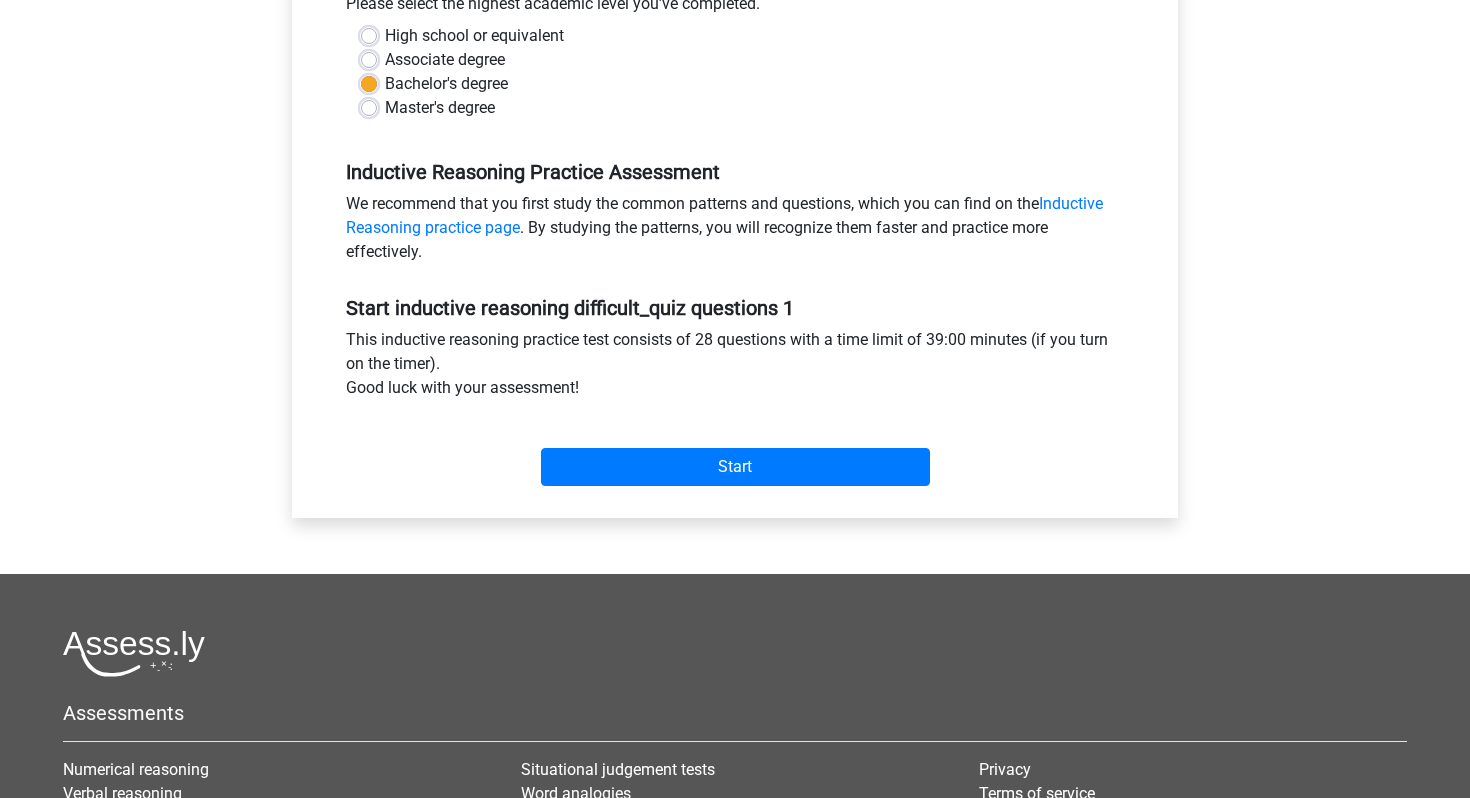 click on "Register
Nederlands
English" at bounding box center (735, 312) 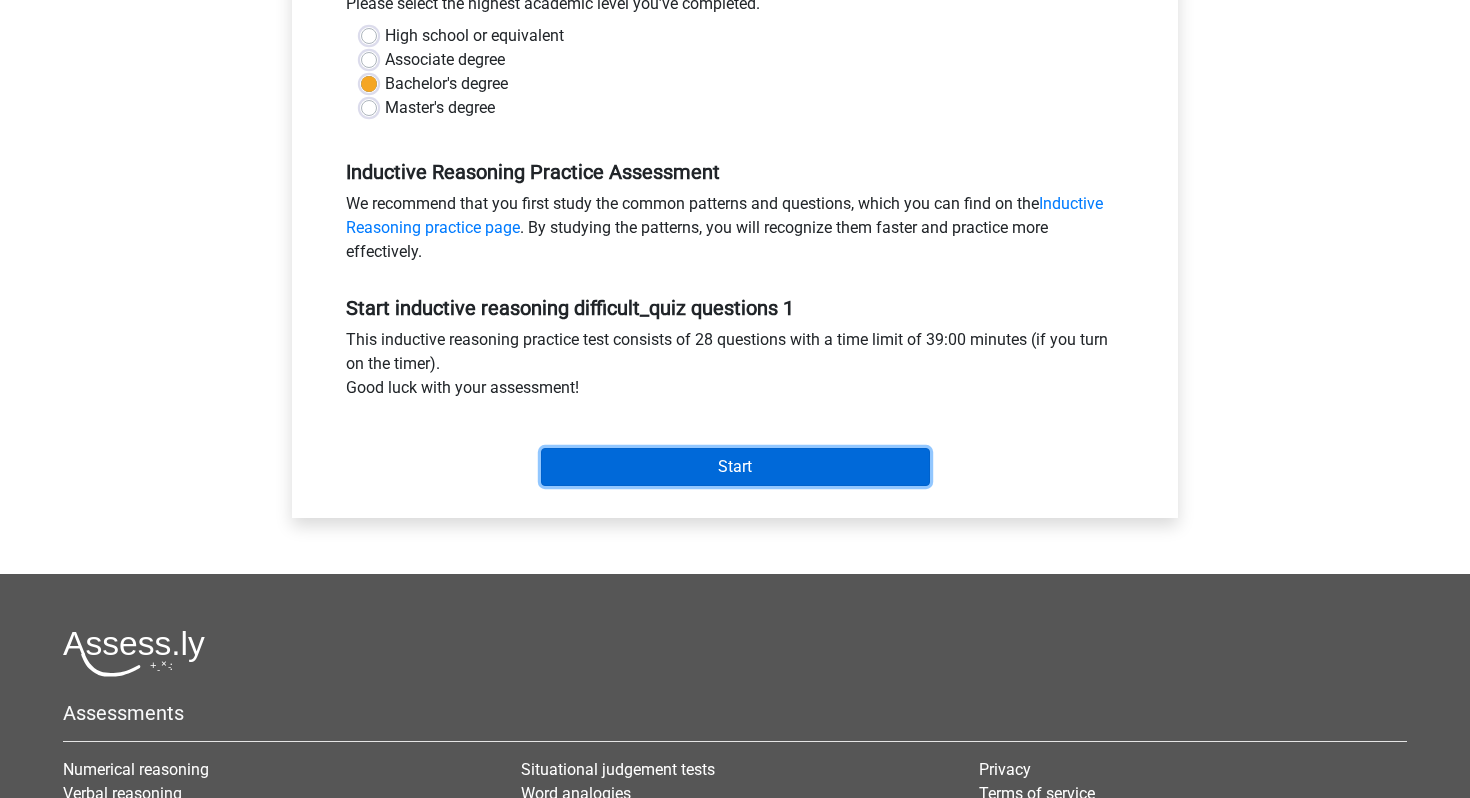 click on "Start" at bounding box center [735, 467] 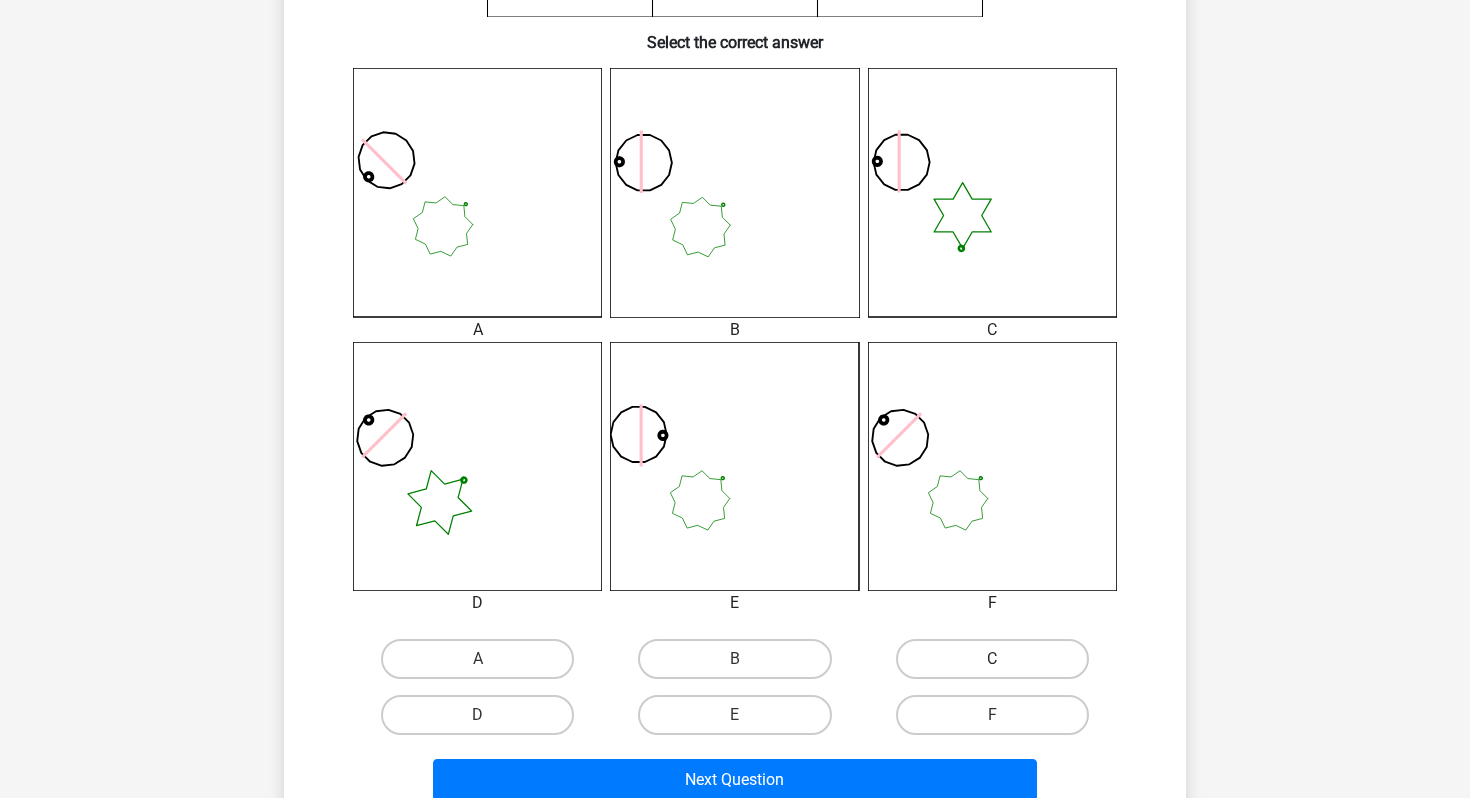 scroll, scrollTop: 556, scrollLeft: 0, axis: vertical 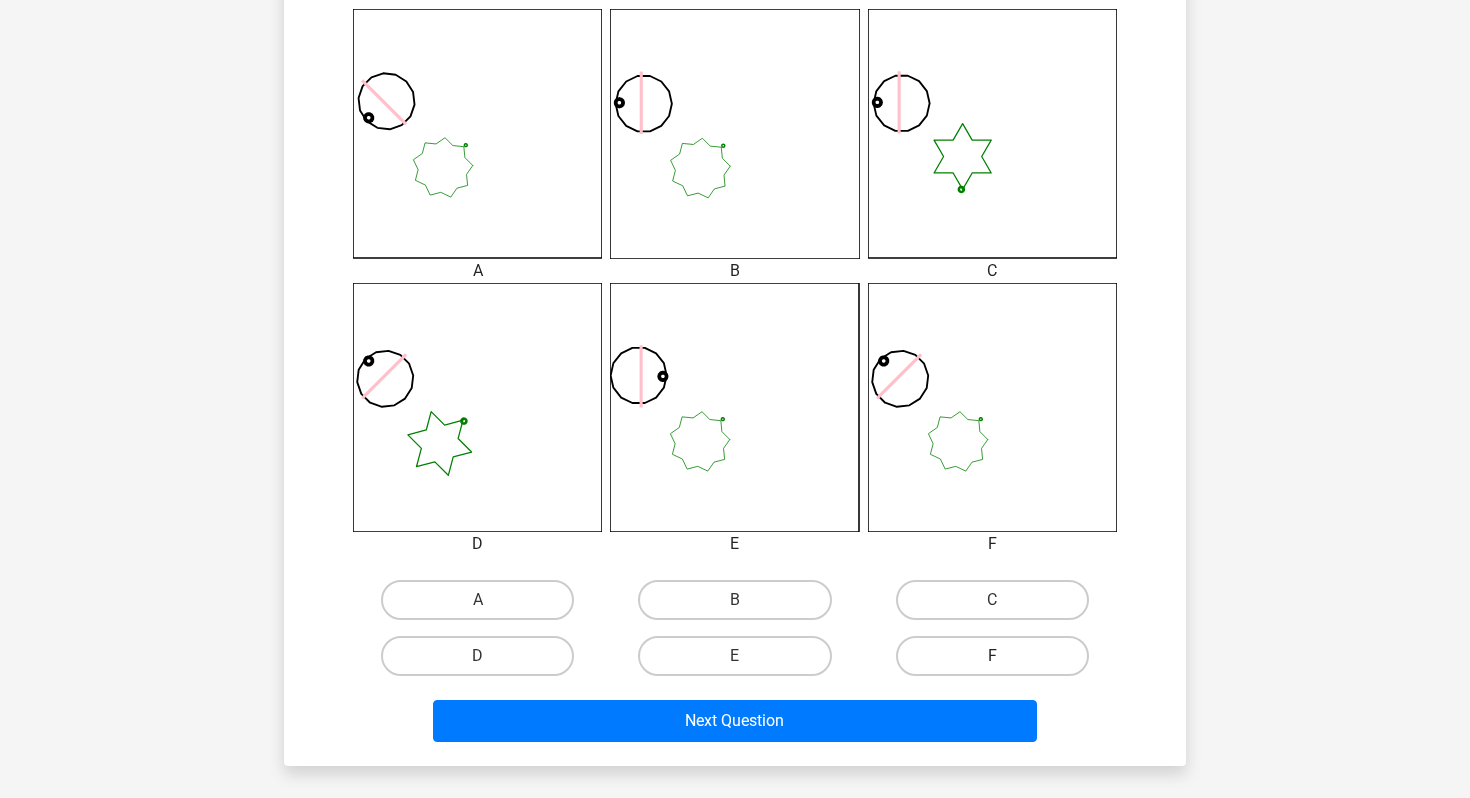 click on "F" at bounding box center [992, 656] 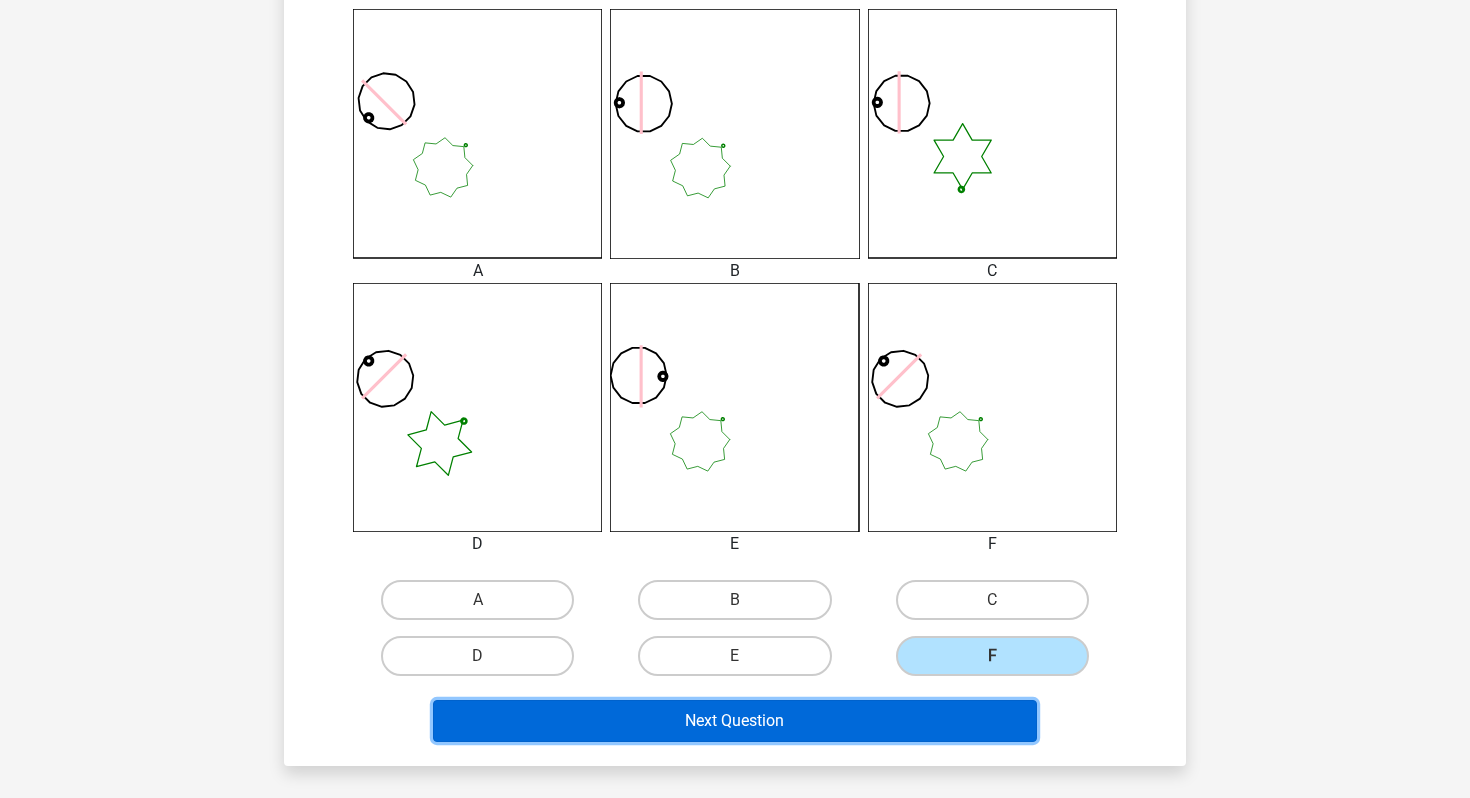 click on "Next Question" at bounding box center [735, 721] 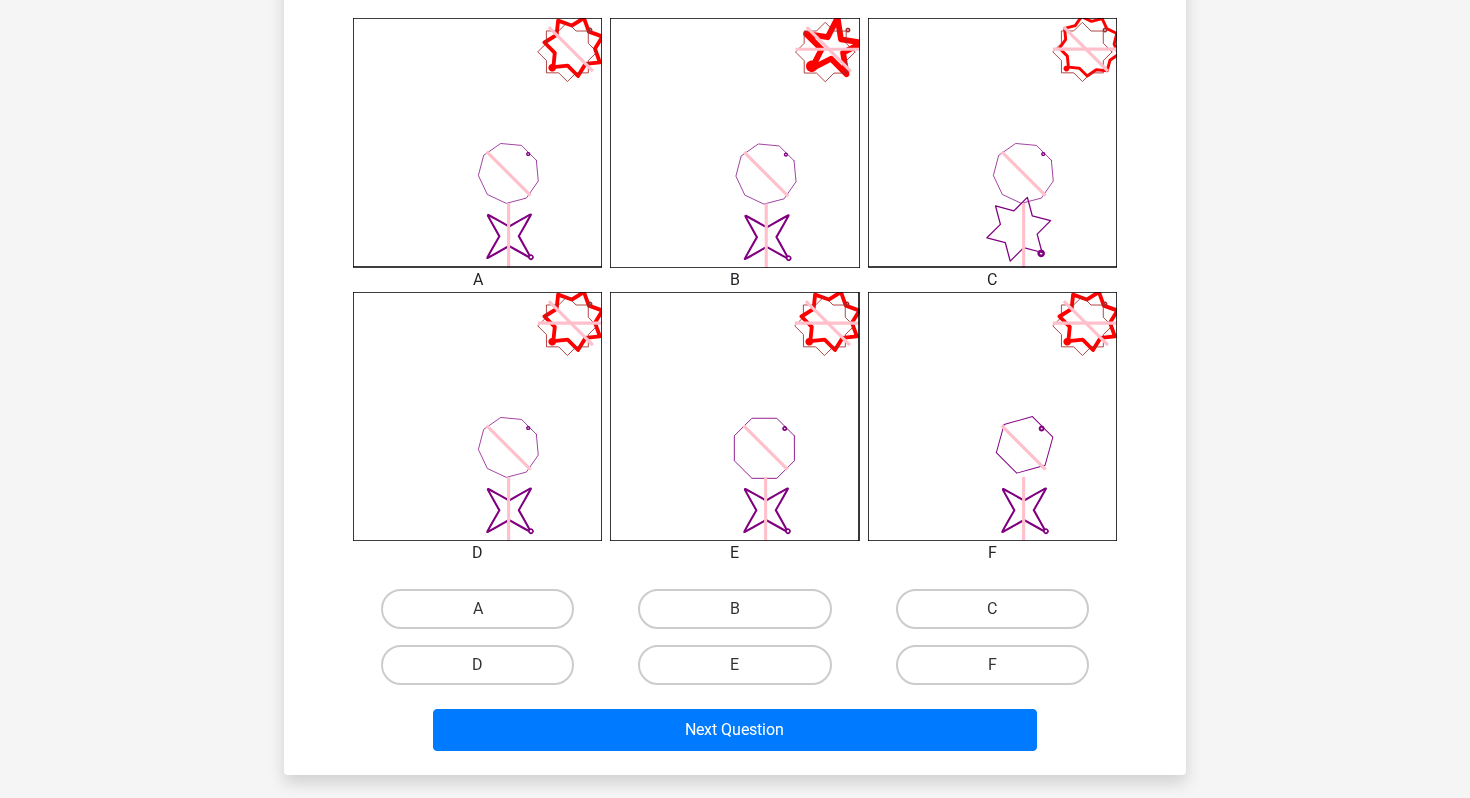 scroll, scrollTop: 546, scrollLeft: 0, axis: vertical 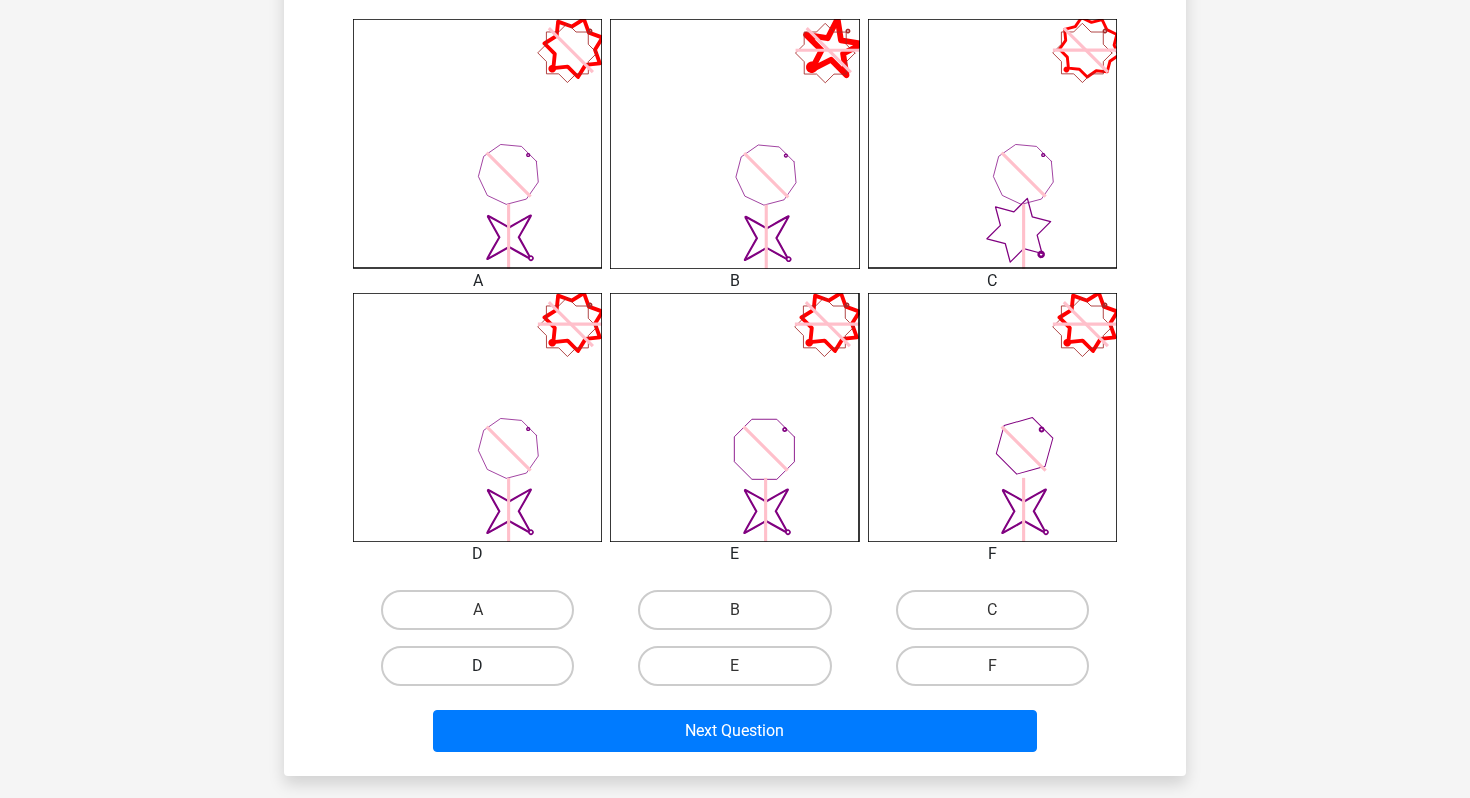 click on "D" at bounding box center [477, 666] 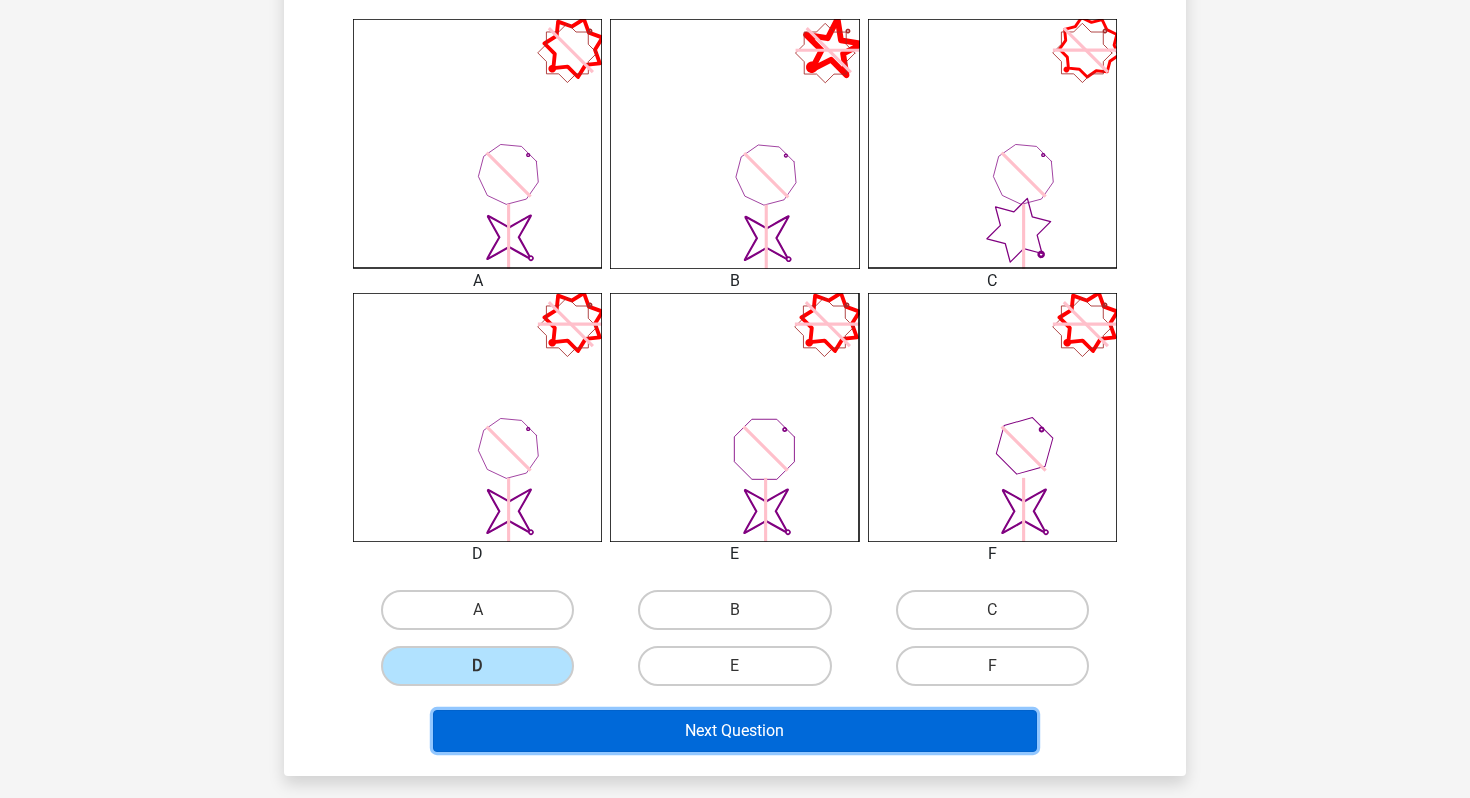 click on "Next Question" at bounding box center [735, 731] 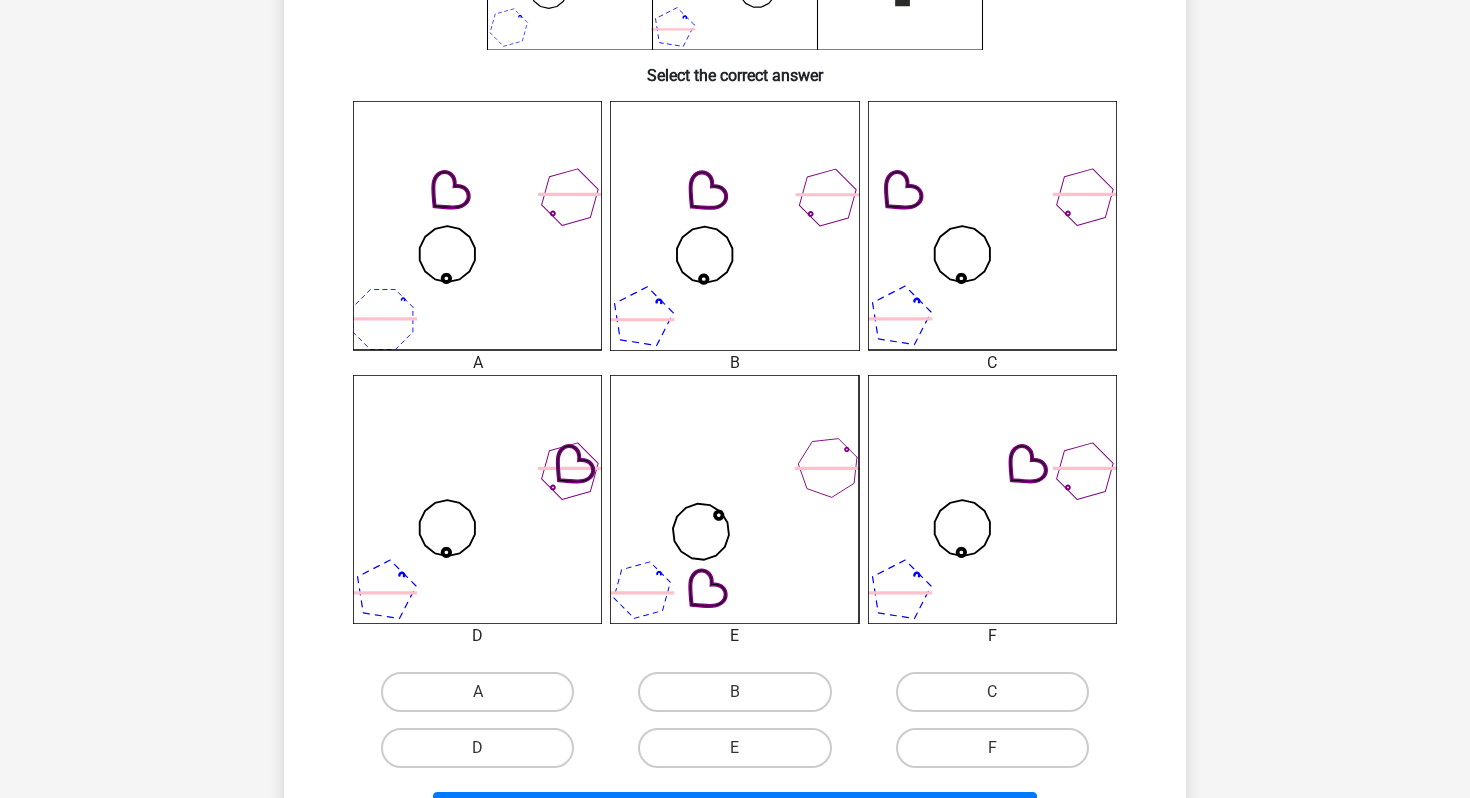 scroll, scrollTop: 478, scrollLeft: 0, axis: vertical 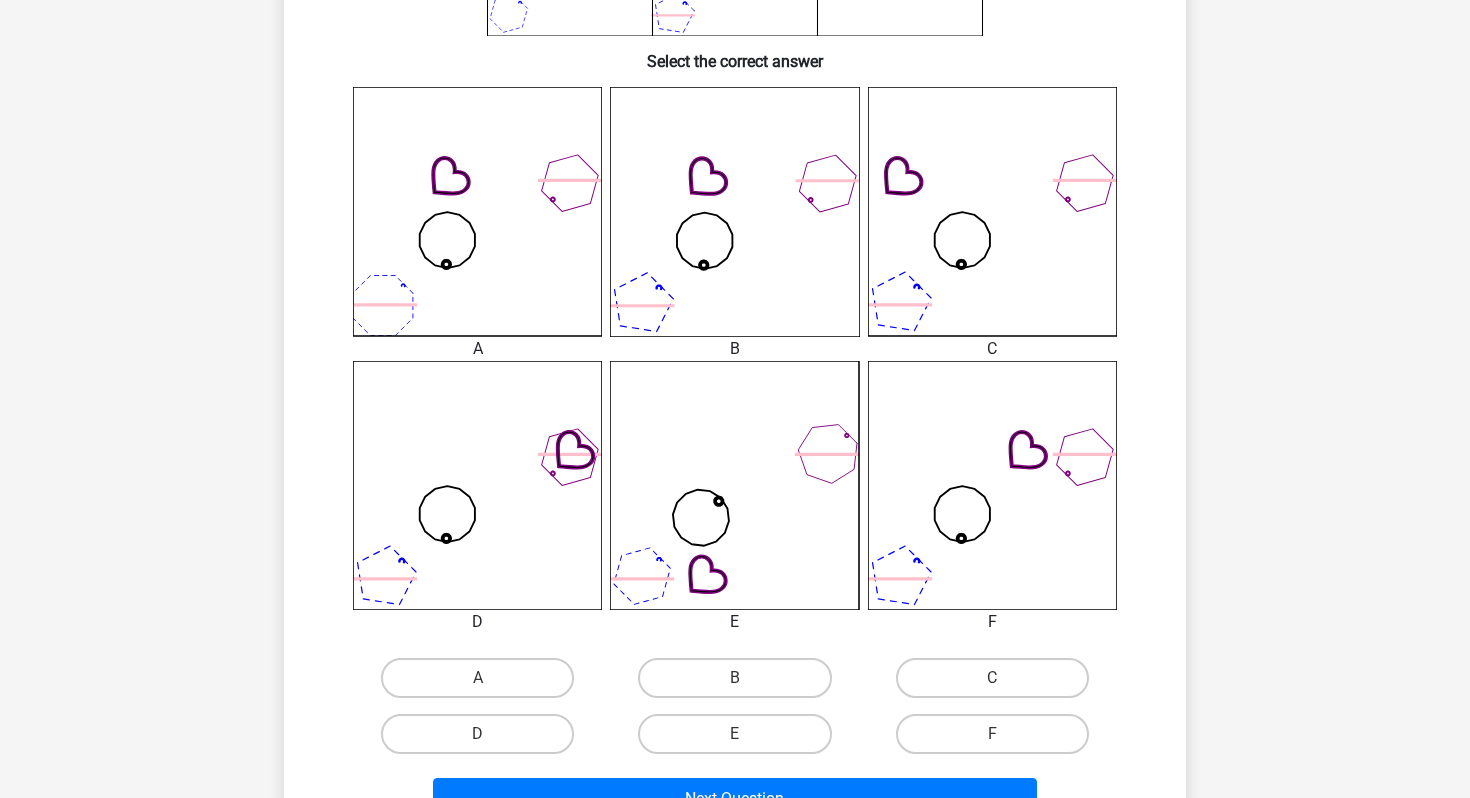 click on "B" at bounding box center (734, 678) 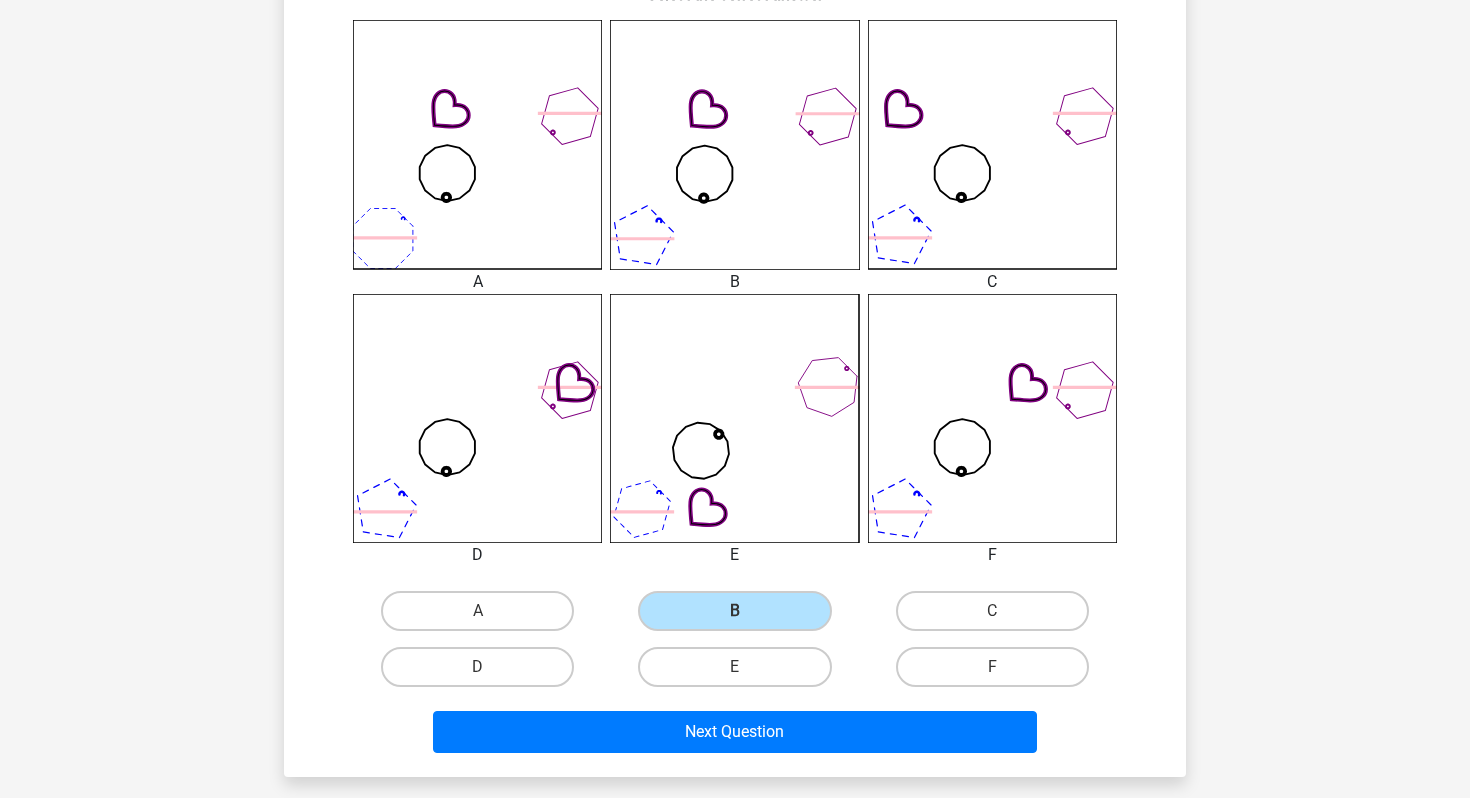 scroll, scrollTop: 566, scrollLeft: 0, axis: vertical 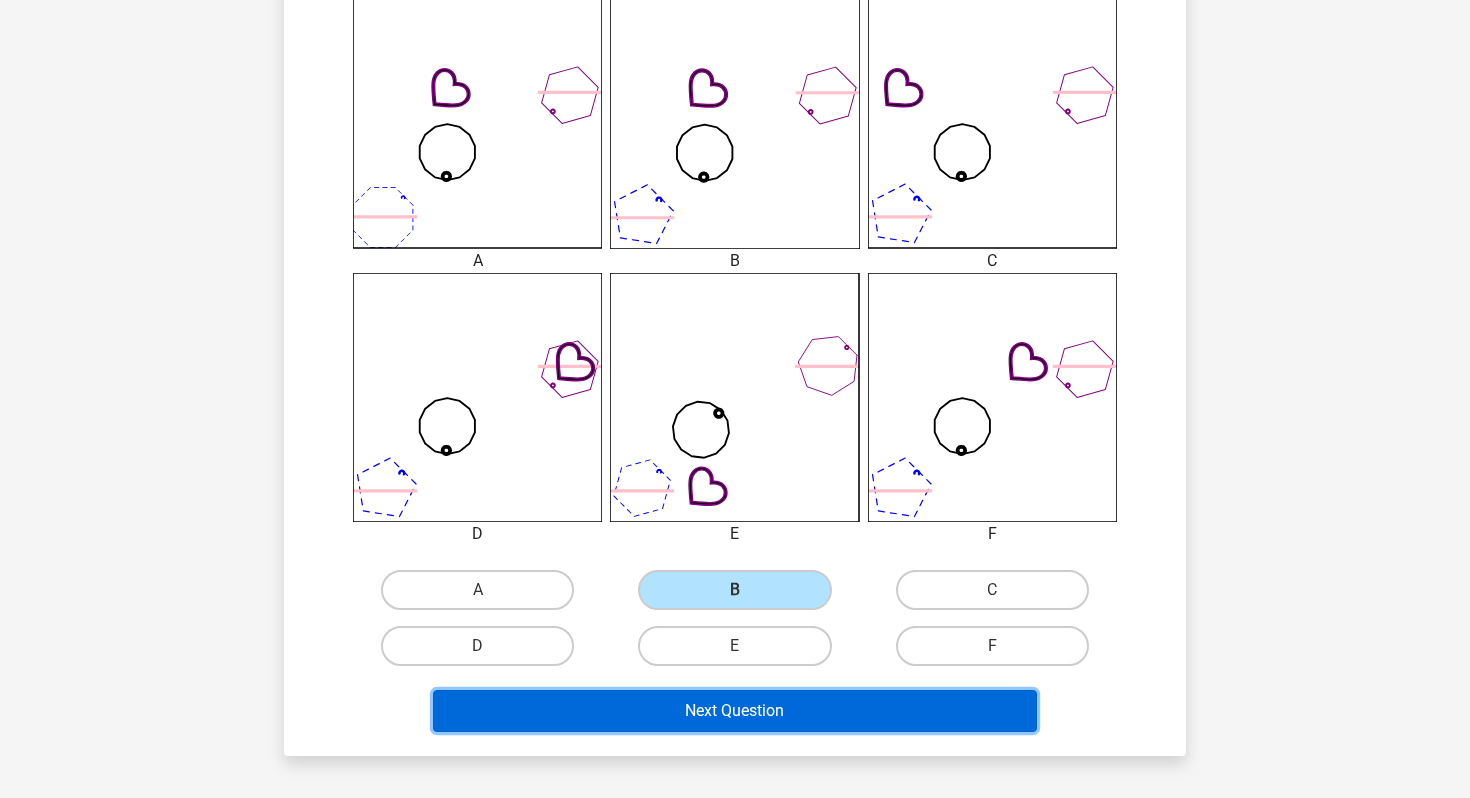 click on "Next Question" at bounding box center [735, 711] 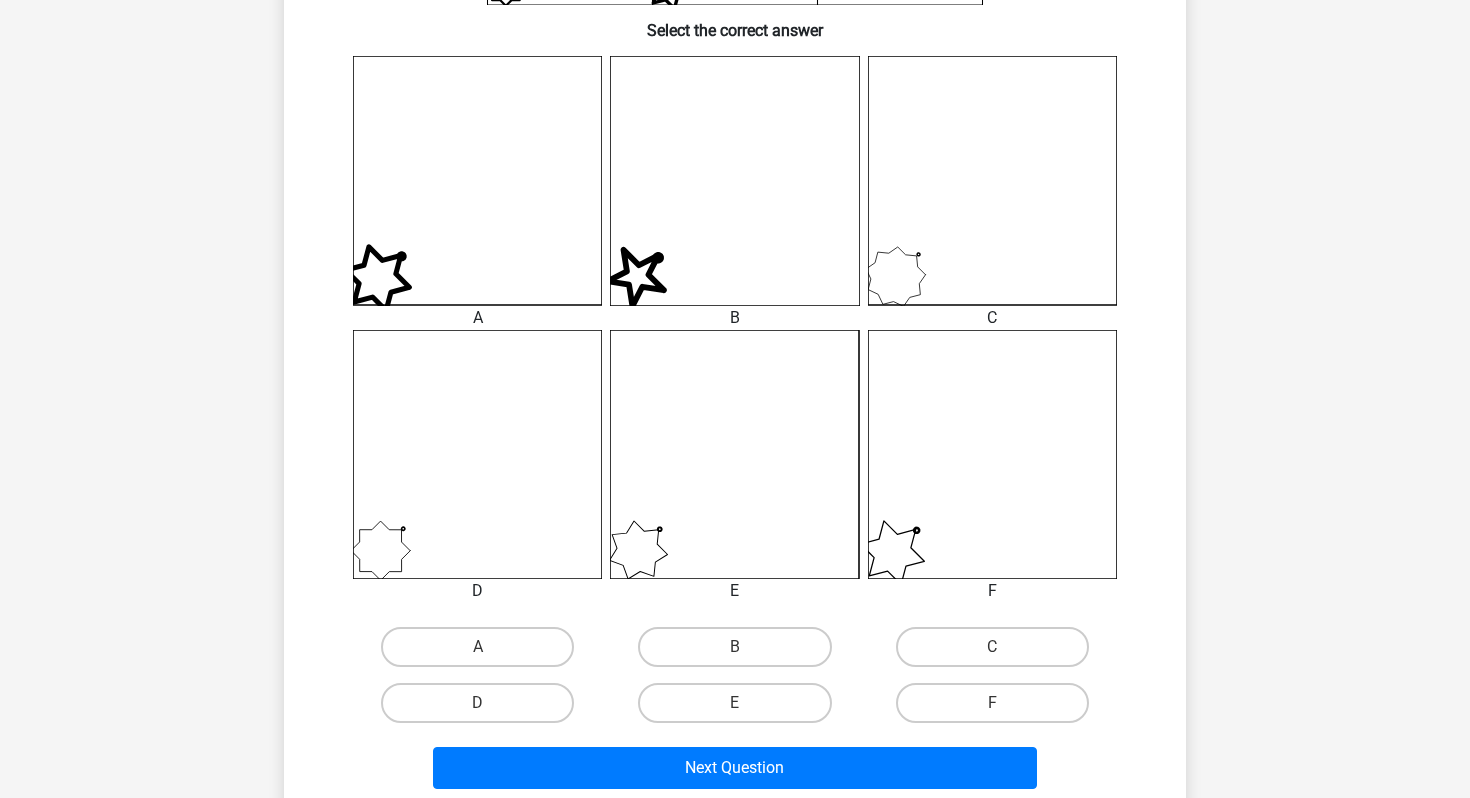 scroll, scrollTop: 575, scrollLeft: 0, axis: vertical 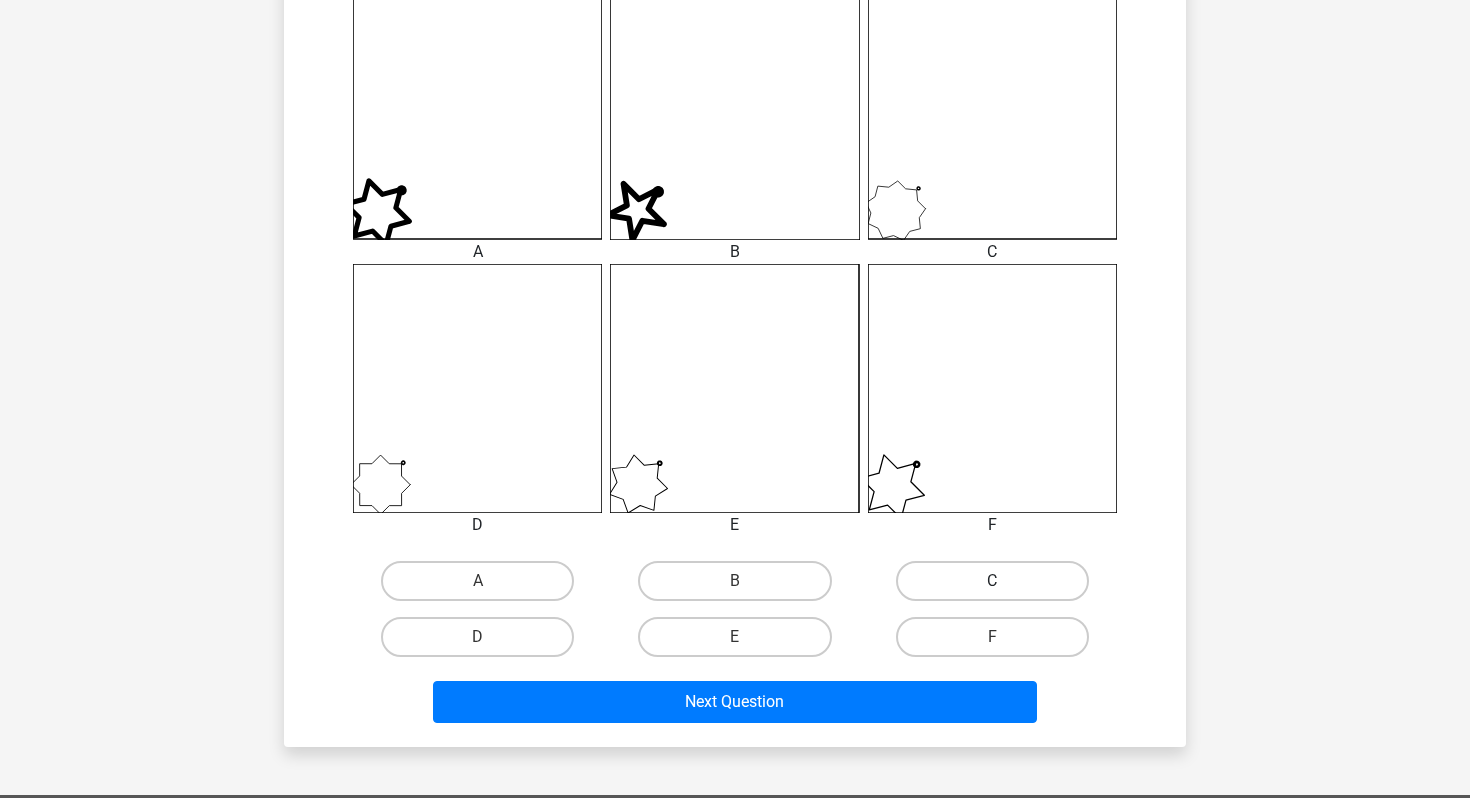 click on "C" at bounding box center [992, 581] 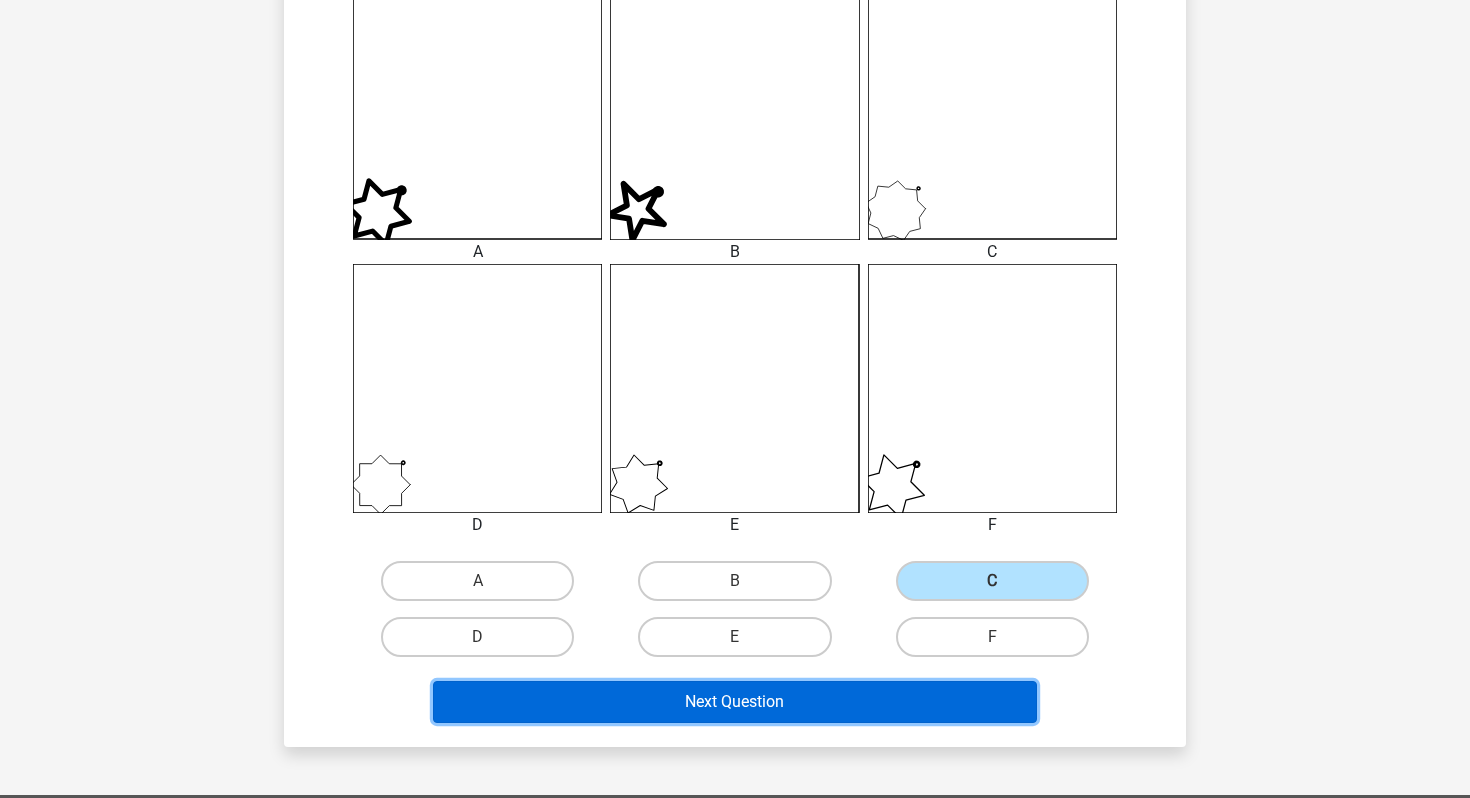 click on "Next Question" at bounding box center (735, 702) 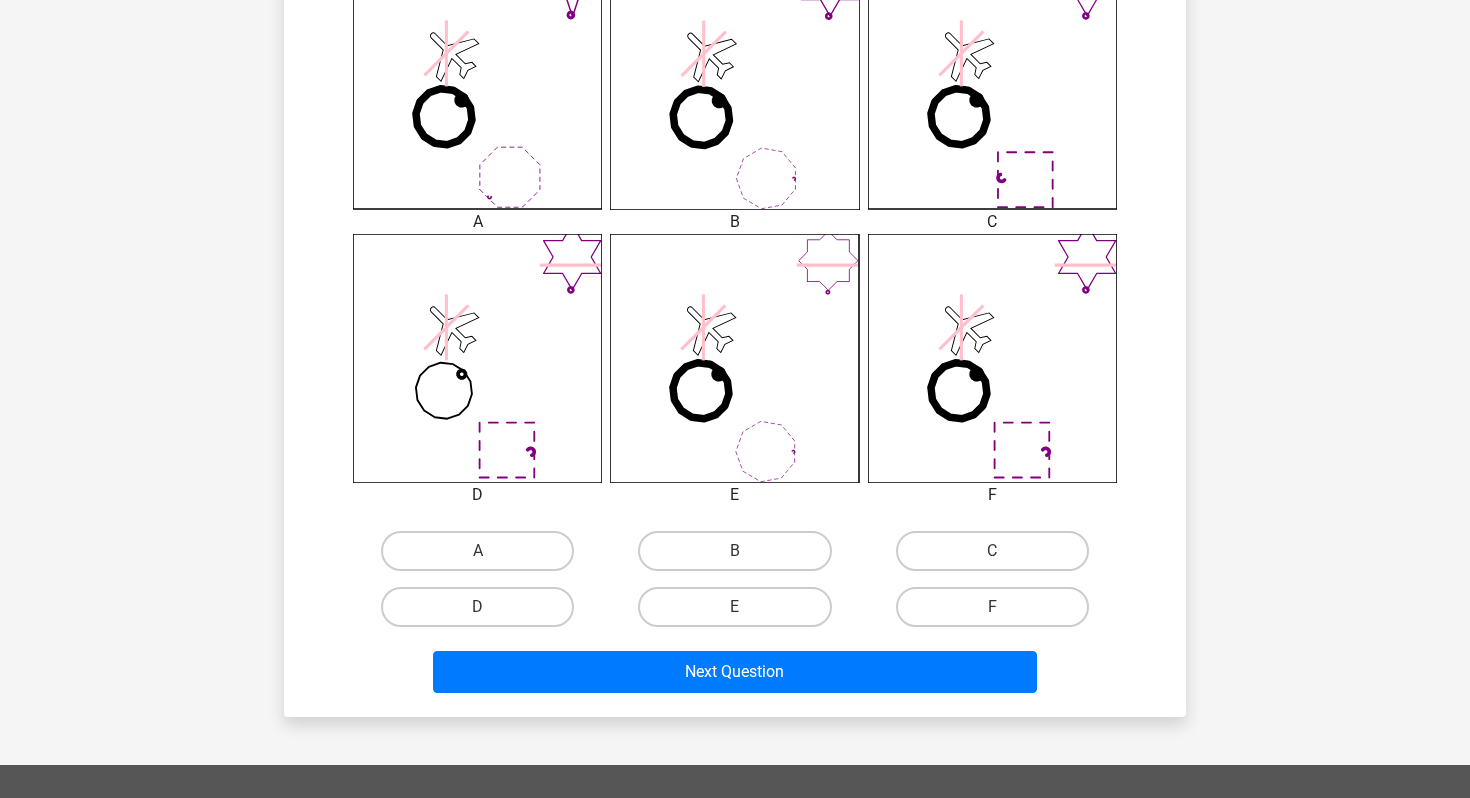 scroll, scrollTop: 606, scrollLeft: 0, axis: vertical 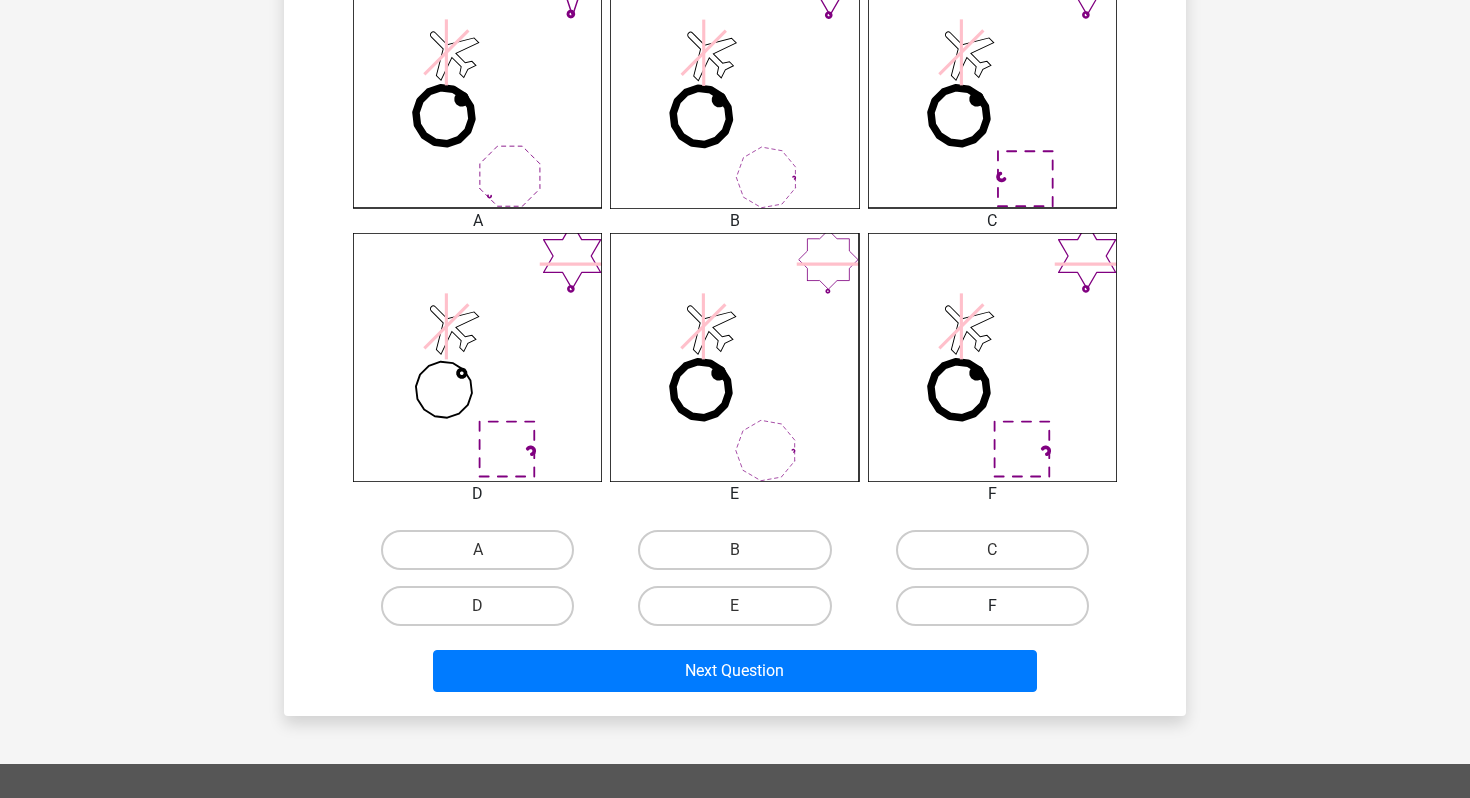 click on "F" at bounding box center [992, 606] 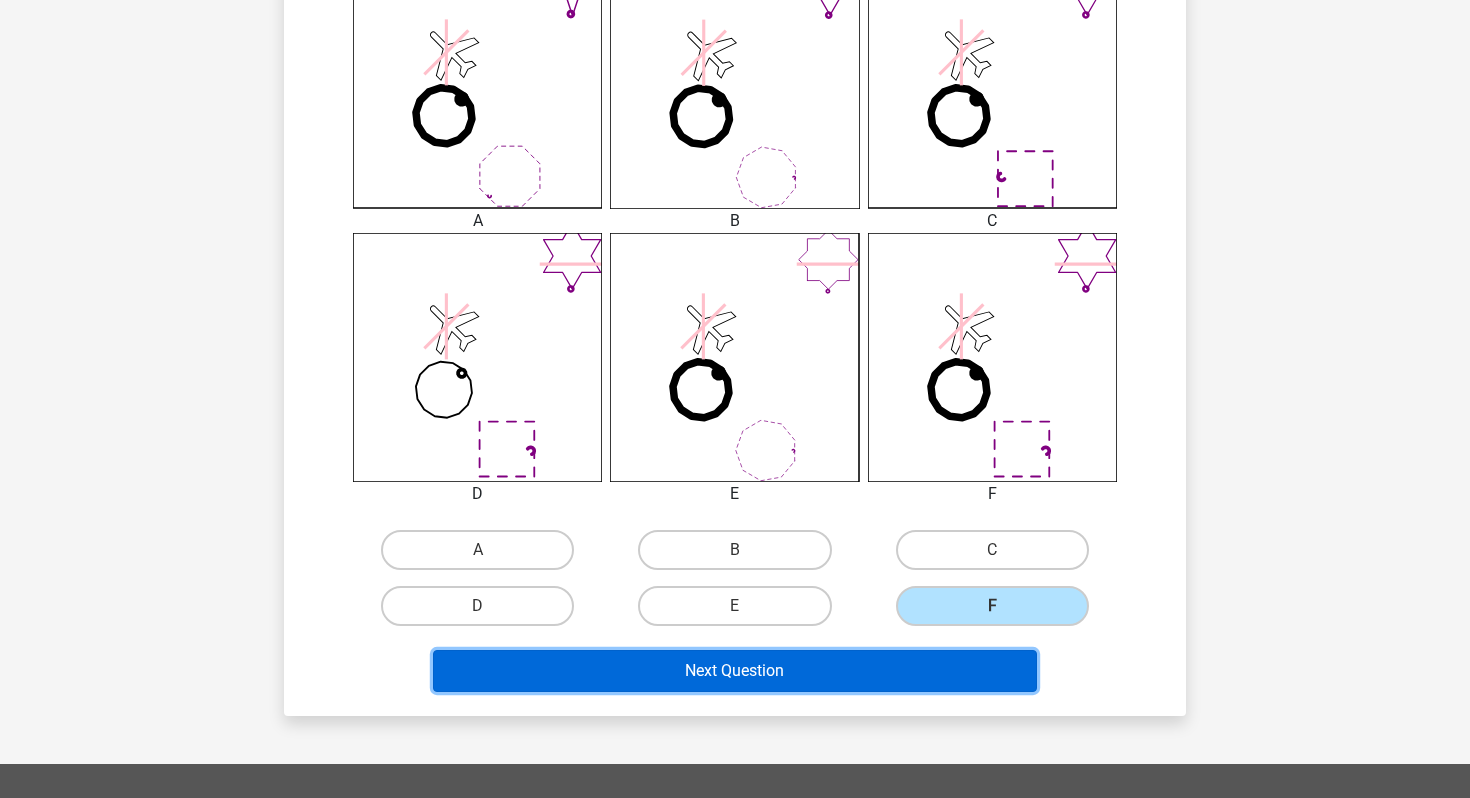 click on "Next Question" at bounding box center [735, 671] 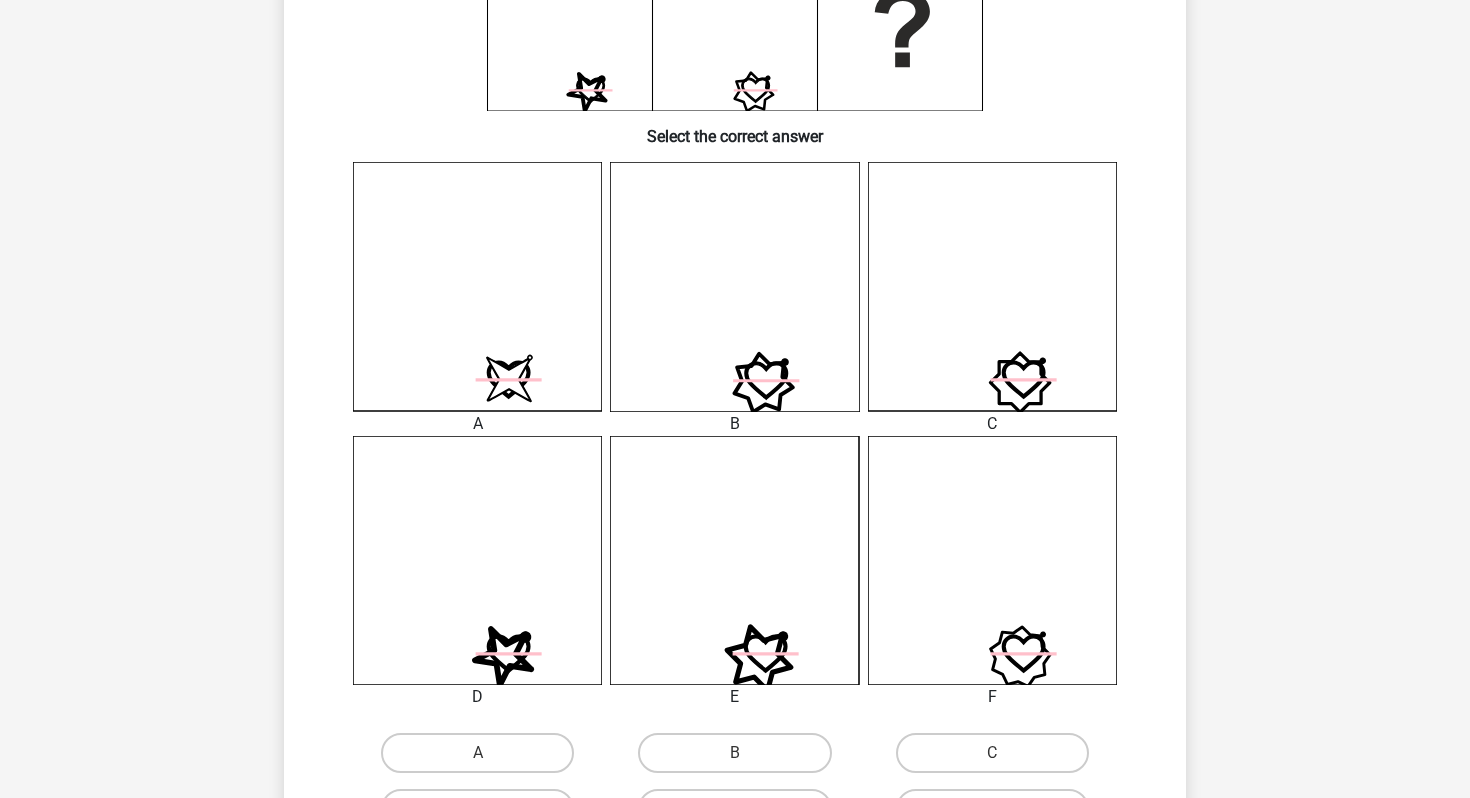 scroll, scrollTop: 526, scrollLeft: 0, axis: vertical 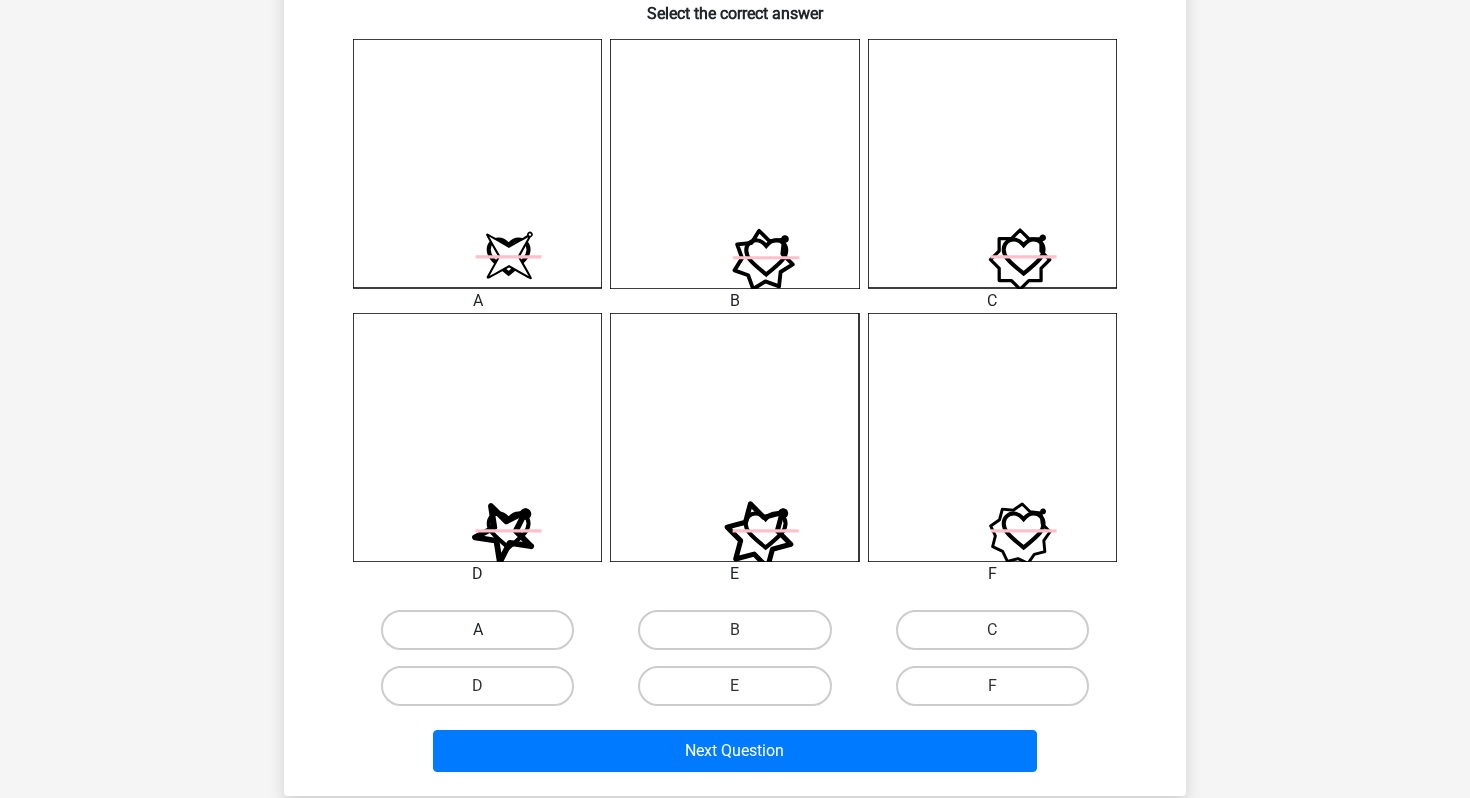 click on "A" at bounding box center (477, 630) 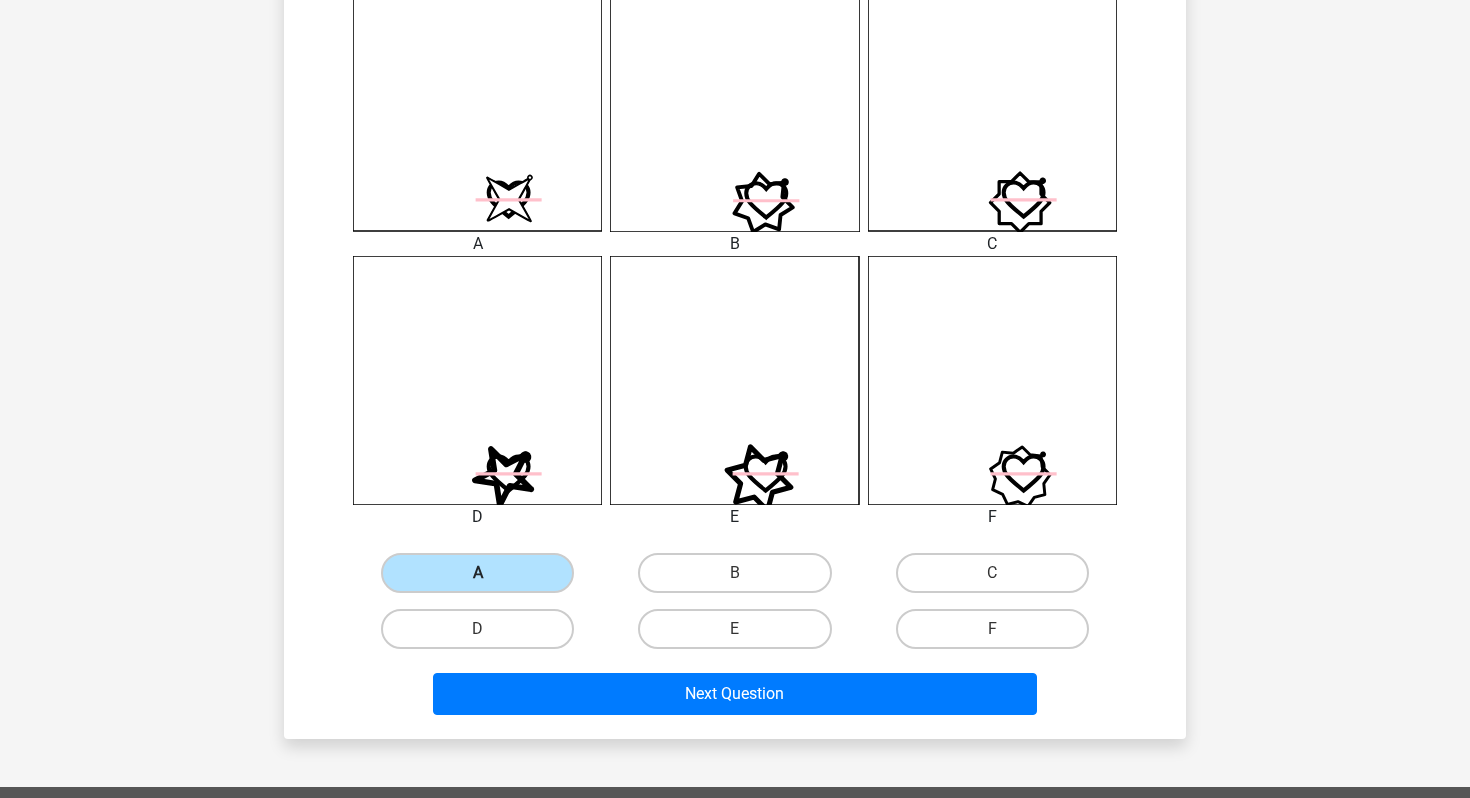 scroll, scrollTop: 613, scrollLeft: 0, axis: vertical 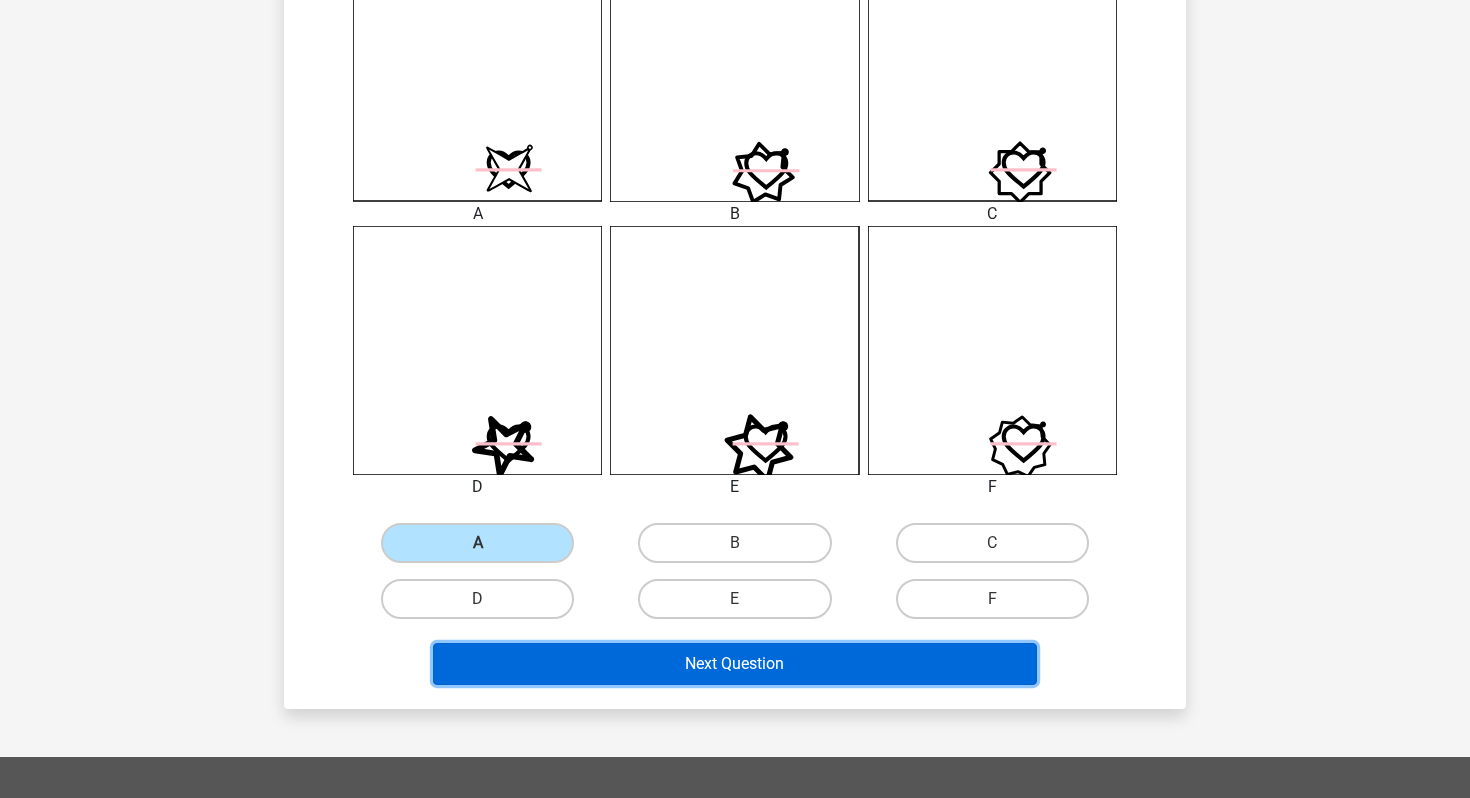 click on "Next Question" at bounding box center [735, 664] 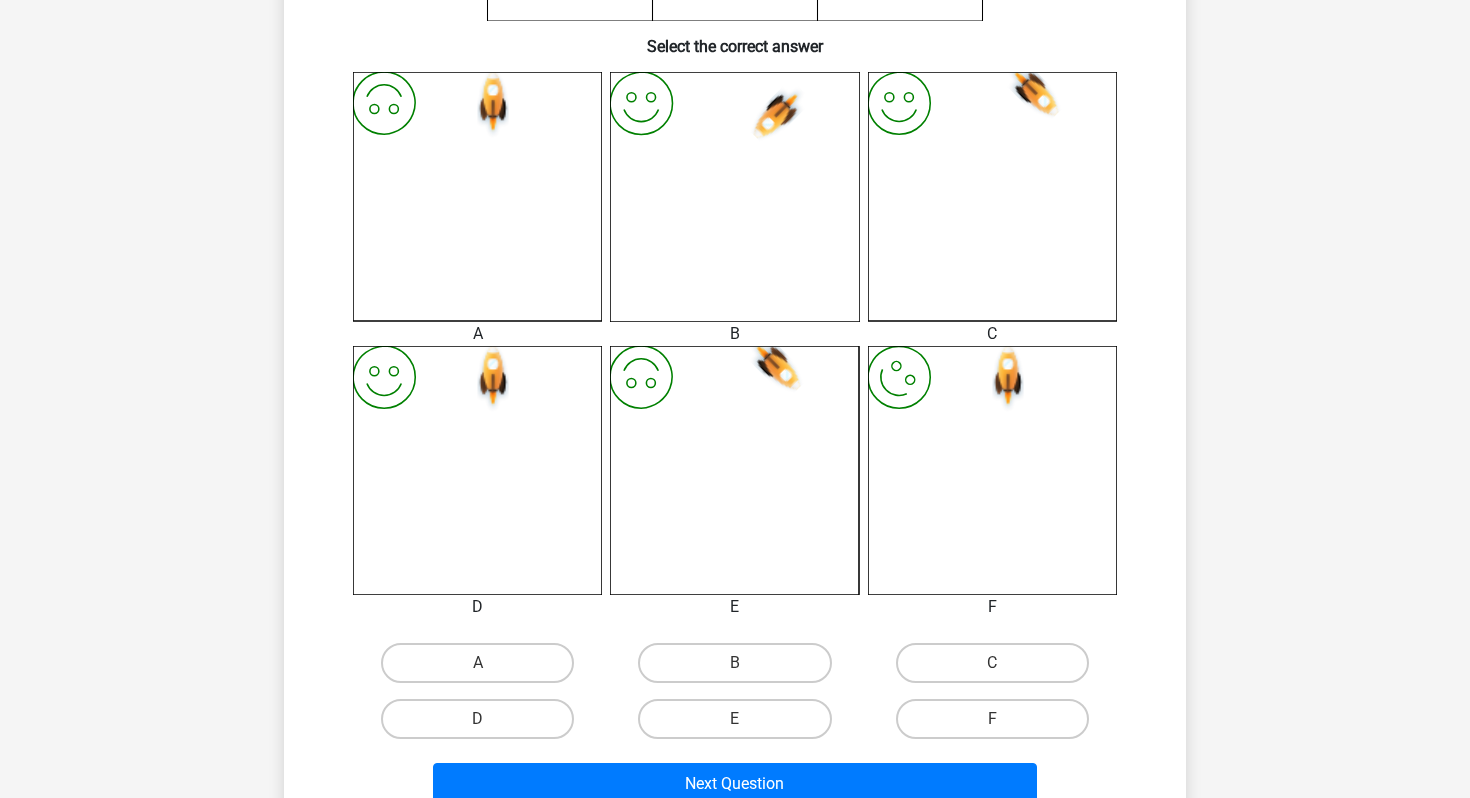 scroll, scrollTop: 580, scrollLeft: 0, axis: vertical 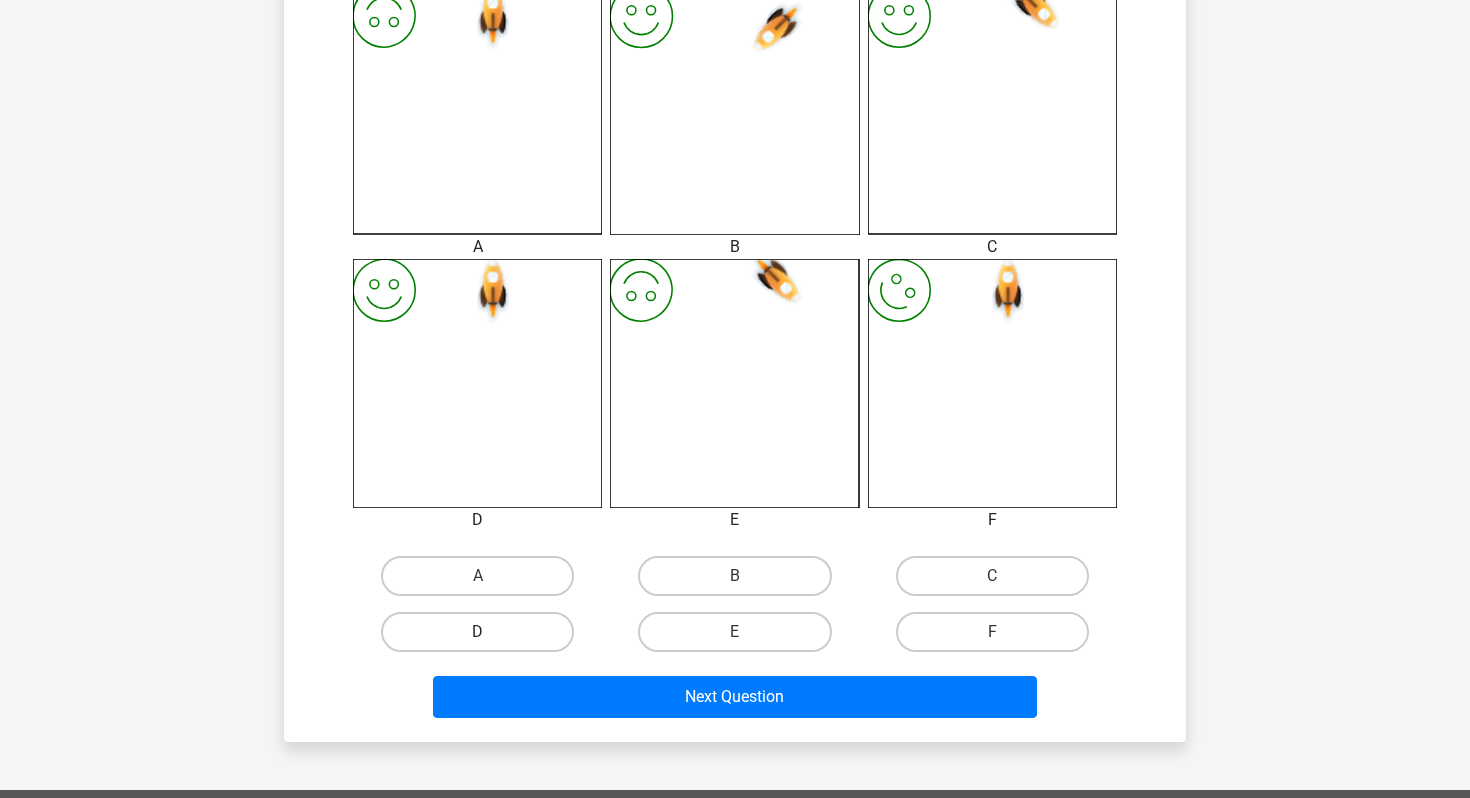 click on "D" at bounding box center [477, 632] 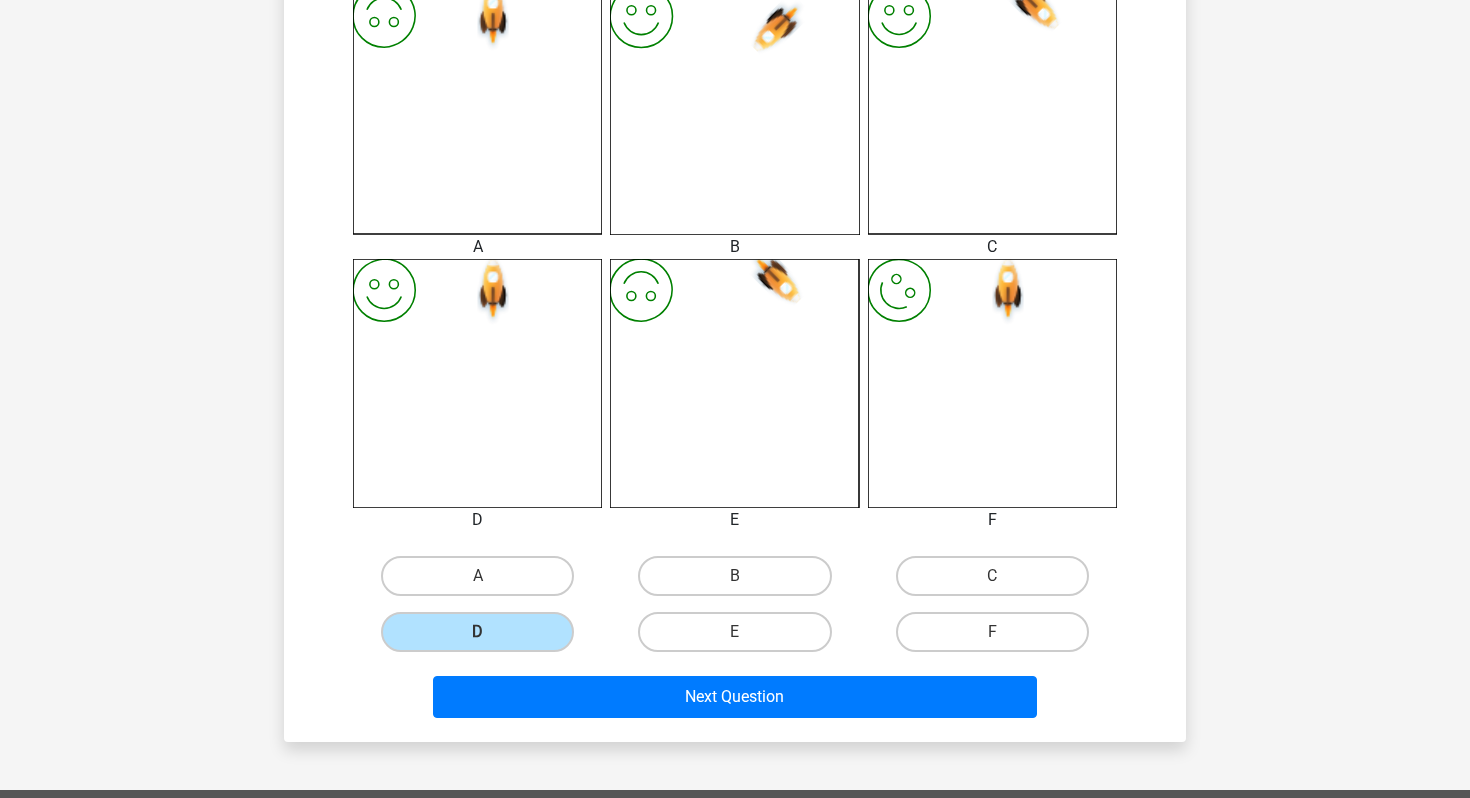 click on "Next Question" at bounding box center (735, 693) 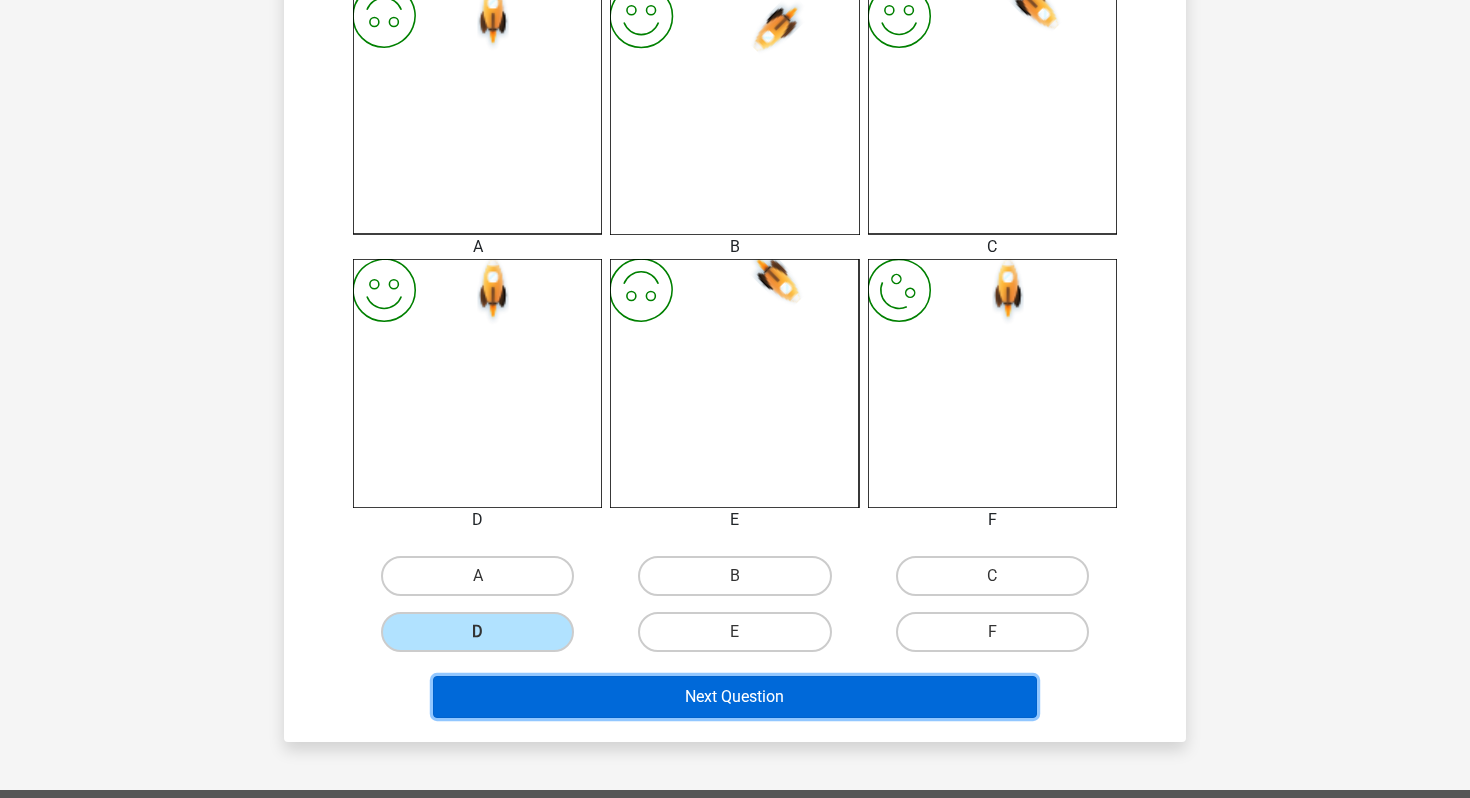 click on "Next Question" at bounding box center (735, 697) 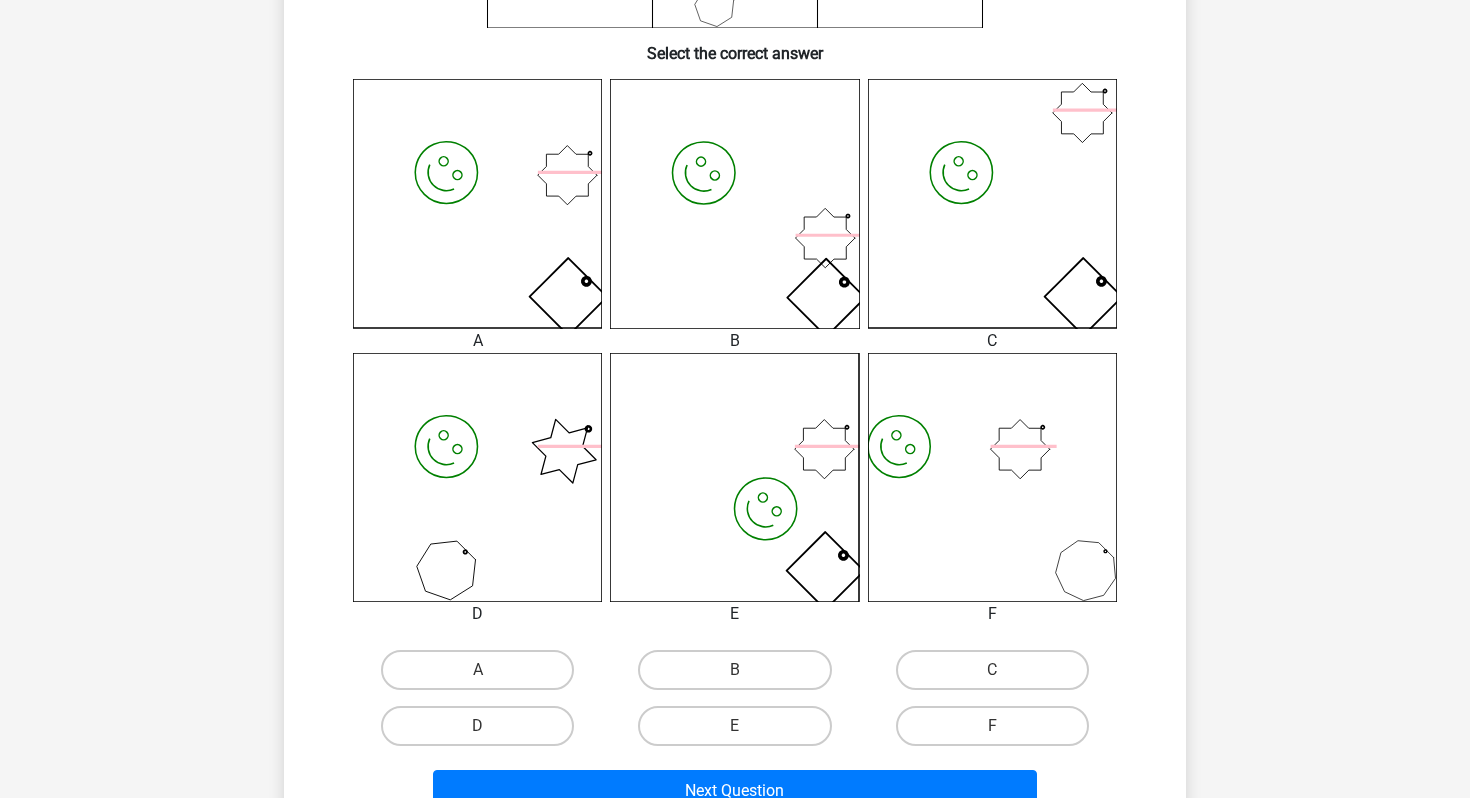 scroll, scrollTop: 488, scrollLeft: 0, axis: vertical 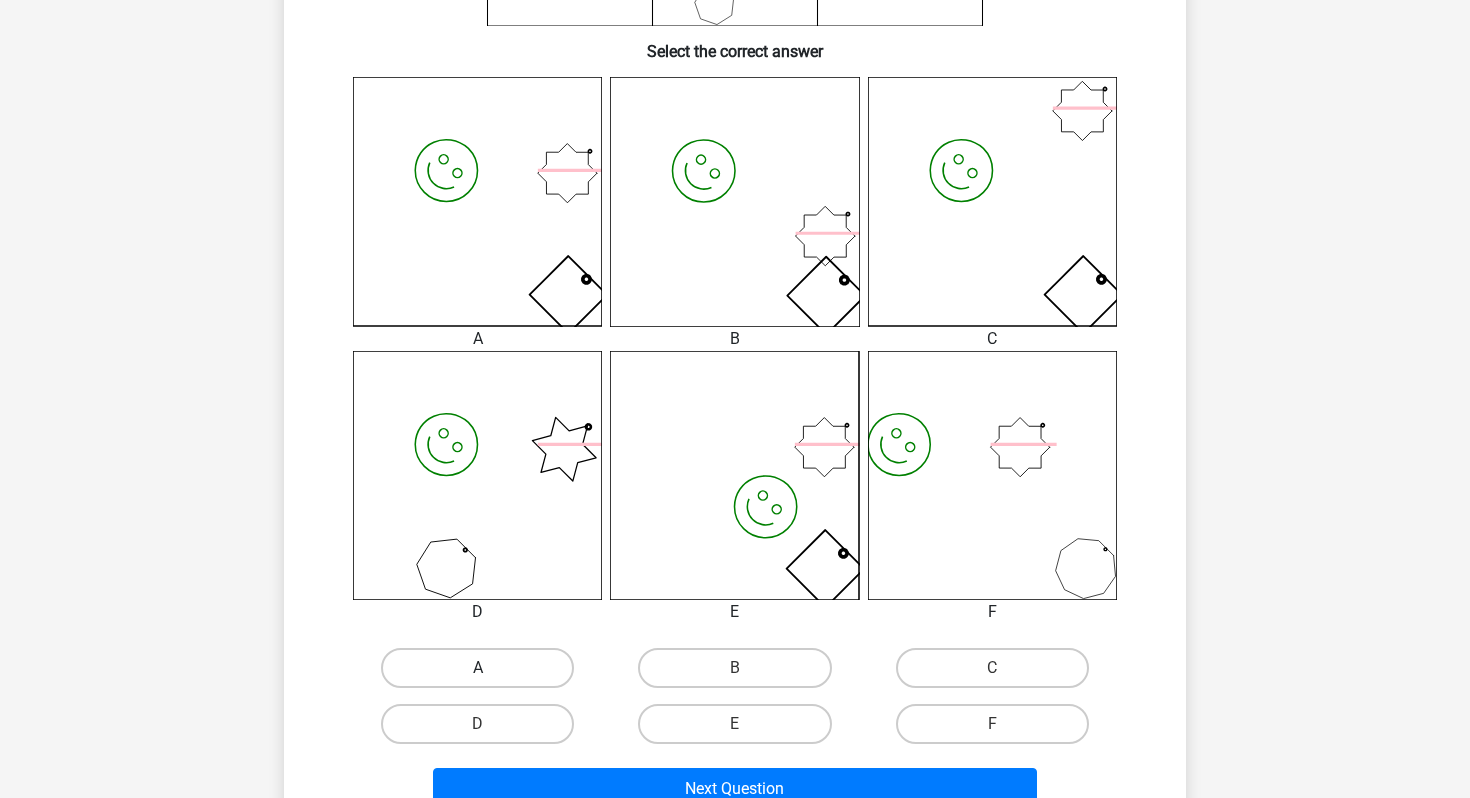 click on "A" at bounding box center (477, 668) 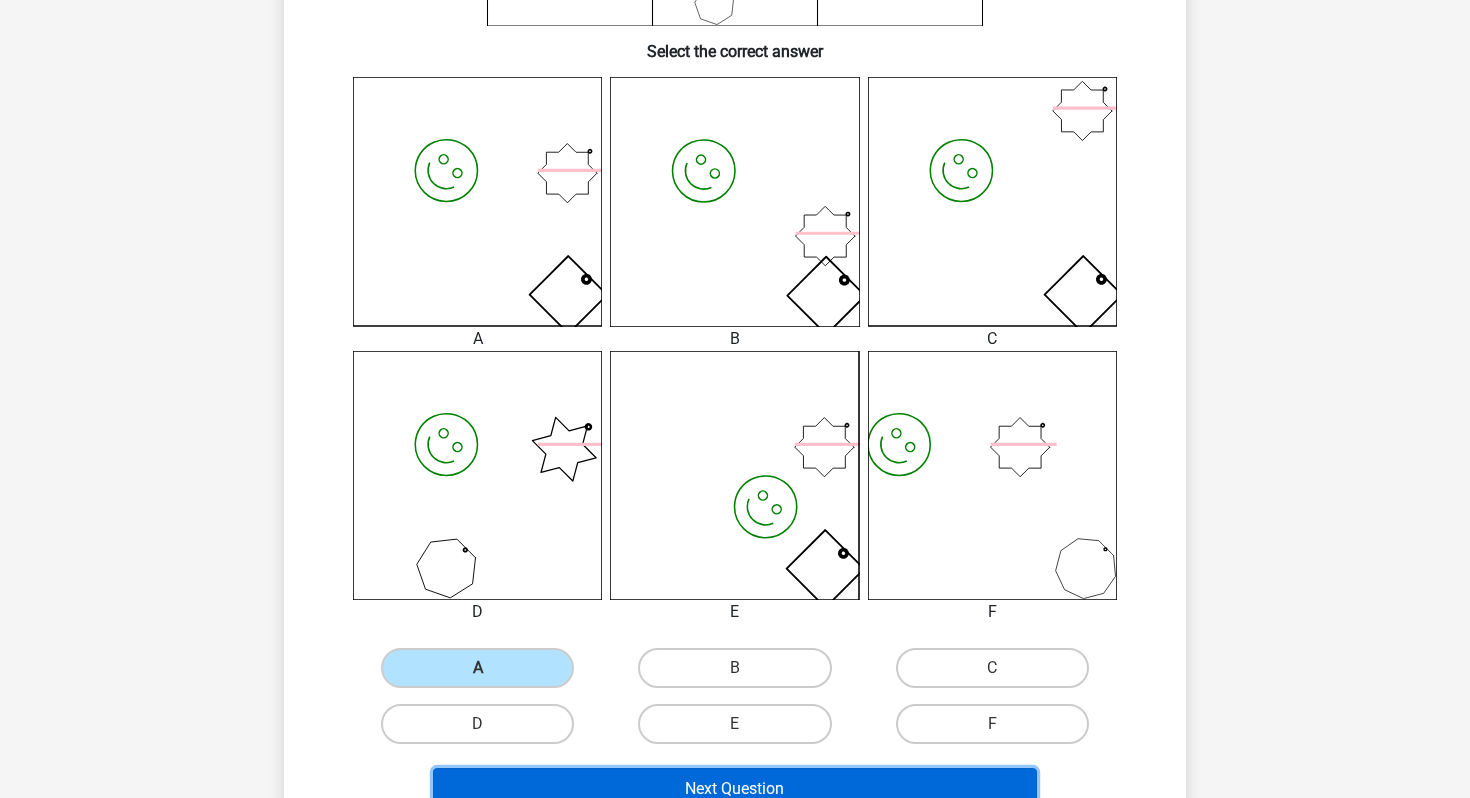 click on "Next Question" at bounding box center [735, 789] 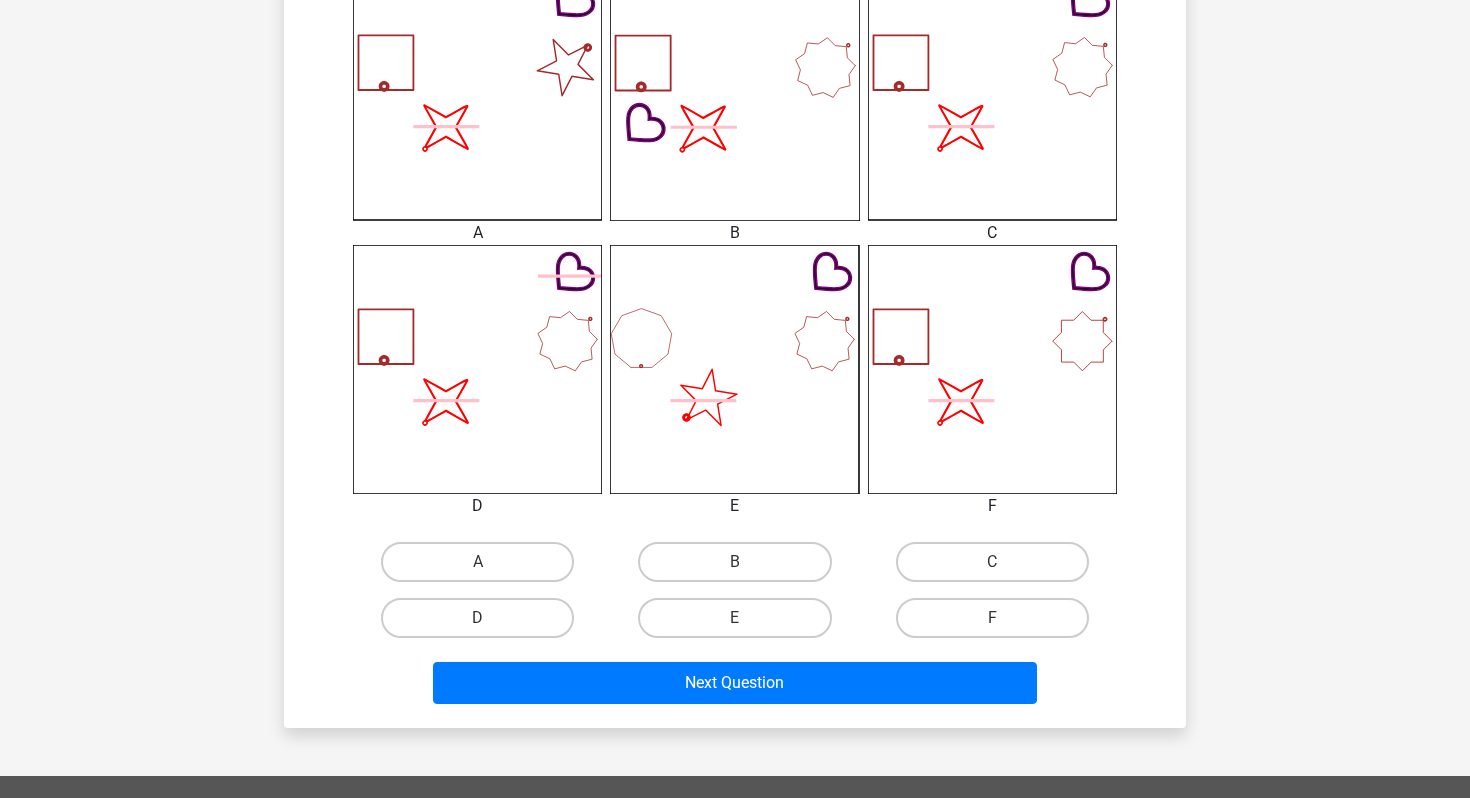 scroll, scrollTop: 596, scrollLeft: 0, axis: vertical 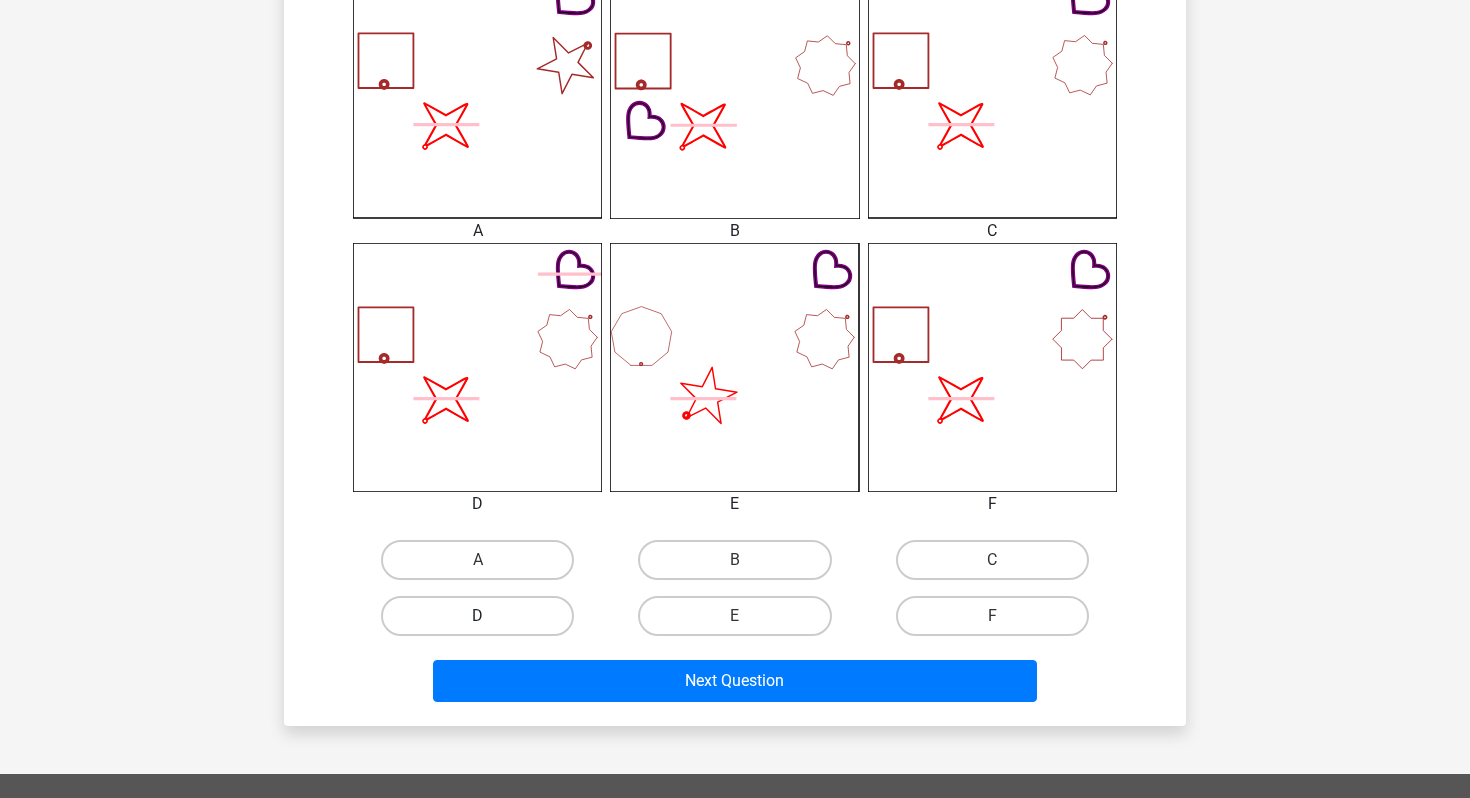 click on "D" at bounding box center [477, 616] 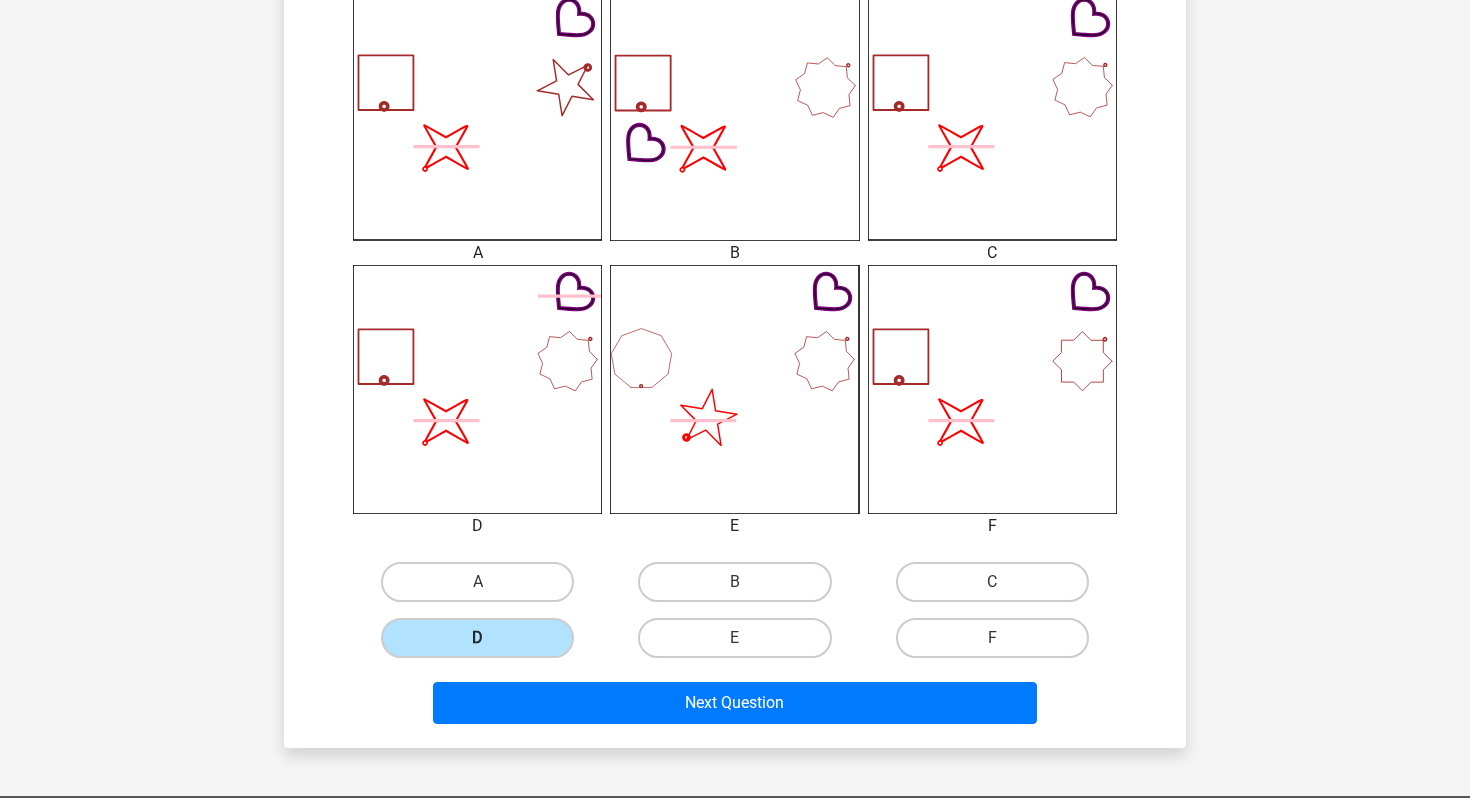 scroll, scrollTop: 572, scrollLeft: 0, axis: vertical 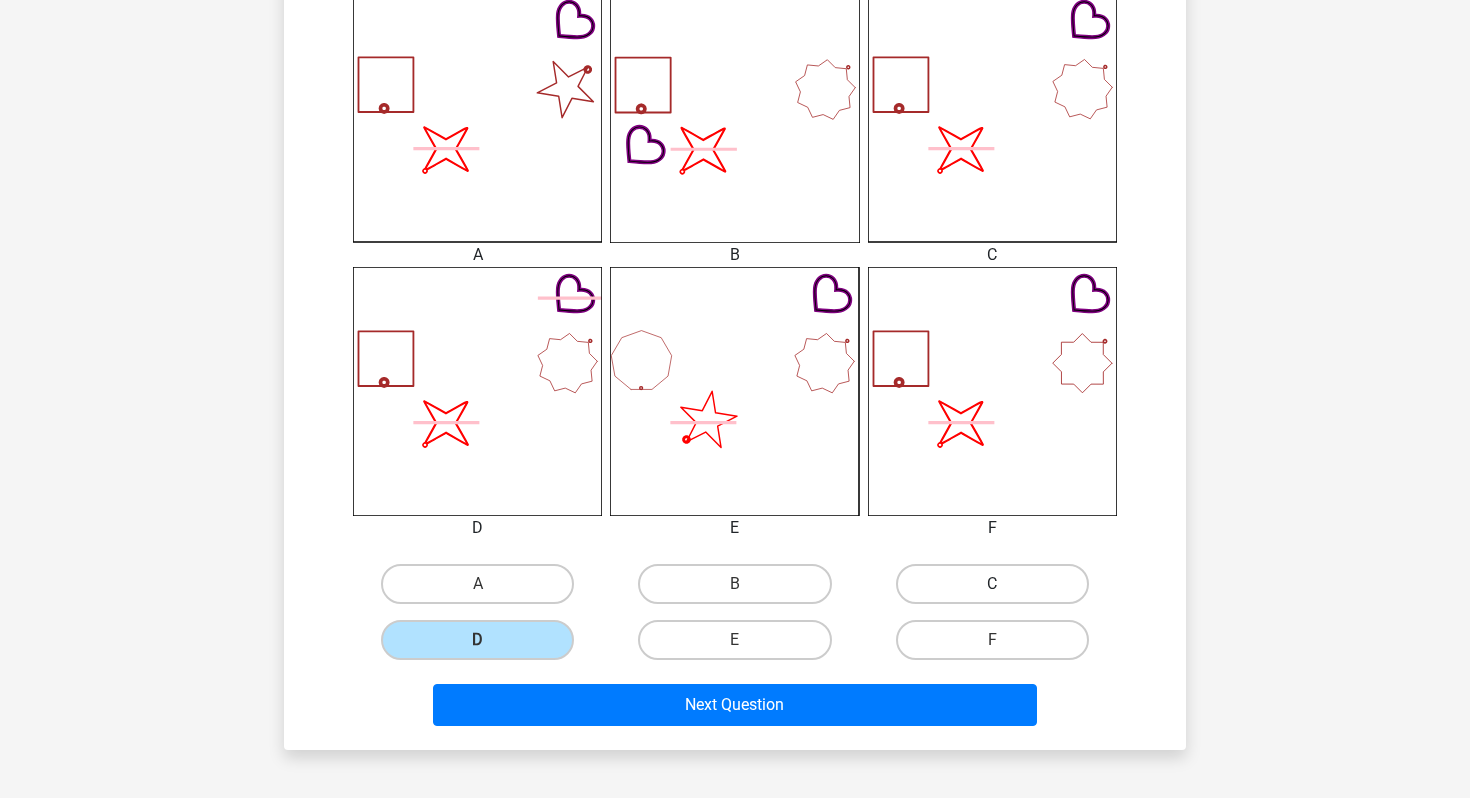 click on "C" at bounding box center [992, 584] 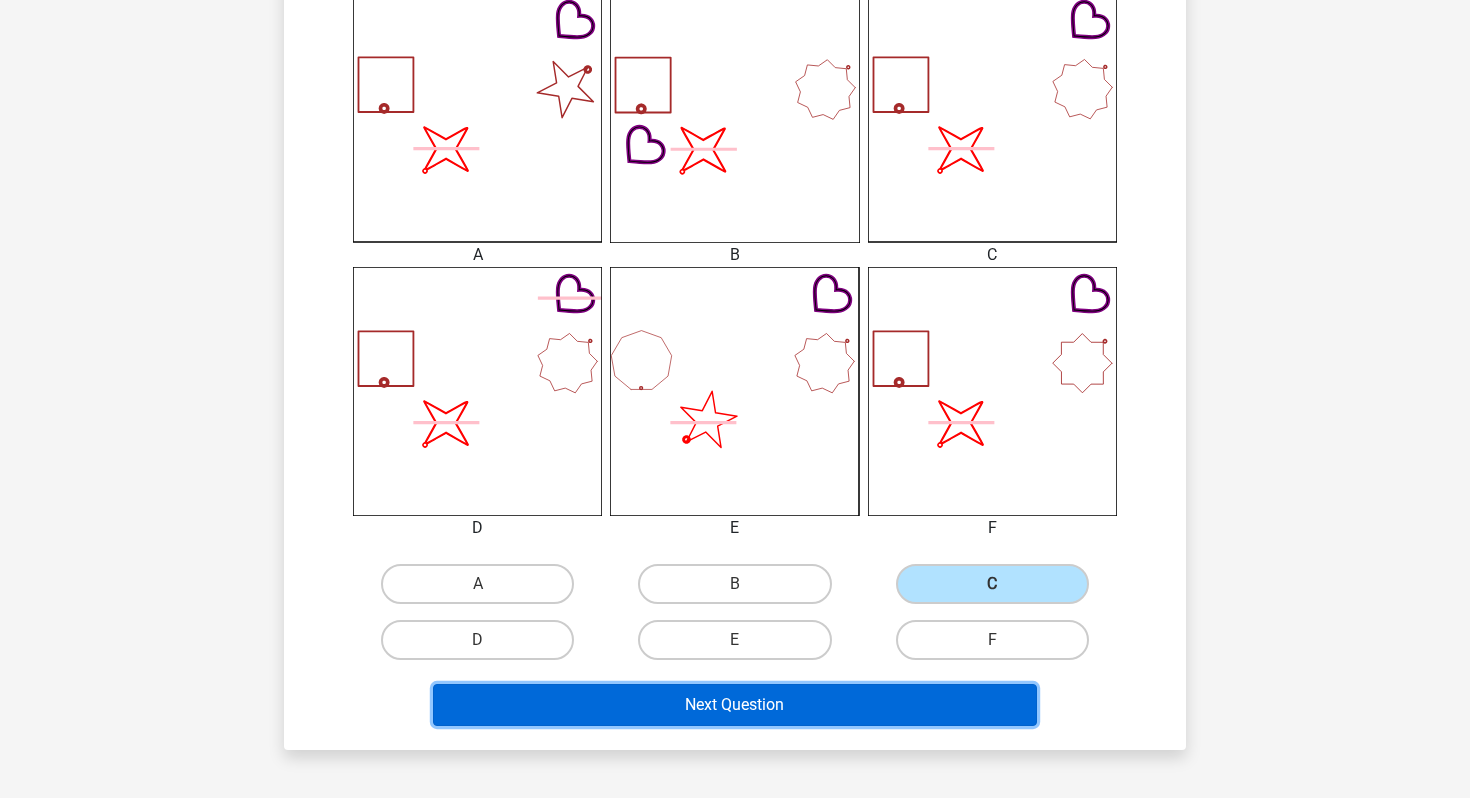 click on "Next Question" at bounding box center [735, 705] 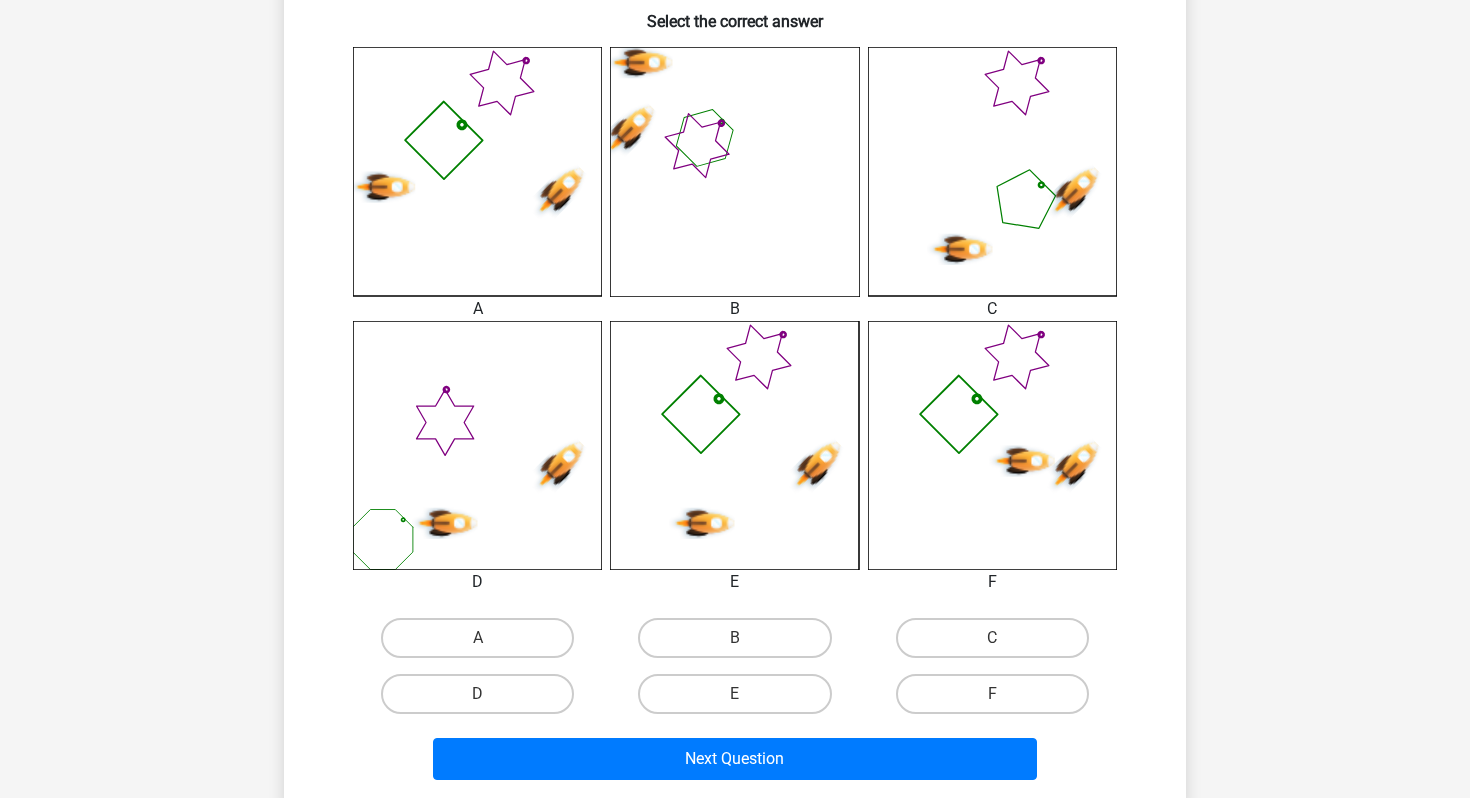 scroll, scrollTop: 543, scrollLeft: 0, axis: vertical 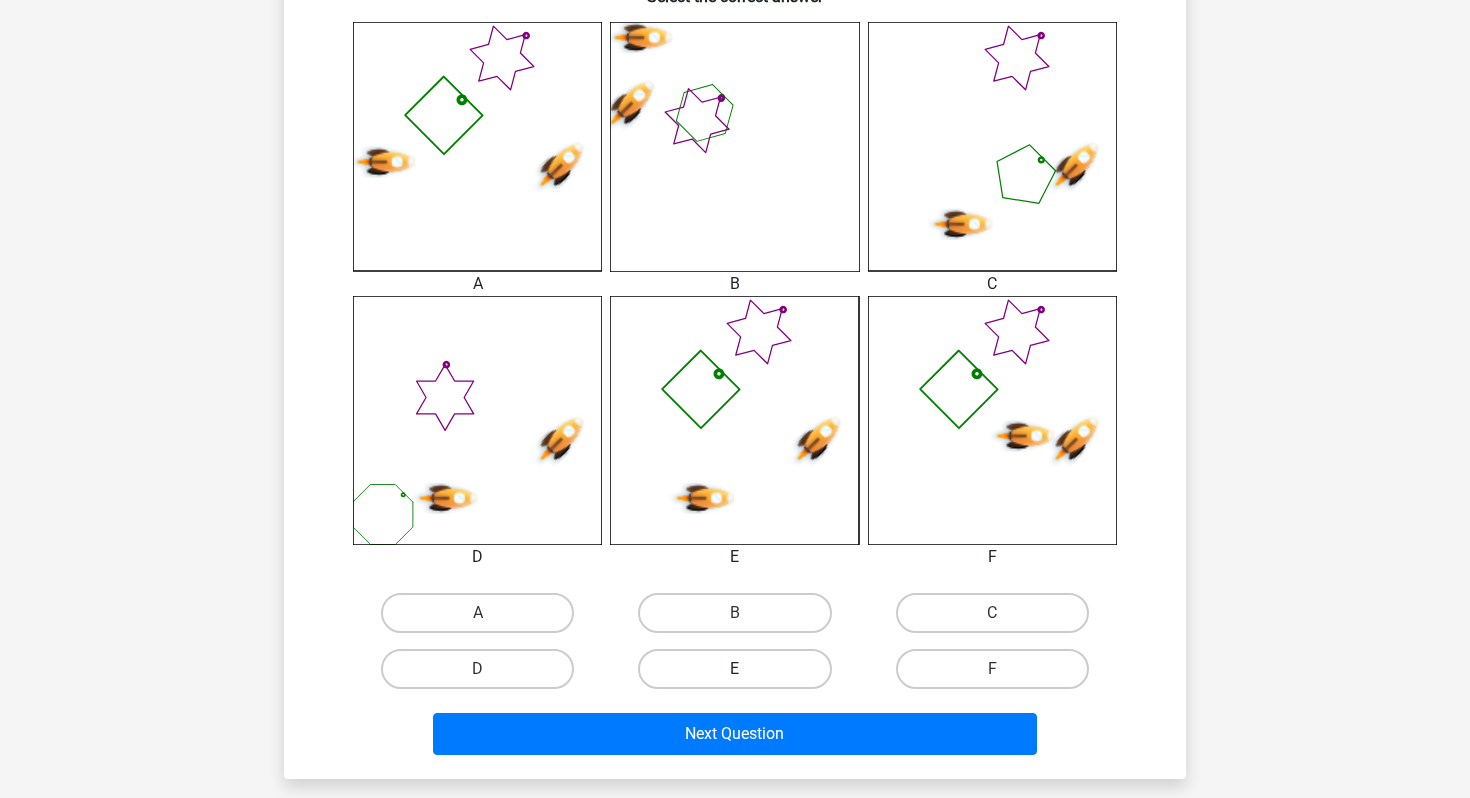 click on "E" at bounding box center [734, 669] 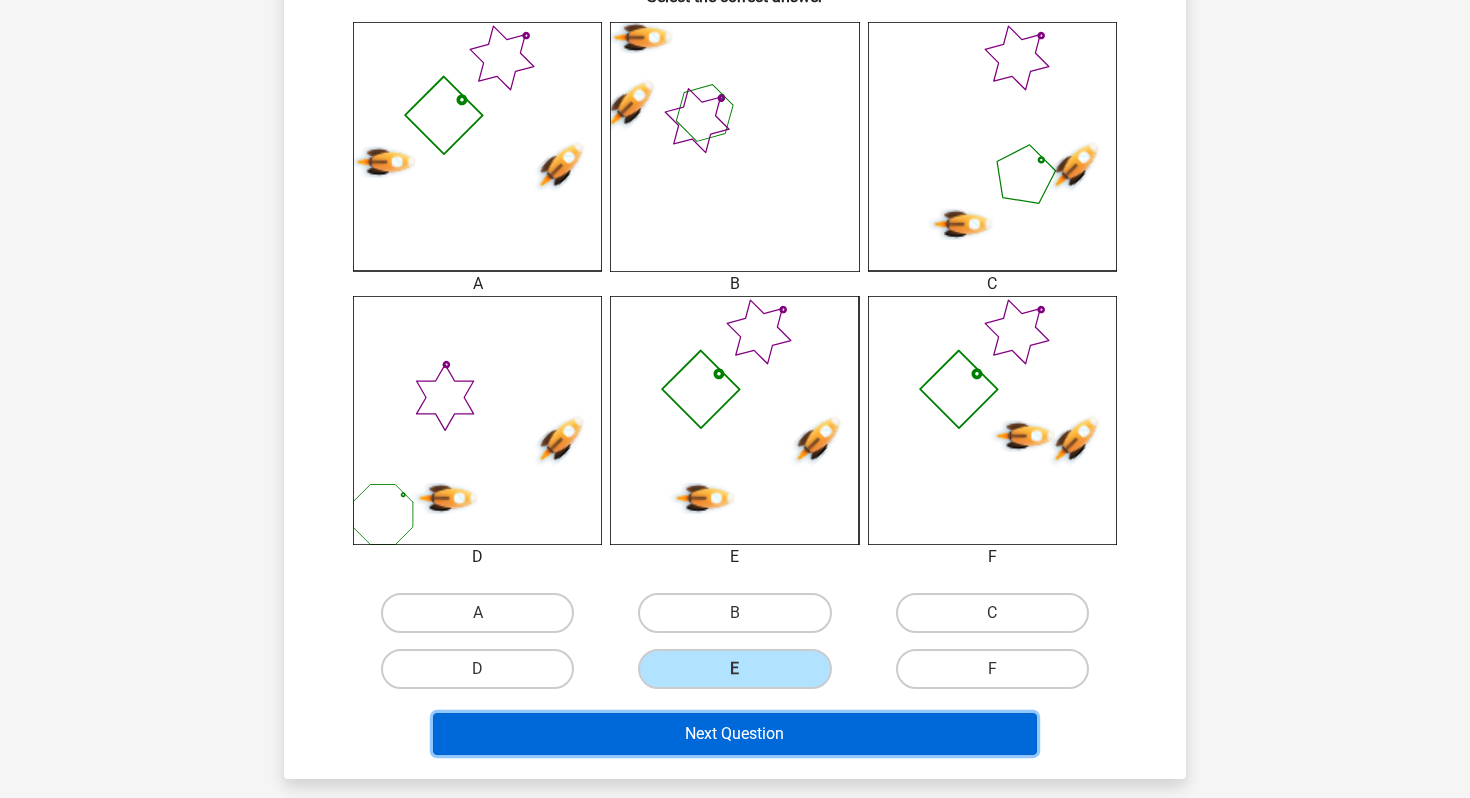 click on "Next Question" at bounding box center [735, 734] 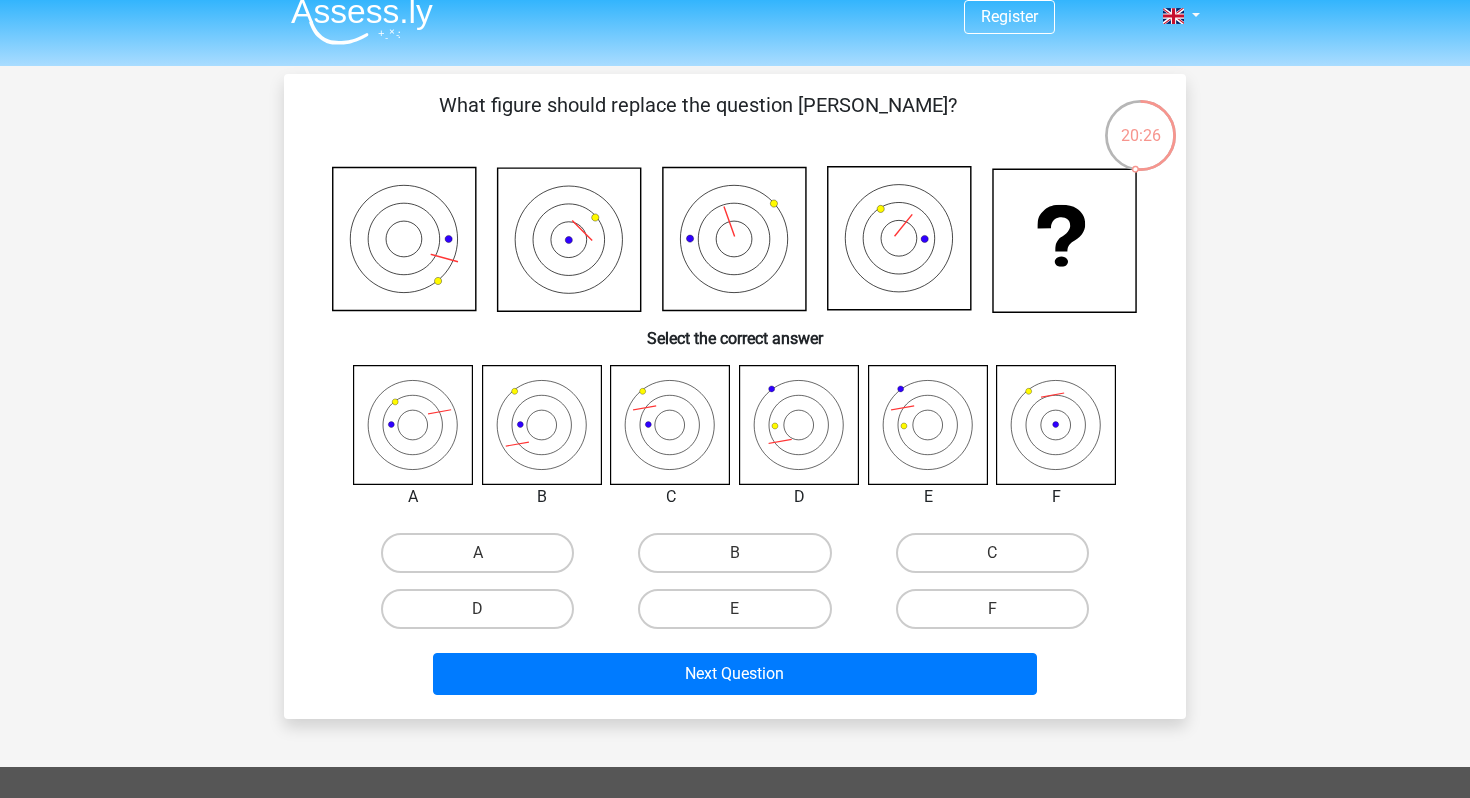 scroll, scrollTop: 0, scrollLeft: 0, axis: both 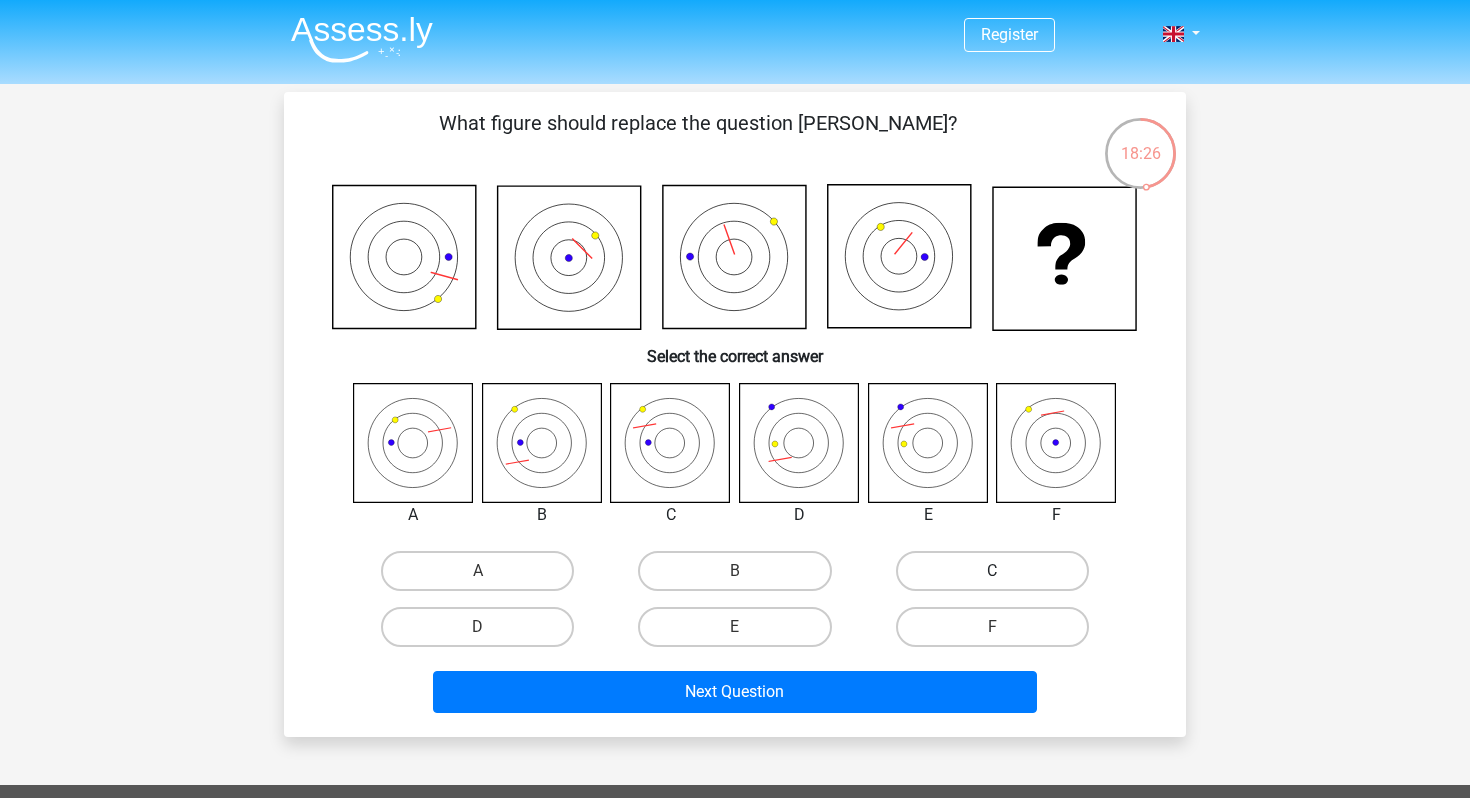 click on "C" at bounding box center (992, 571) 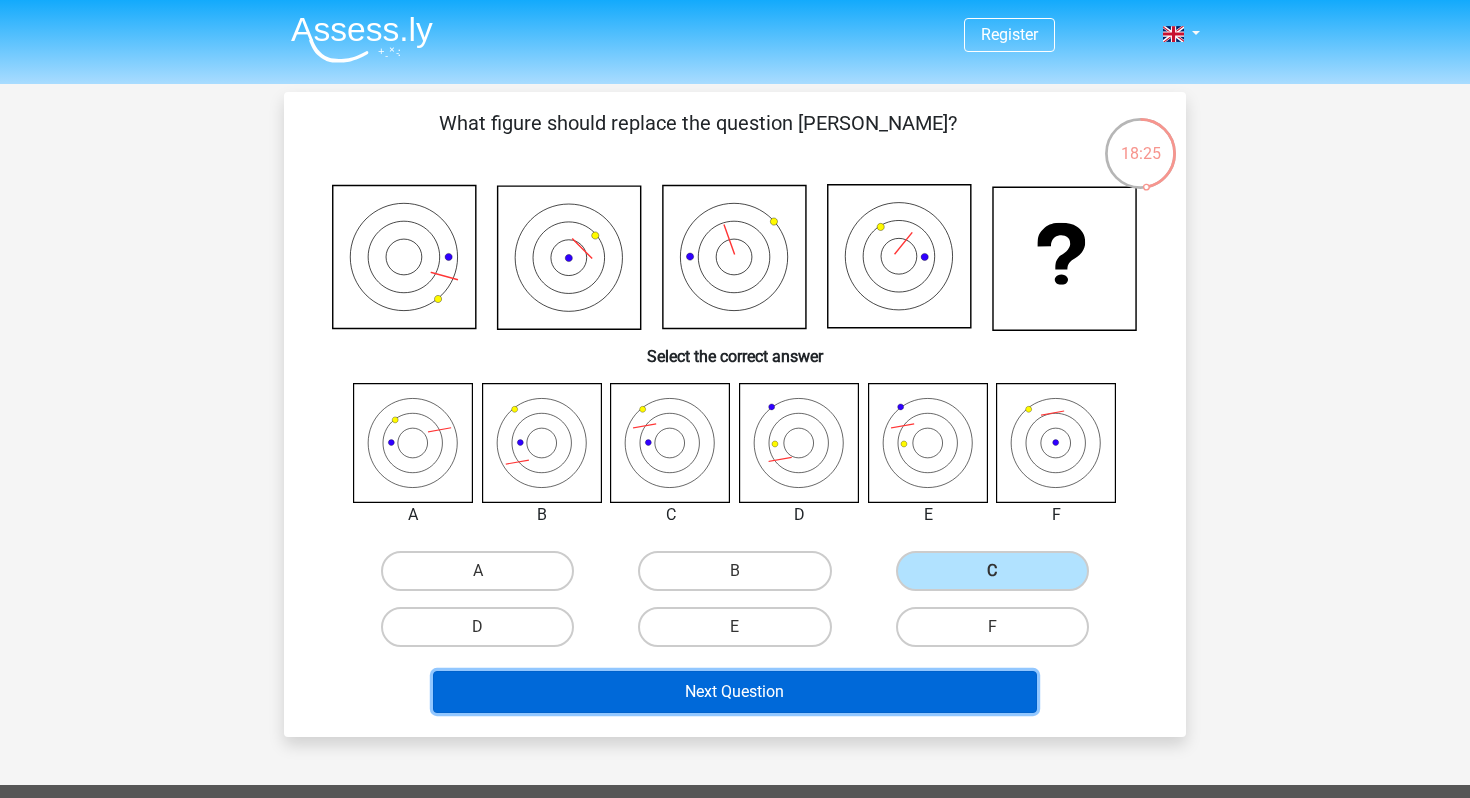click on "Next Question" at bounding box center [735, 692] 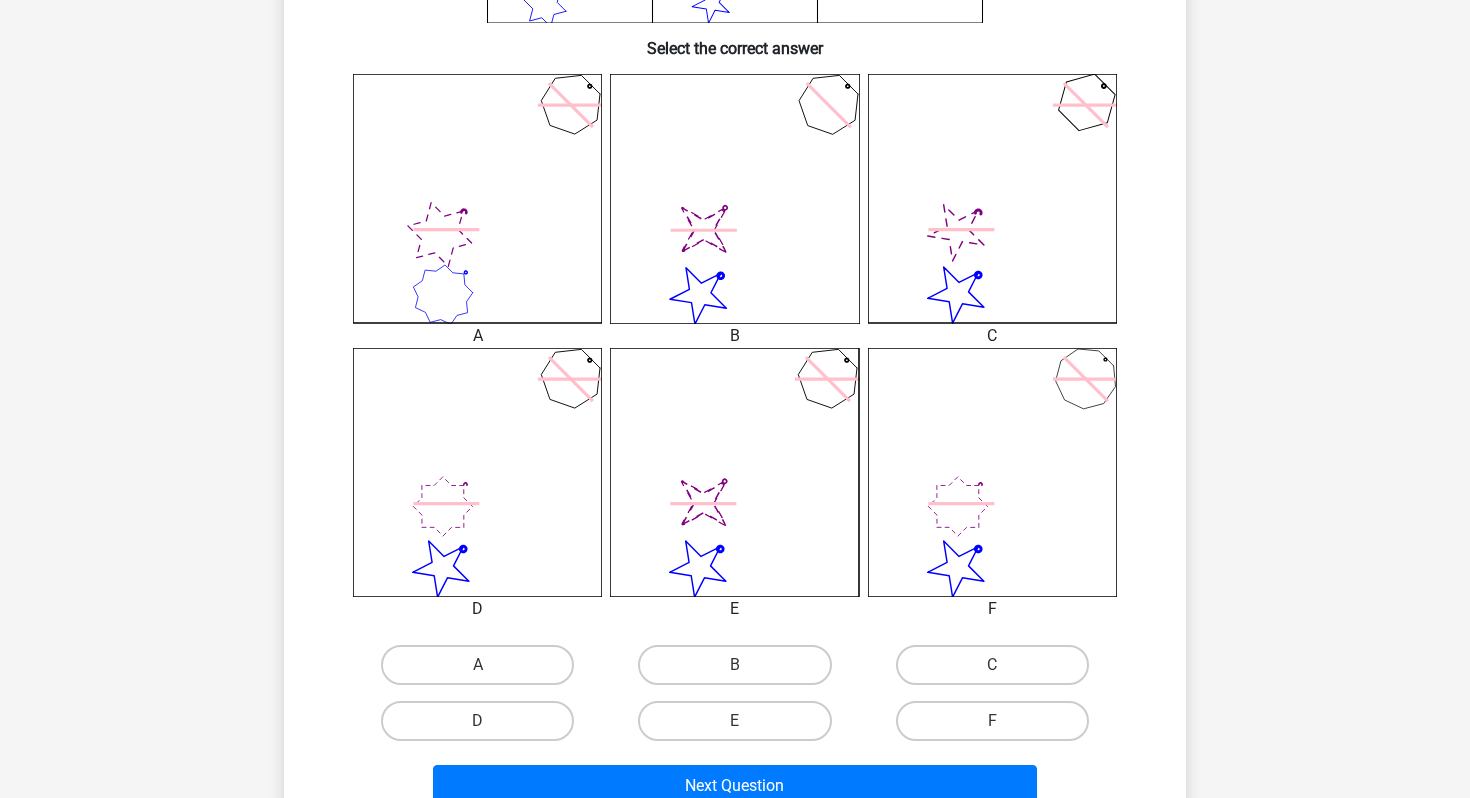 scroll, scrollTop: 492, scrollLeft: 0, axis: vertical 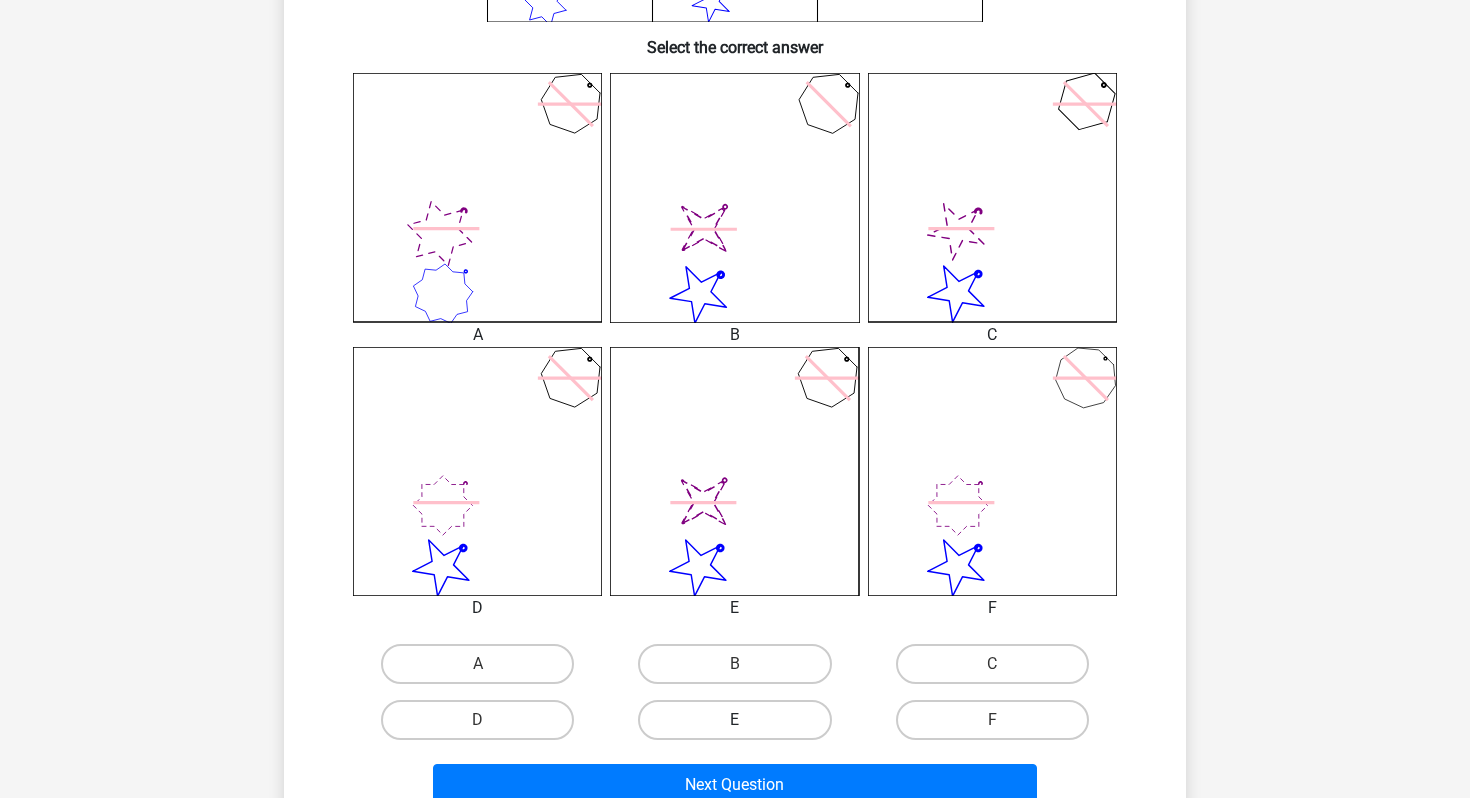 click on "E" at bounding box center (734, 720) 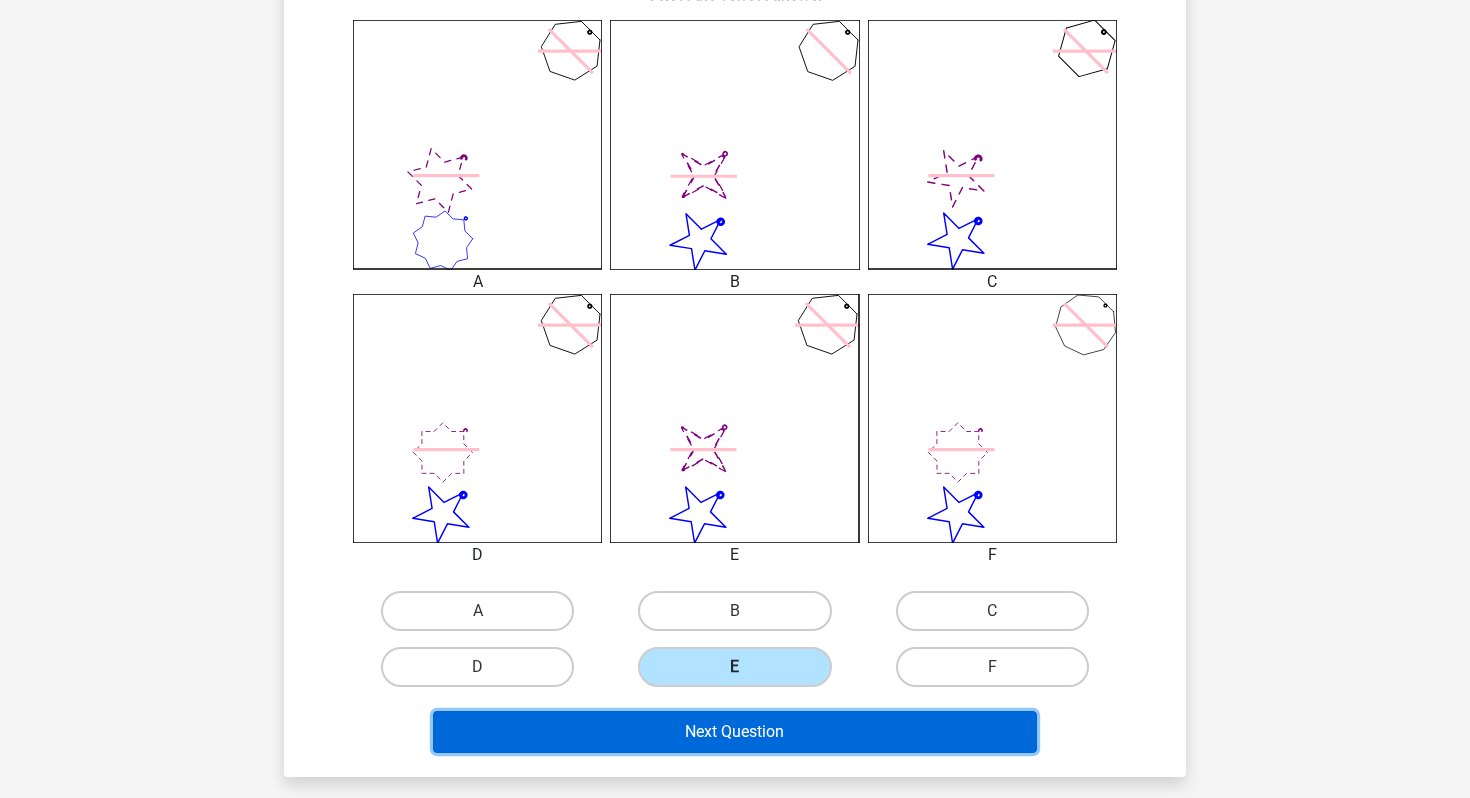 click on "Next Question" at bounding box center [735, 732] 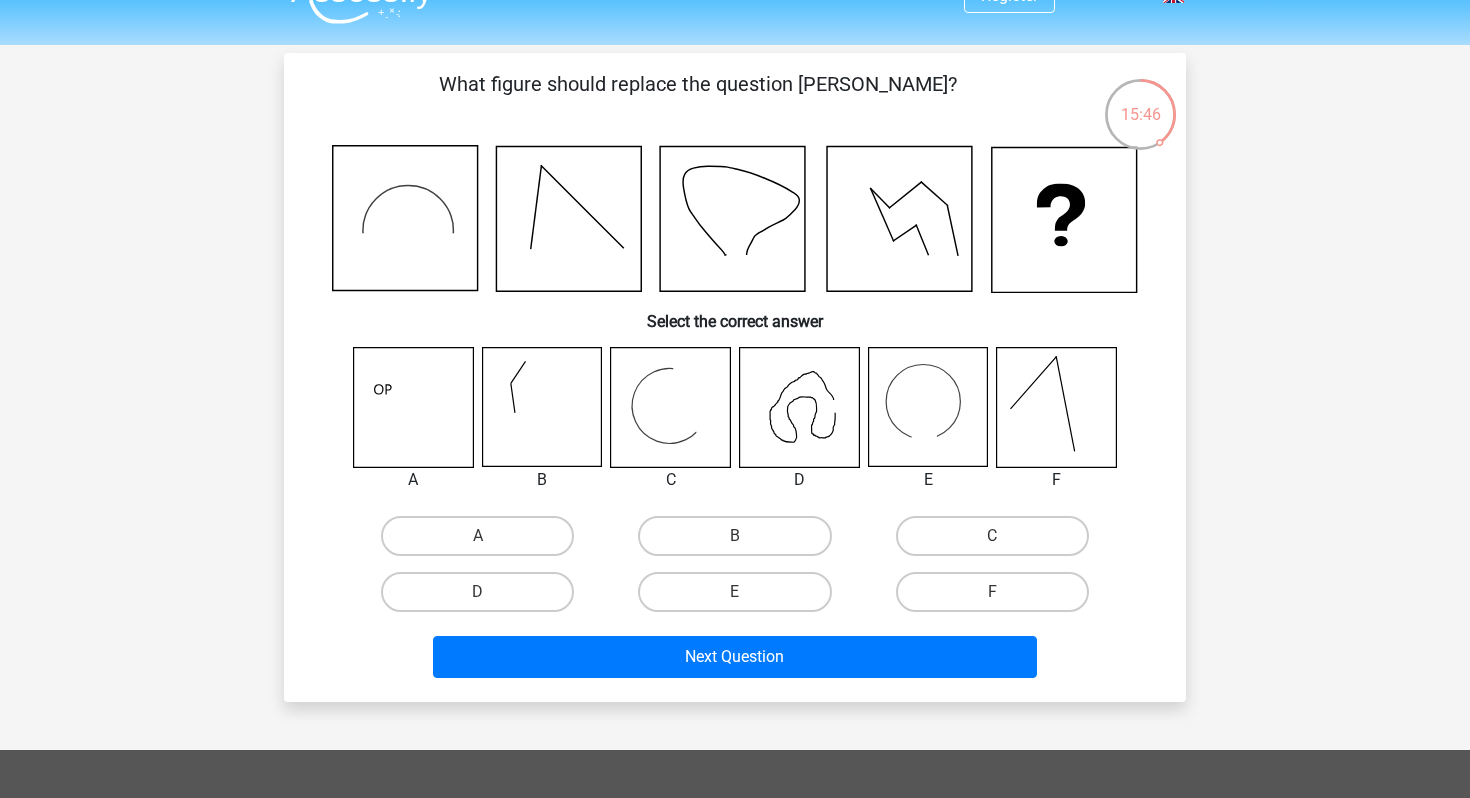 scroll, scrollTop: 37, scrollLeft: 0, axis: vertical 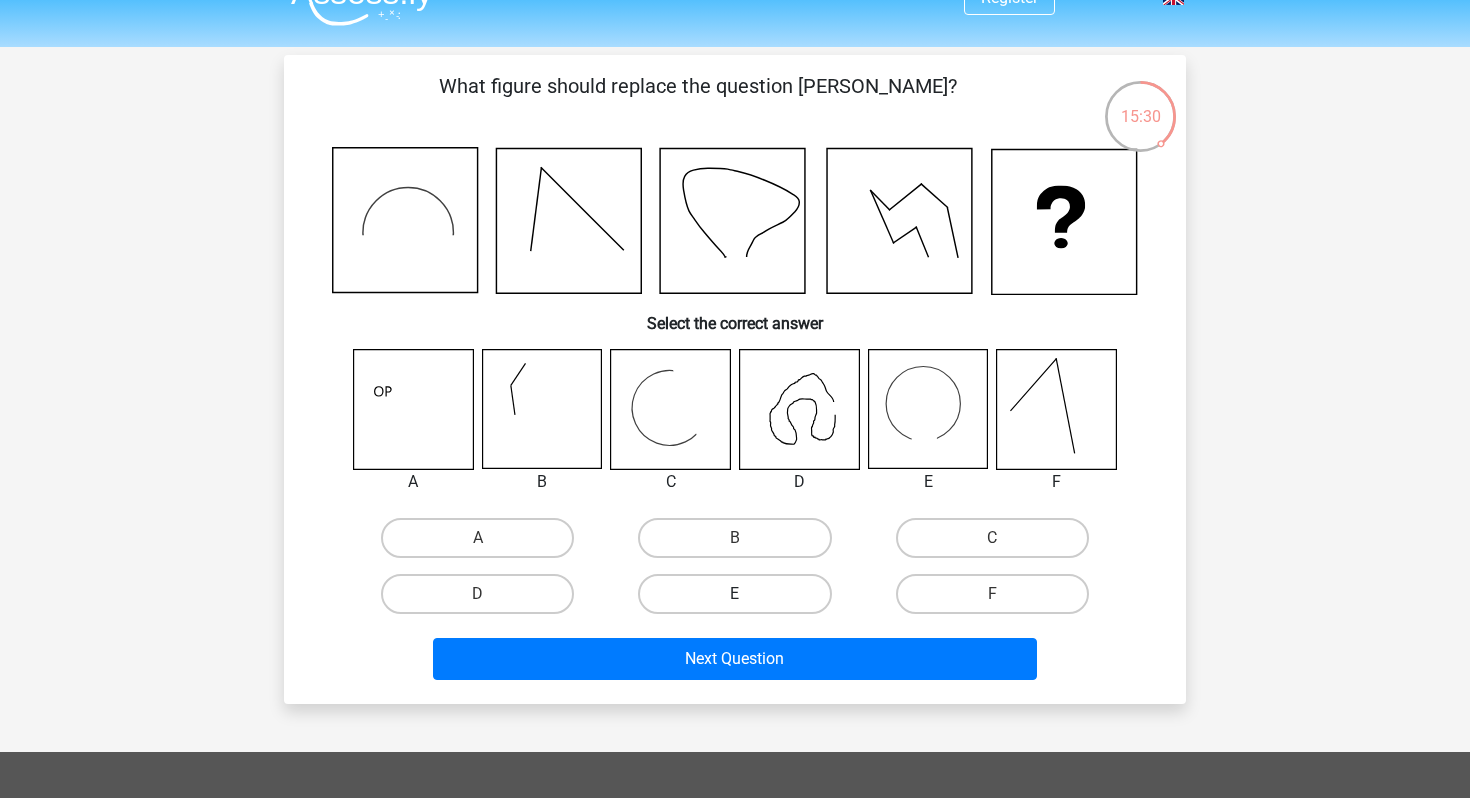 click on "E" at bounding box center (734, 594) 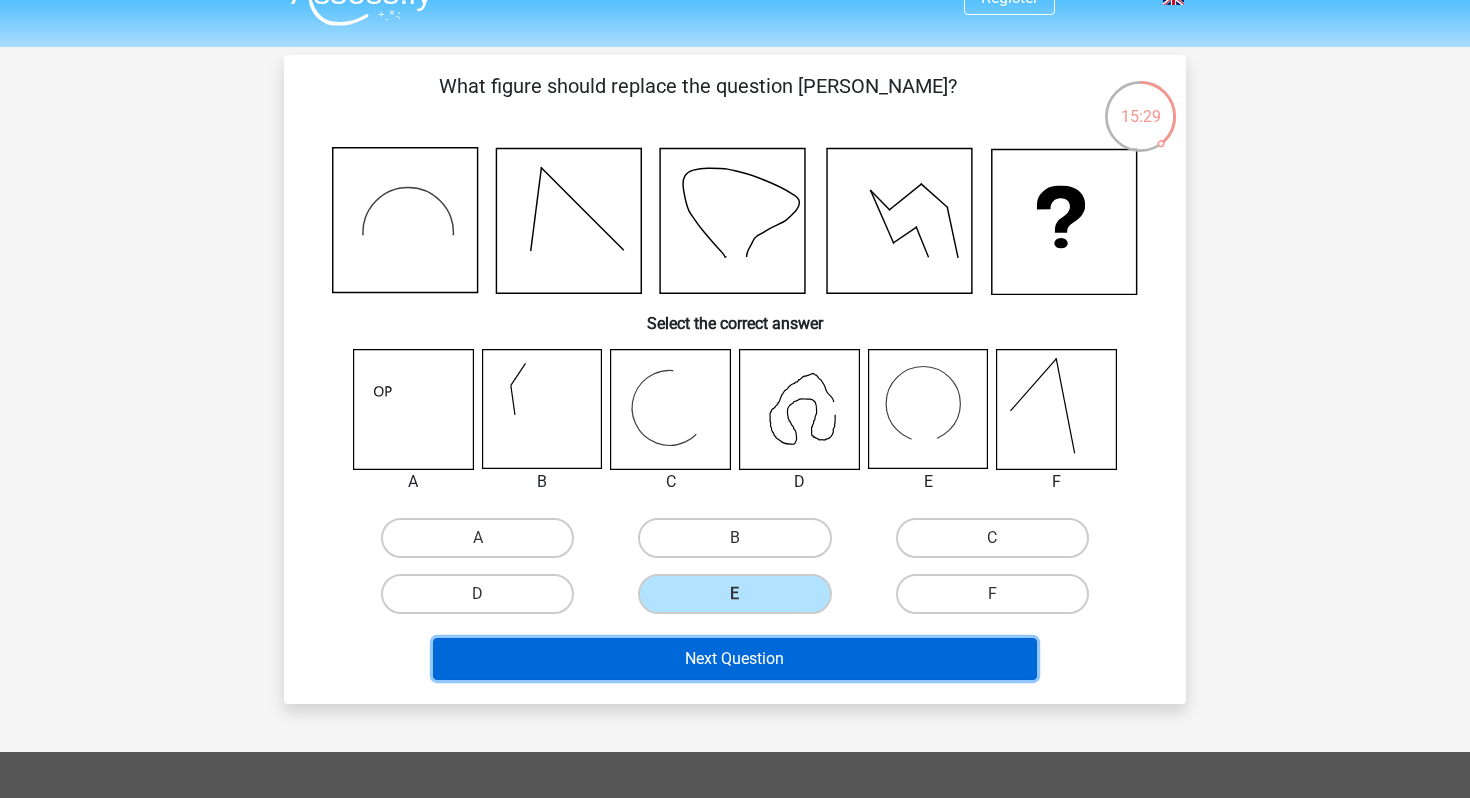 click on "Next Question" at bounding box center [735, 659] 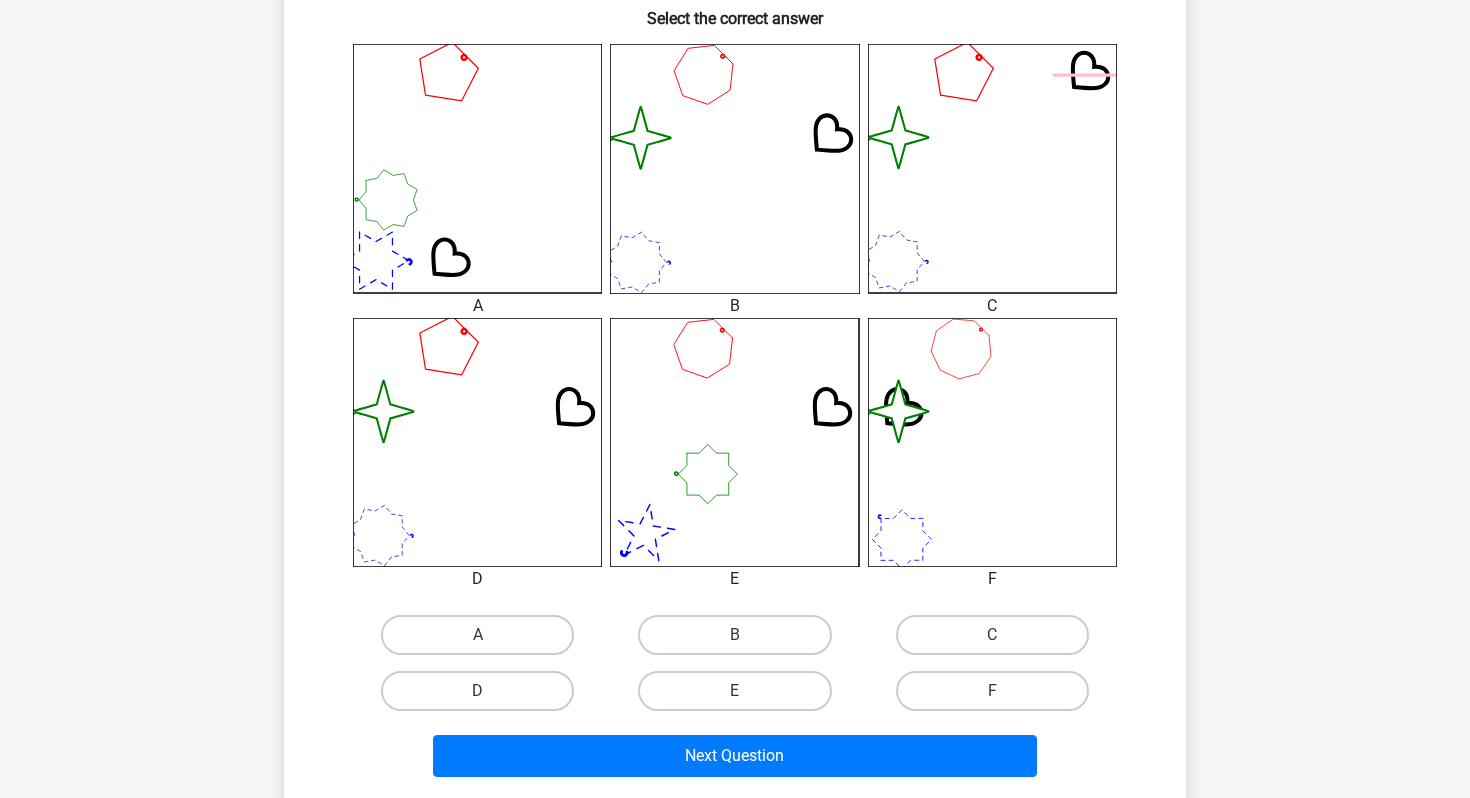 scroll, scrollTop: 522, scrollLeft: 0, axis: vertical 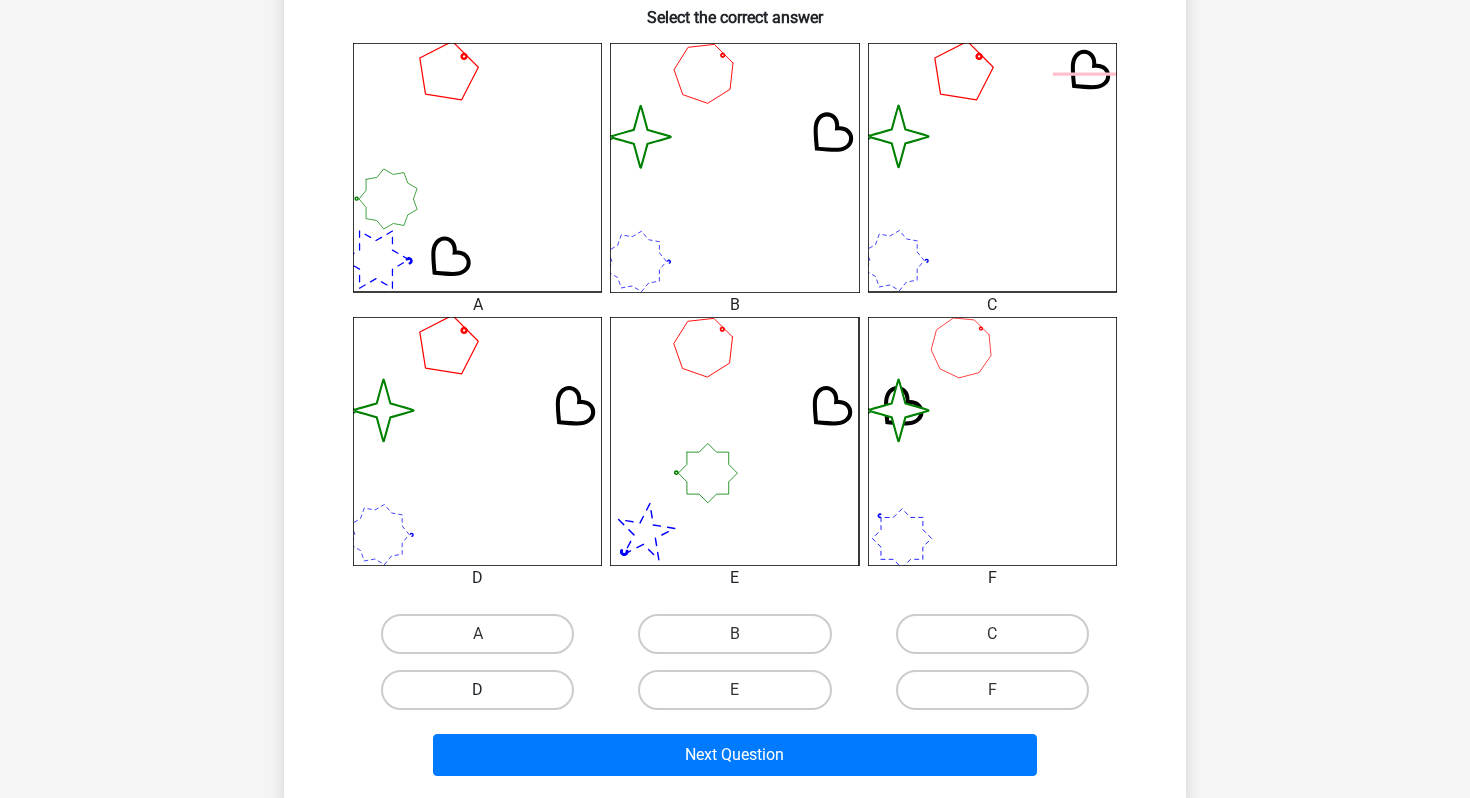 click on "D" at bounding box center (477, 690) 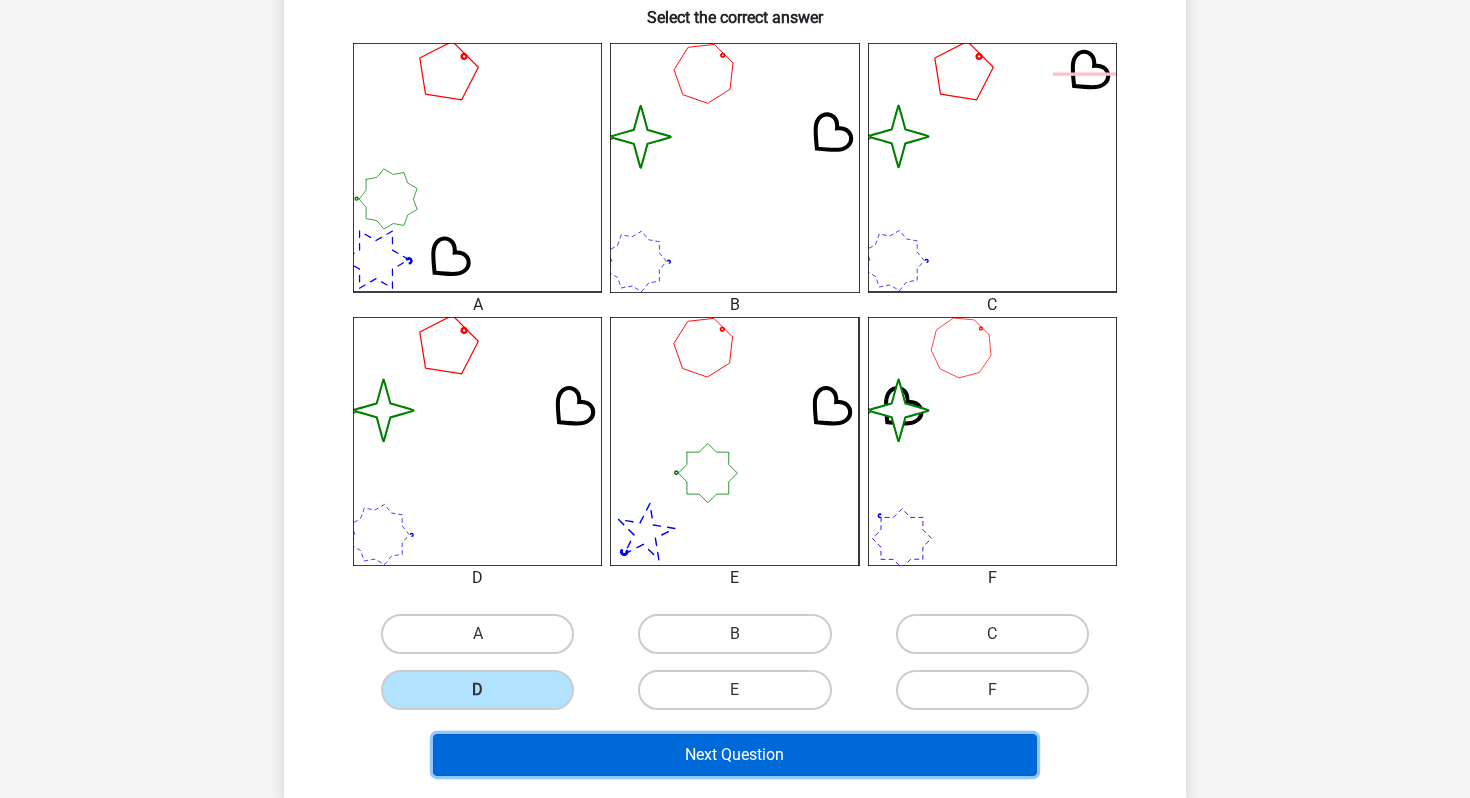 click on "Next Question" at bounding box center (735, 755) 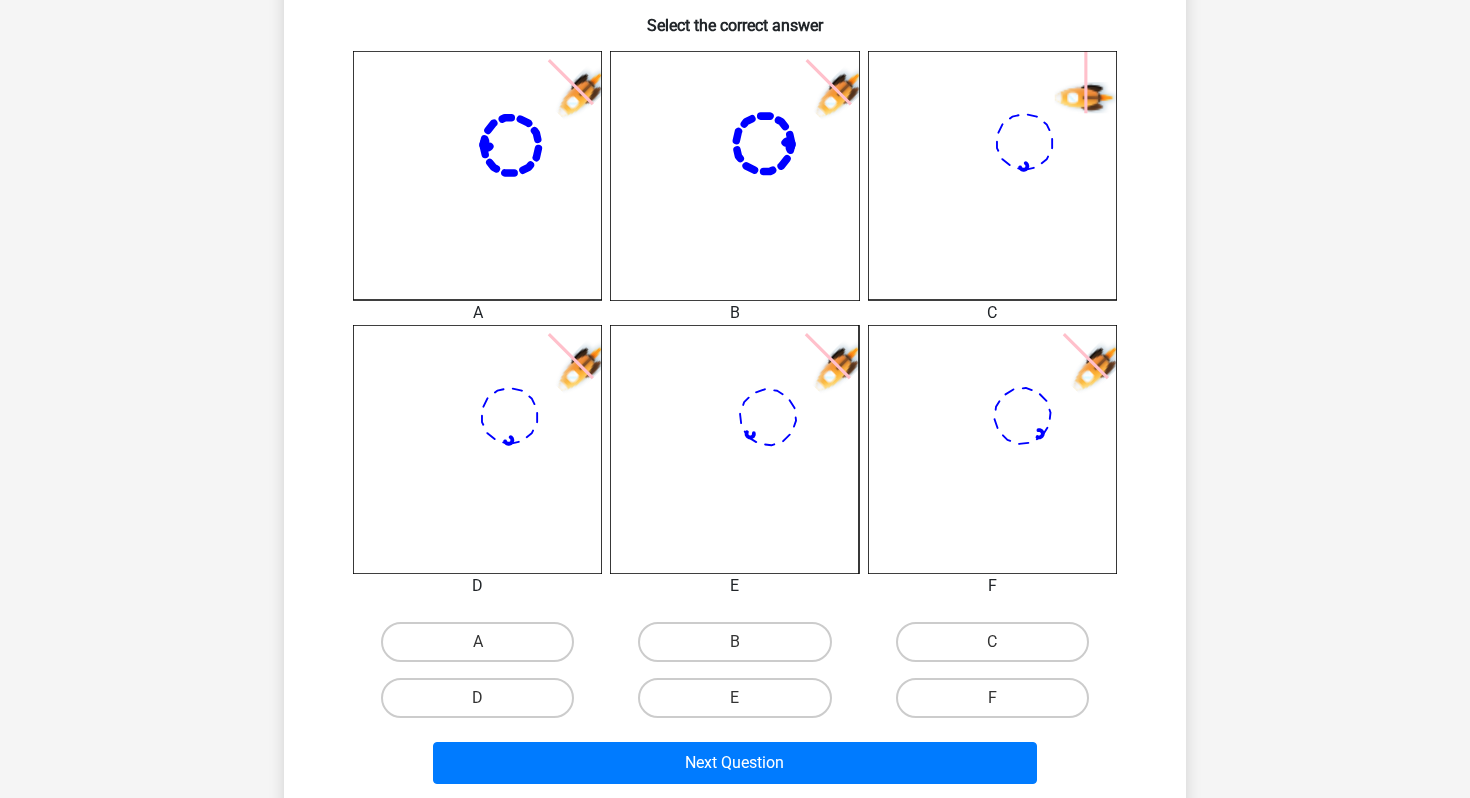 scroll, scrollTop: 519, scrollLeft: 0, axis: vertical 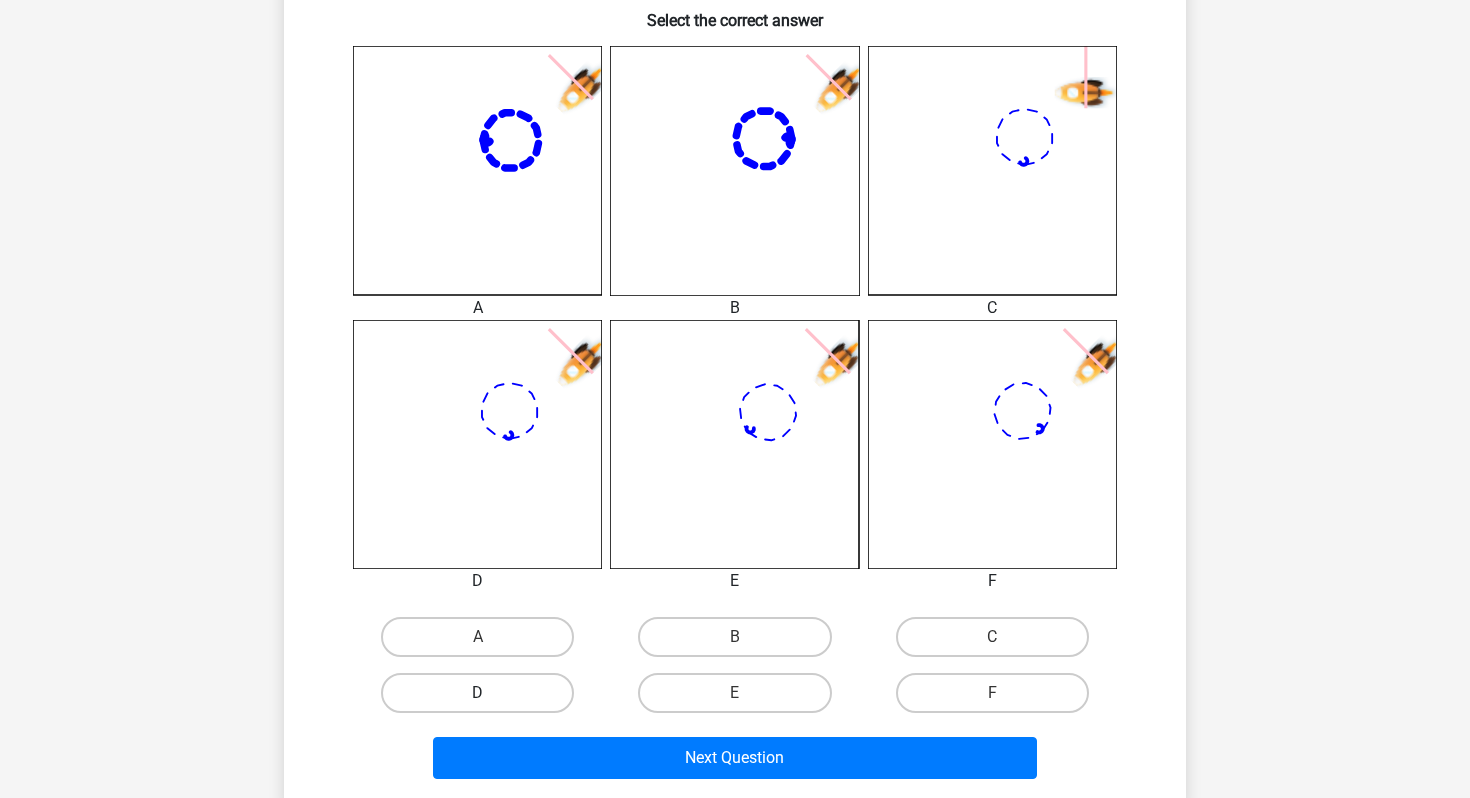 click on "D" at bounding box center (477, 693) 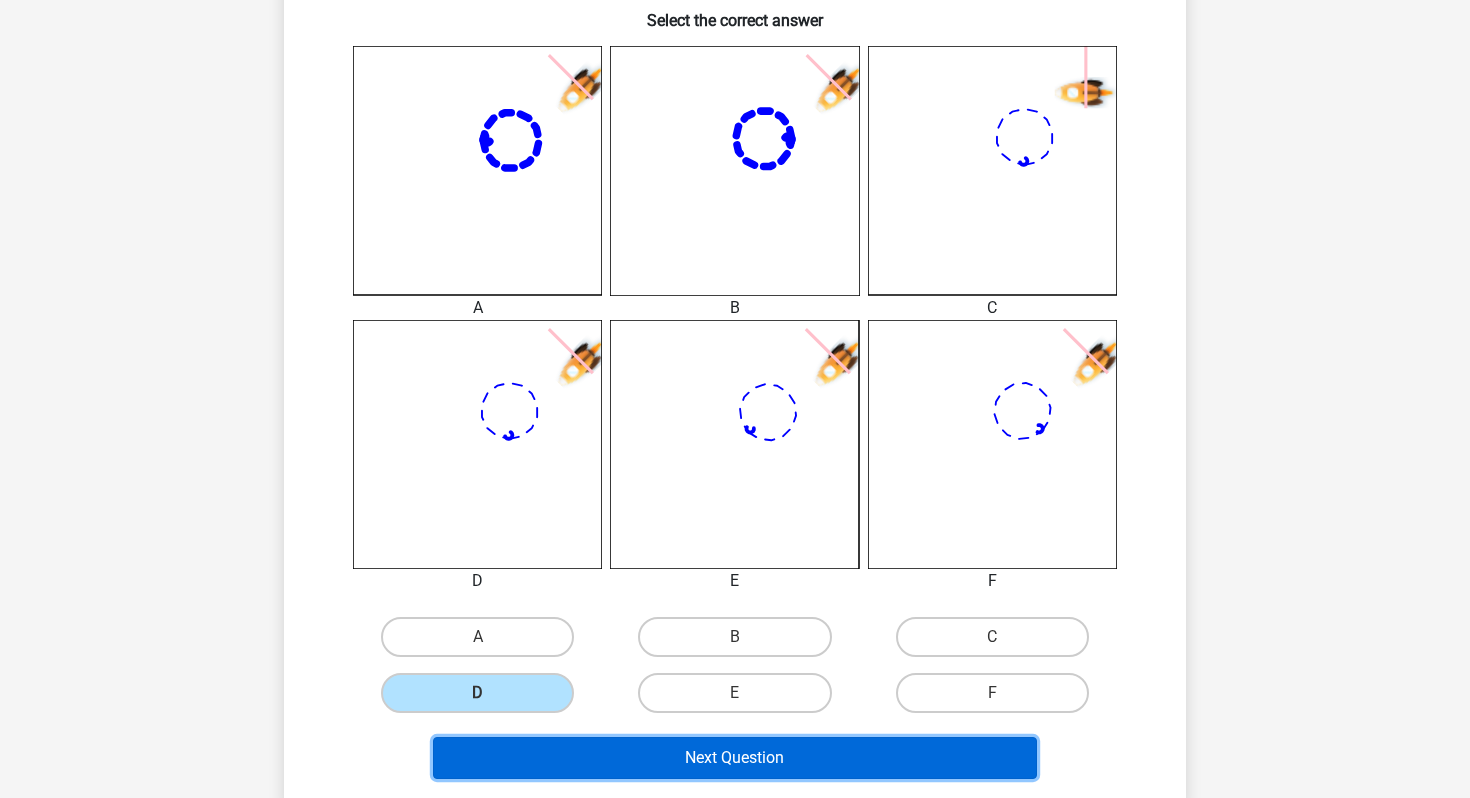 click on "Next Question" at bounding box center [735, 758] 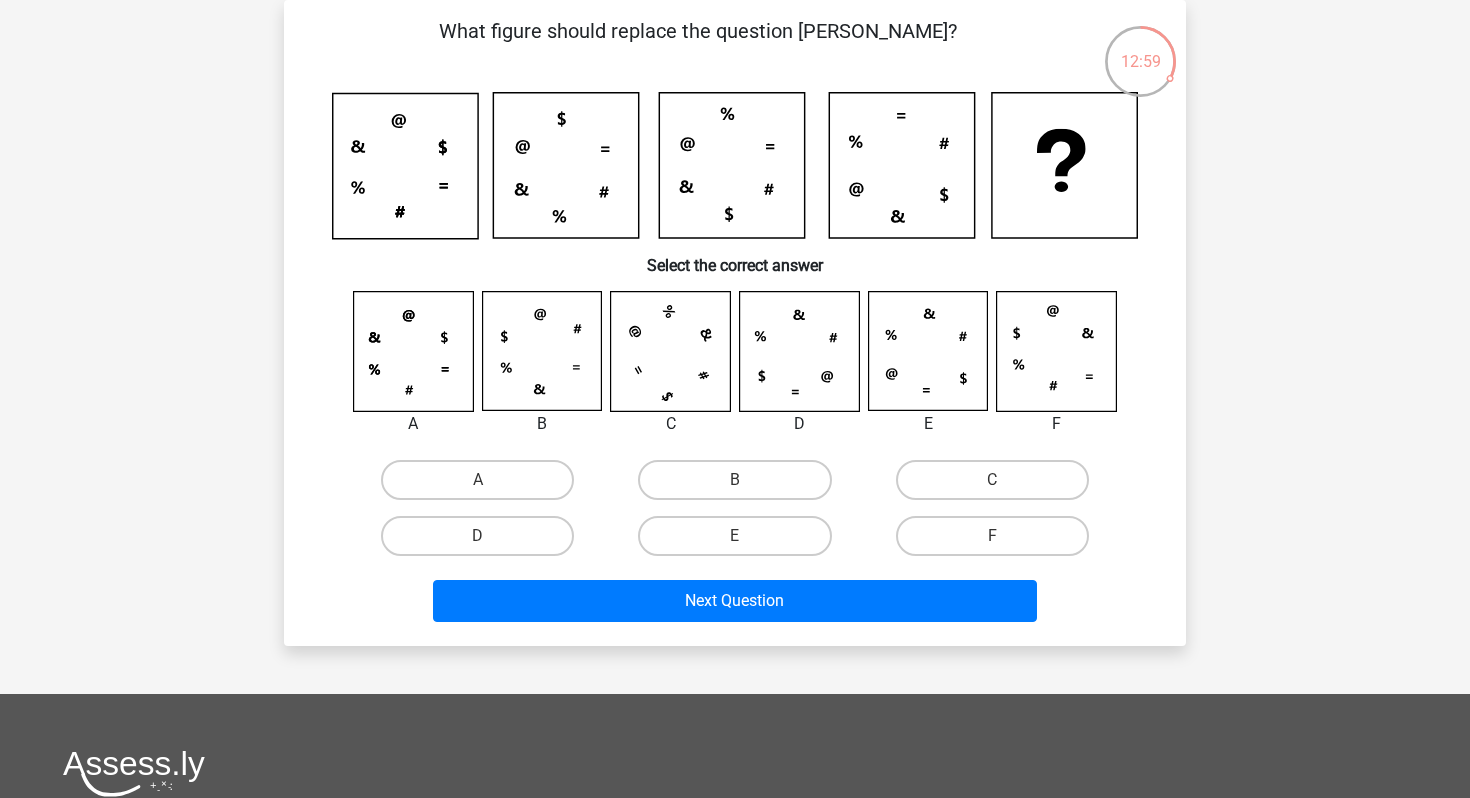 scroll, scrollTop: 73, scrollLeft: 0, axis: vertical 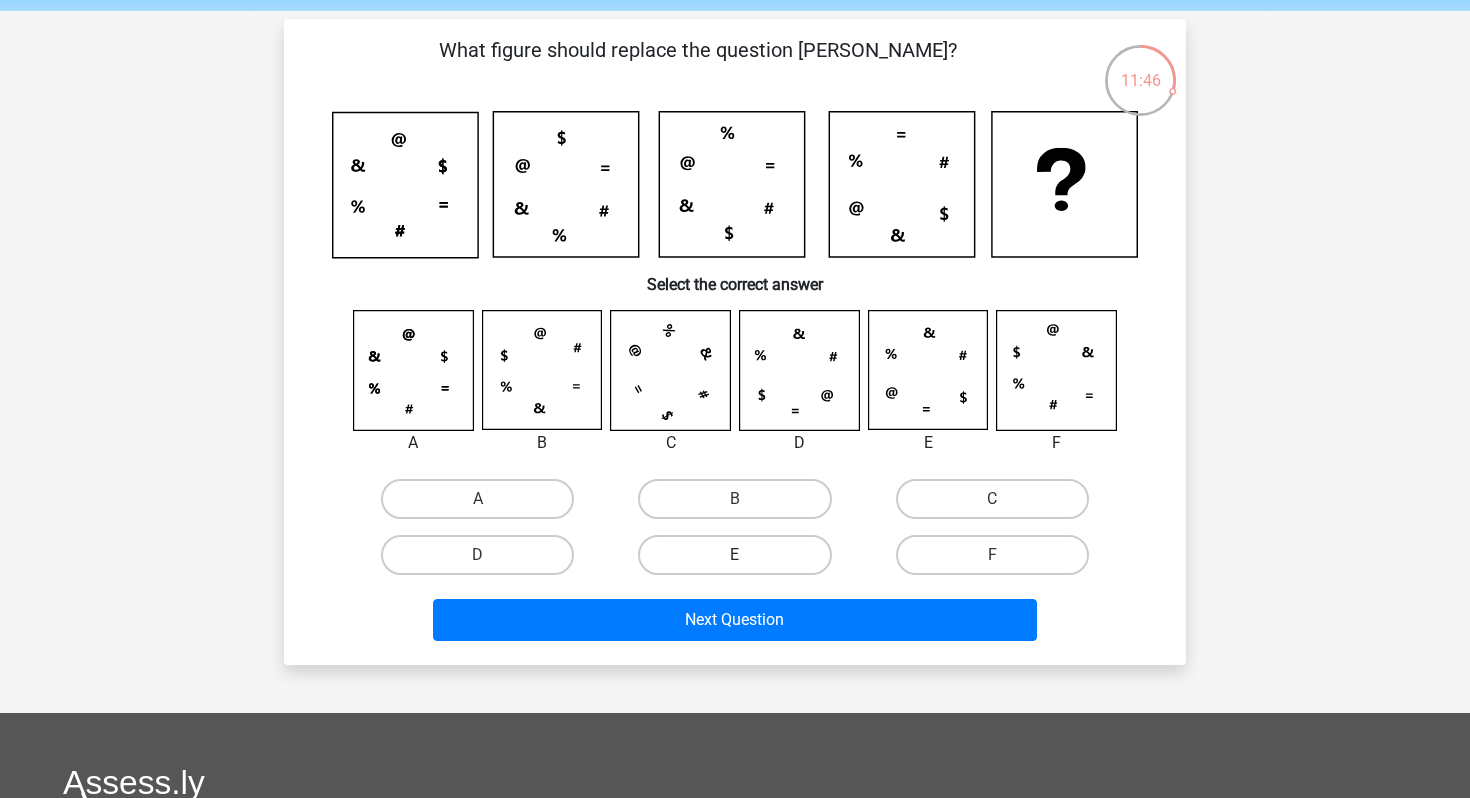 click on "E" at bounding box center (734, 555) 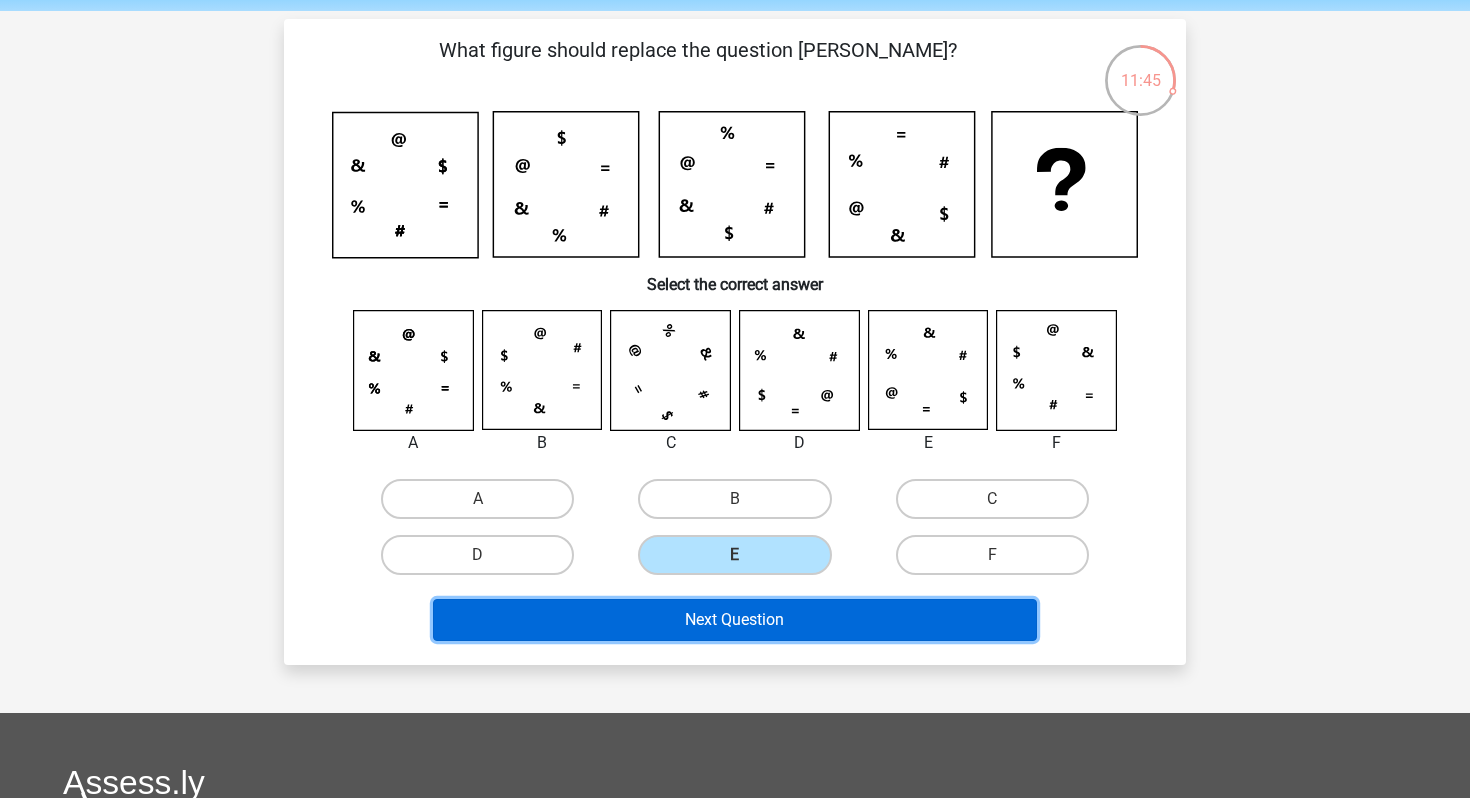 click on "Next Question" at bounding box center (735, 620) 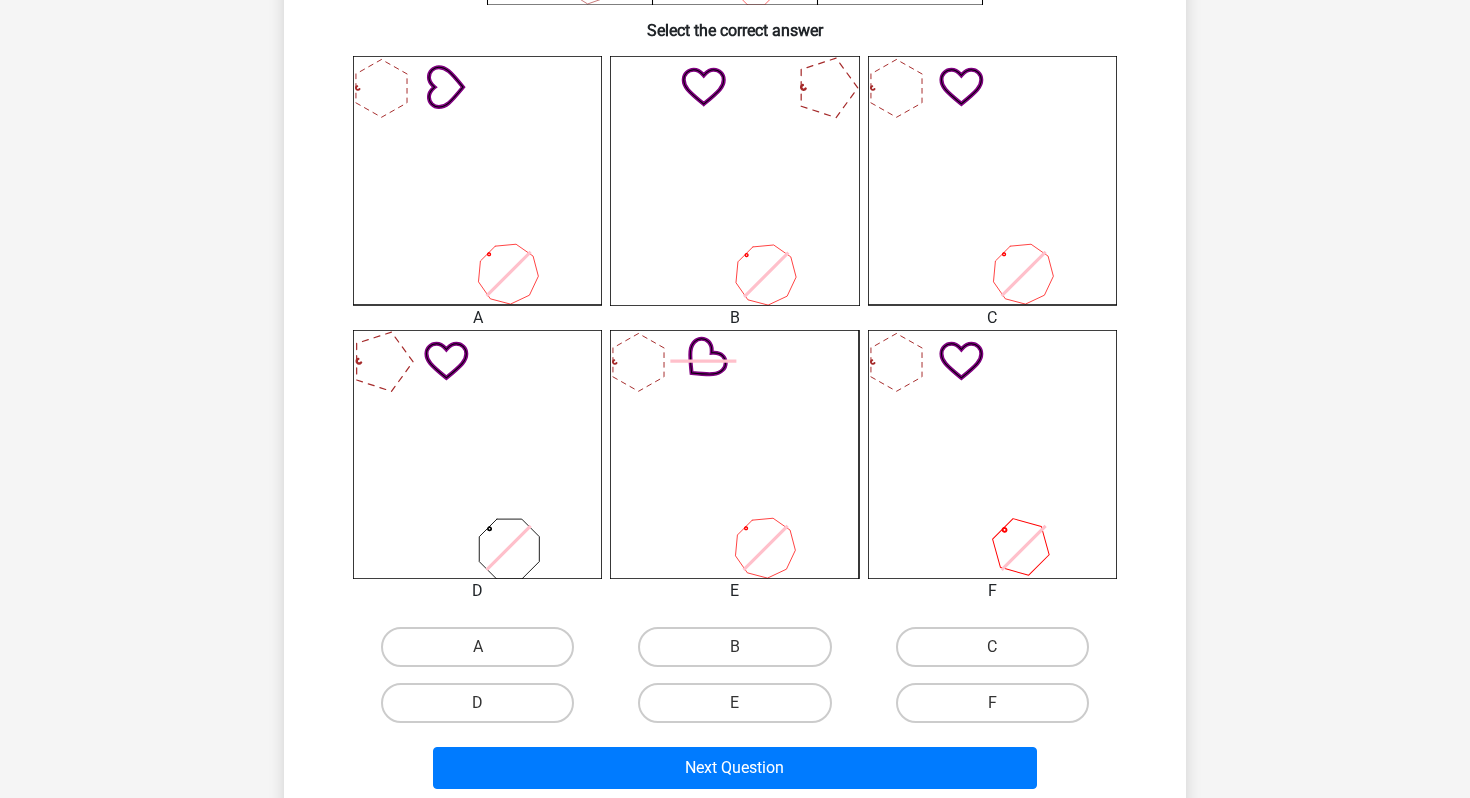 scroll, scrollTop: 551, scrollLeft: 0, axis: vertical 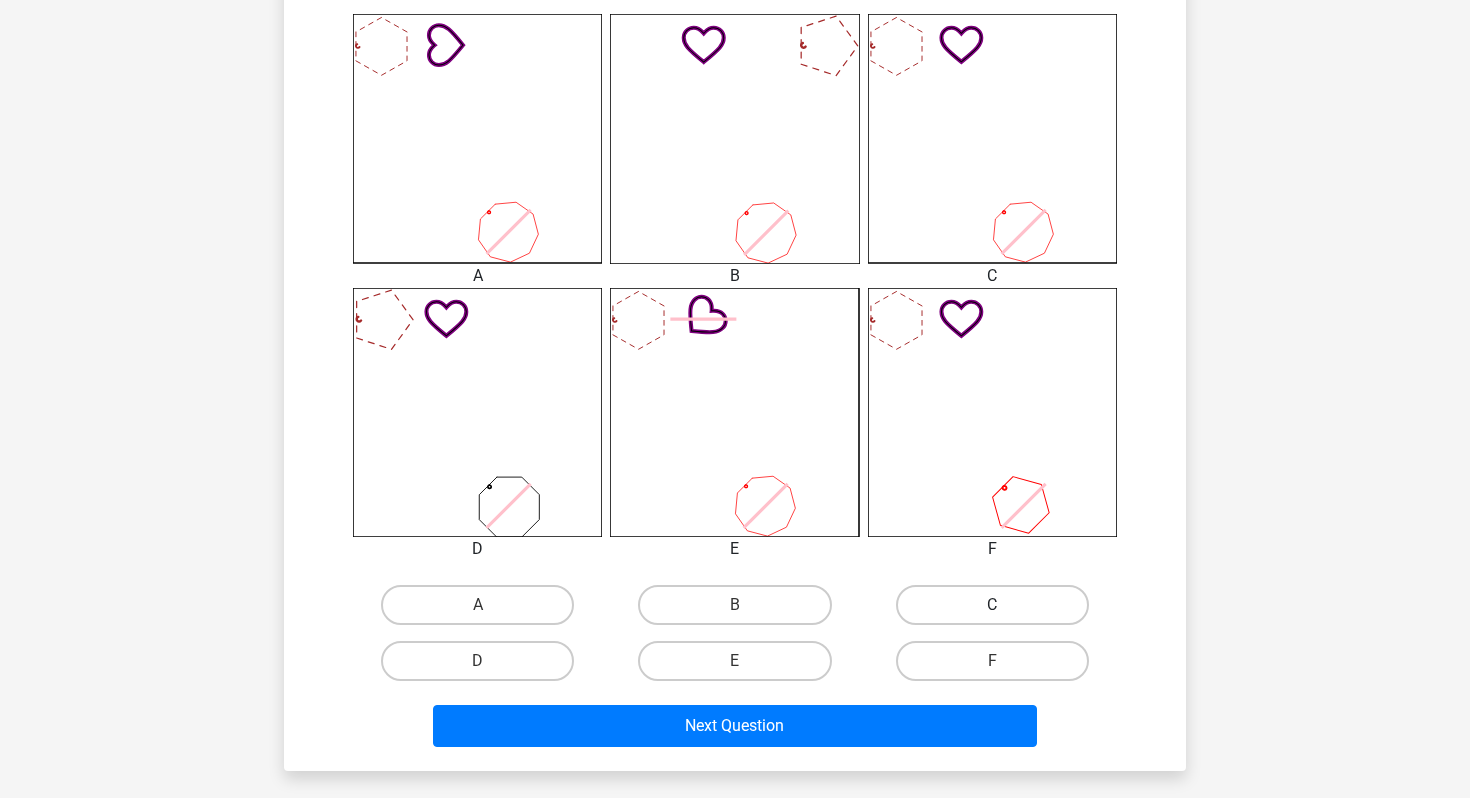 click on "C" at bounding box center [992, 605] 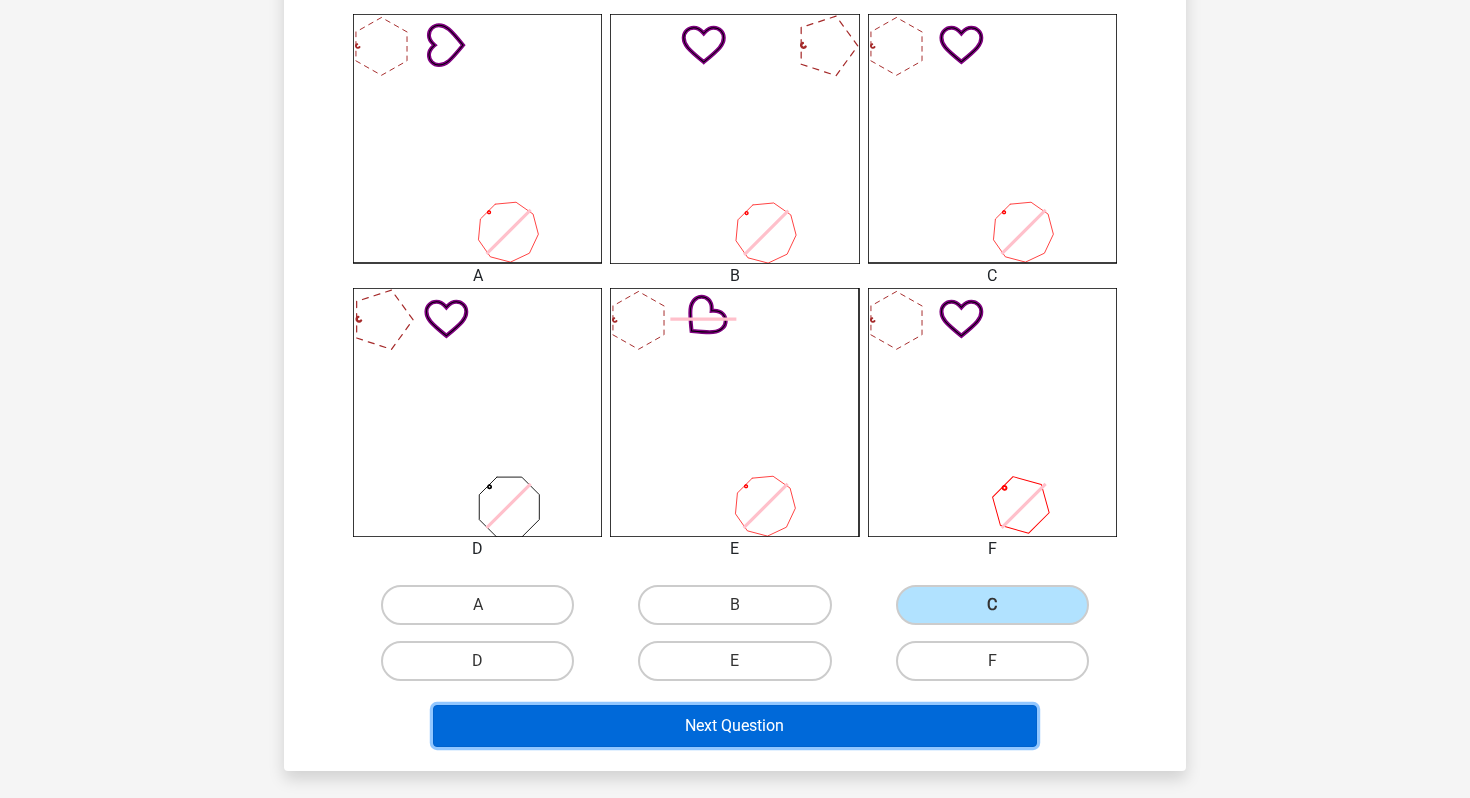 click on "Next Question" at bounding box center [735, 726] 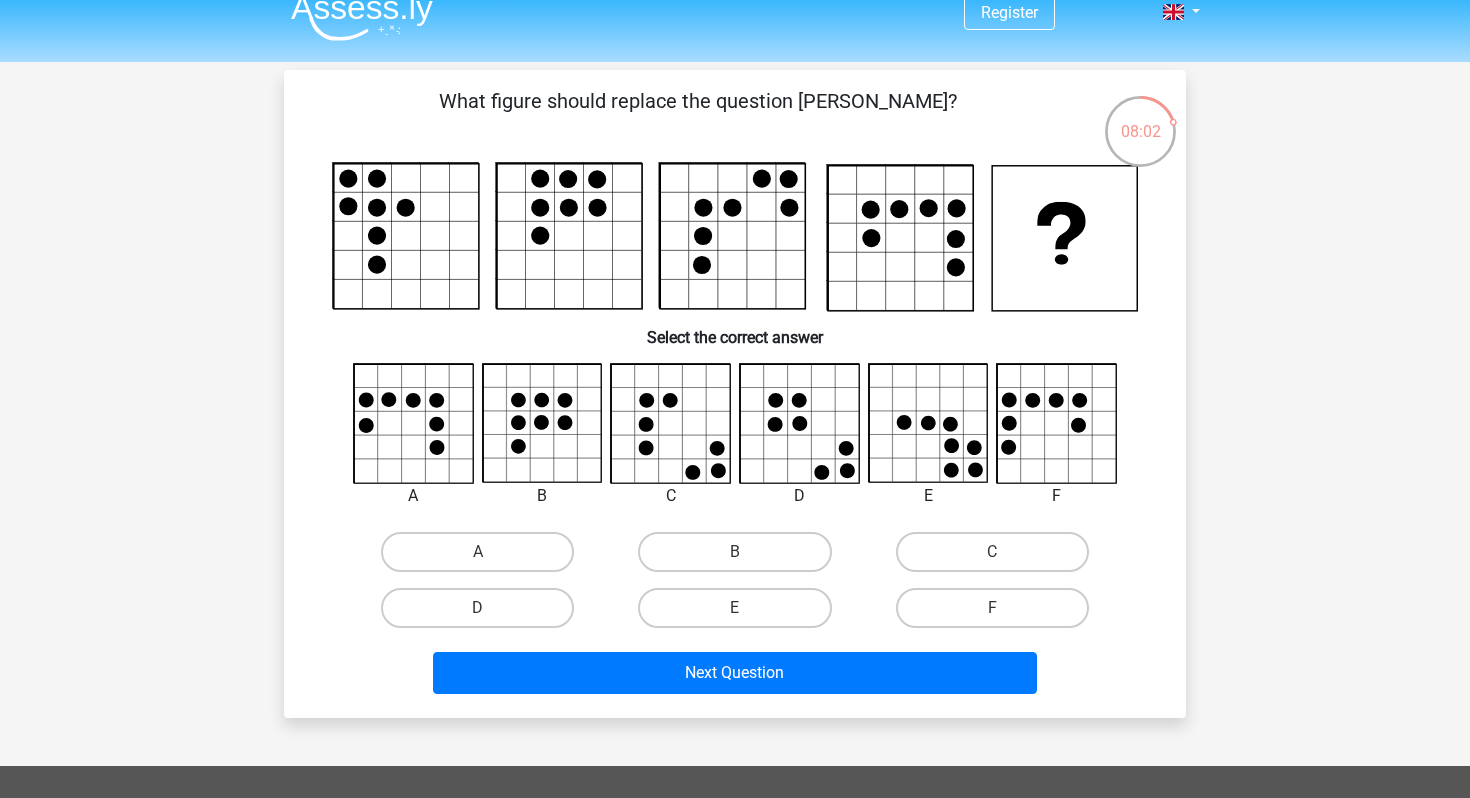 scroll, scrollTop: 27, scrollLeft: 0, axis: vertical 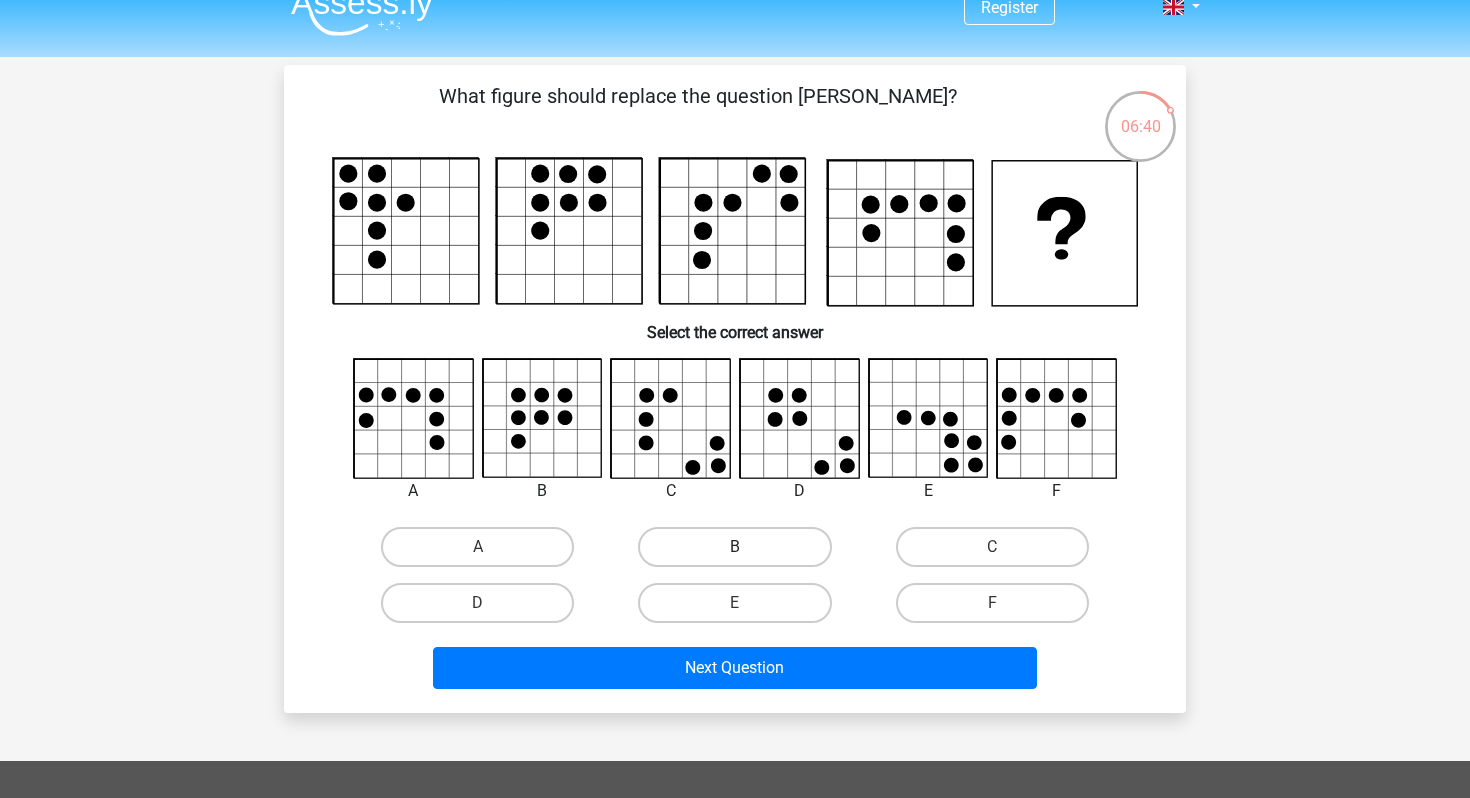 click on "B" at bounding box center (734, 547) 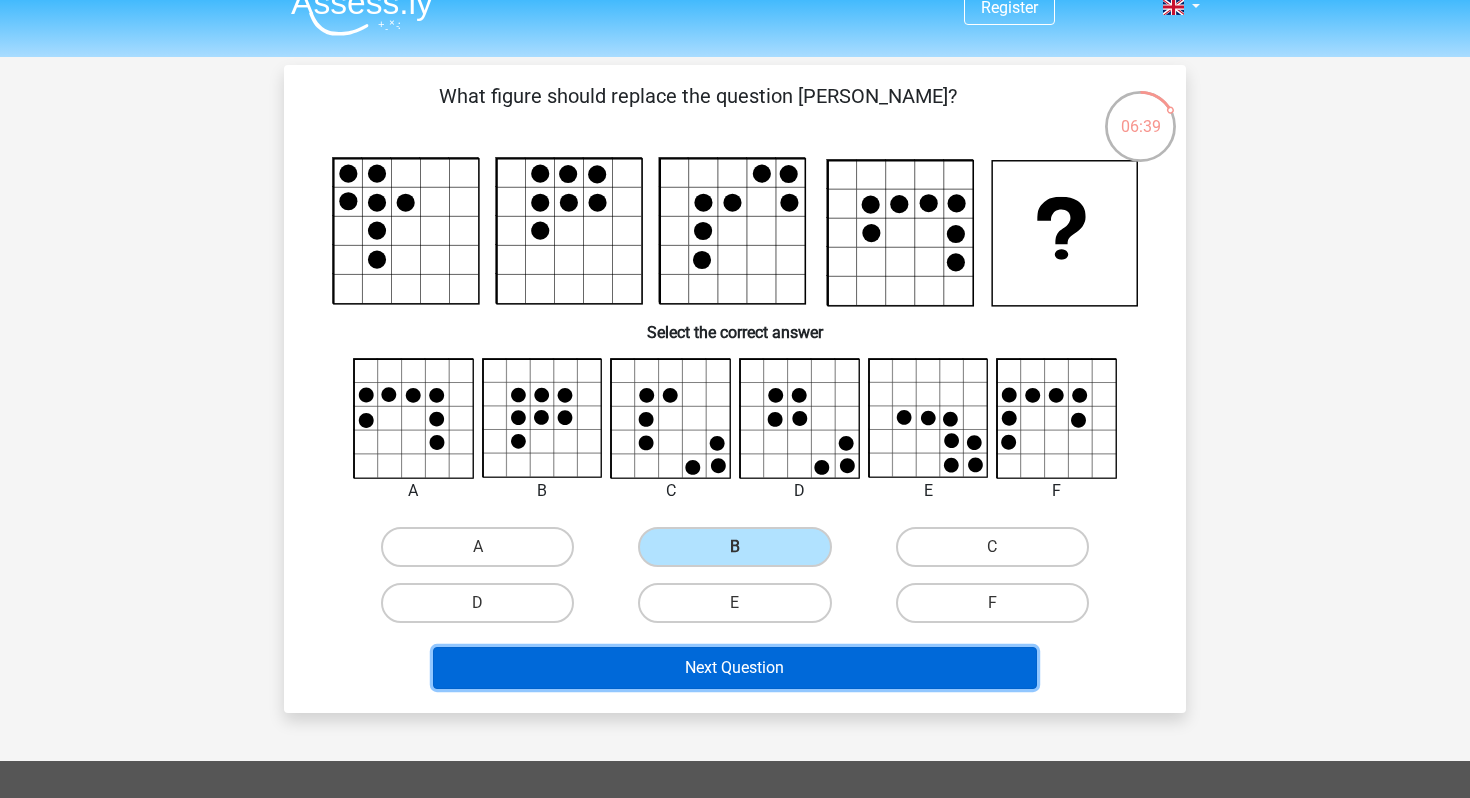 click on "Next Question" at bounding box center (735, 668) 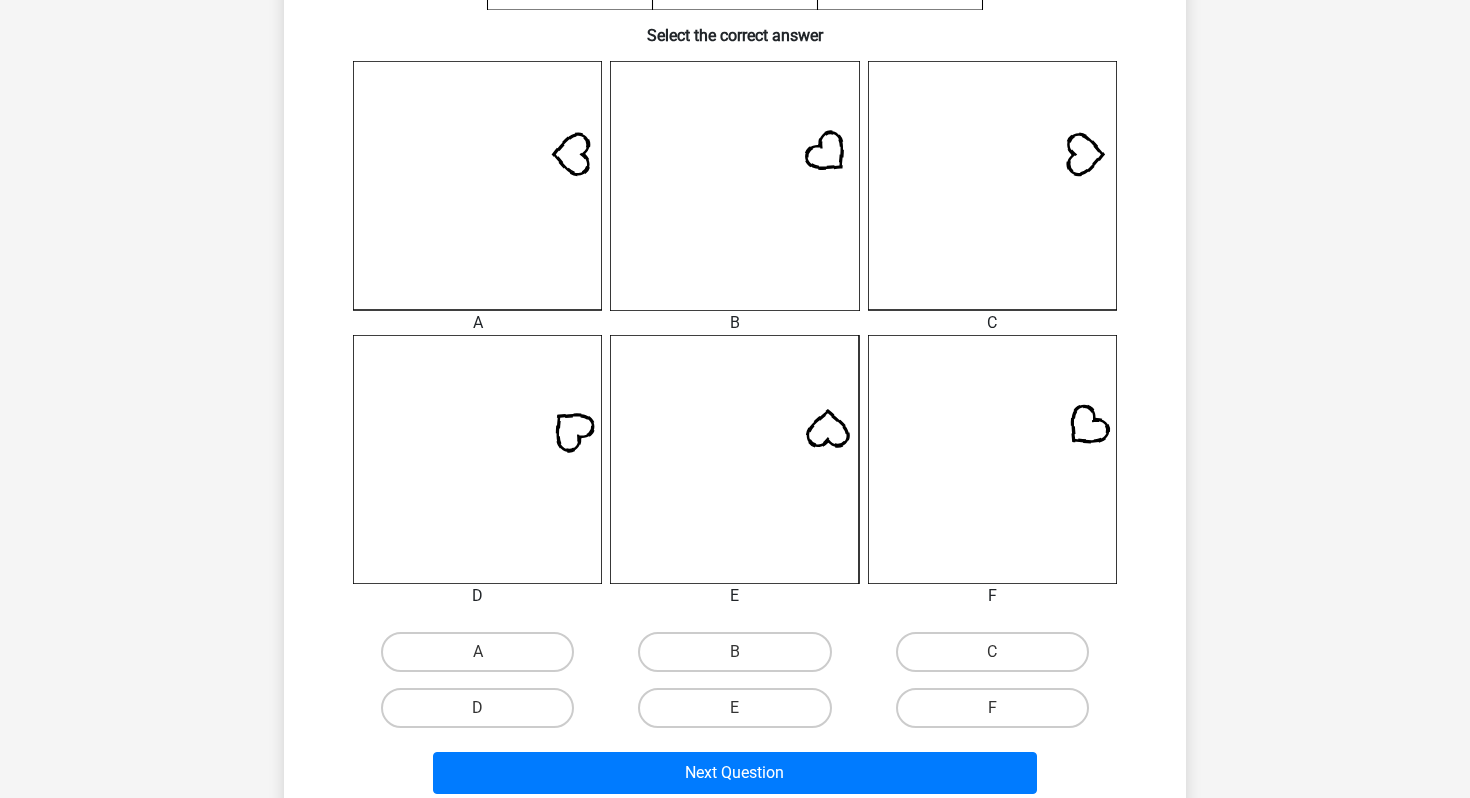 scroll, scrollTop: 515, scrollLeft: 0, axis: vertical 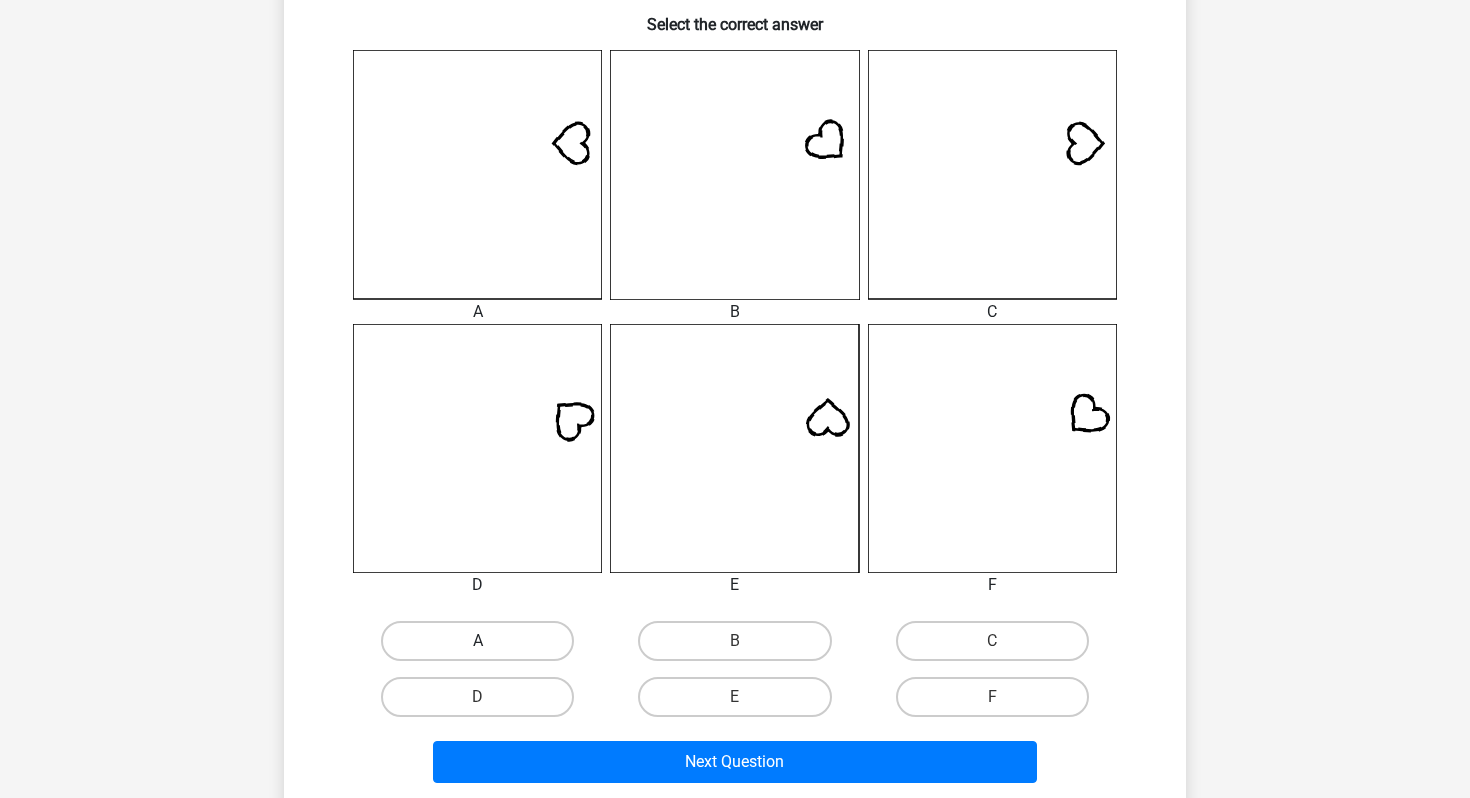 click on "A" at bounding box center [477, 641] 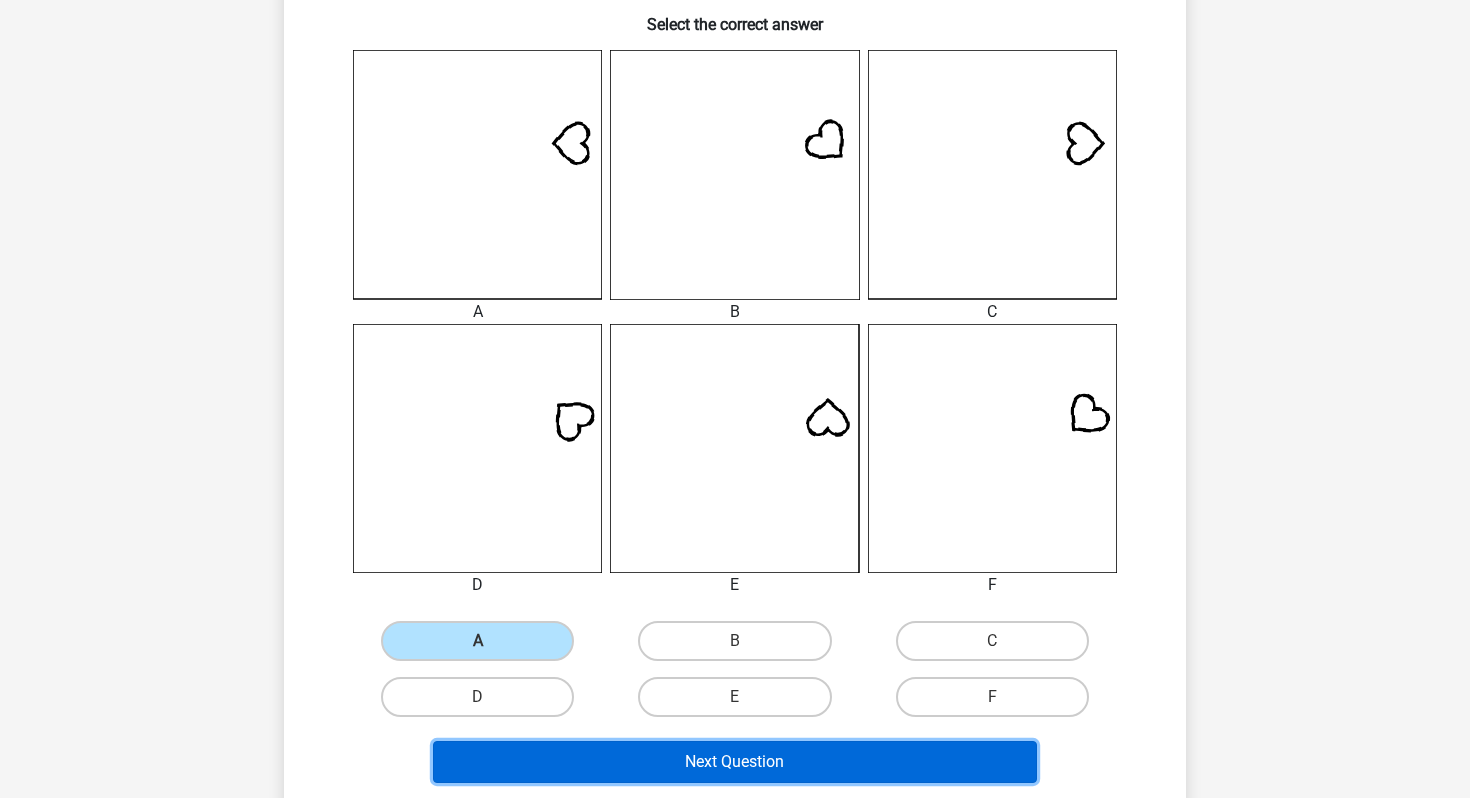 click on "Next Question" at bounding box center (735, 762) 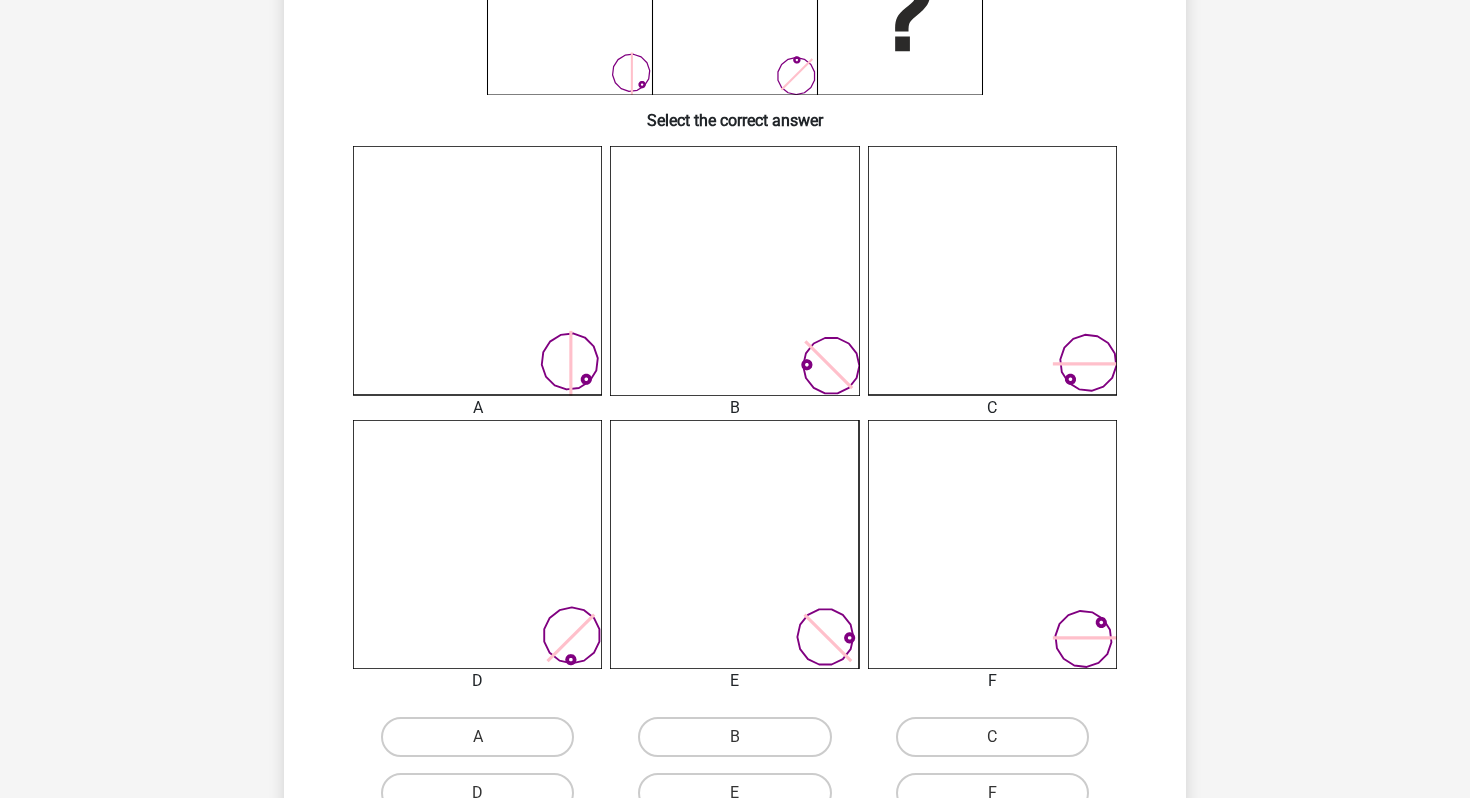 scroll, scrollTop: 546, scrollLeft: 0, axis: vertical 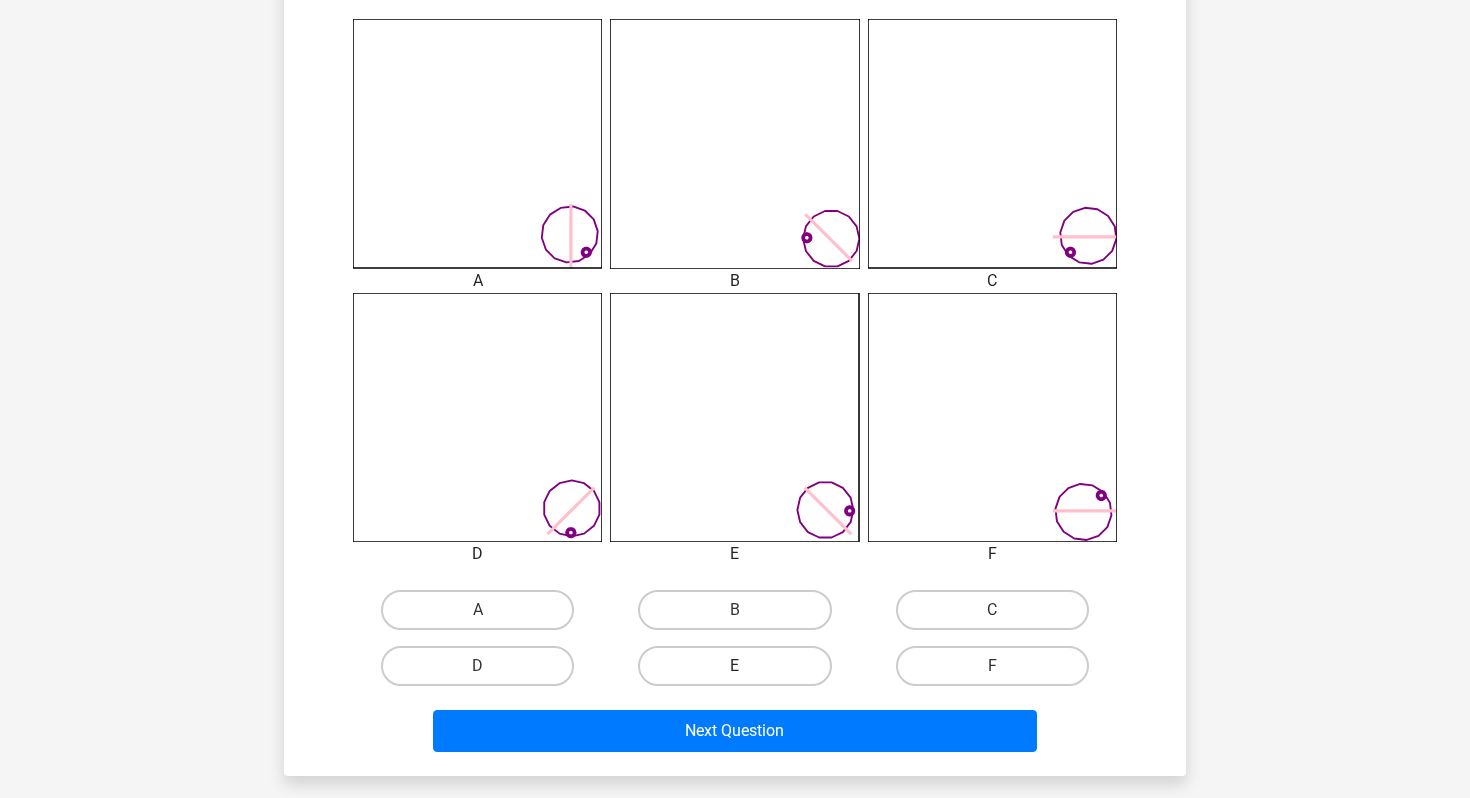 click on "E" at bounding box center (734, 666) 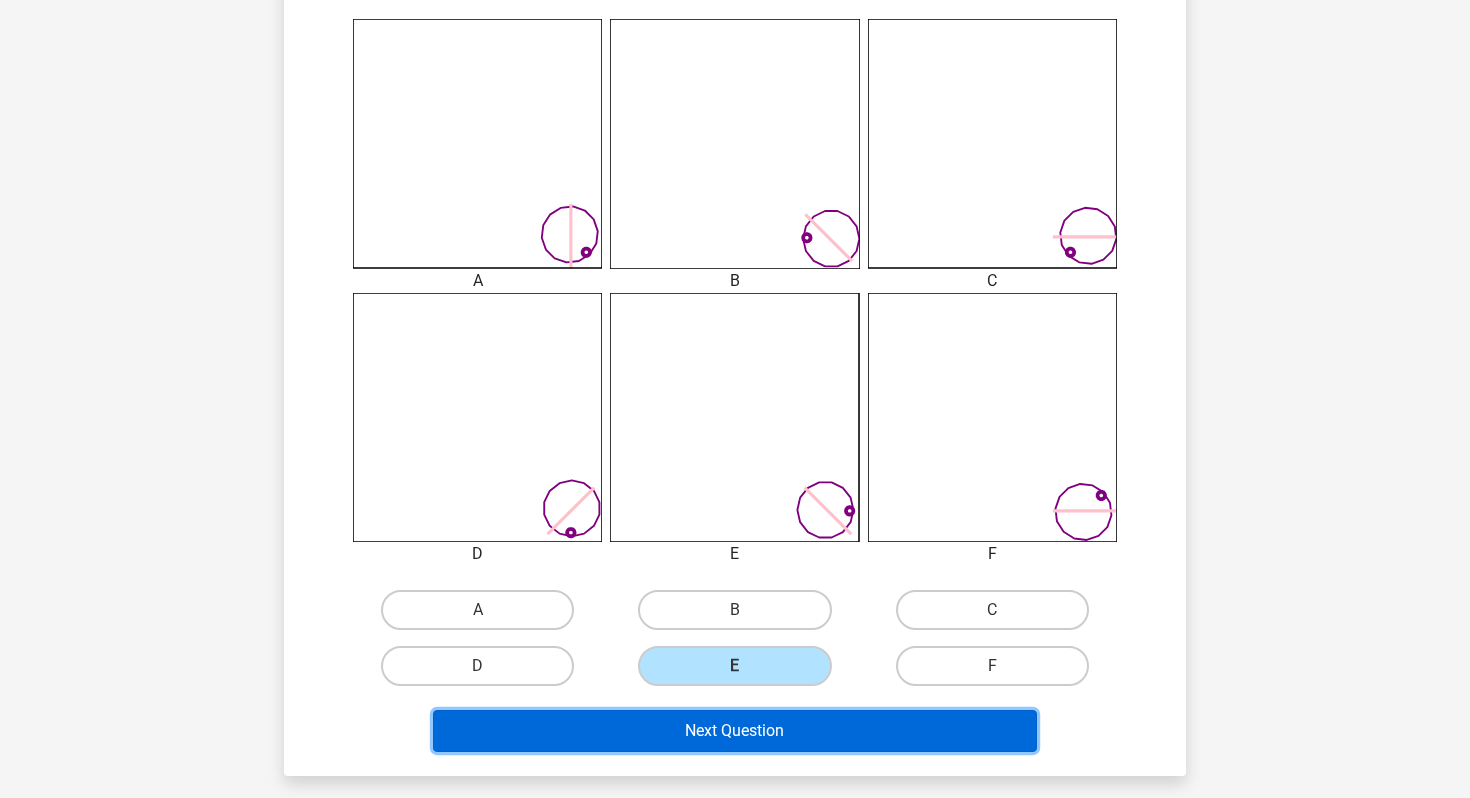 click on "Next Question" at bounding box center [735, 731] 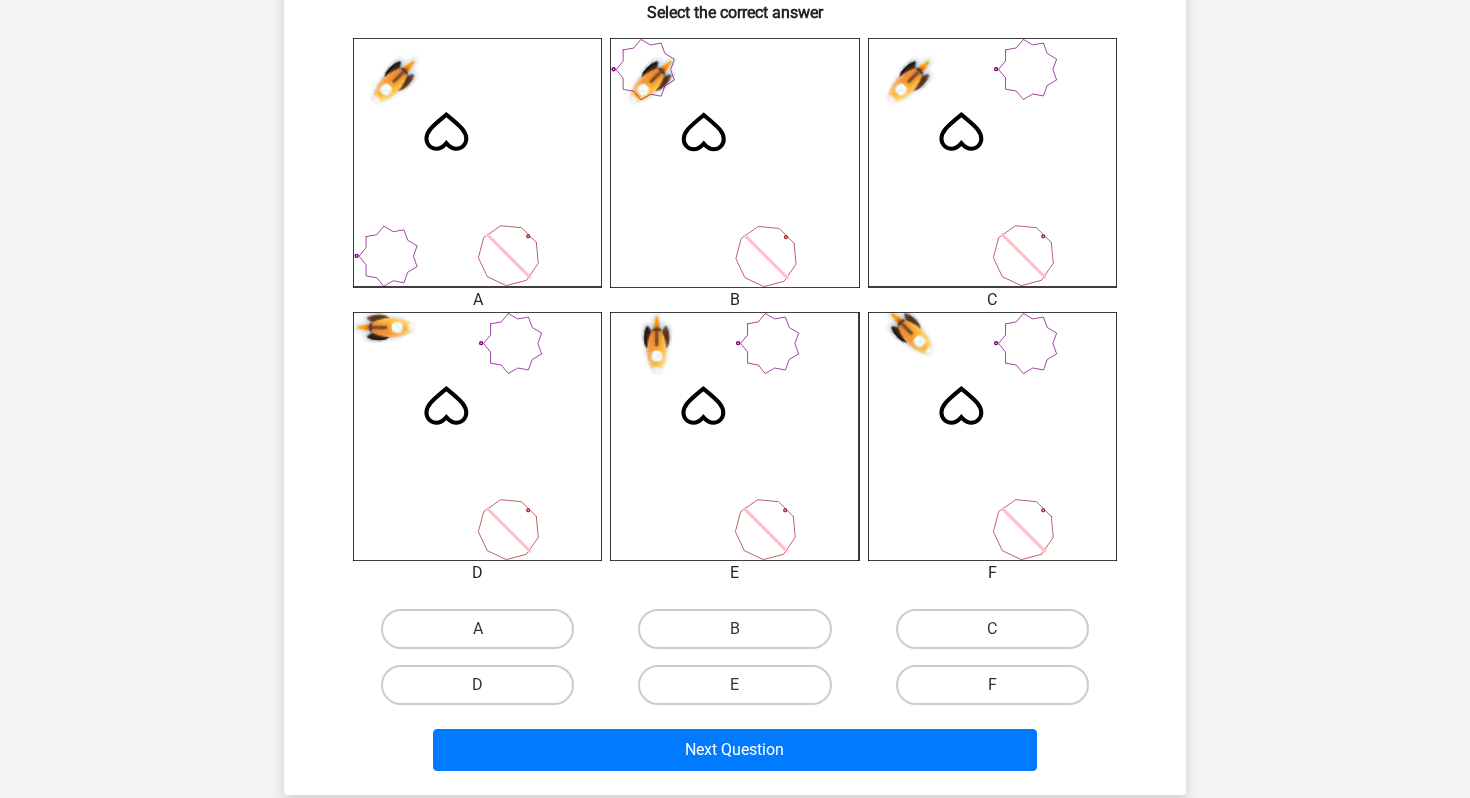 scroll, scrollTop: 525, scrollLeft: 0, axis: vertical 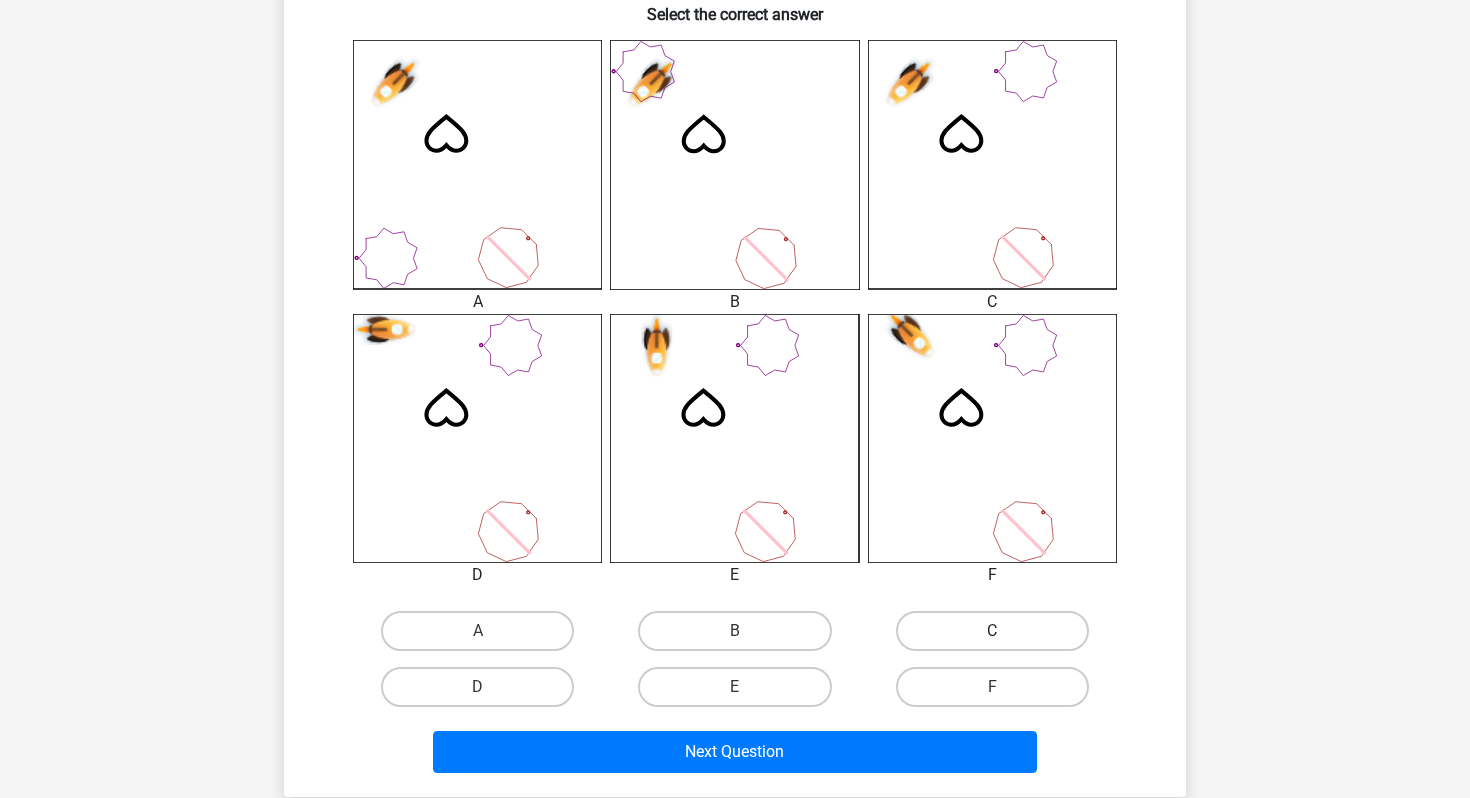 click on "C" at bounding box center (992, 631) 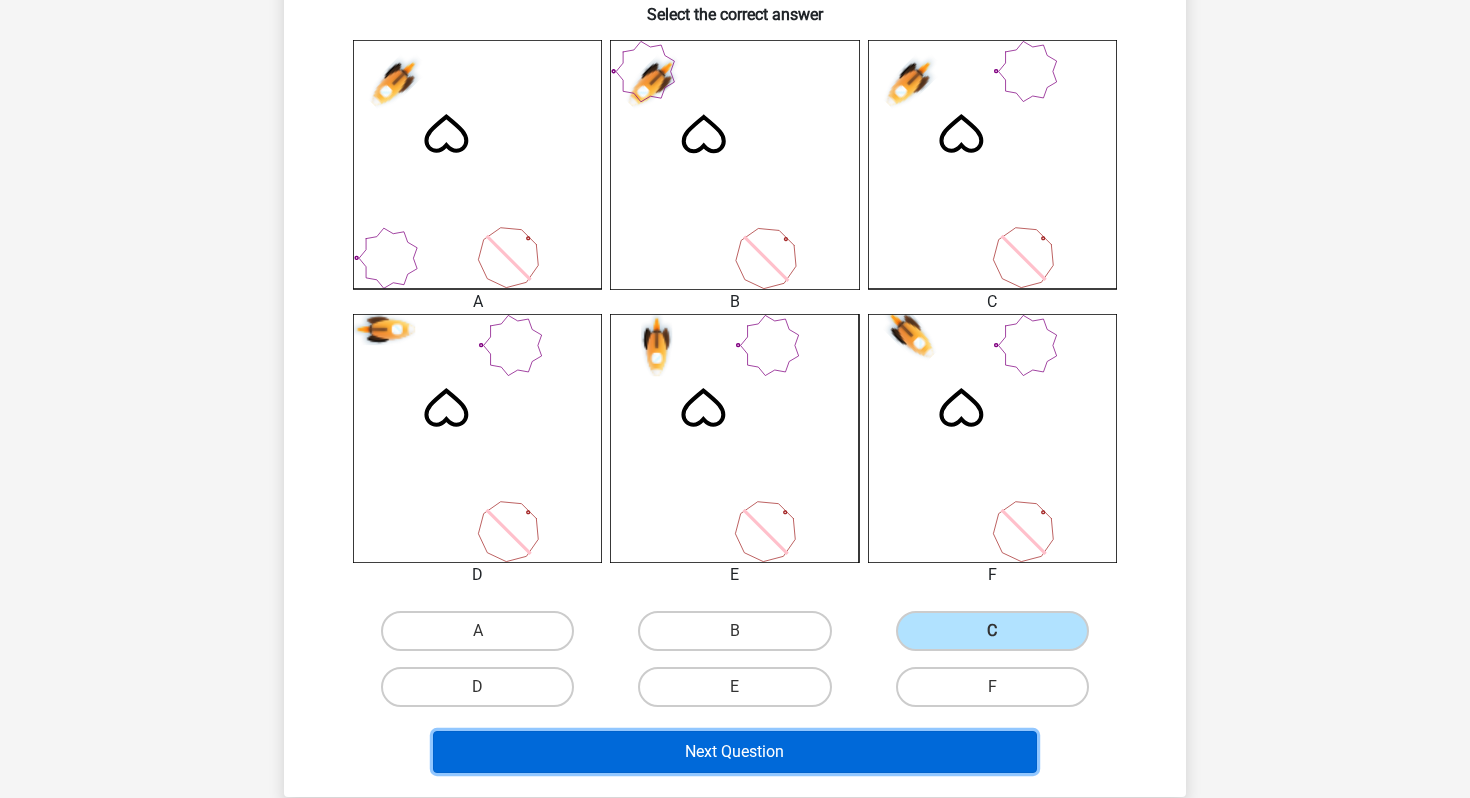 click on "Next Question" at bounding box center (735, 752) 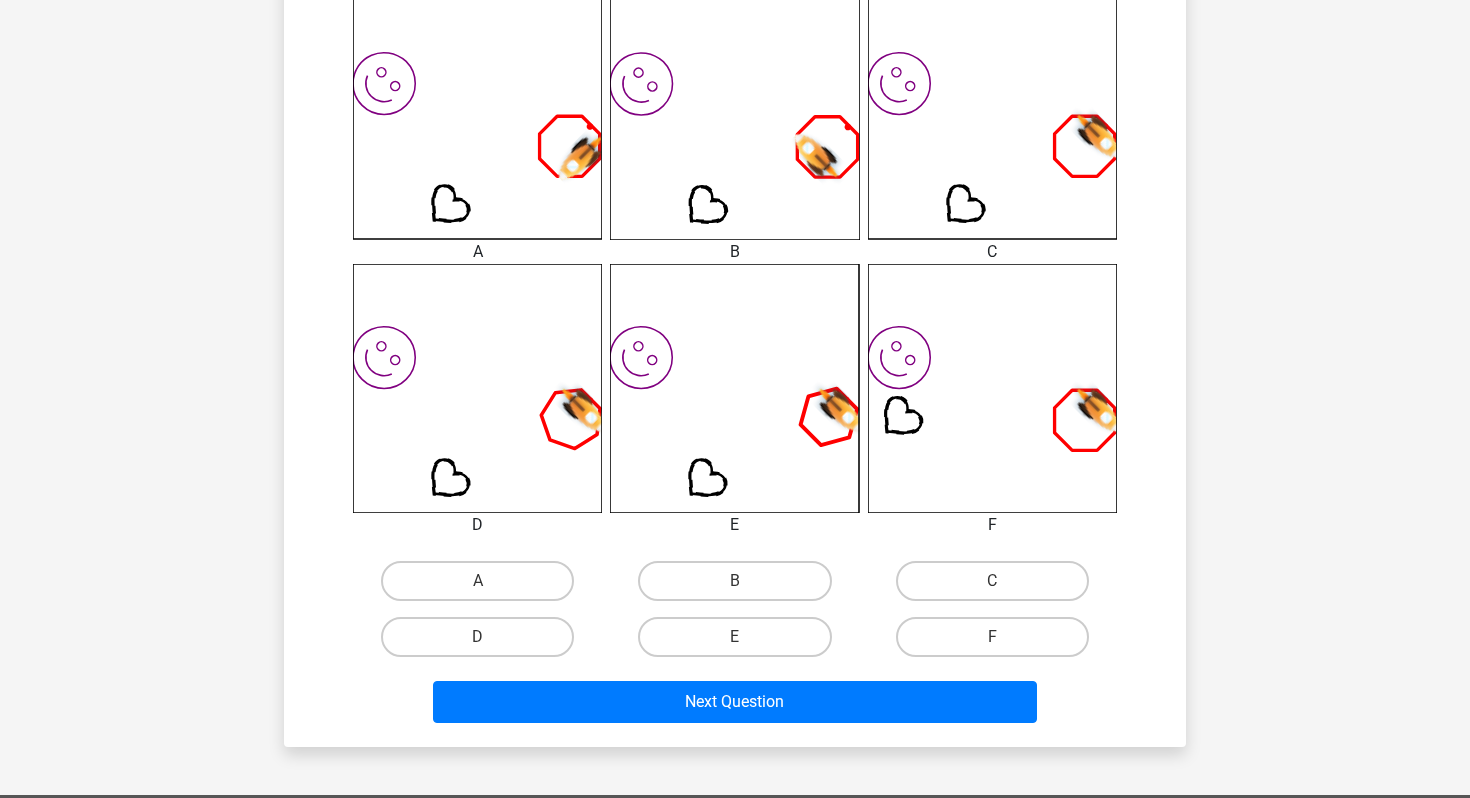 scroll, scrollTop: 581, scrollLeft: 0, axis: vertical 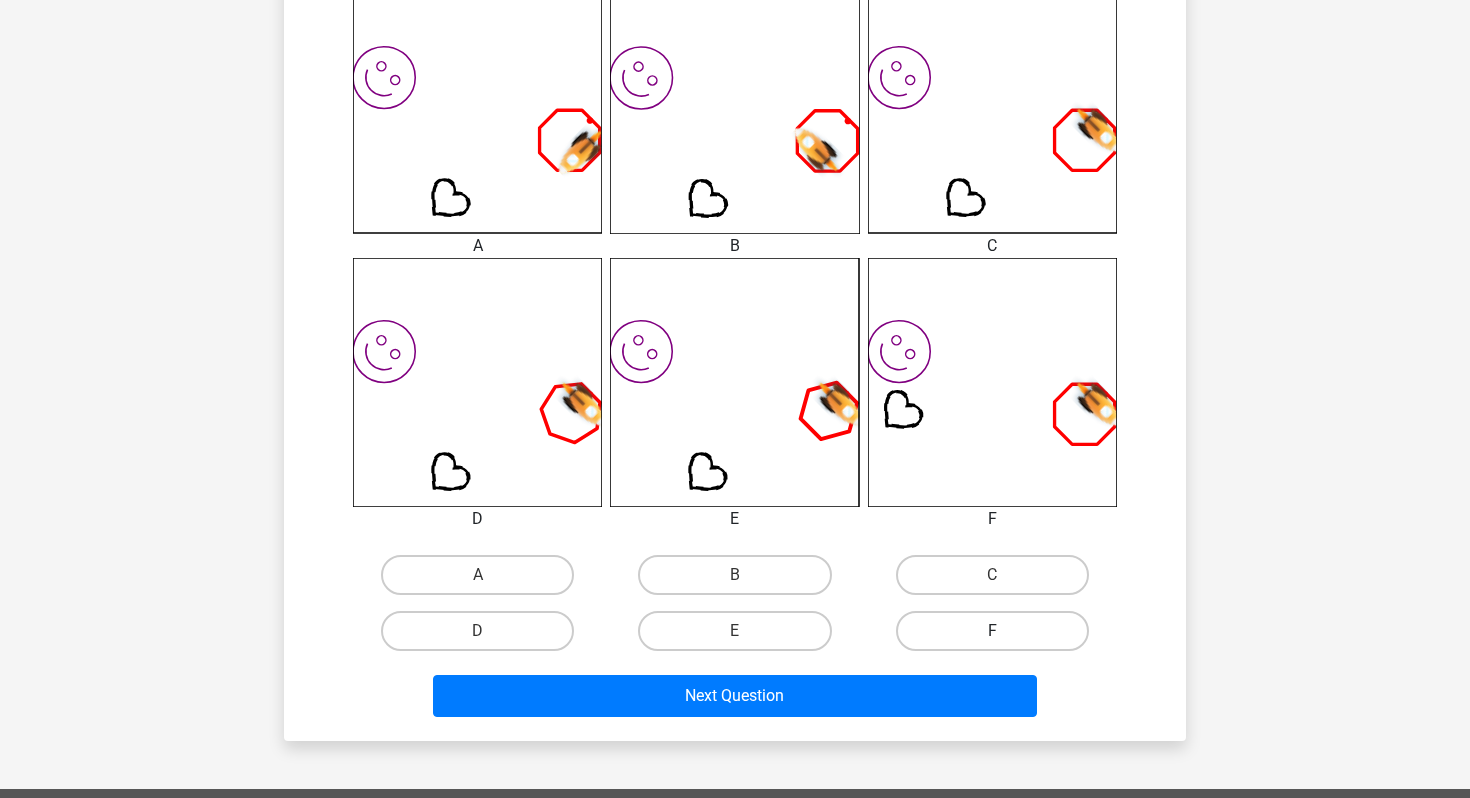 click on "F" at bounding box center (992, 631) 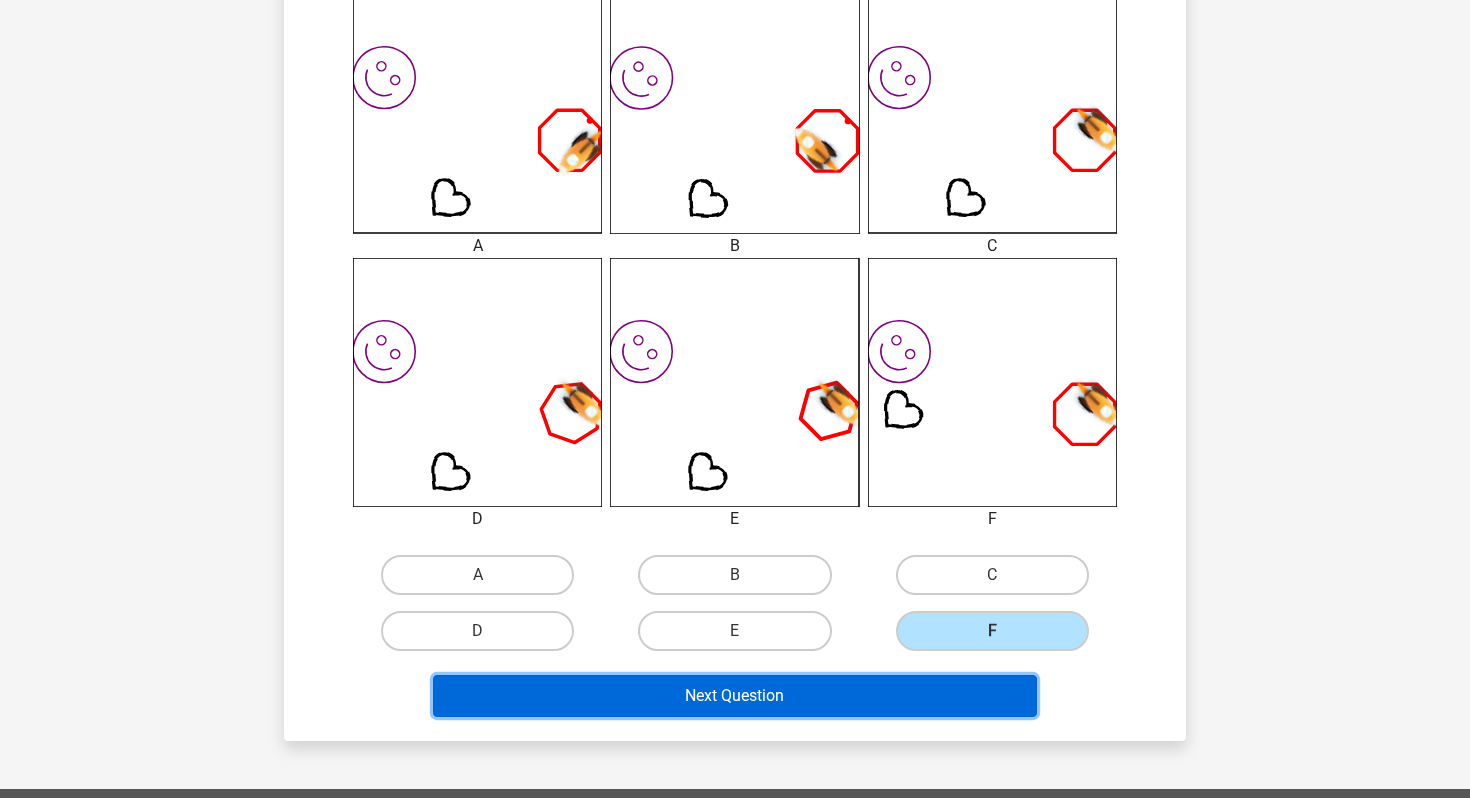 click on "Next Question" at bounding box center (735, 696) 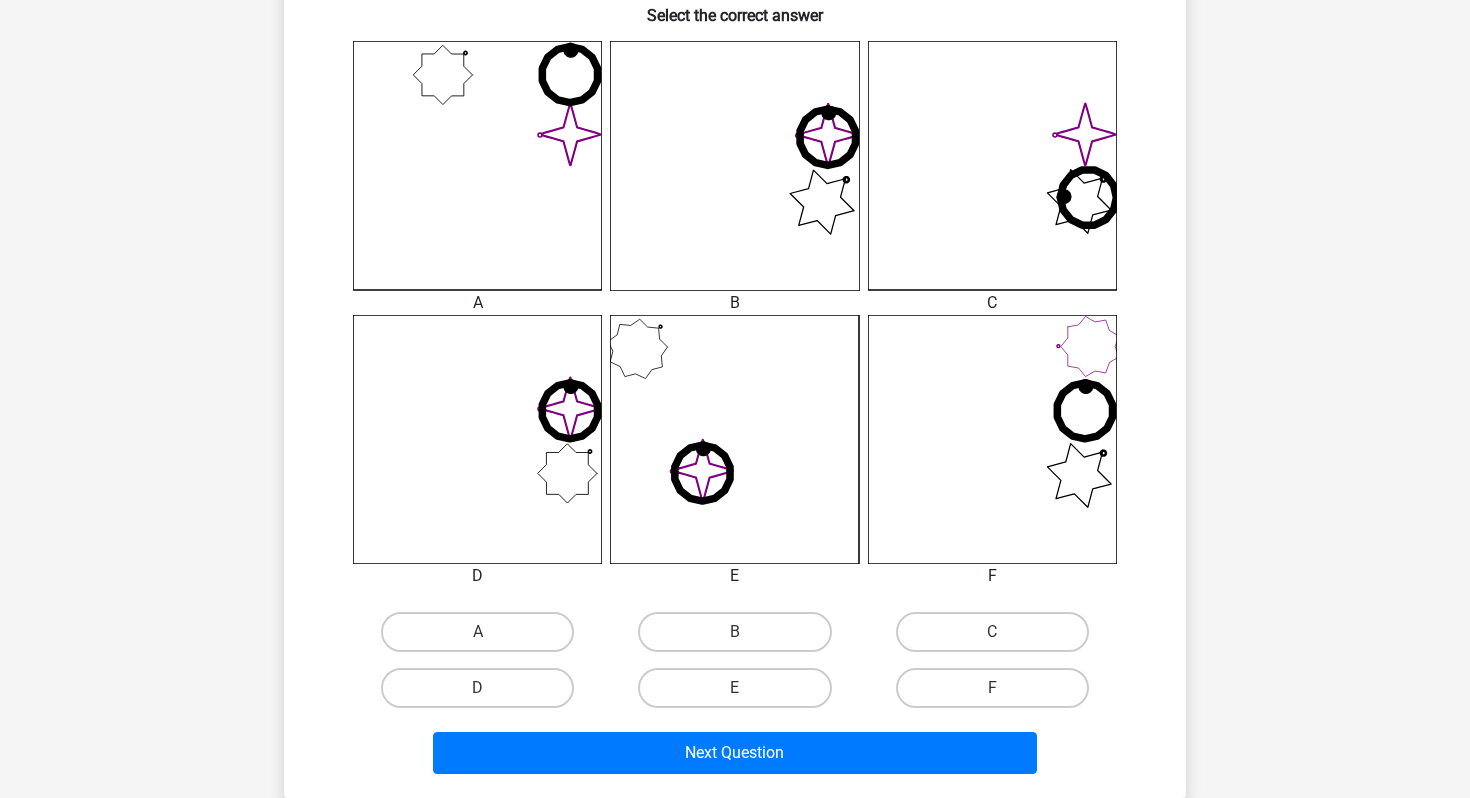 scroll, scrollTop: 526, scrollLeft: 0, axis: vertical 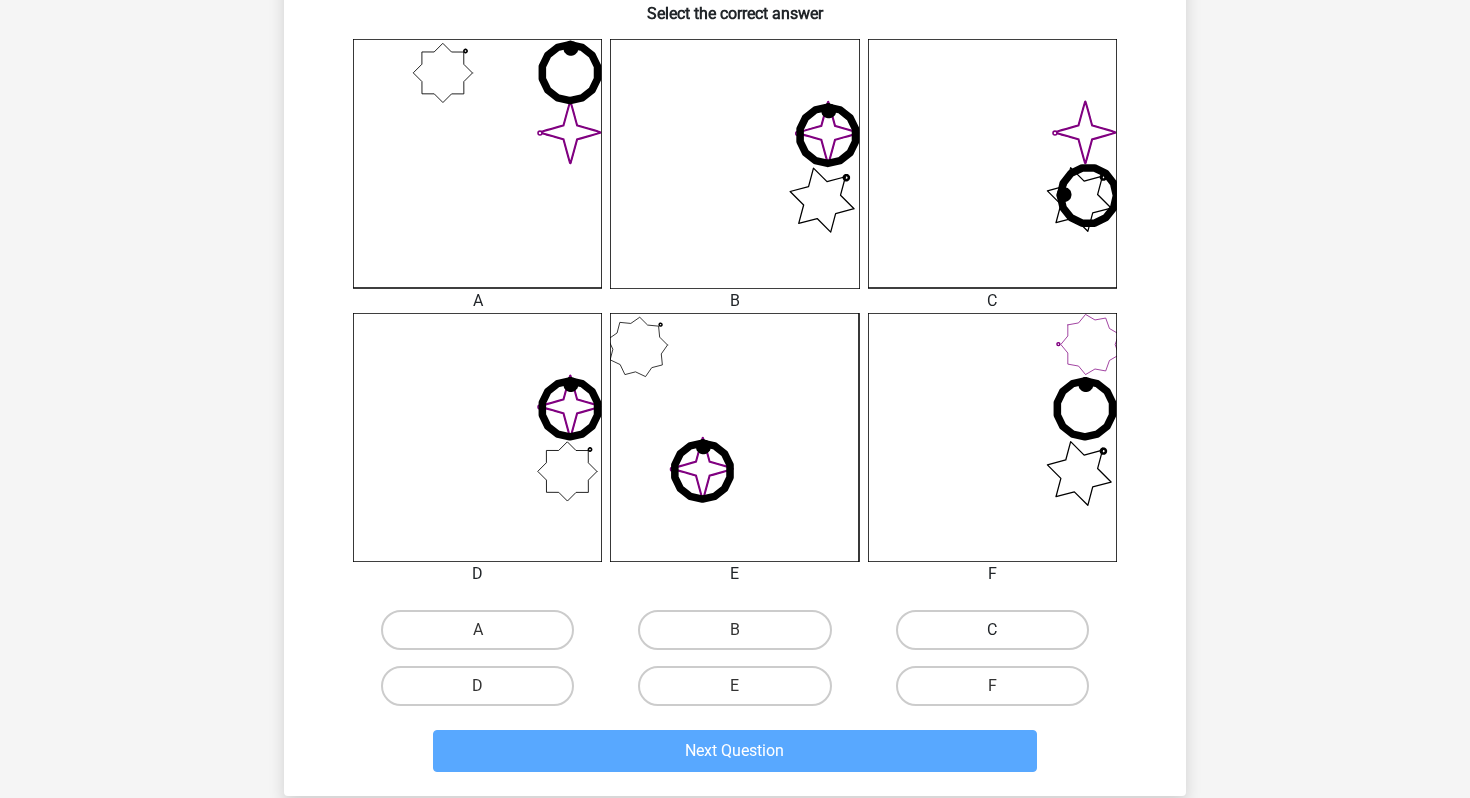 click on "C" at bounding box center (992, 630) 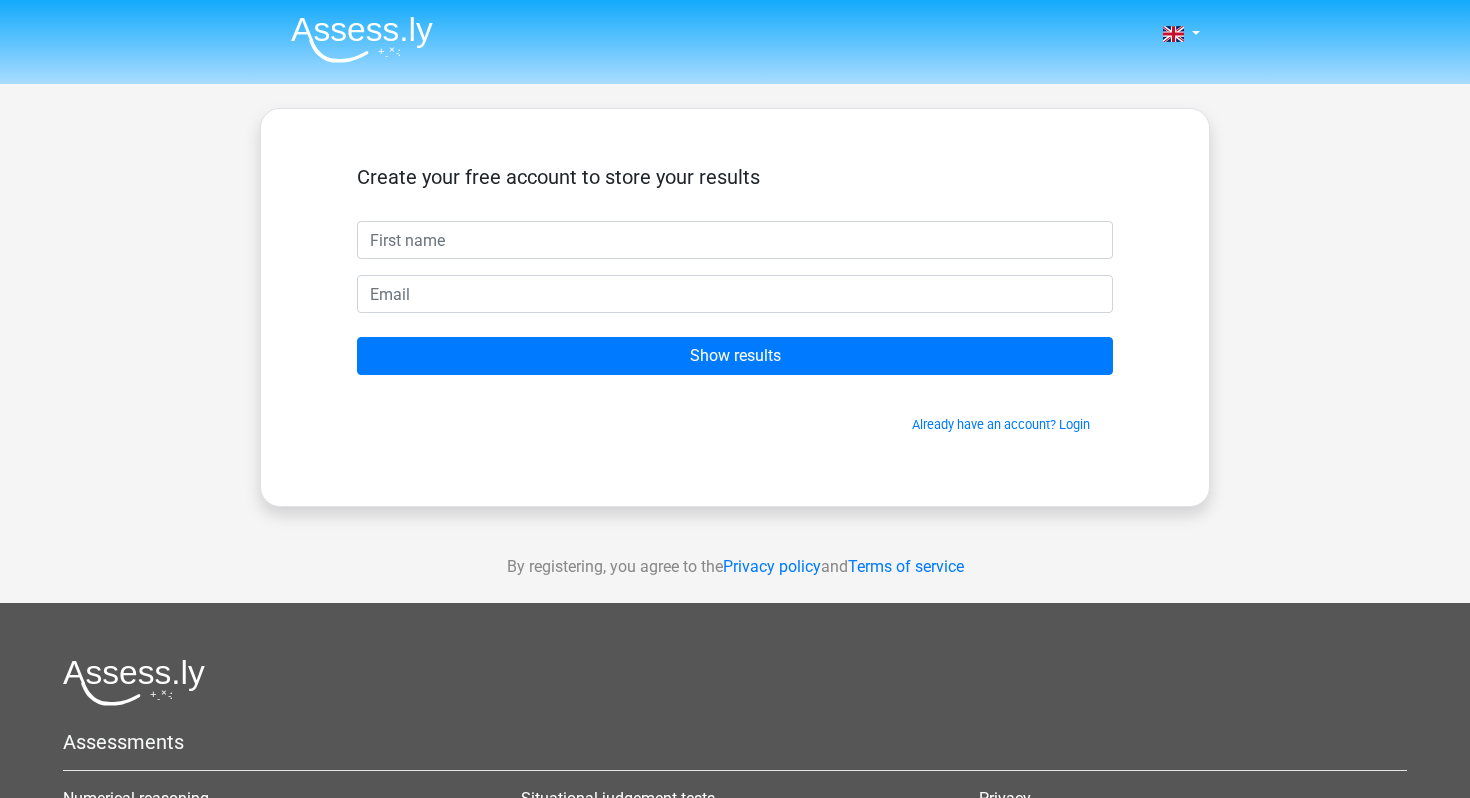 scroll, scrollTop: 0, scrollLeft: 0, axis: both 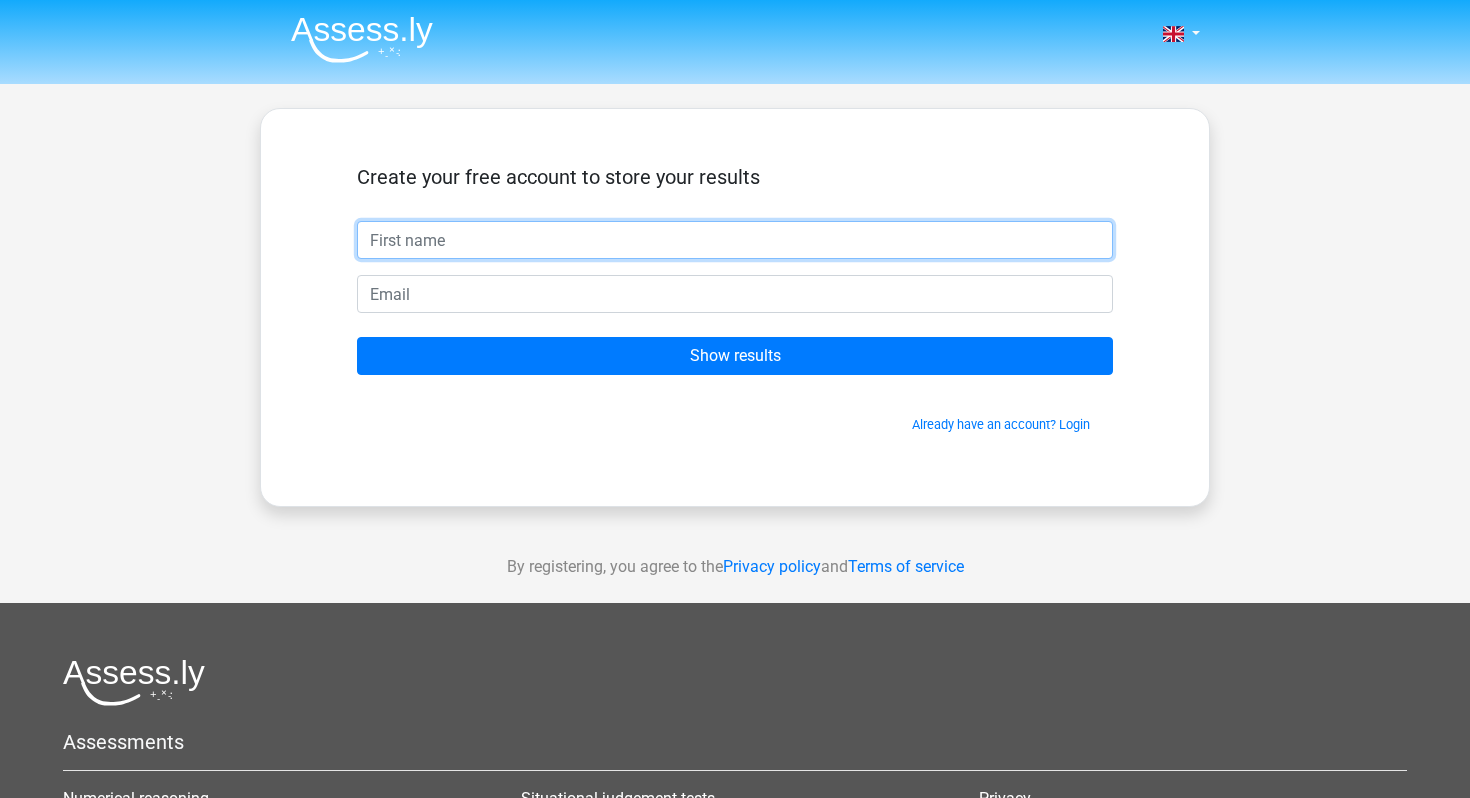 click at bounding box center (735, 240) 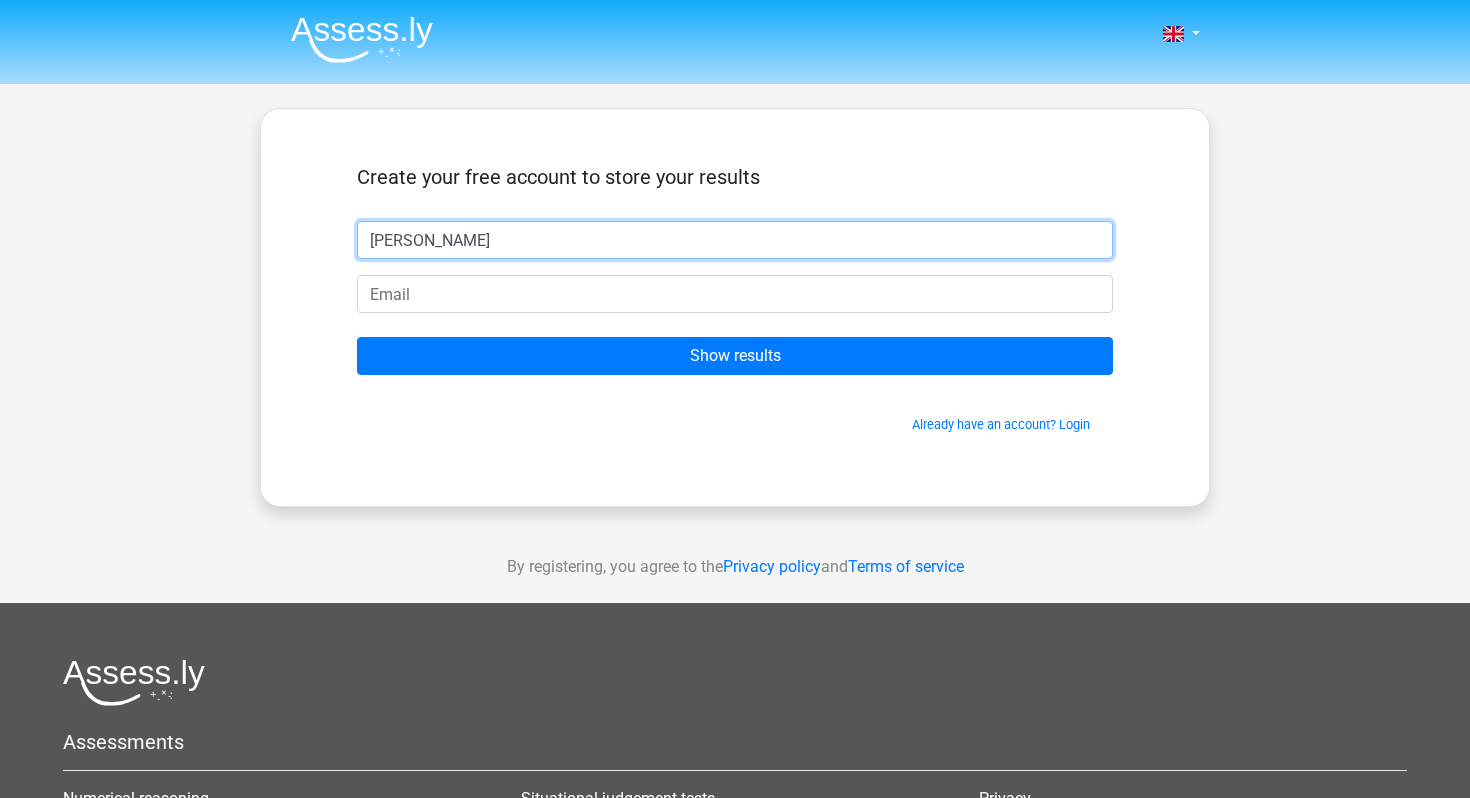 type on "Dhawal" 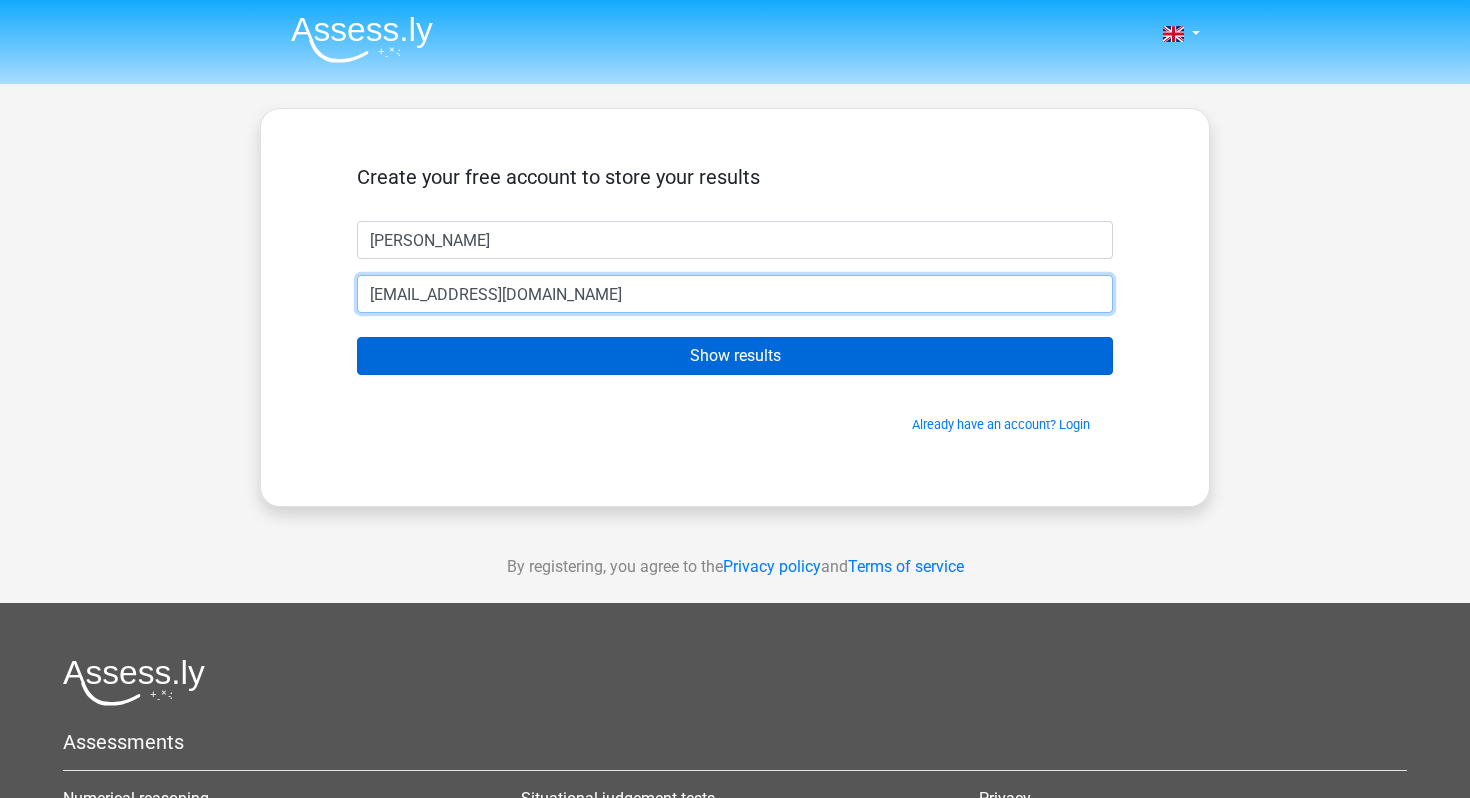 type on "dhawalgoyal92@gmail.com" 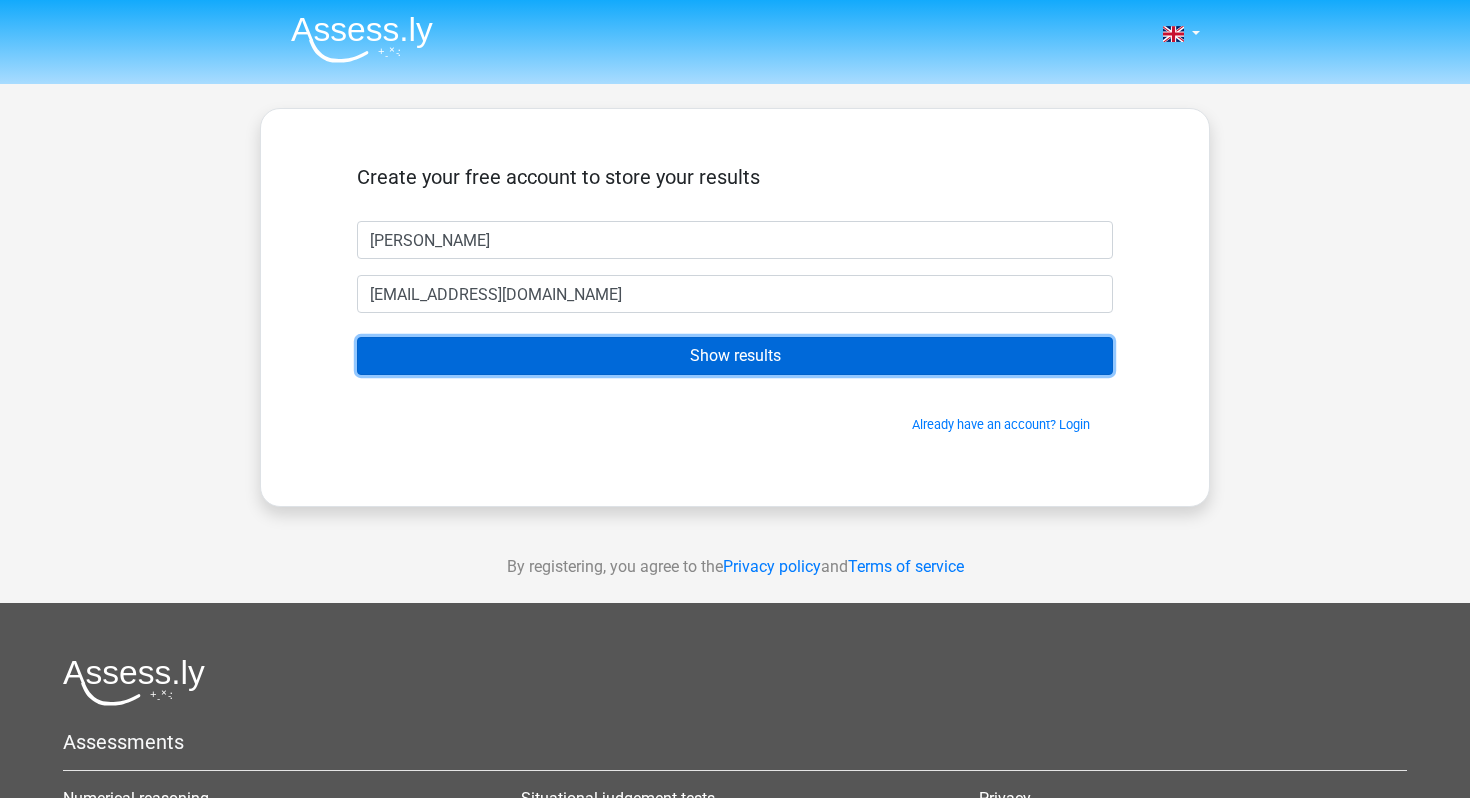 click on "Show results" at bounding box center [735, 356] 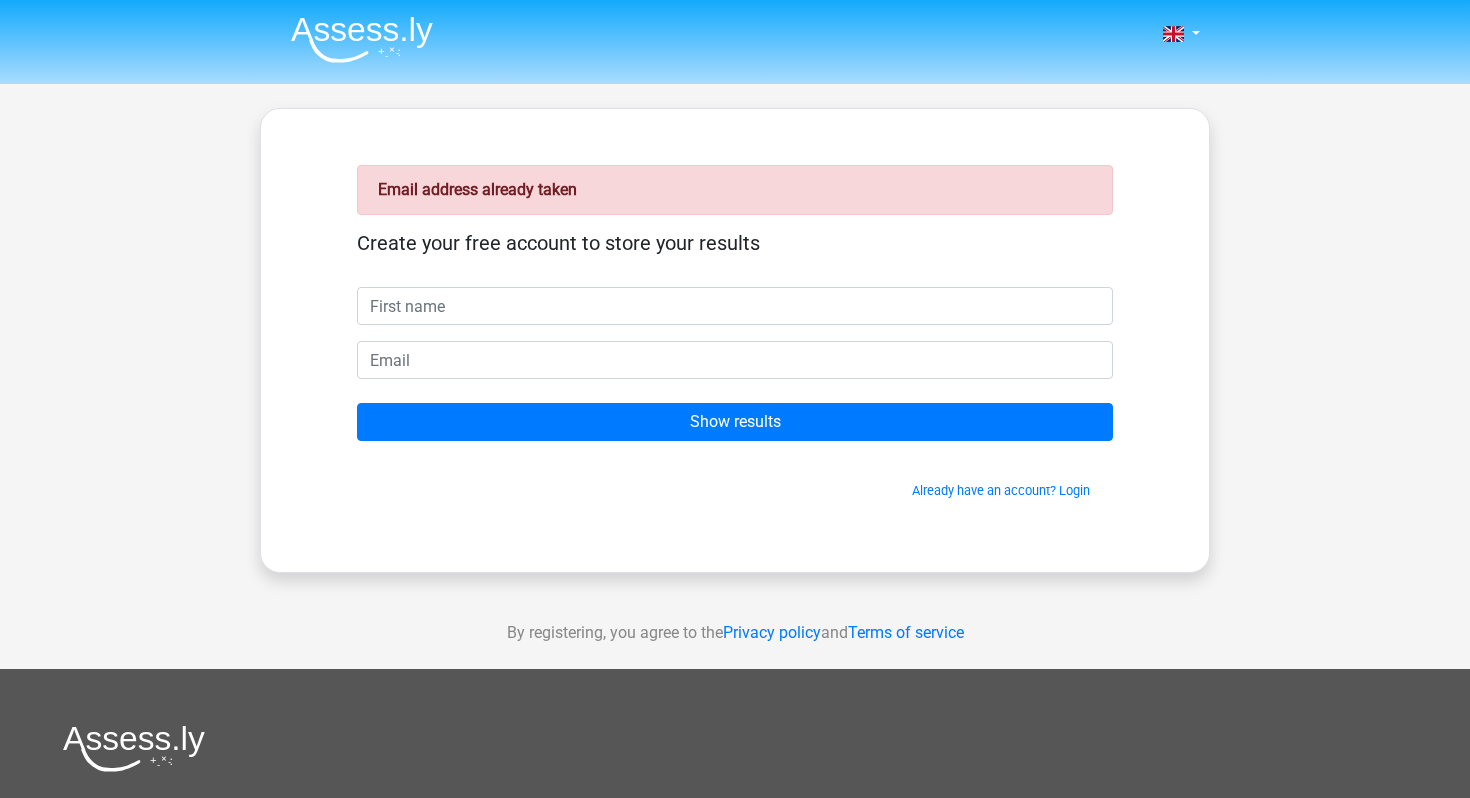 scroll, scrollTop: 0, scrollLeft: 0, axis: both 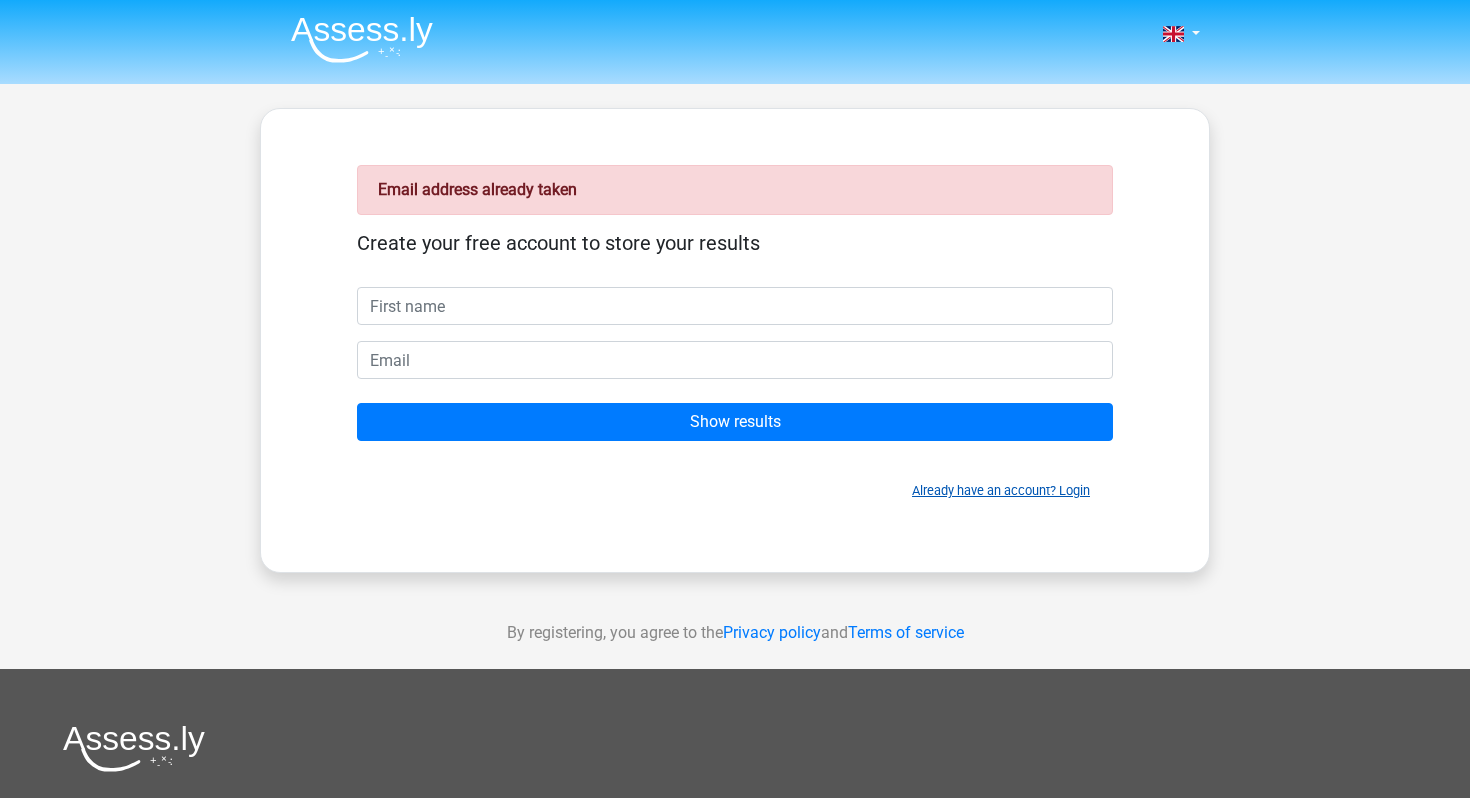 click on "Already have an account? Login" at bounding box center (1001, 490) 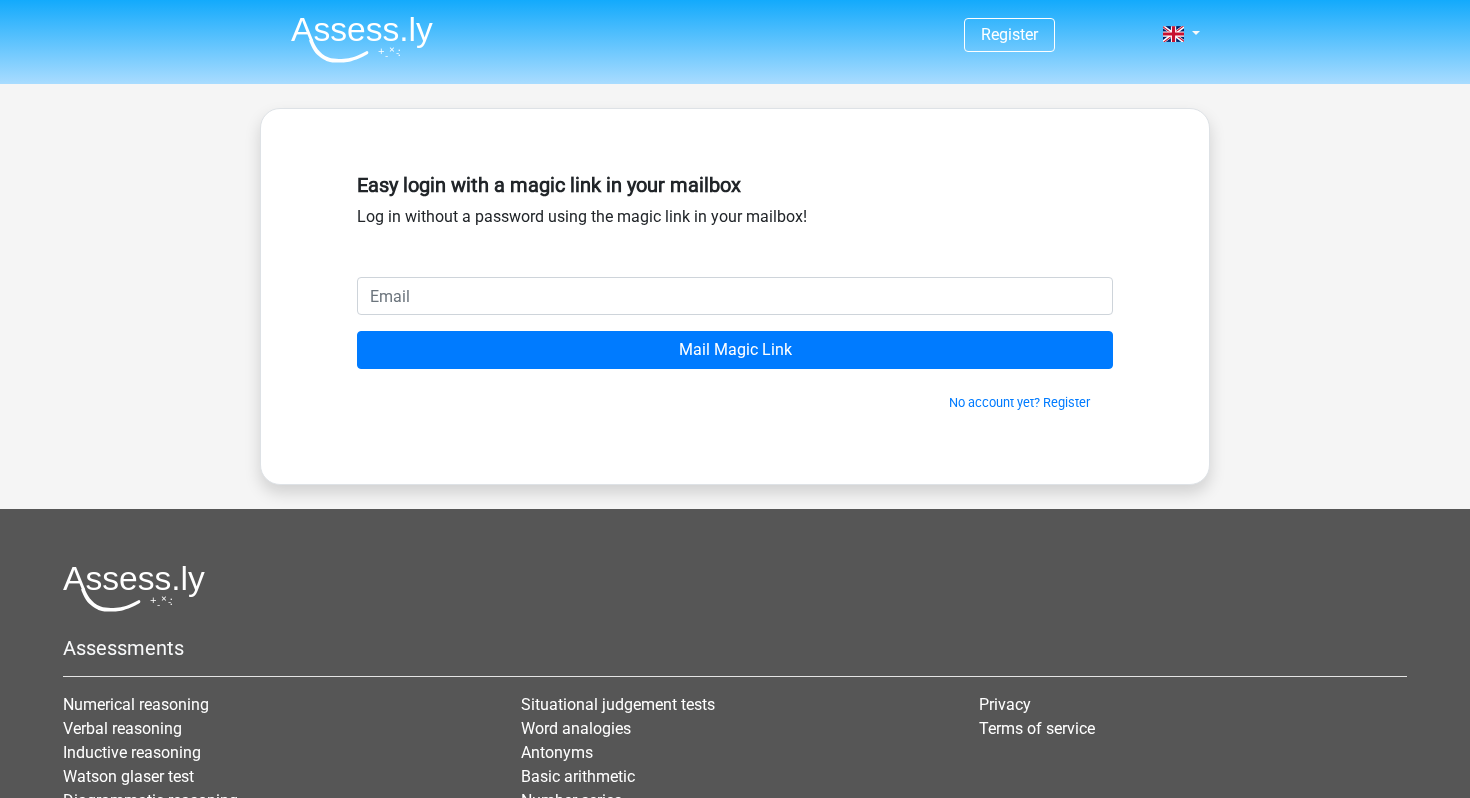 scroll, scrollTop: 0, scrollLeft: 0, axis: both 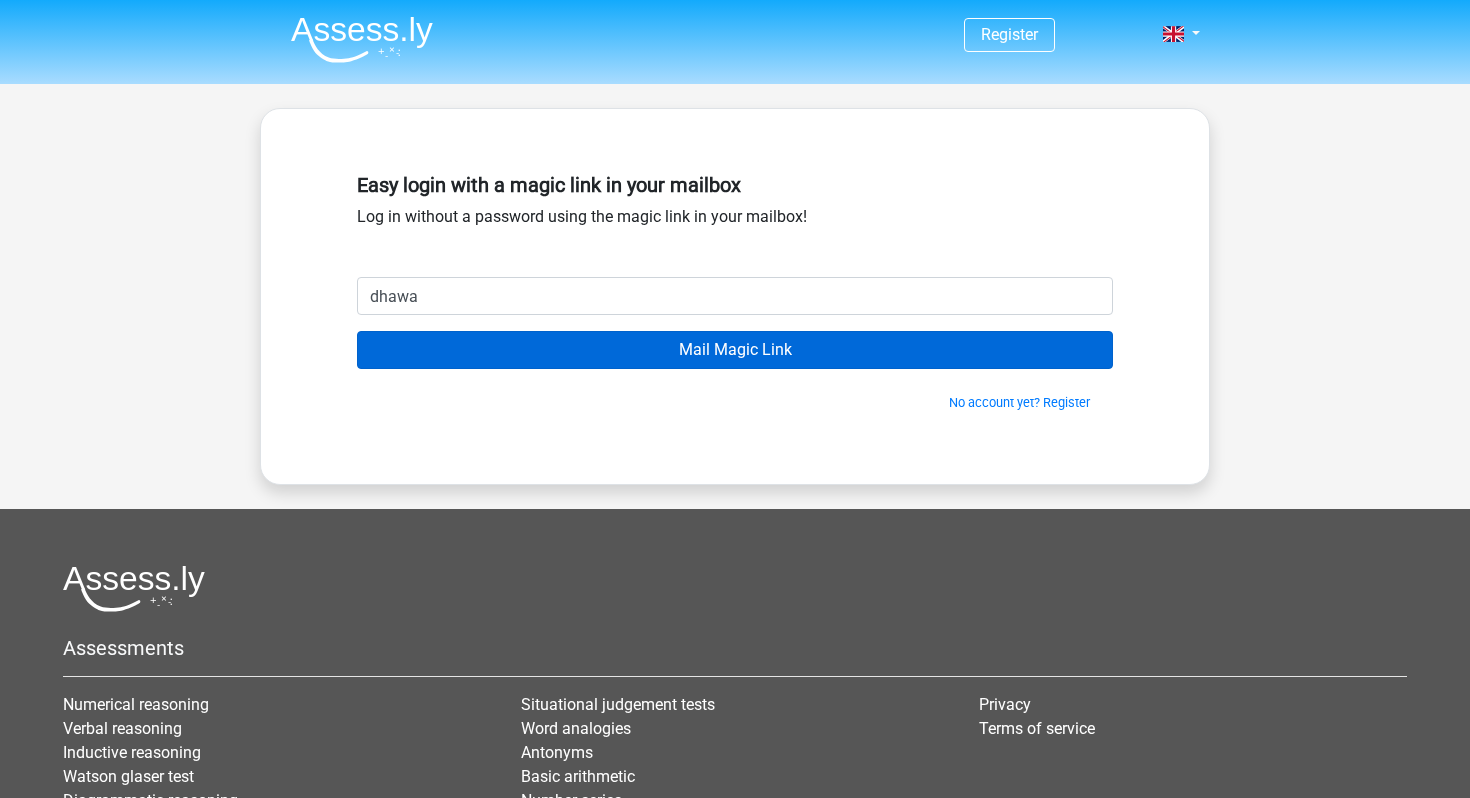 type on "[EMAIL_ADDRESS][DOMAIN_NAME]" 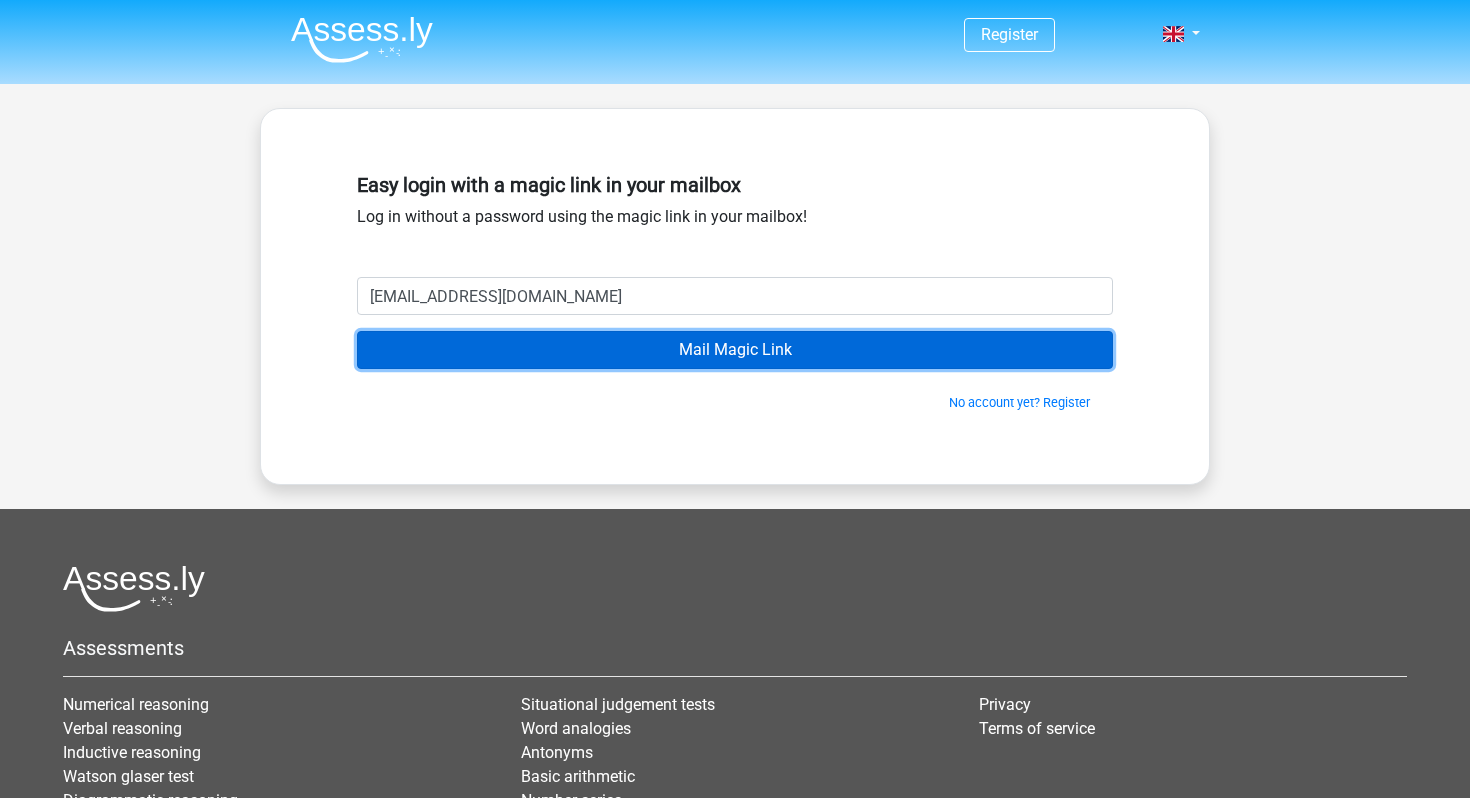 click on "Mail Magic Link" at bounding box center (735, 350) 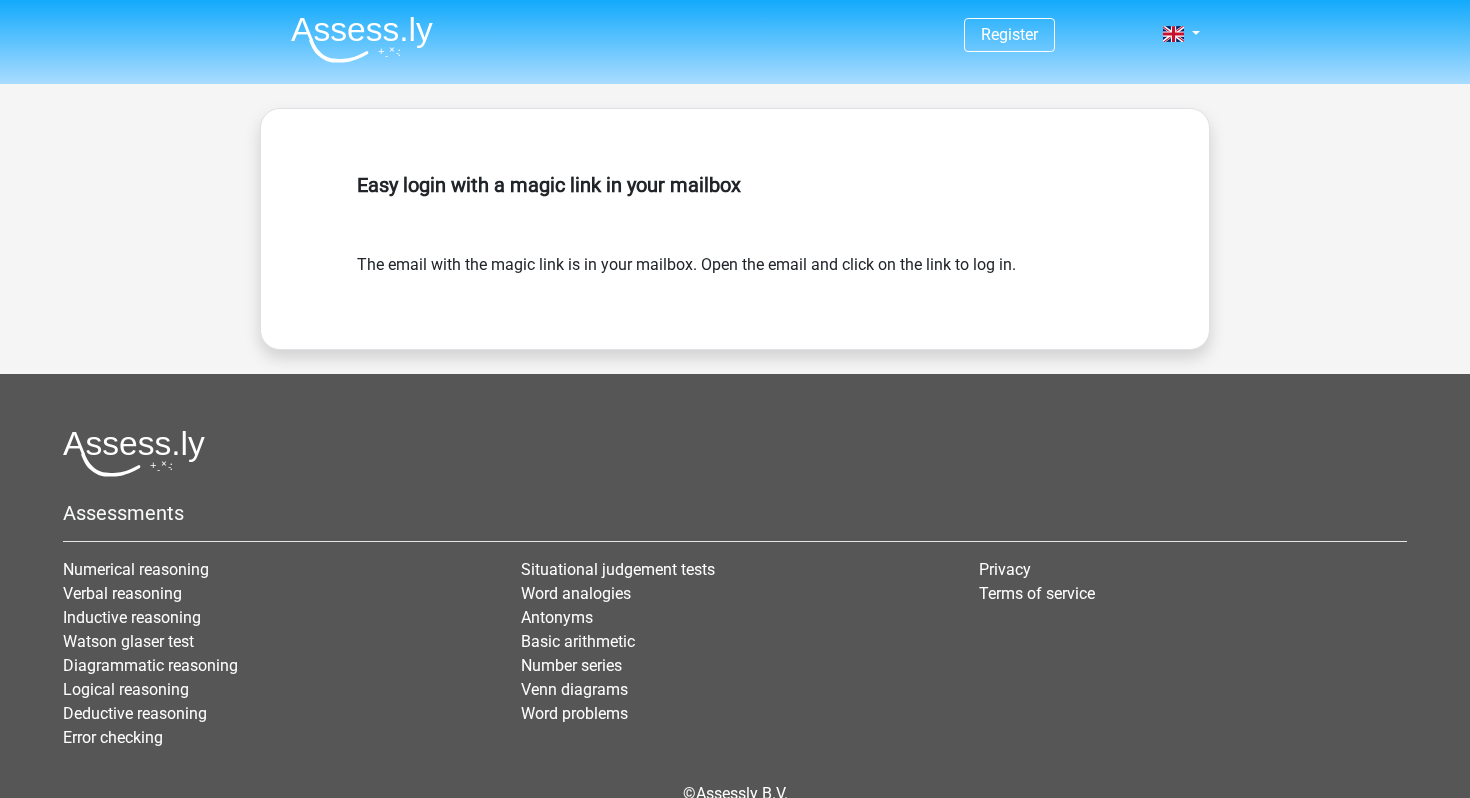 scroll, scrollTop: 0, scrollLeft: 0, axis: both 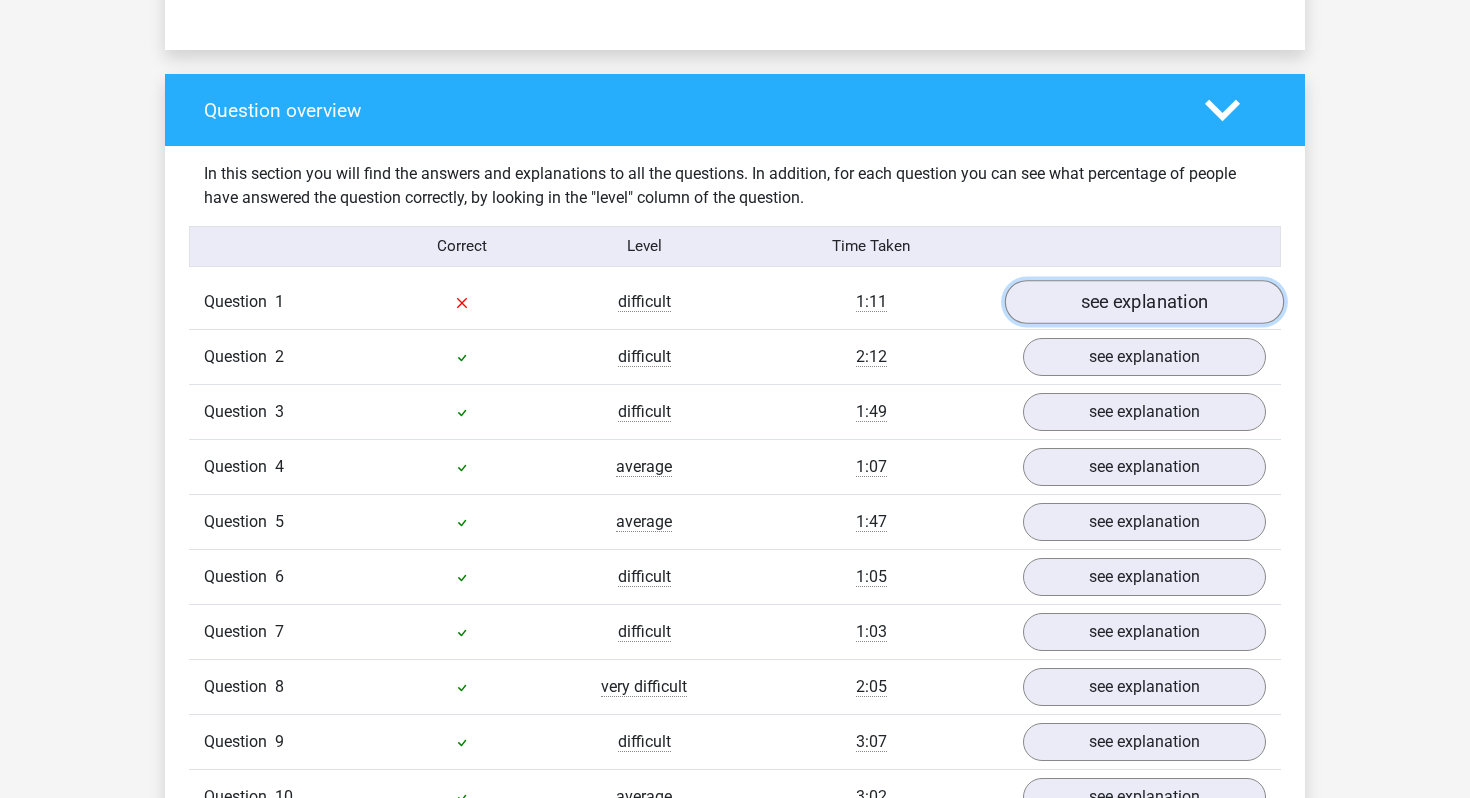 click on "see explanation" at bounding box center (1144, 302) 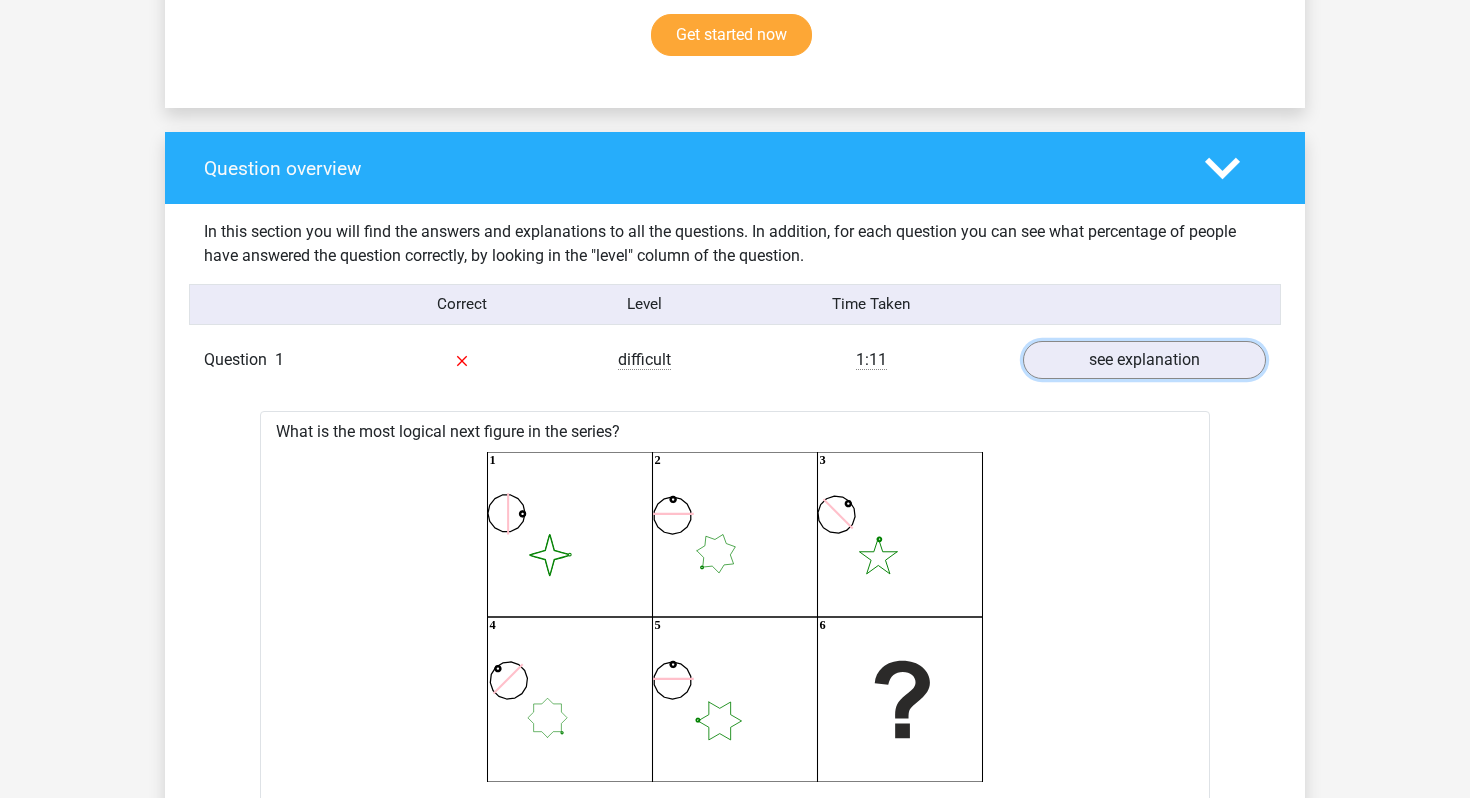 scroll, scrollTop: 1483, scrollLeft: 0, axis: vertical 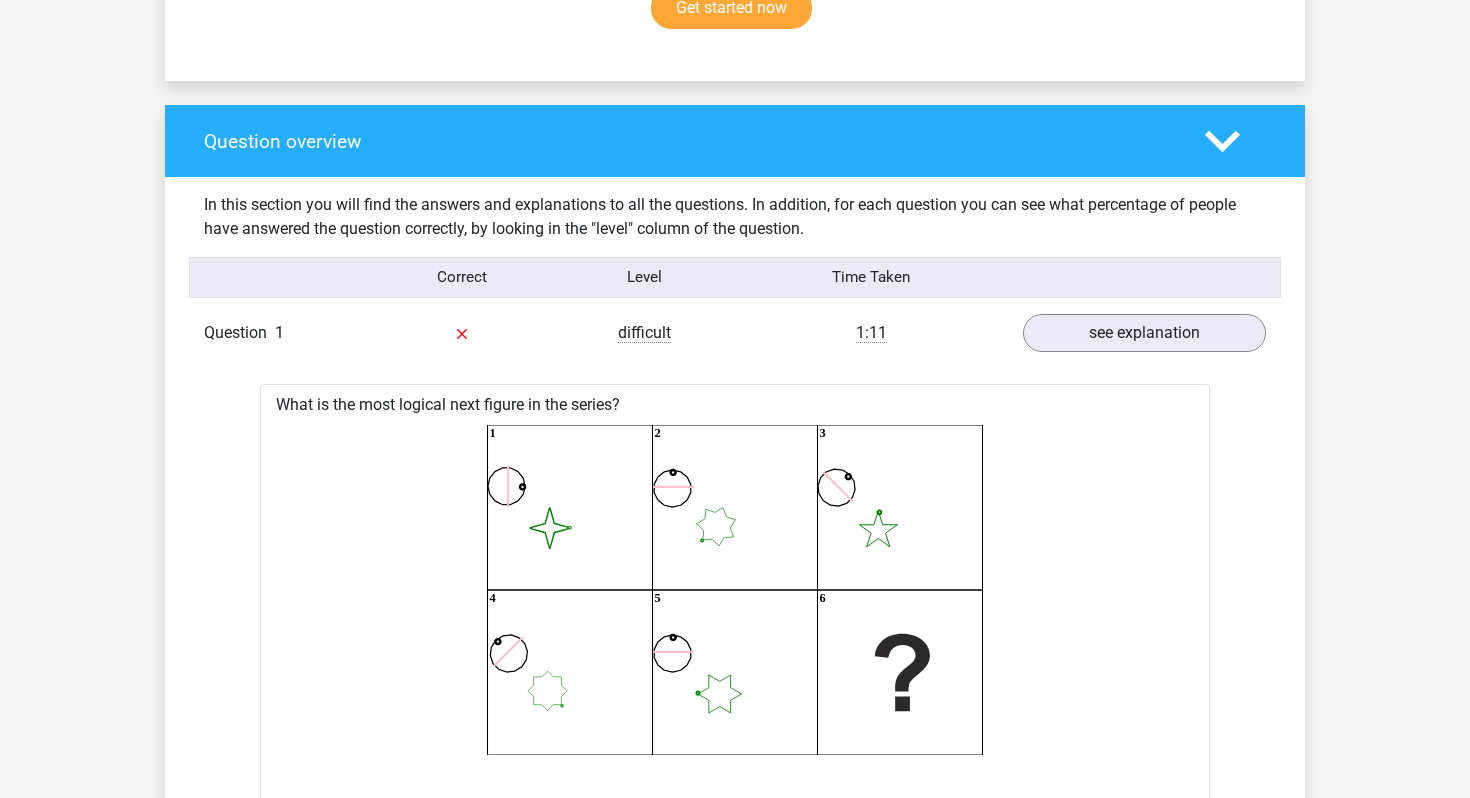 click 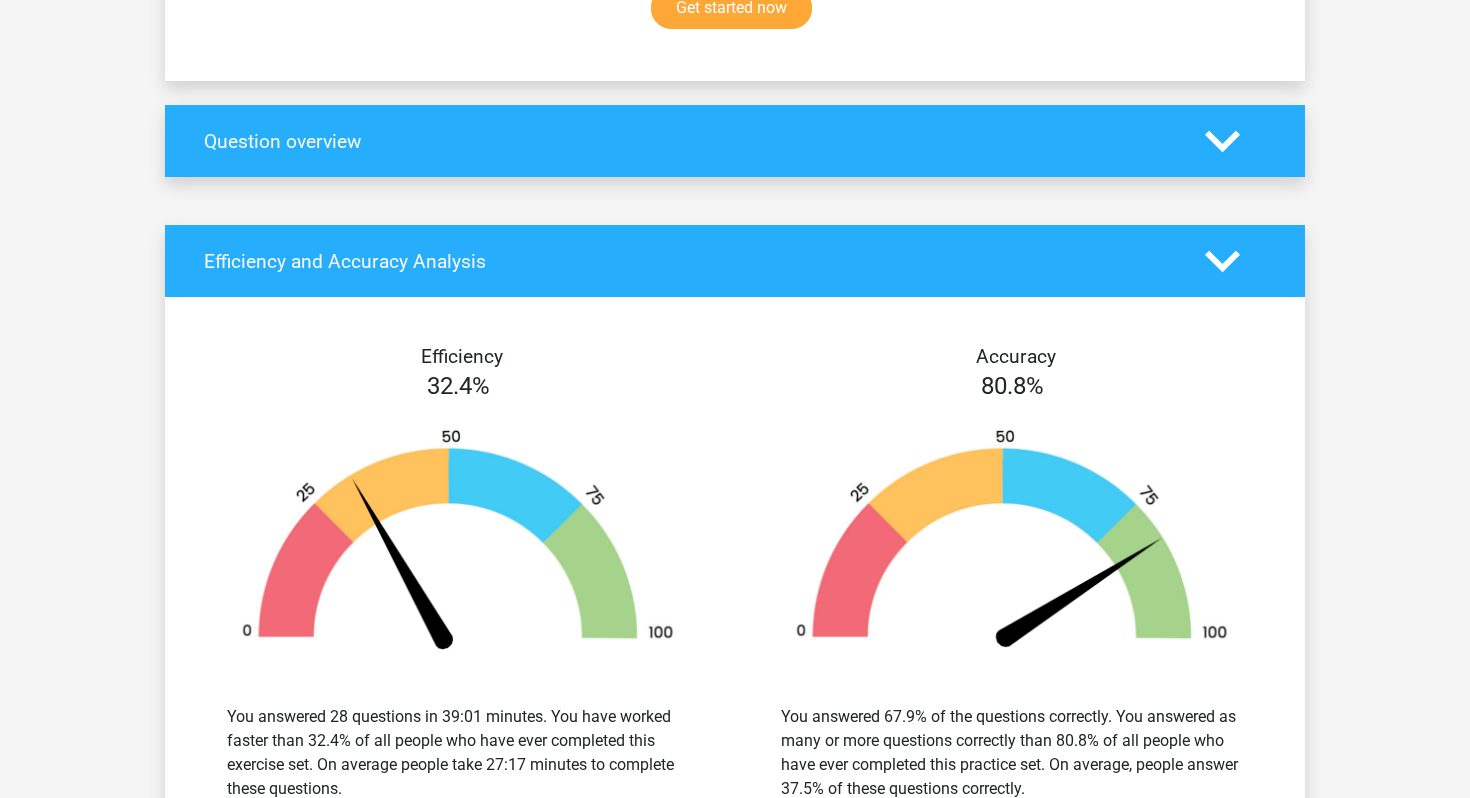 click 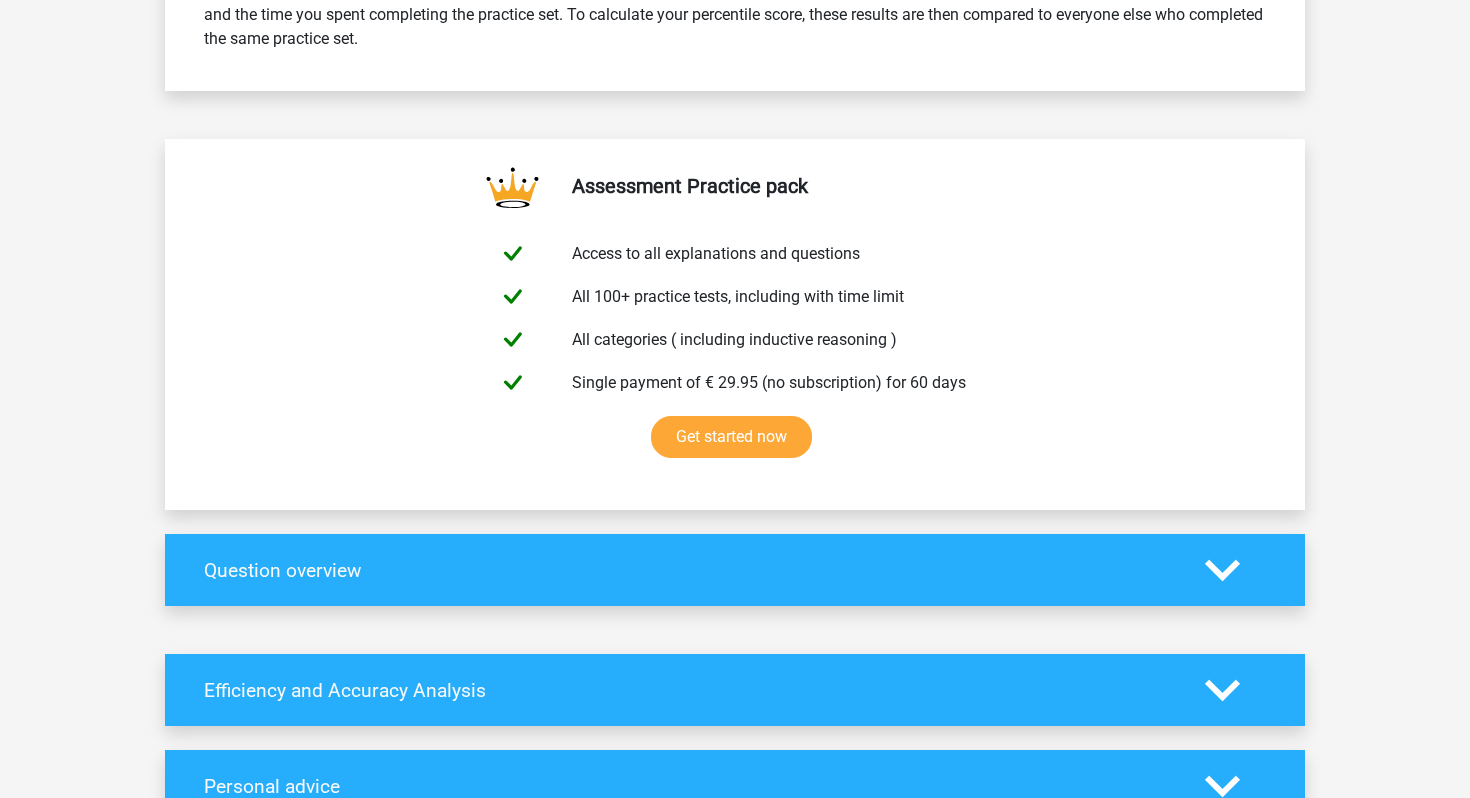 scroll, scrollTop: 1059, scrollLeft: 0, axis: vertical 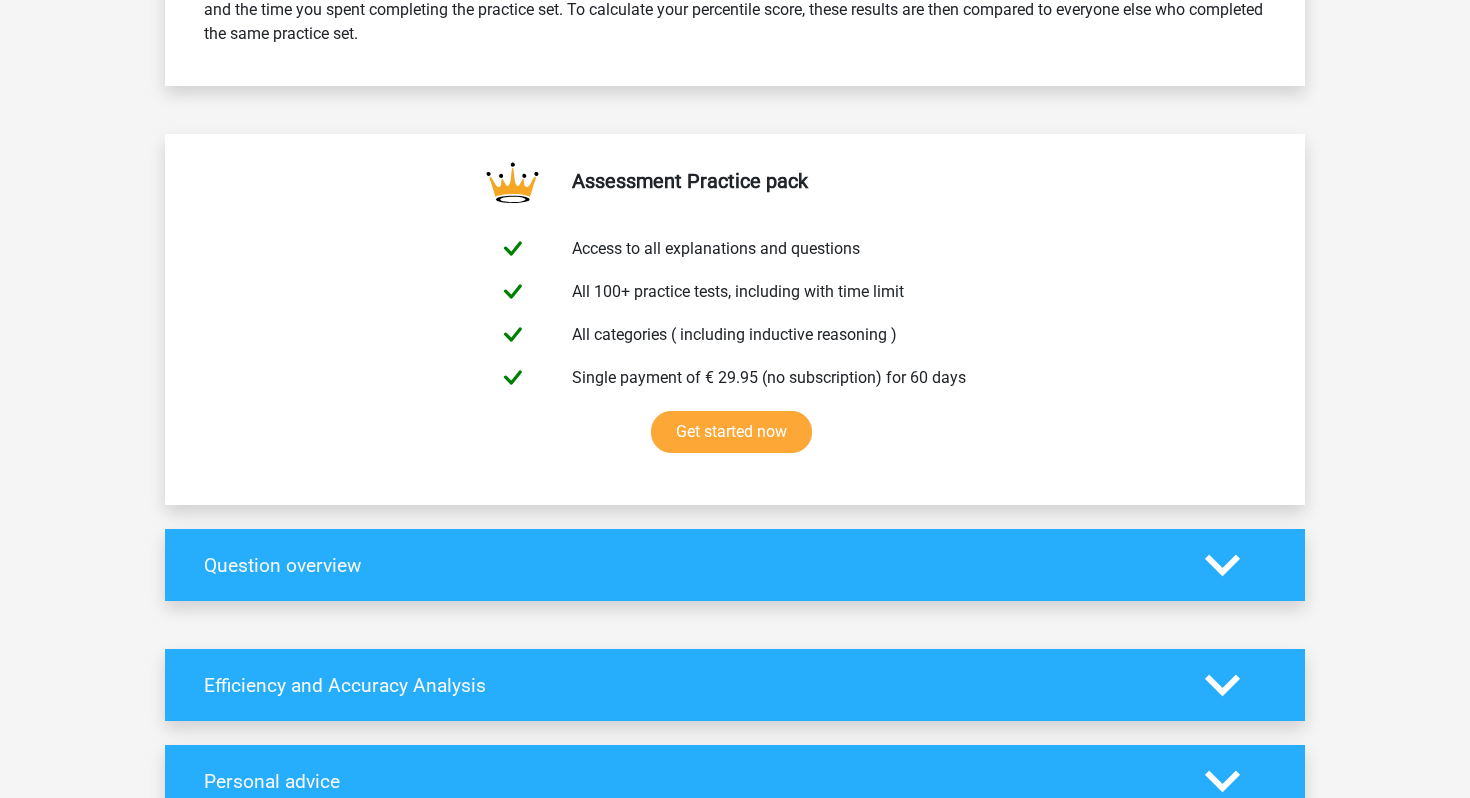 click on "Go  premium
[GEOGRAPHIC_DATA]
[EMAIL_ADDRESS][DOMAIN_NAME]" at bounding box center [735, 518] 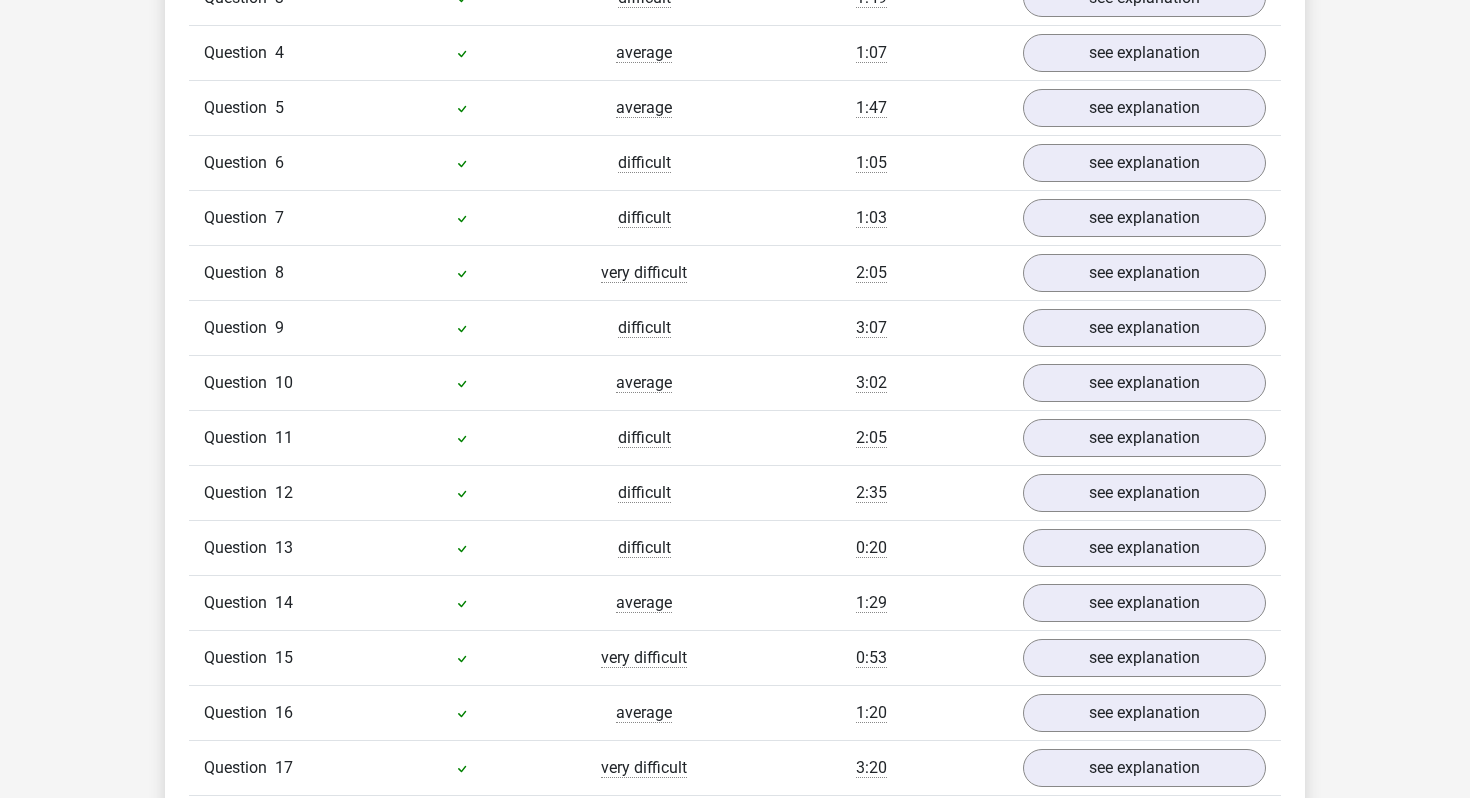 scroll, scrollTop: 3787, scrollLeft: 0, axis: vertical 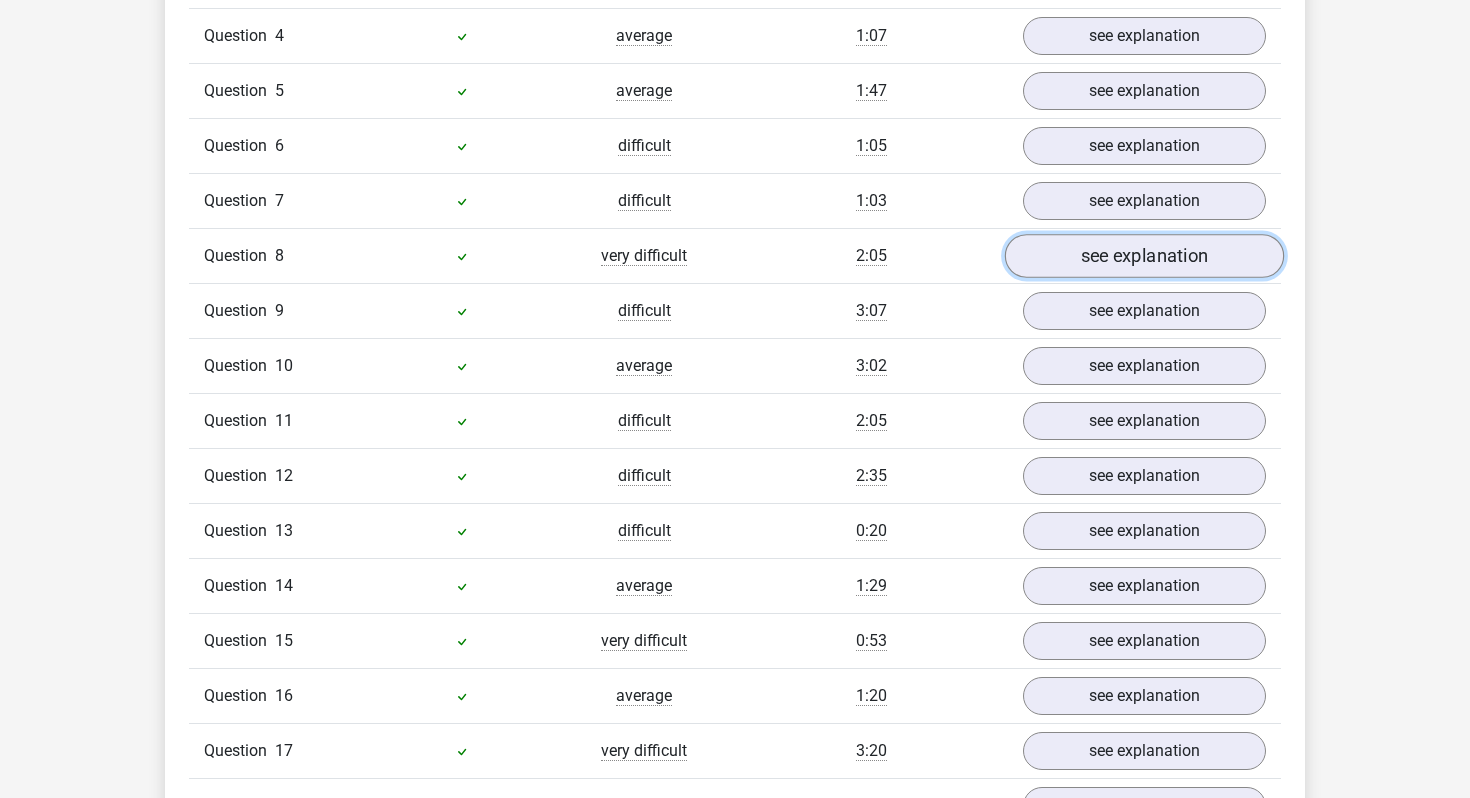 click on "see explanation" at bounding box center [1144, 256] 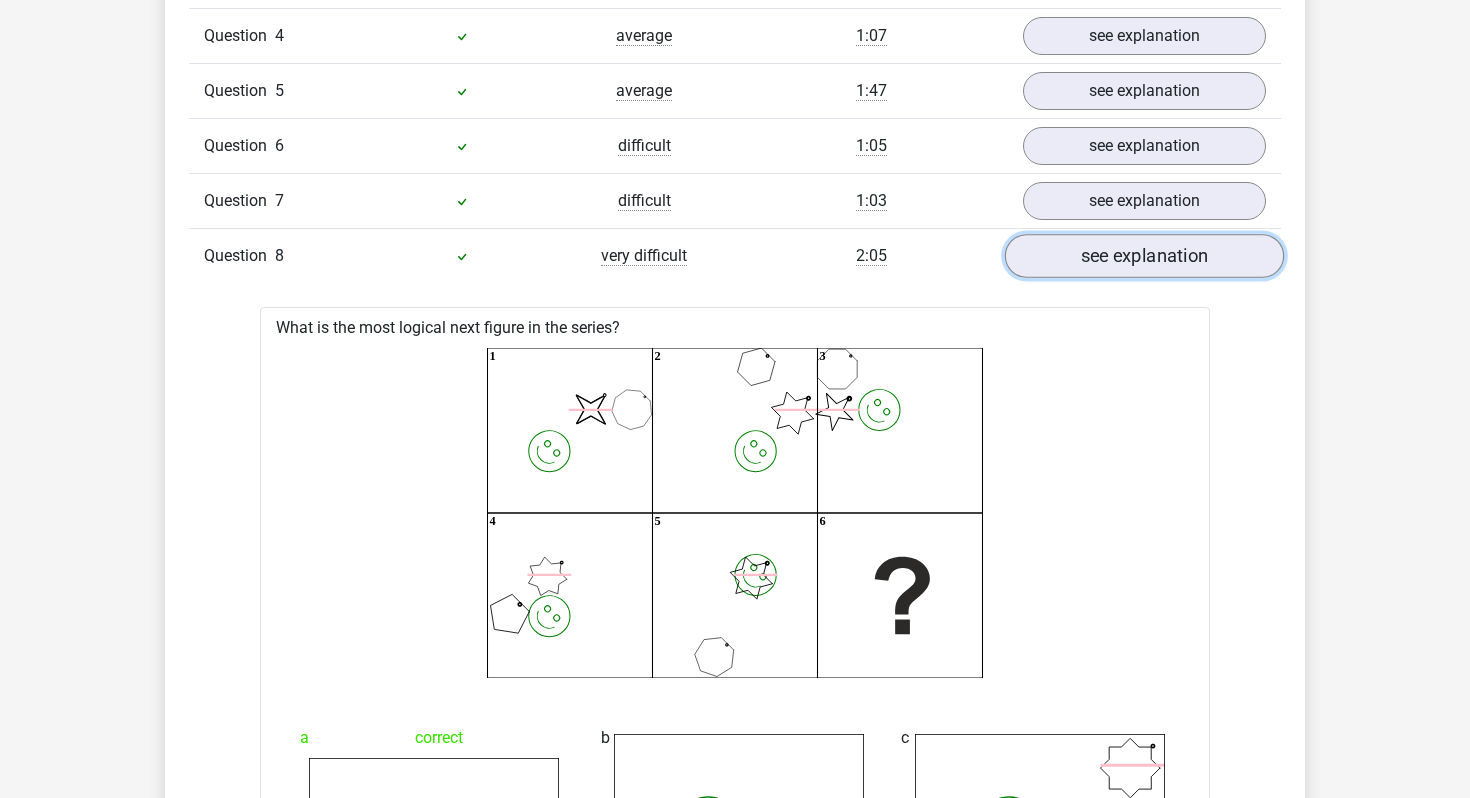 click on "see explanation" at bounding box center [1144, 256] 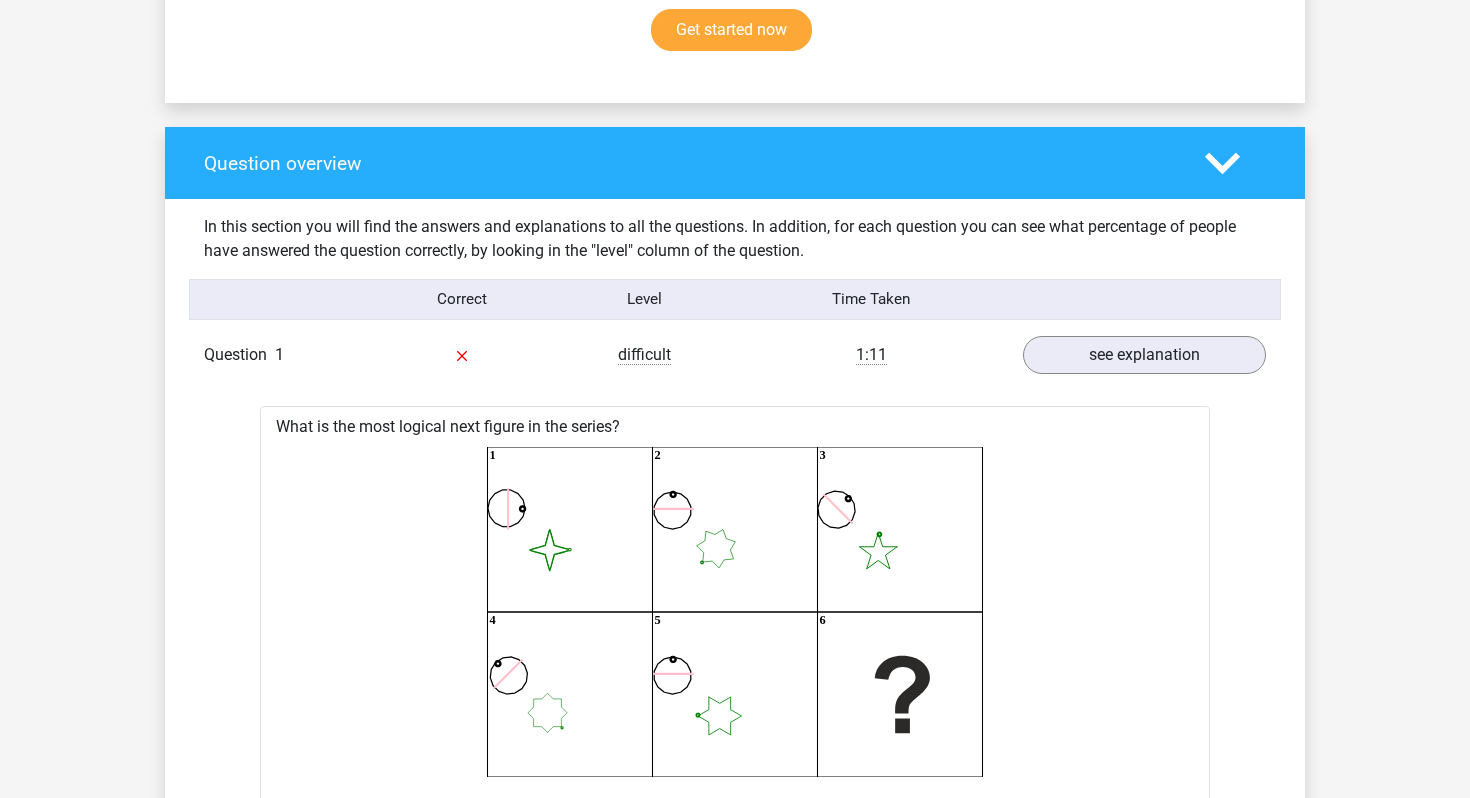 scroll, scrollTop: 1496, scrollLeft: 0, axis: vertical 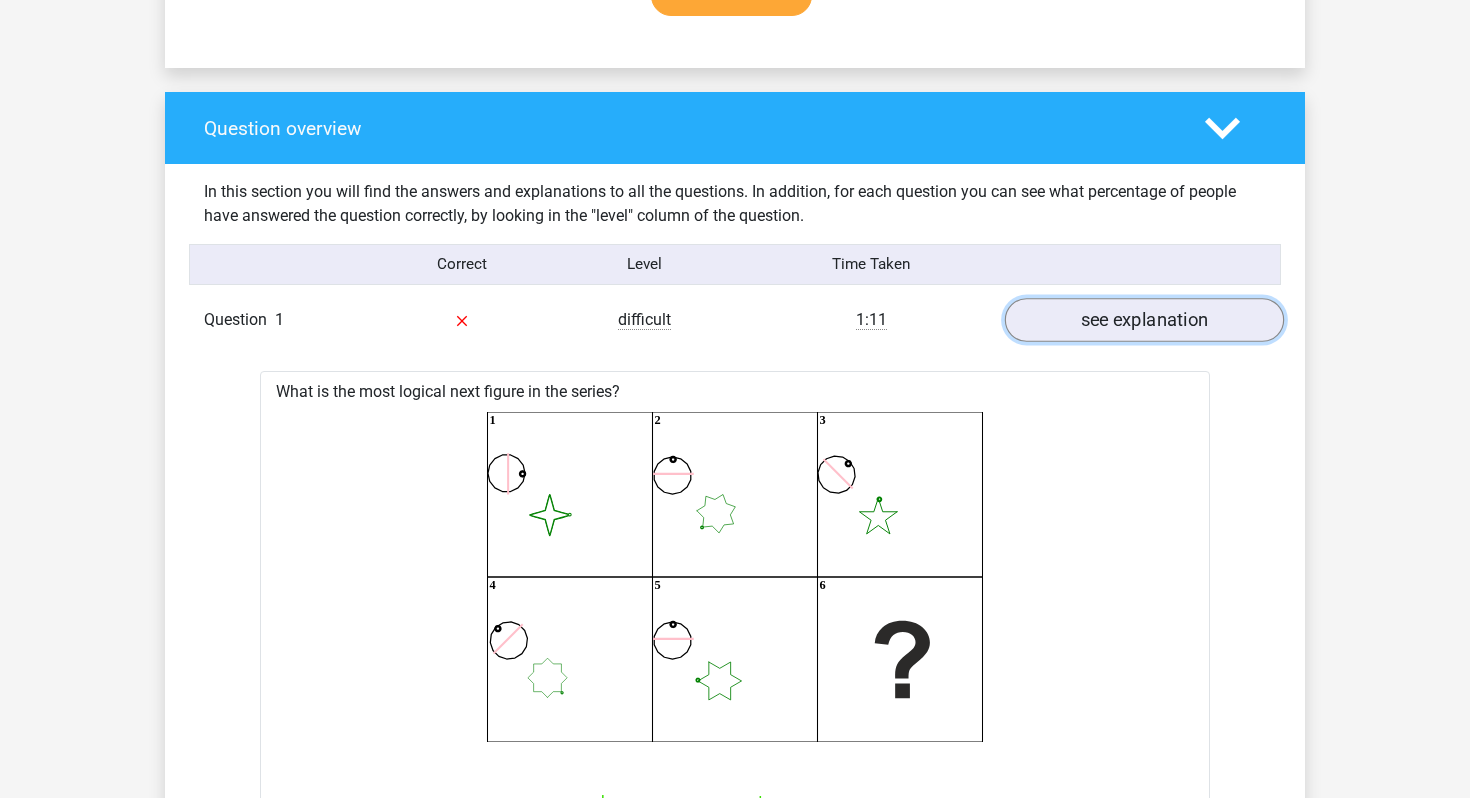 click on "see explanation" at bounding box center (1144, 320) 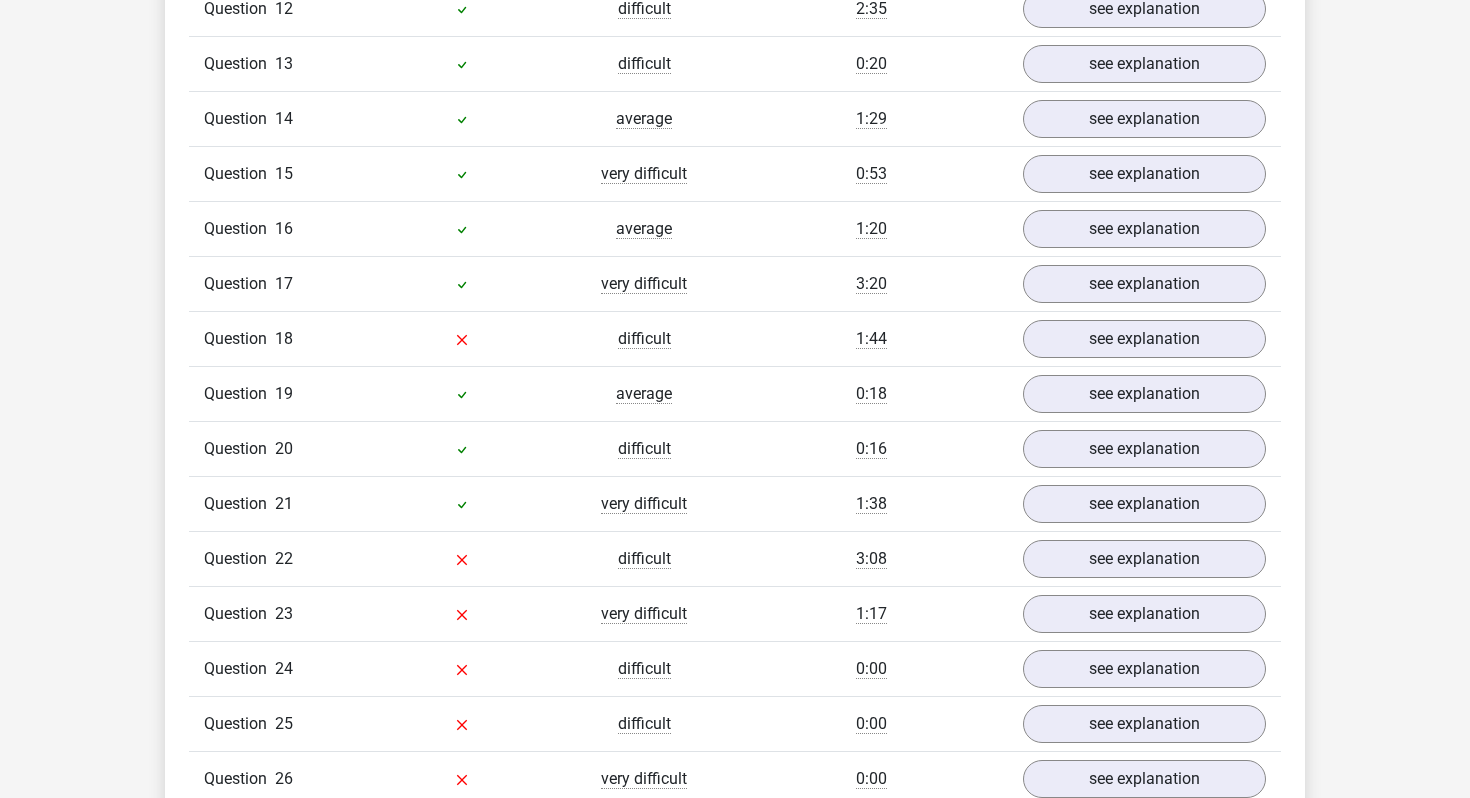 scroll, scrollTop: 2413, scrollLeft: 0, axis: vertical 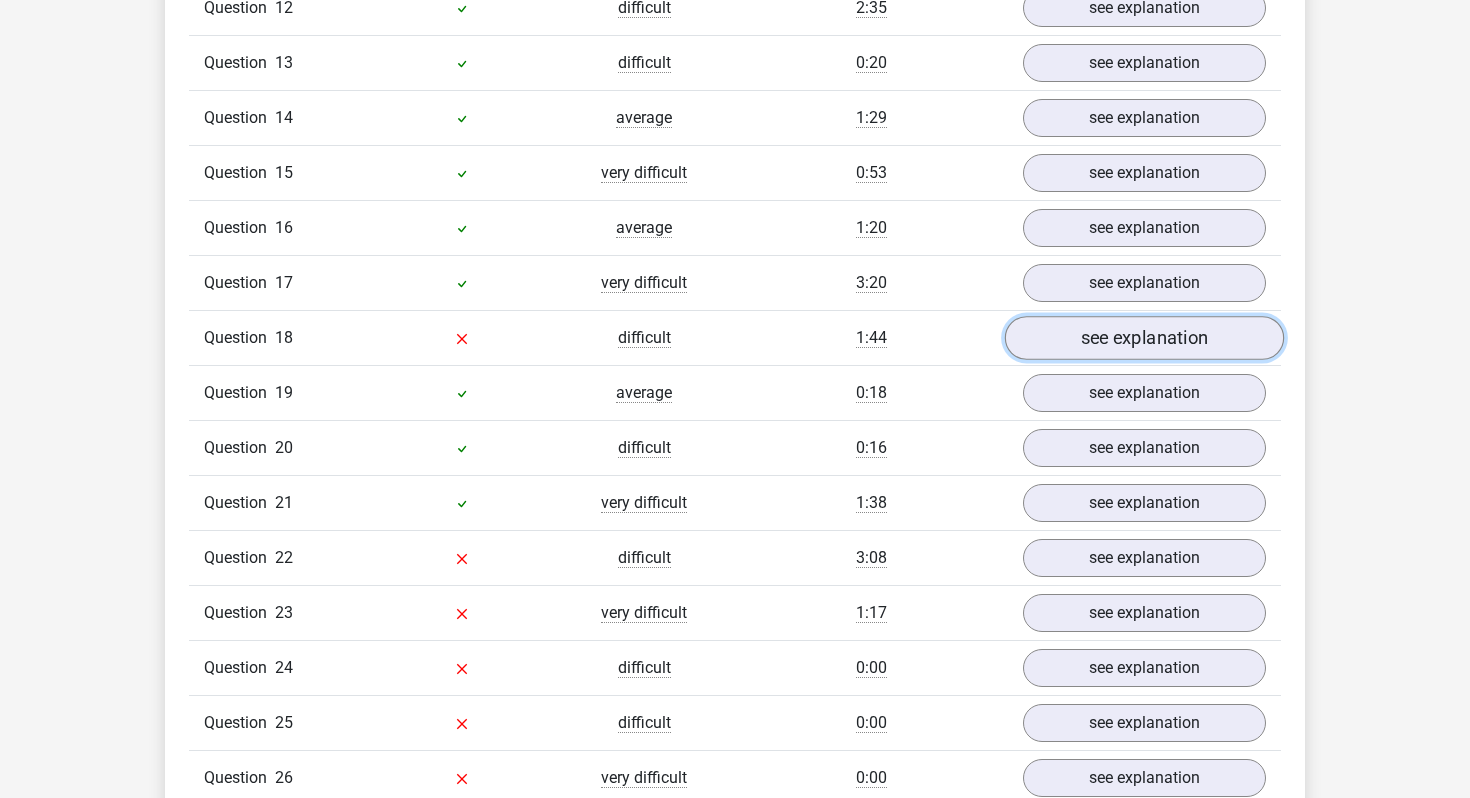 click on "see explanation" at bounding box center [1144, 338] 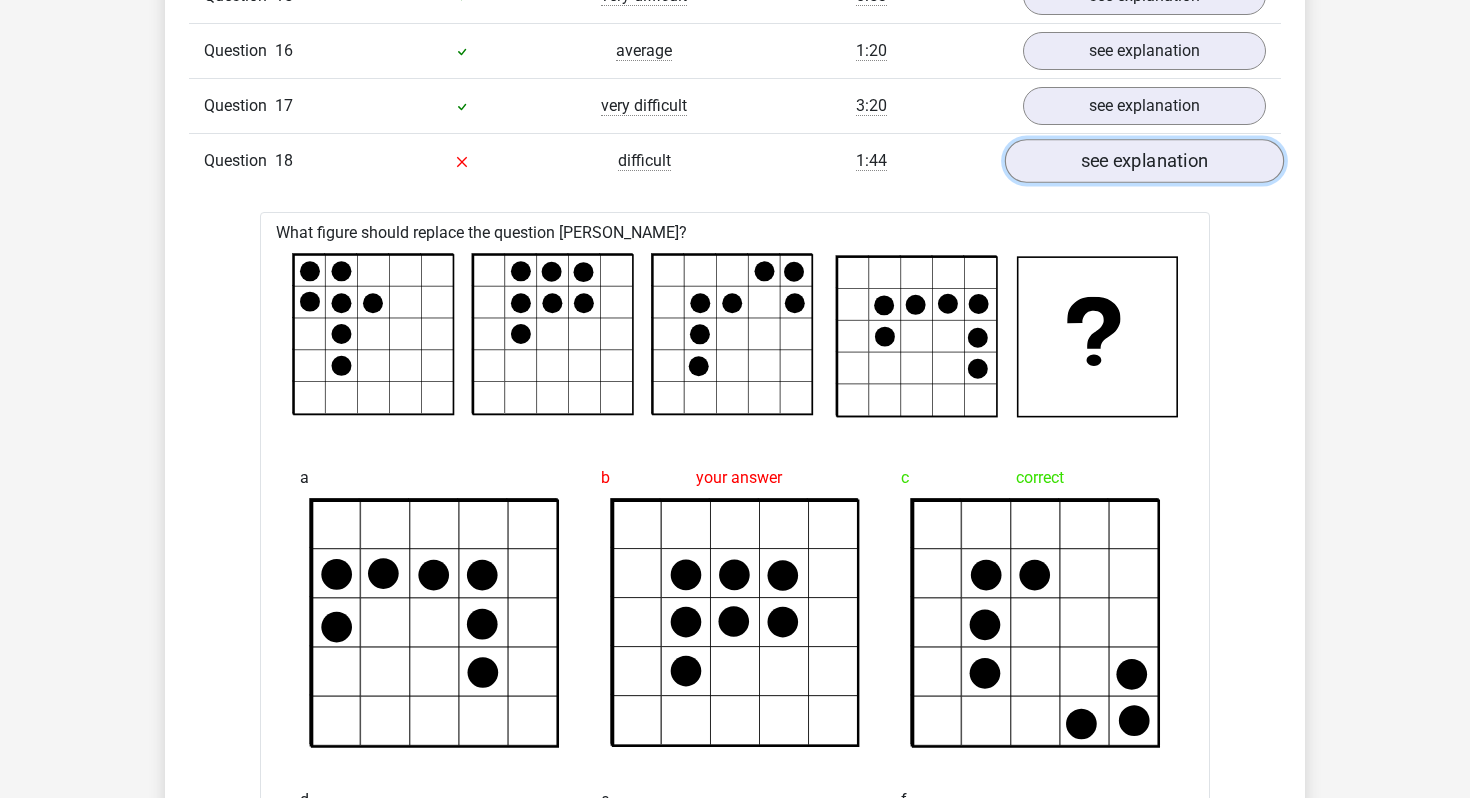click on "see explanation" at bounding box center (1144, 161) 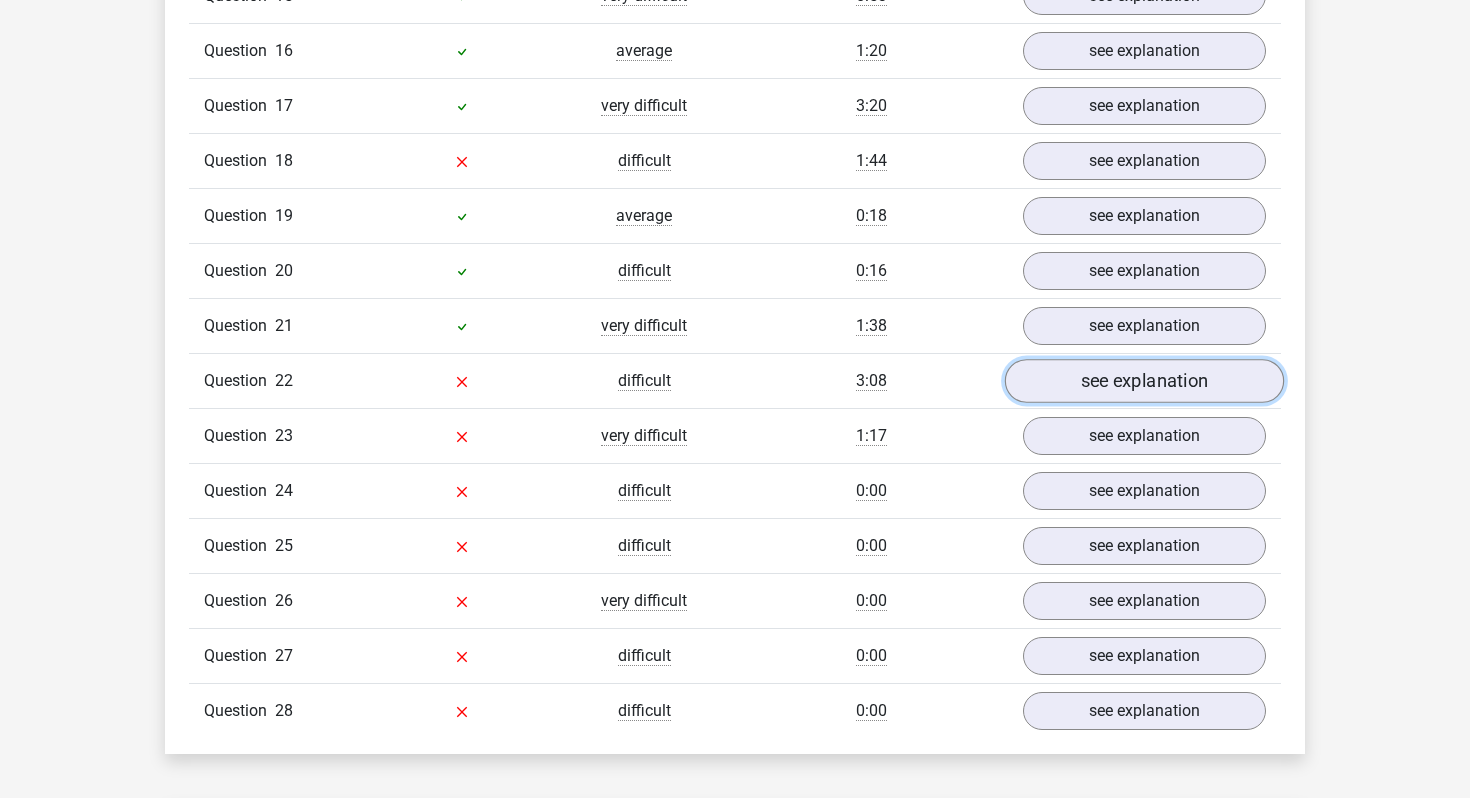 click on "see explanation" at bounding box center (1144, 381) 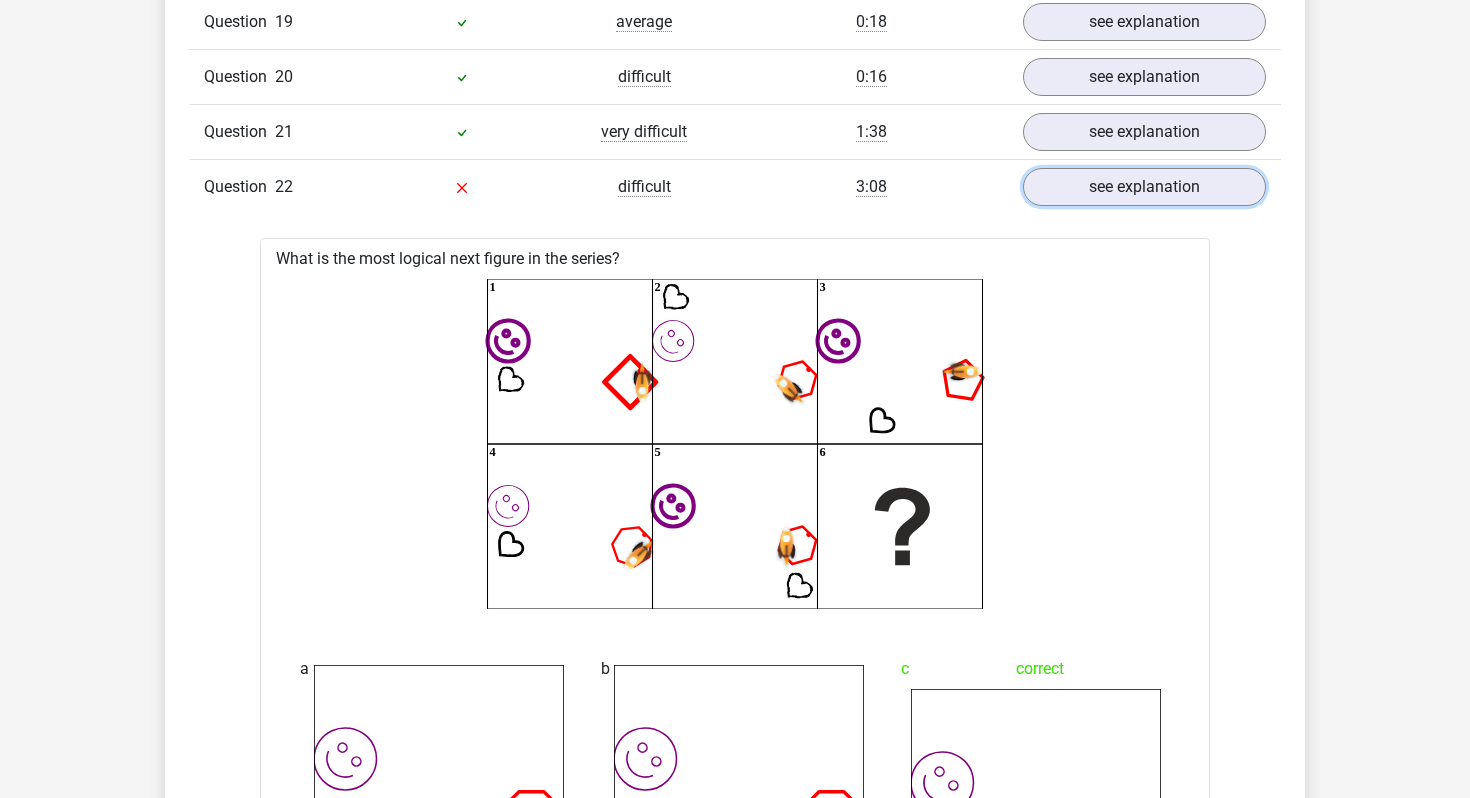 scroll, scrollTop: 2781, scrollLeft: 0, axis: vertical 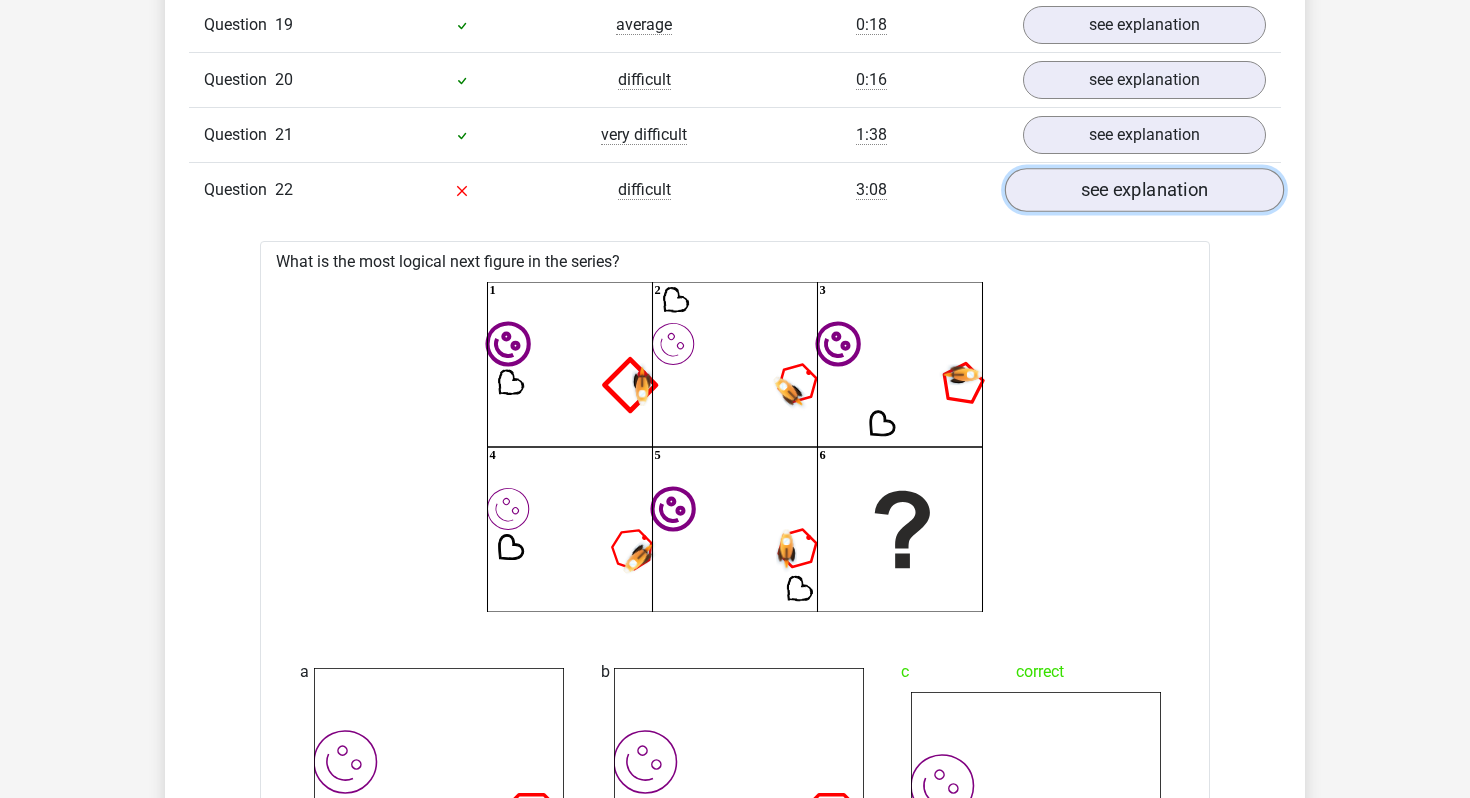 click on "see explanation" at bounding box center [1144, 190] 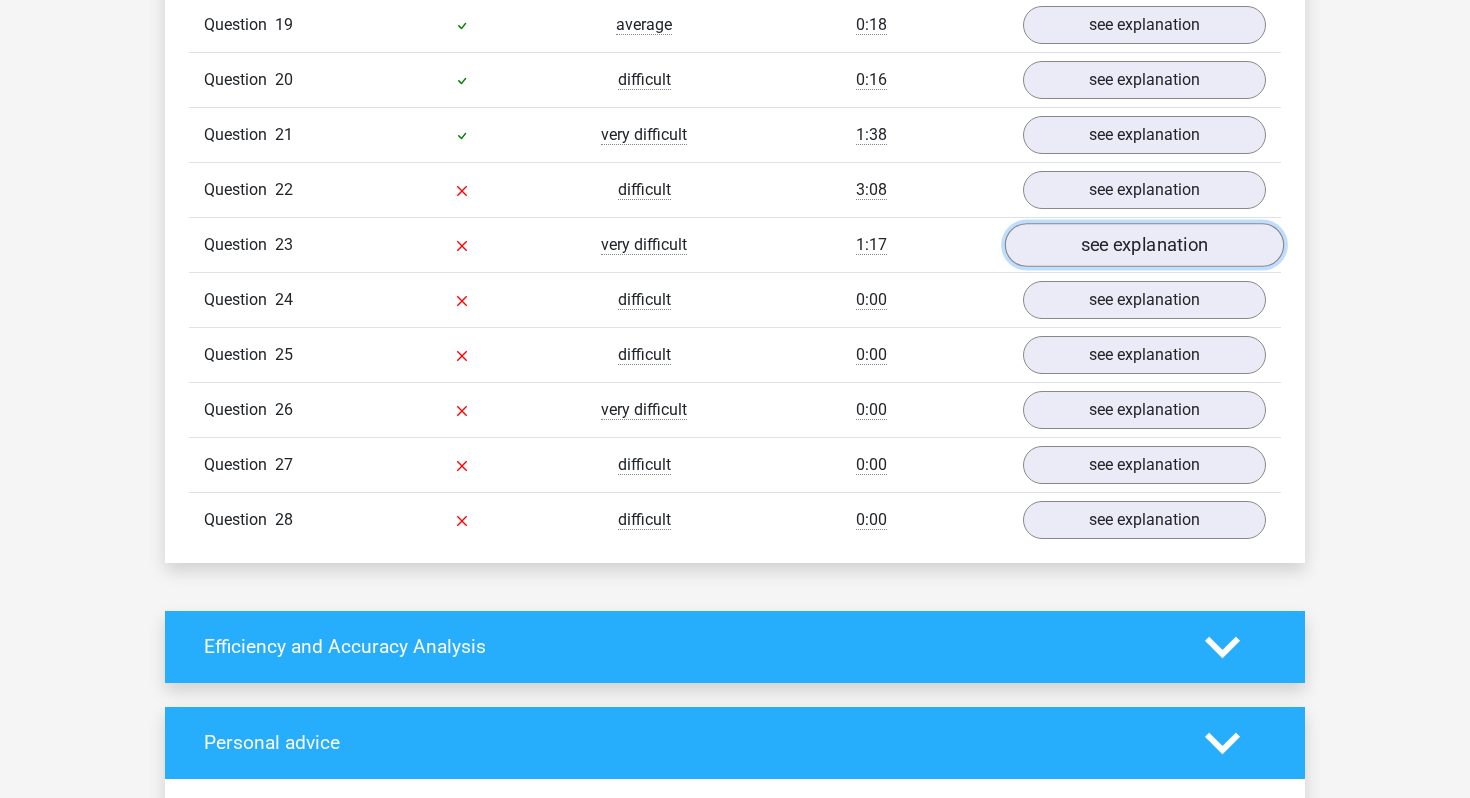 click on "see explanation" at bounding box center (1144, 245) 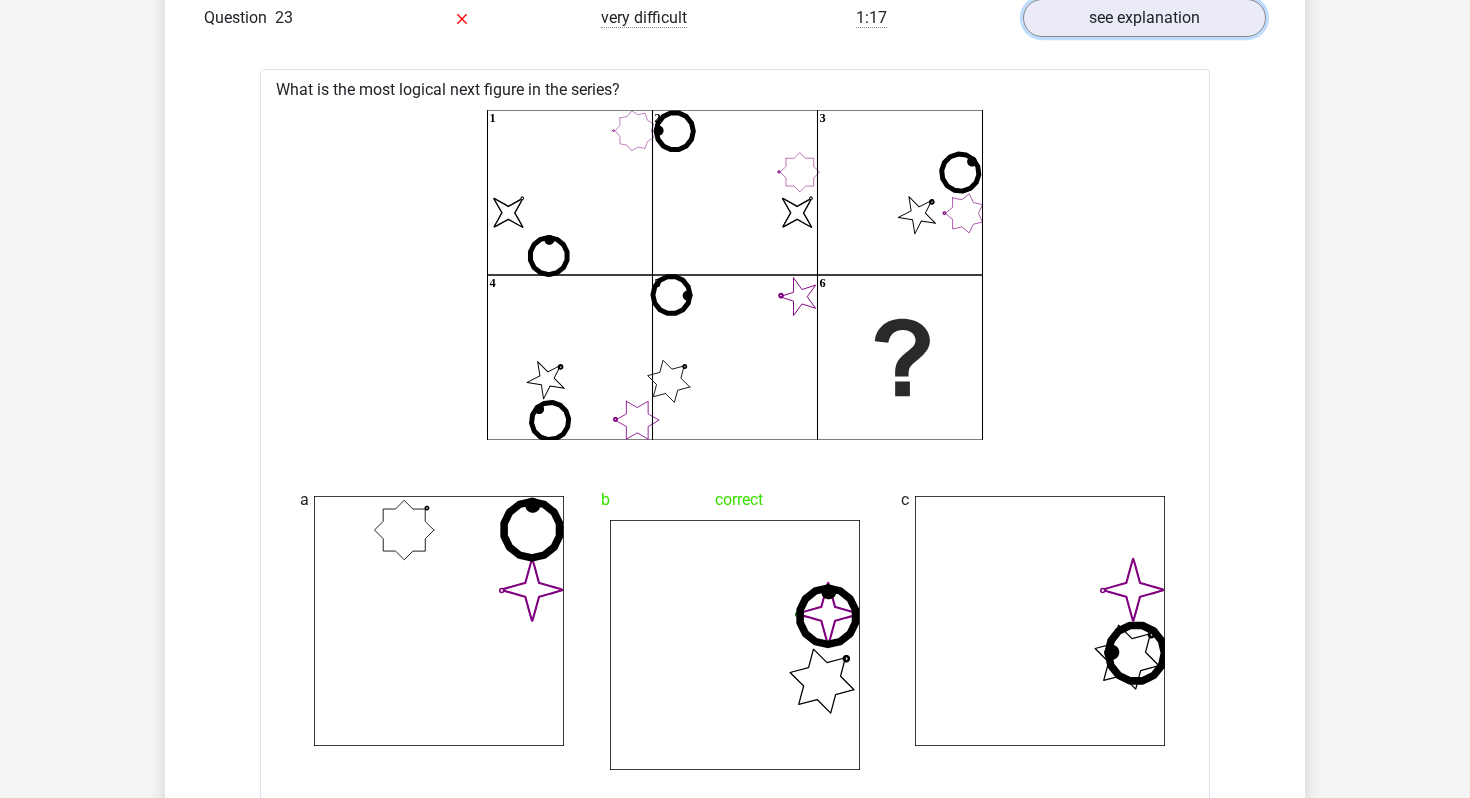scroll, scrollTop: 2794, scrollLeft: 0, axis: vertical 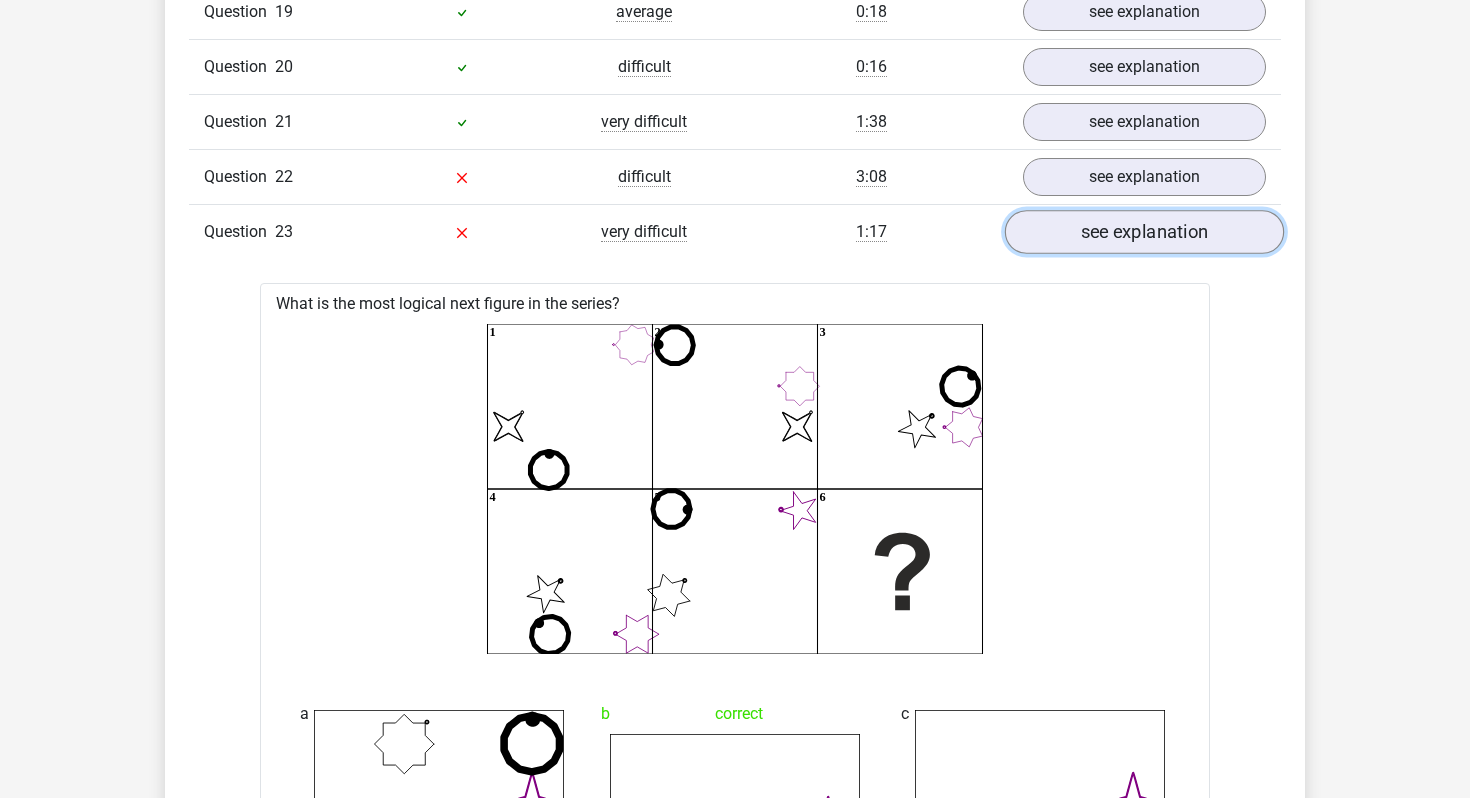click on "see explanation" at bounding box center (1144, 232) 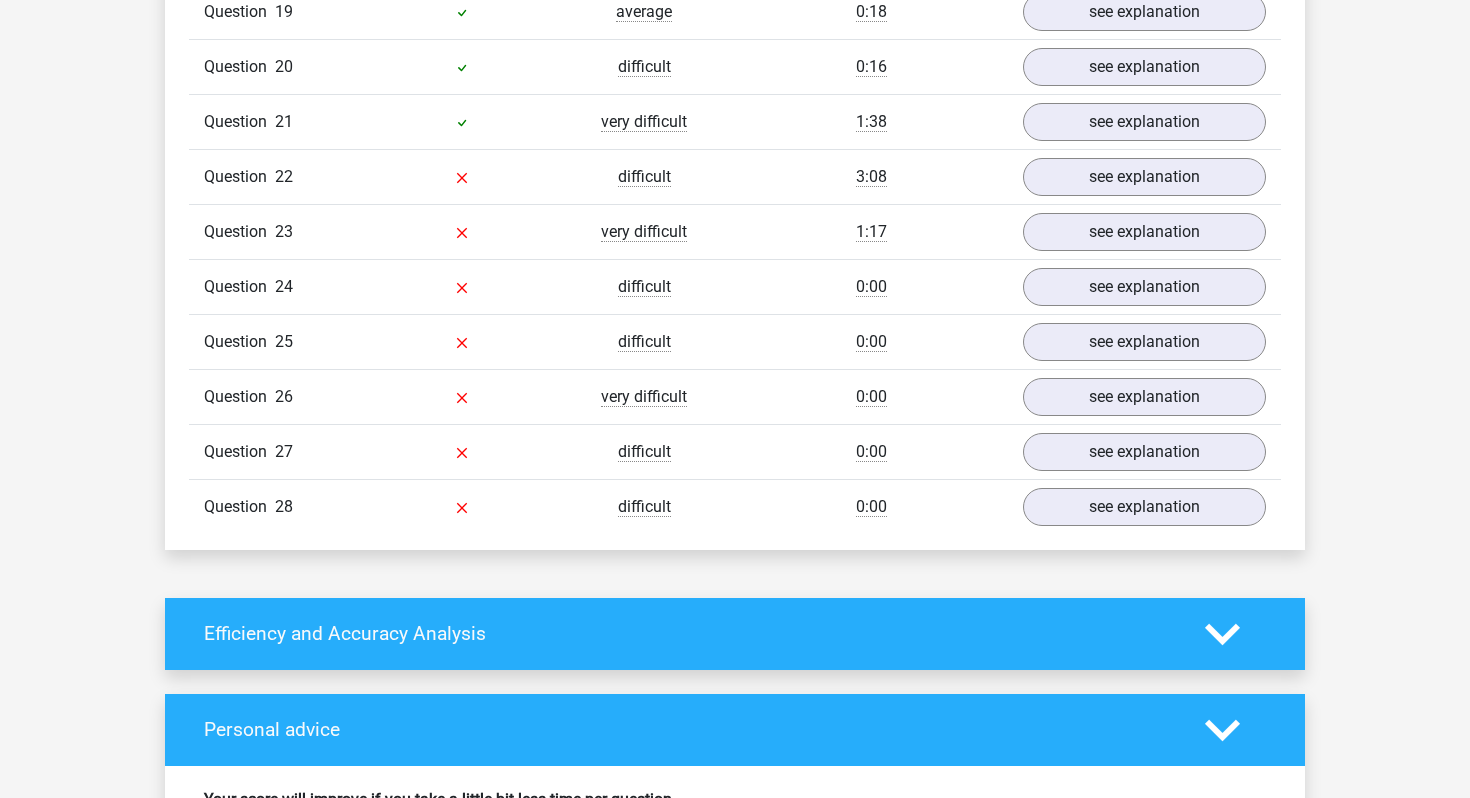 click on "Go  premium
Dhawal
dhawalgoyal92@gmail.com" at bounding box center [735, -375] 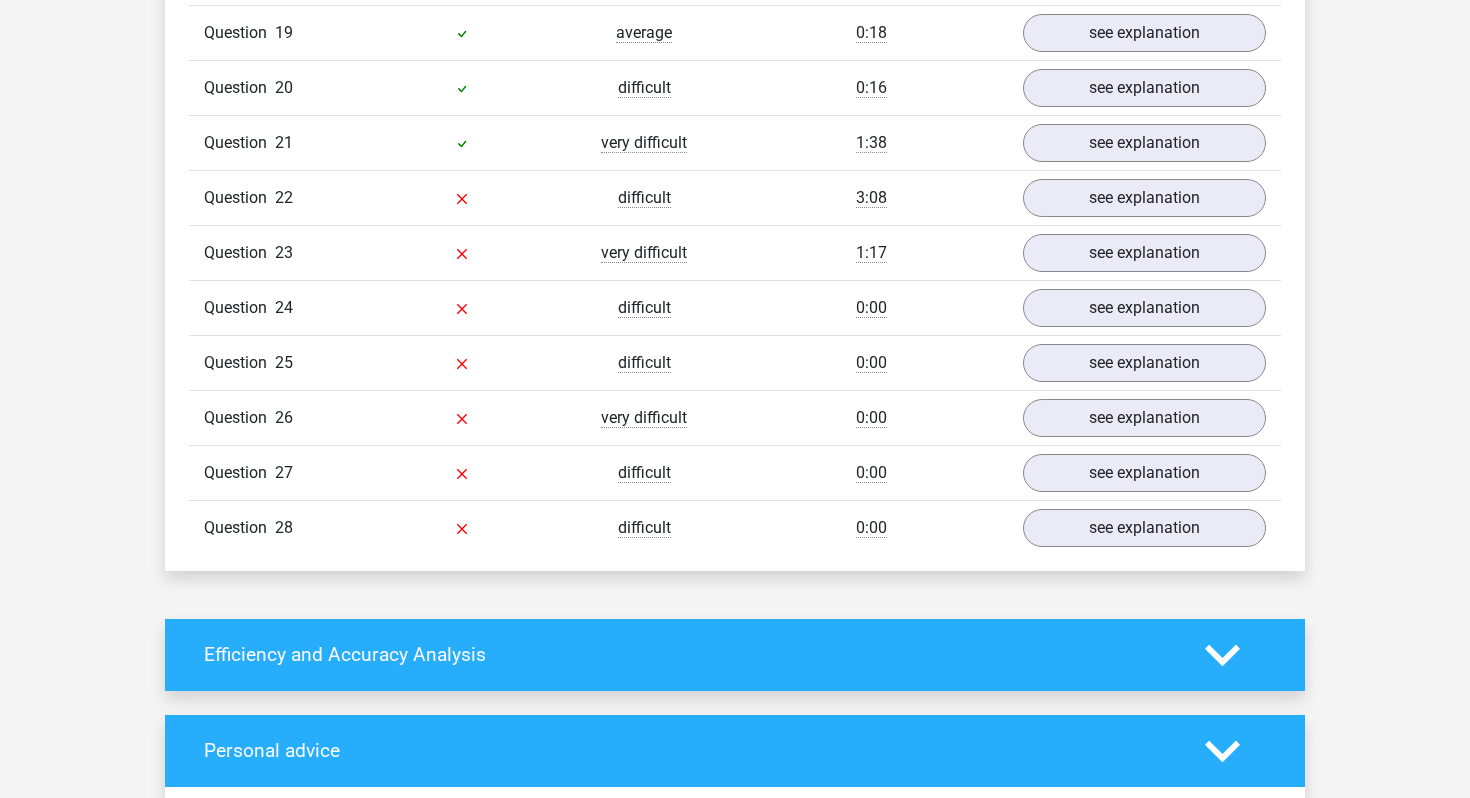 scroll, scrollTop: 2768, scrollLeft: 0, axis: vertical 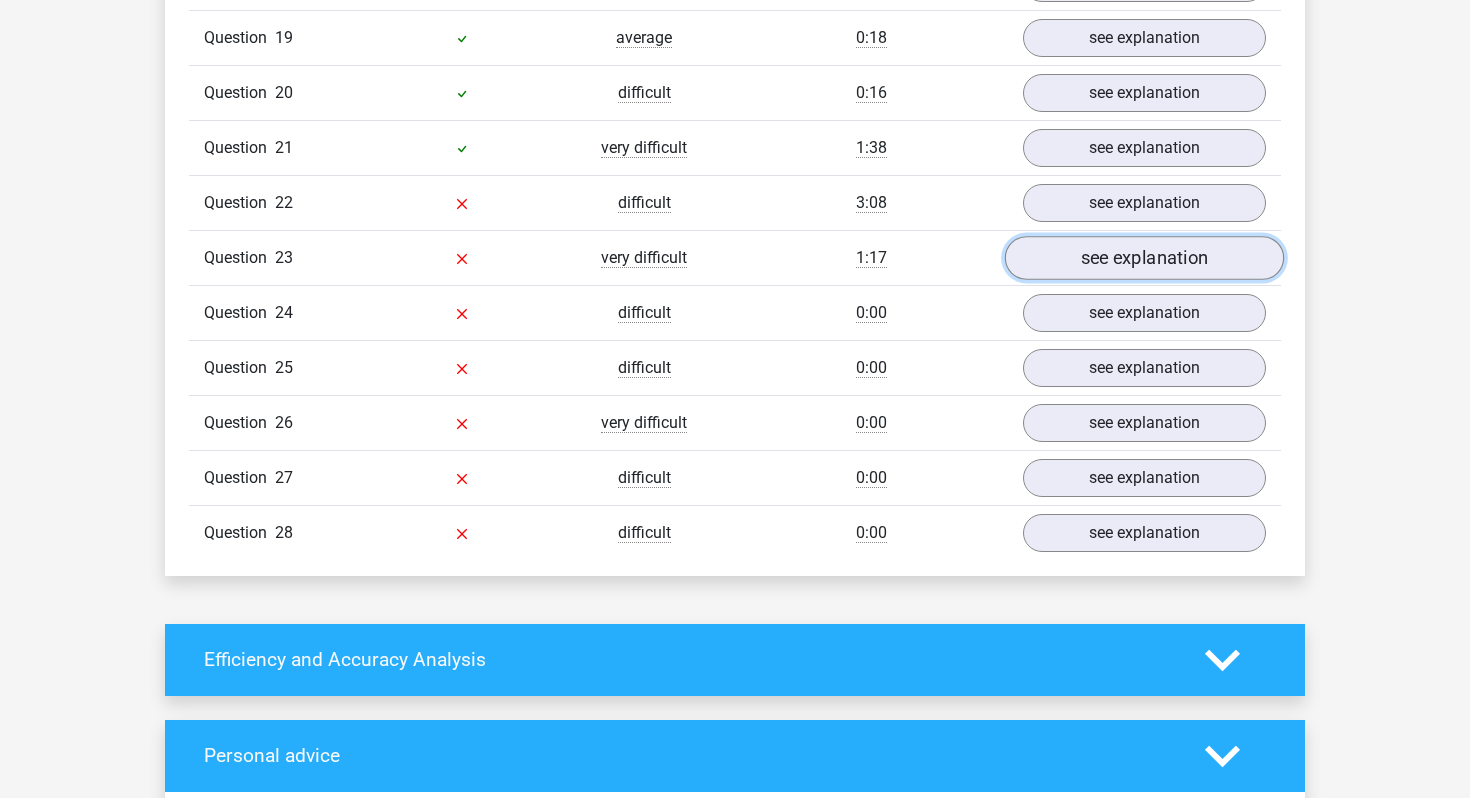 click on "see explanation" at bounding box center [1144, 258] 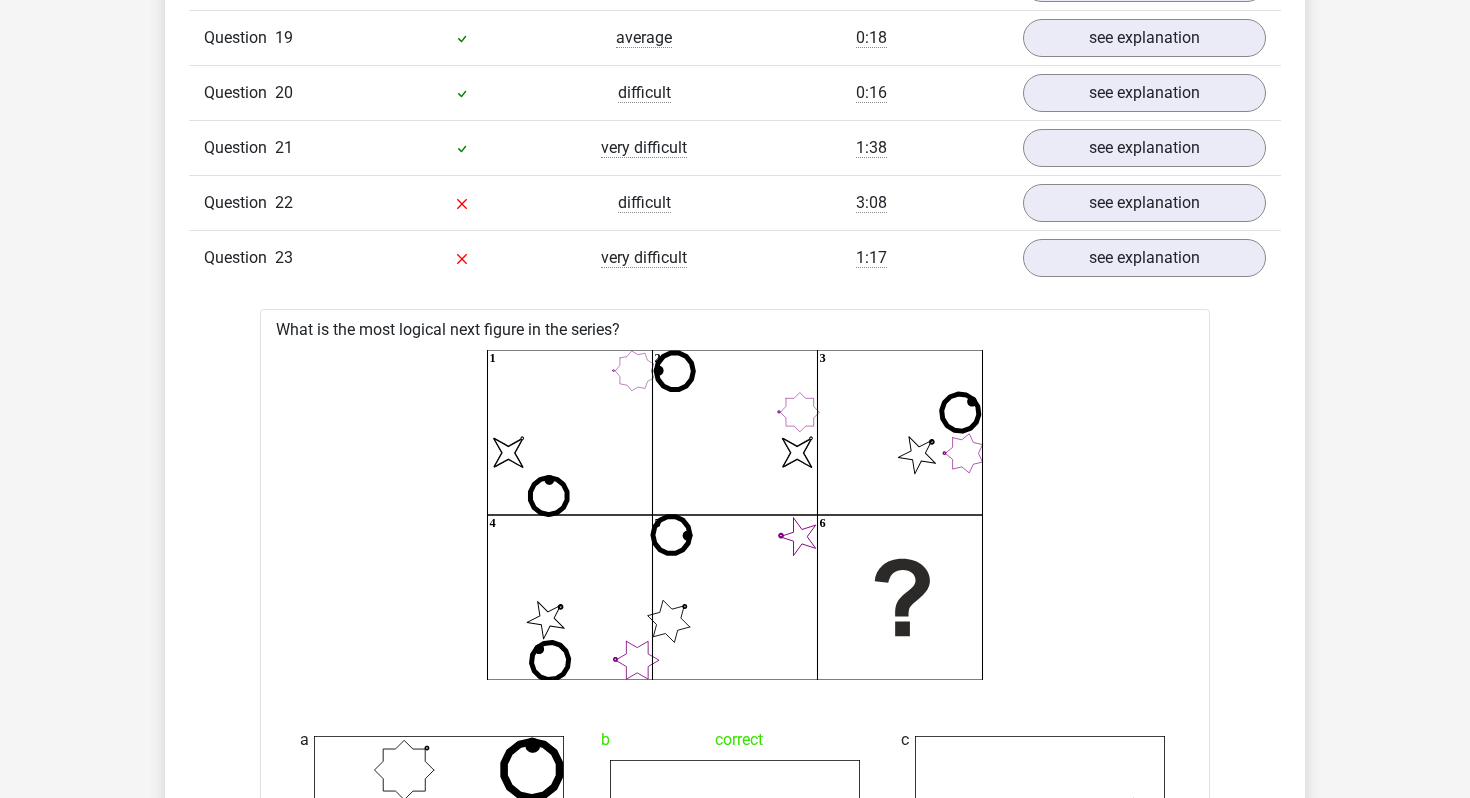 click on "Question
1
difficult
1:11
see explanation
What is the most logical next figure in the series?
image/svg+xml
1
2
3
4
5
6" at bounding box center [735, 699] 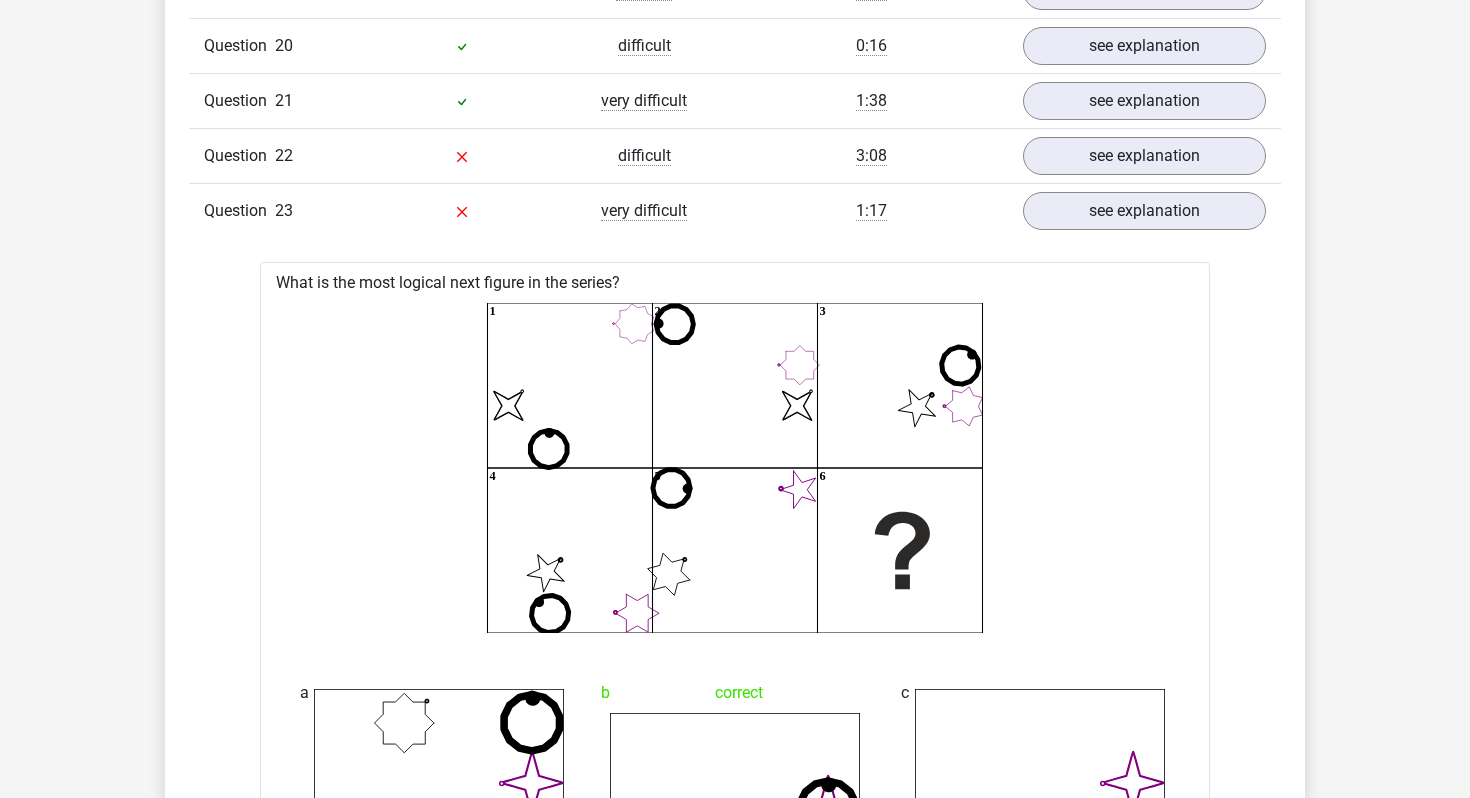 scroll, scrollTop: 2798, scrollLeft: 0, axis: vertical 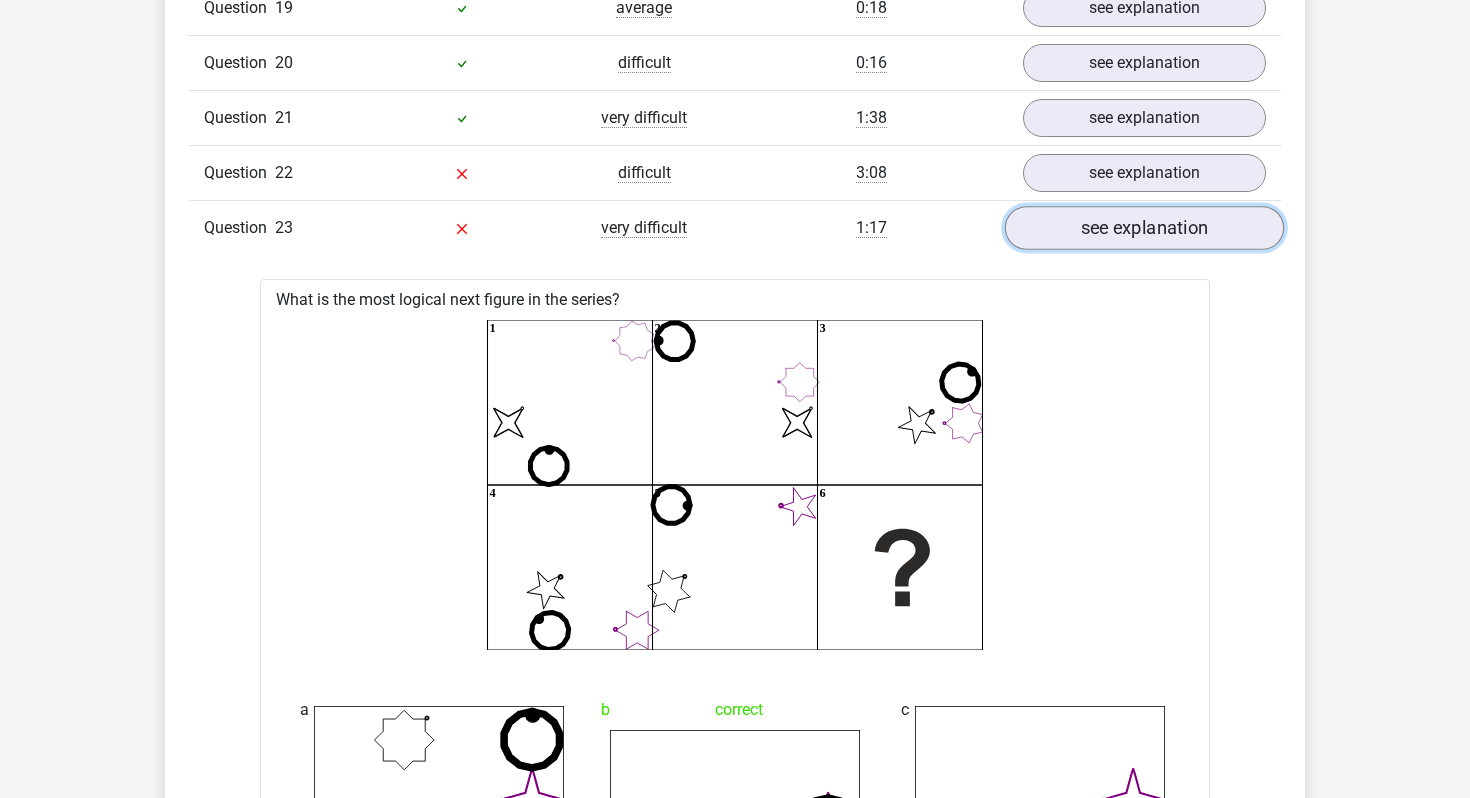 click on "see explanation" at bounding box center (1144, 228) 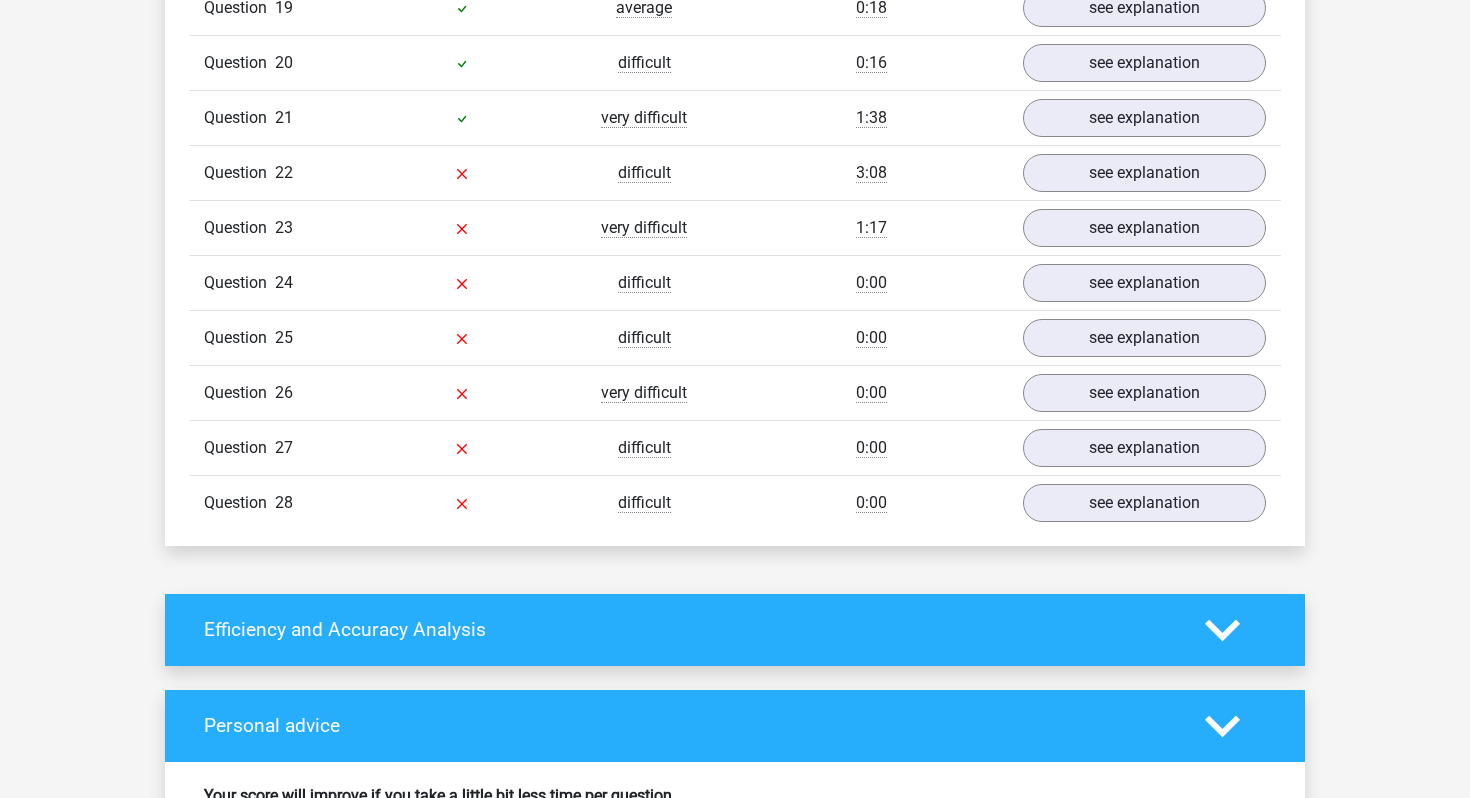 click on "Go  premium
Dhawal
dhawalgoyal92@gmail.com" at bounding box center [735, -379] 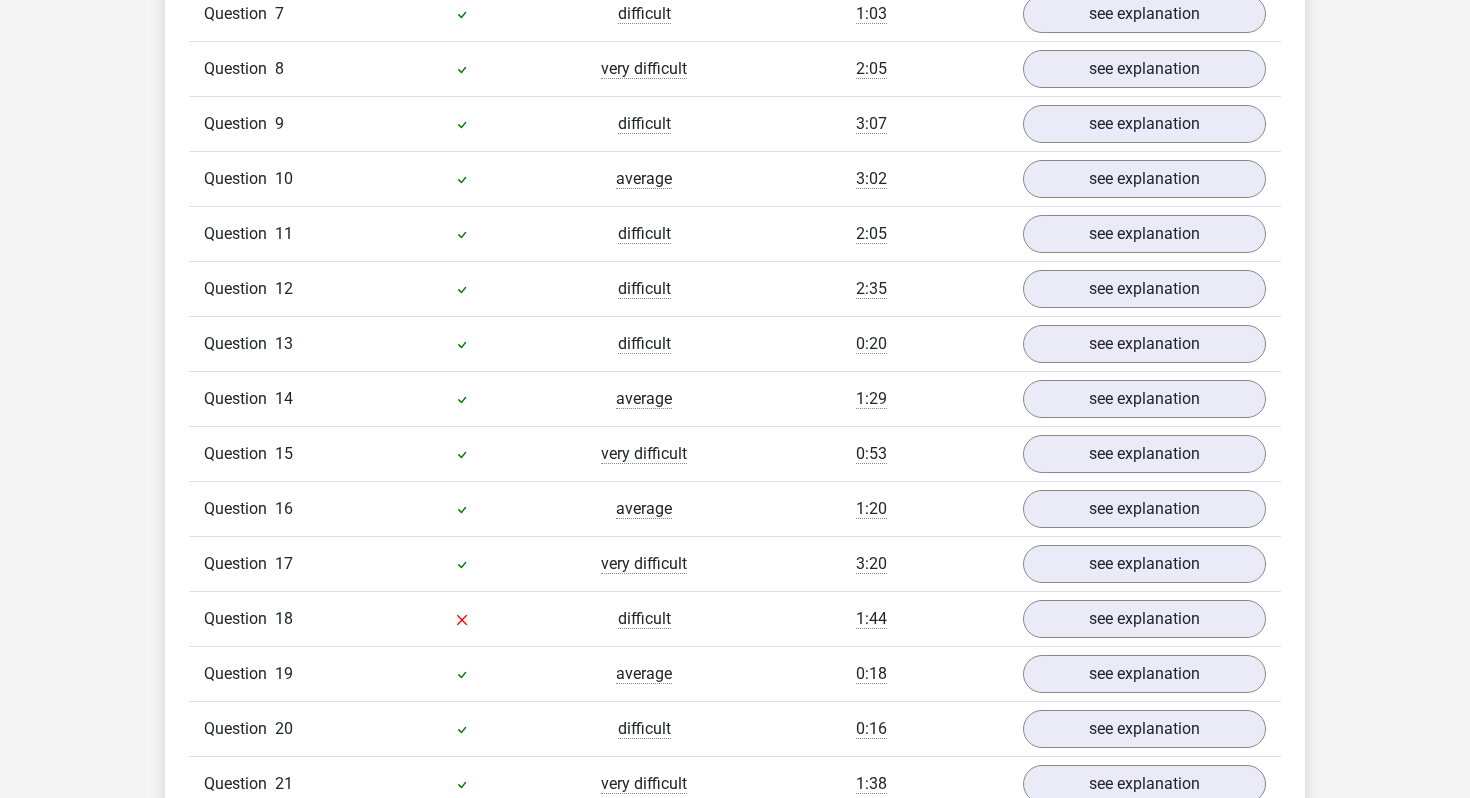 scroll, scrollTop: 2134, scrollLeft: 0, axis: vertical 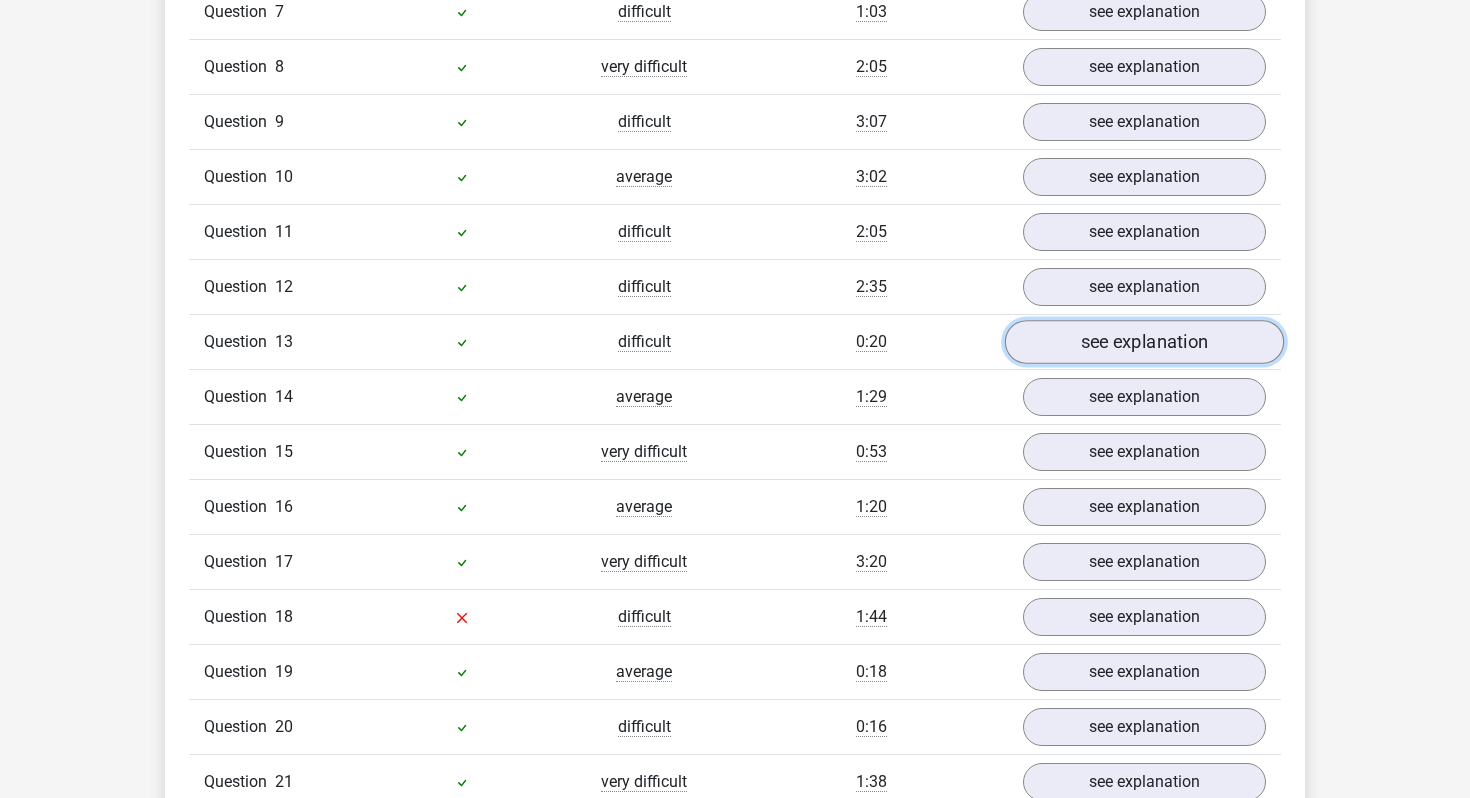 click on "see explanation" at bounding box center (1144, 342) 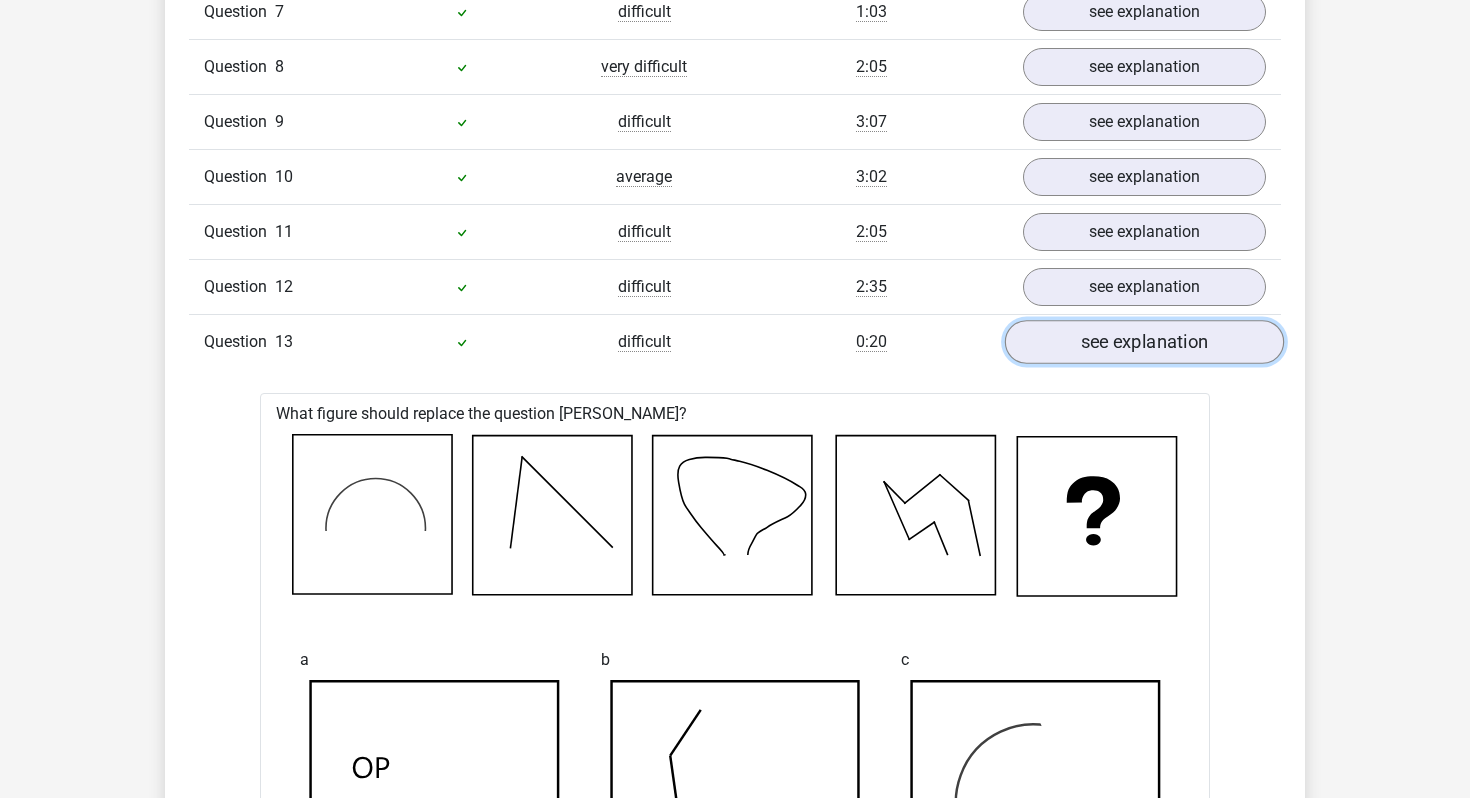 click on "see explanation" at bounding box center (1144, 342) 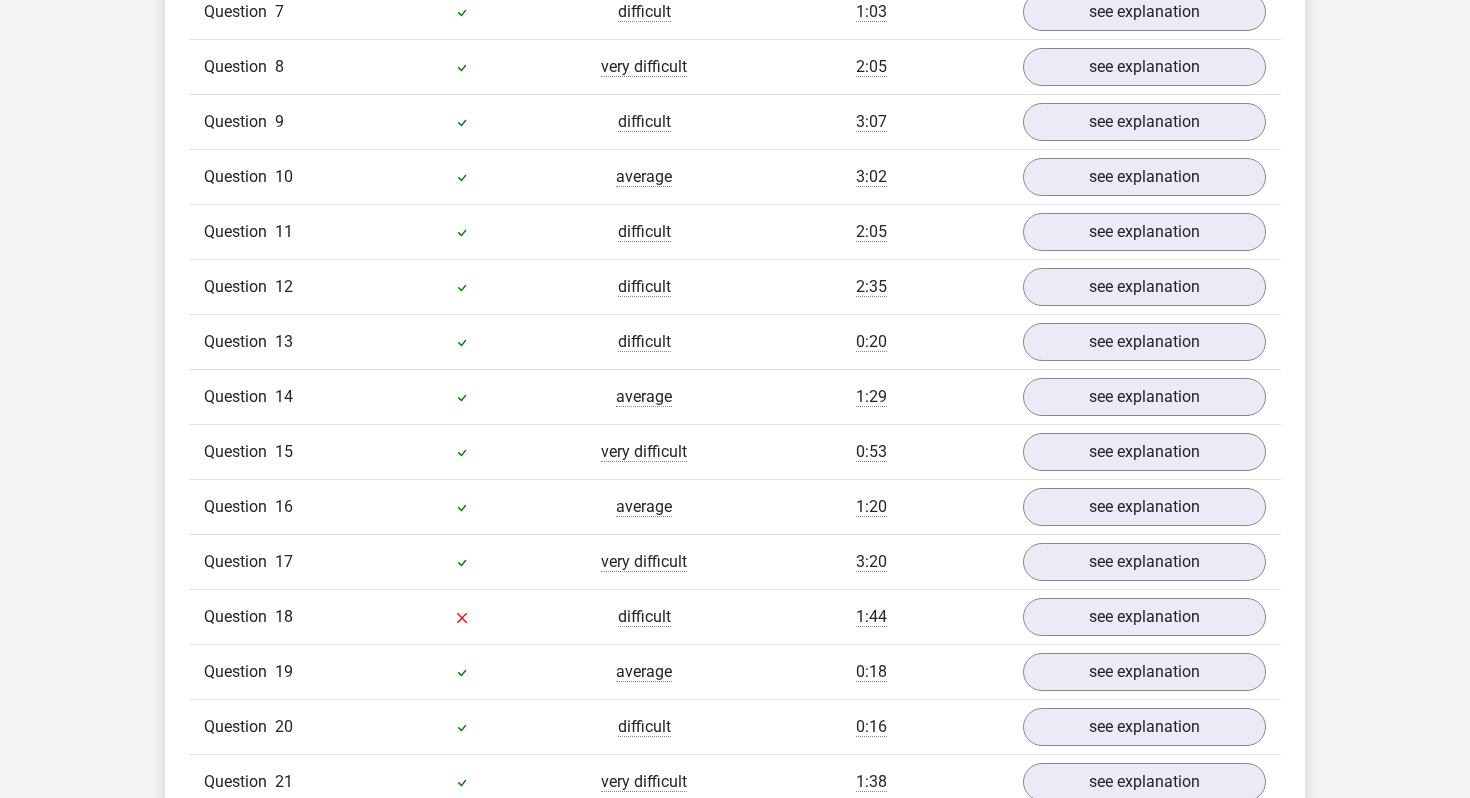 click on "Go  premium
Dhawal
dhawalgoyal92@gmail.com" at bounding box center (735, 285) 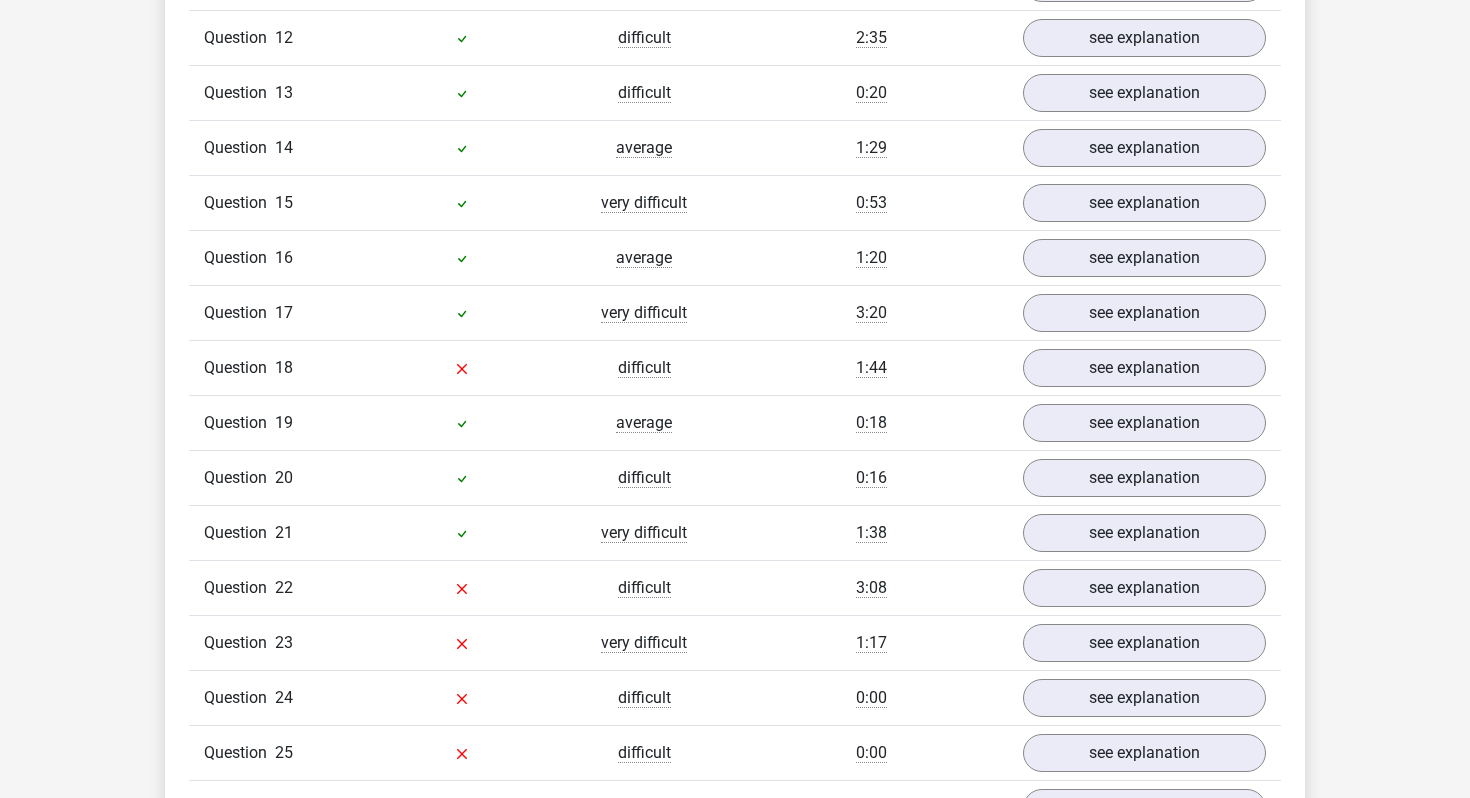 scroll, scrollTop: 2433, scrollLeft: 0, axis: vertical 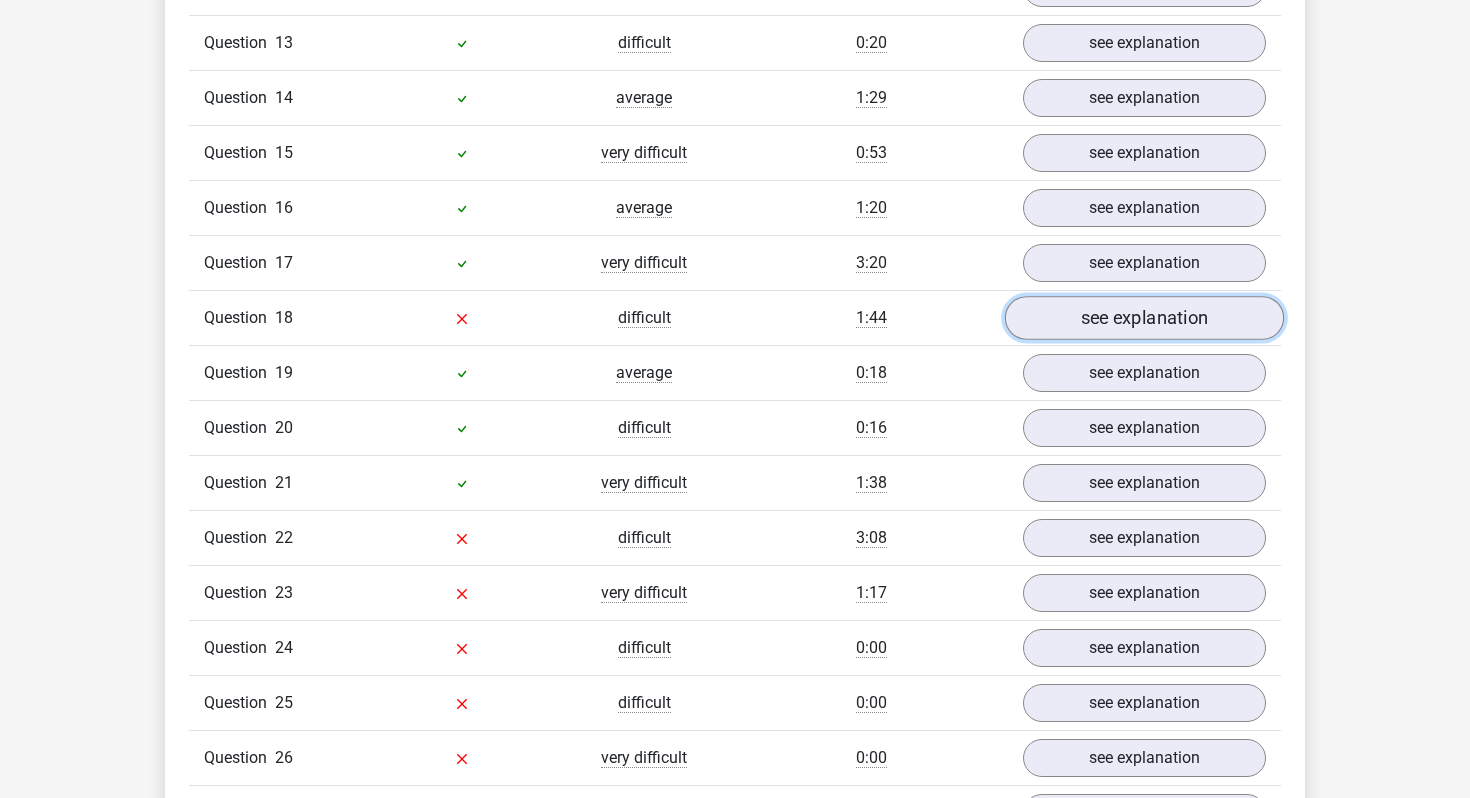 click on "see explanation" at bounding box center (1144, 318) 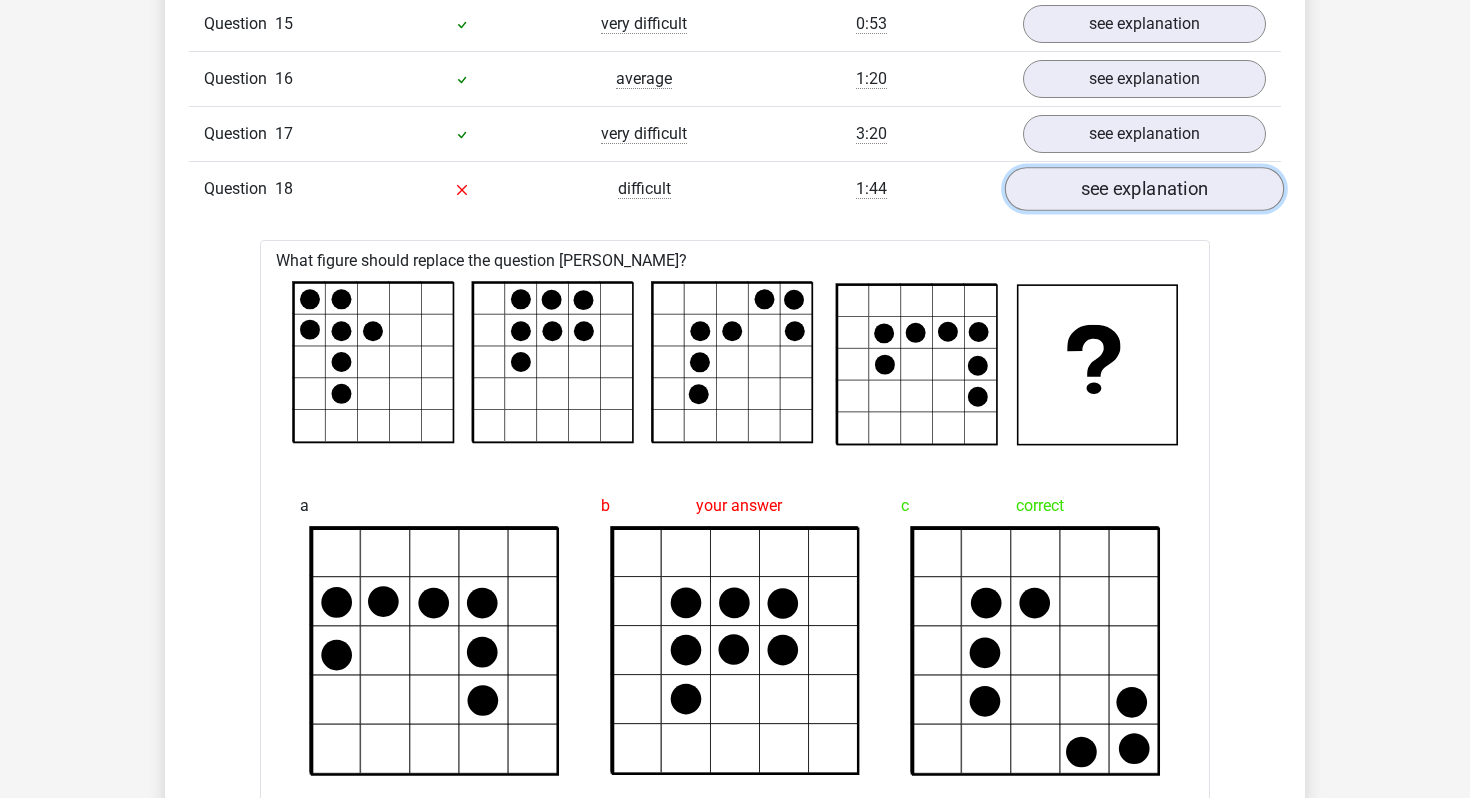 scroll, scrollTop: 2547, scrollLeft: 0, axis: vertical 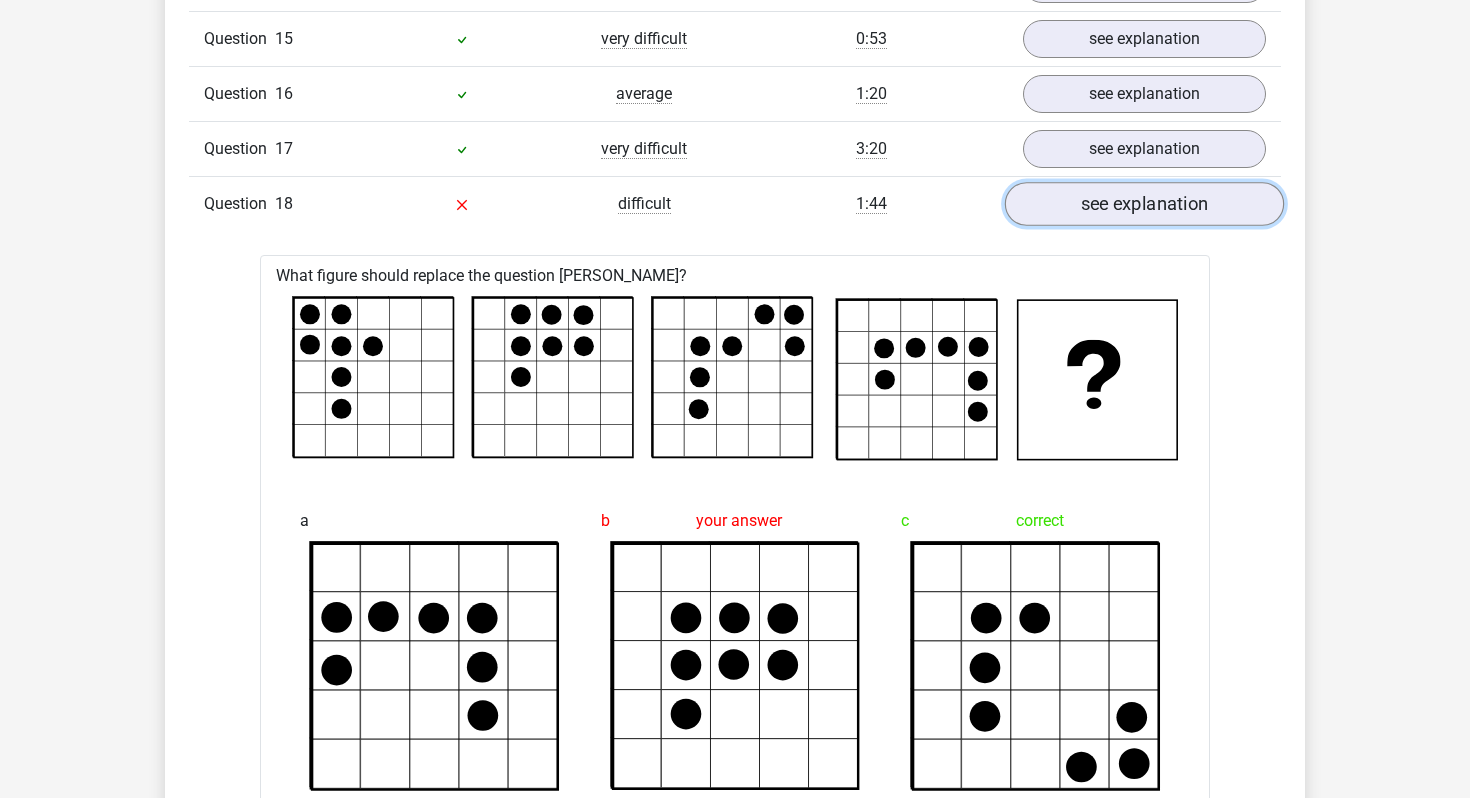 click on "see explanation" at bounding box center [1144, 204] 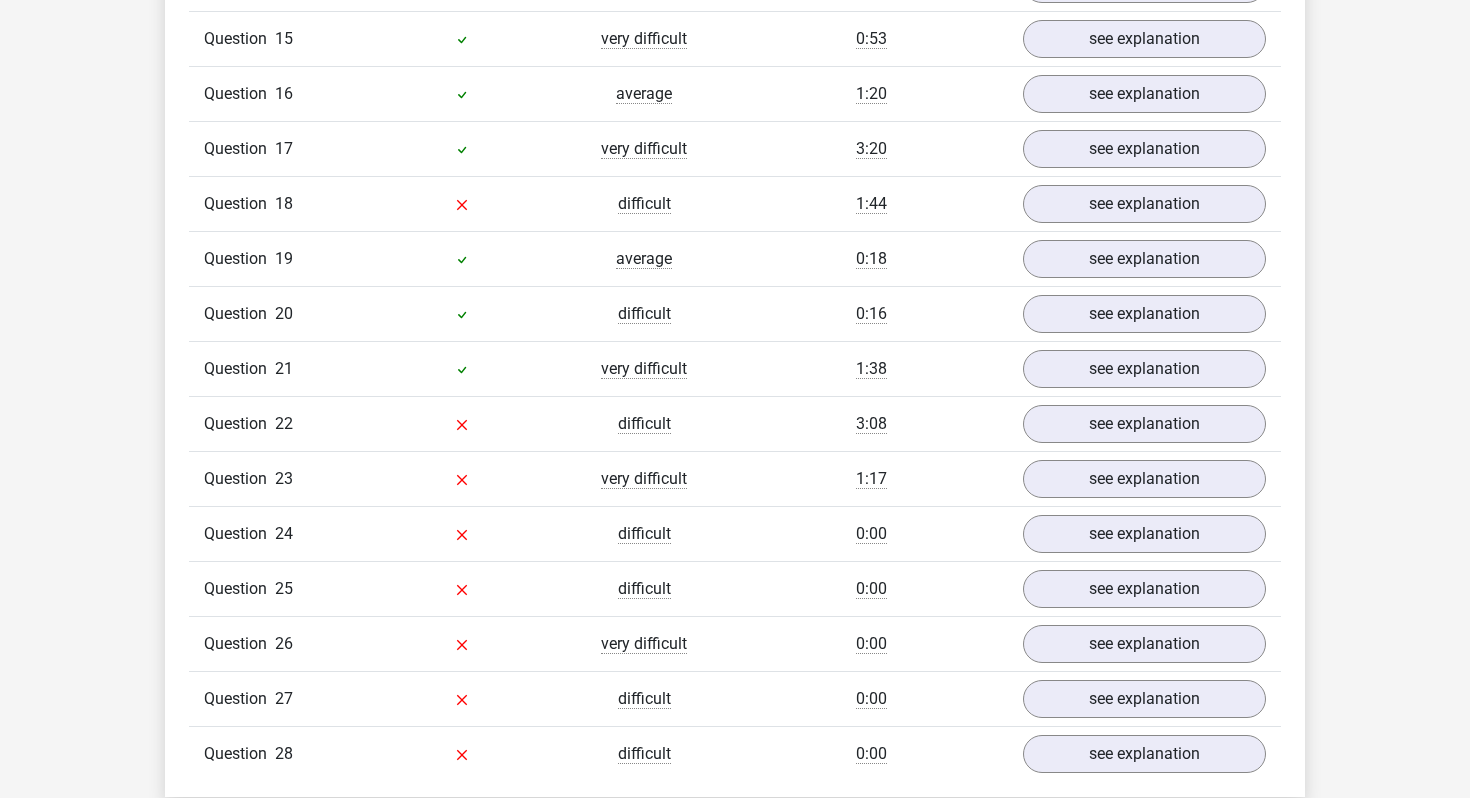 click on "Go  premium
Dhawal
dhawalgoyal92@gmail.com" at bounding box center [735, -128] 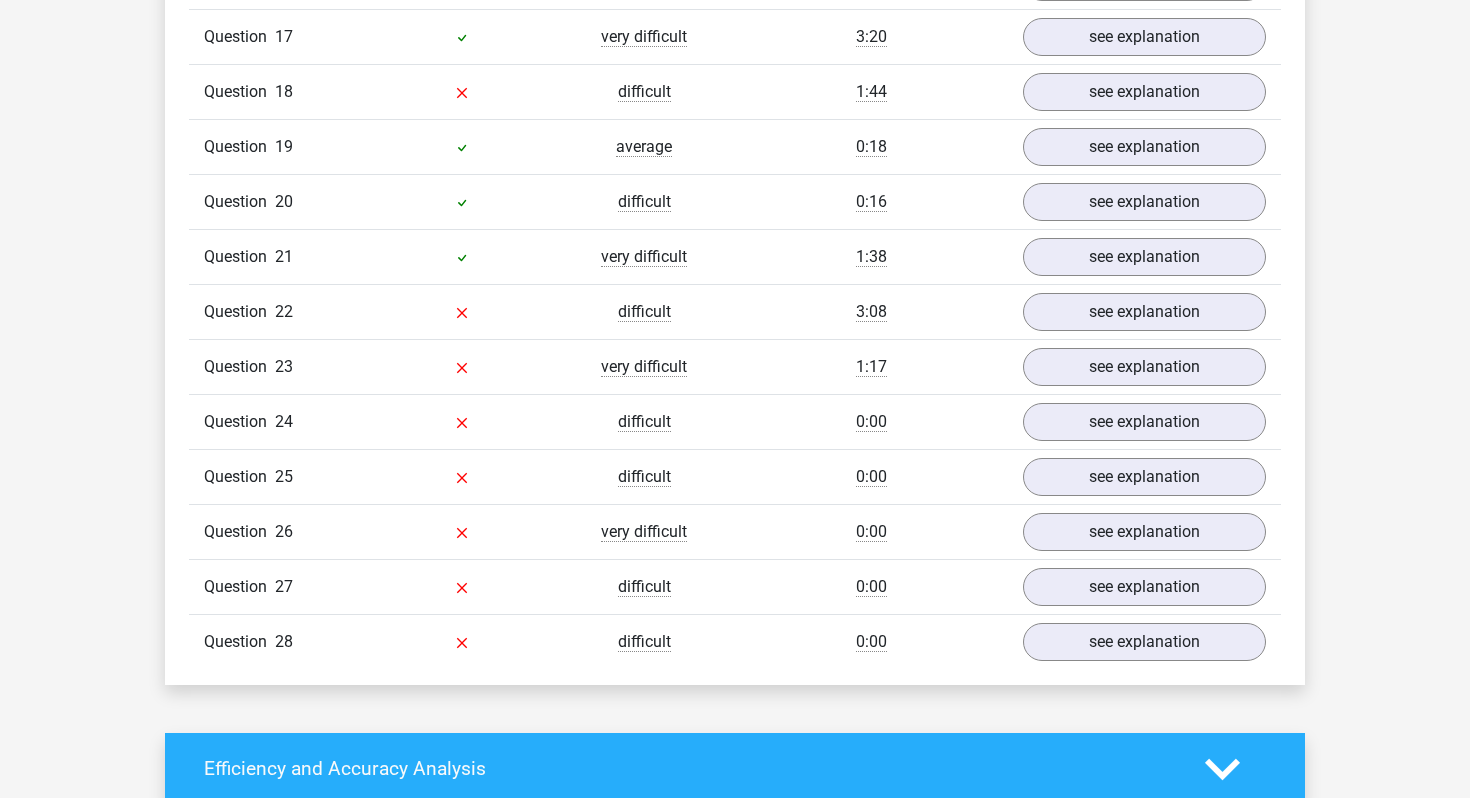 scroll, scrollTop: 2669, scrollLeft: 0, axis: vertical 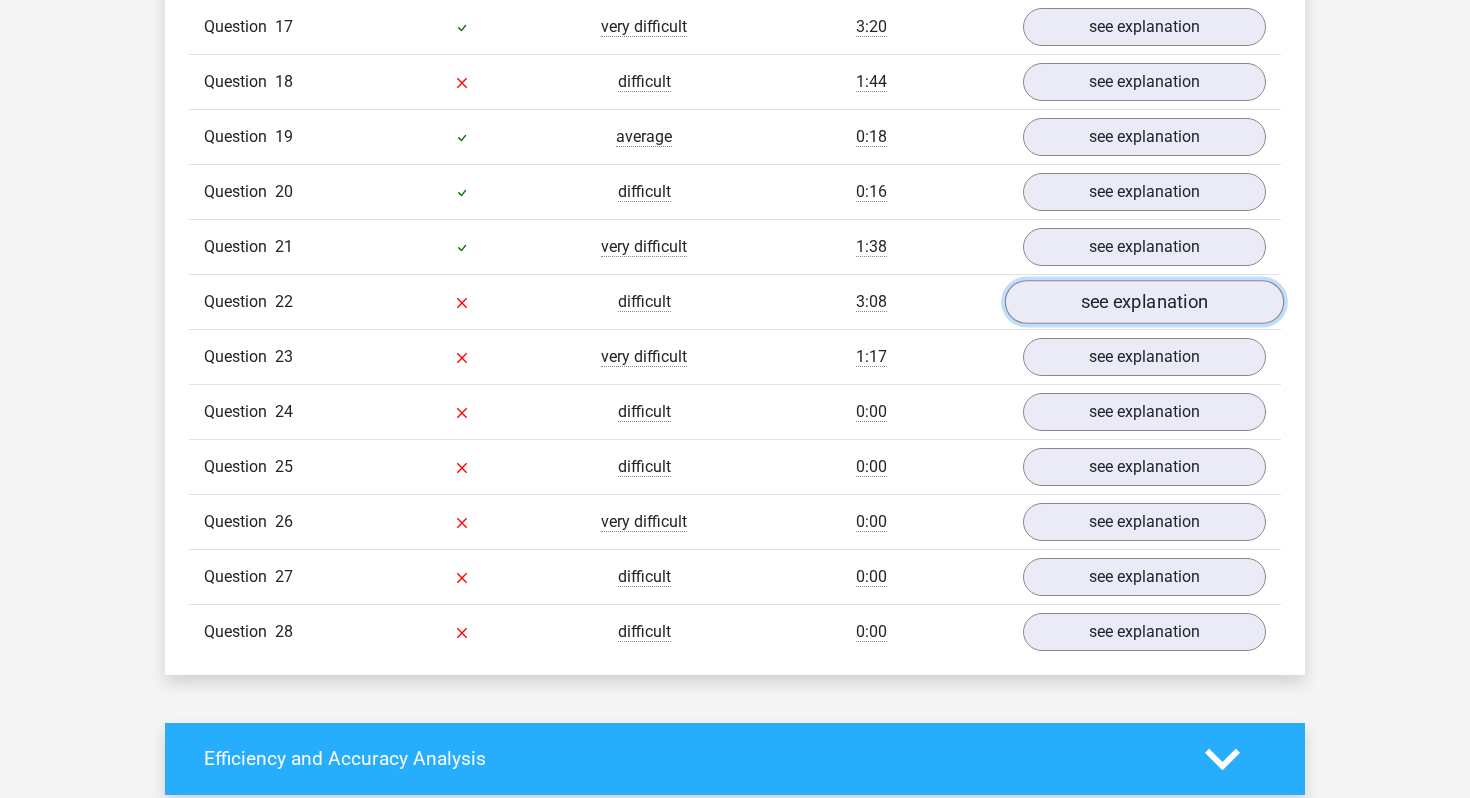 click on "see explanation" at bounding box center (1144, 302) 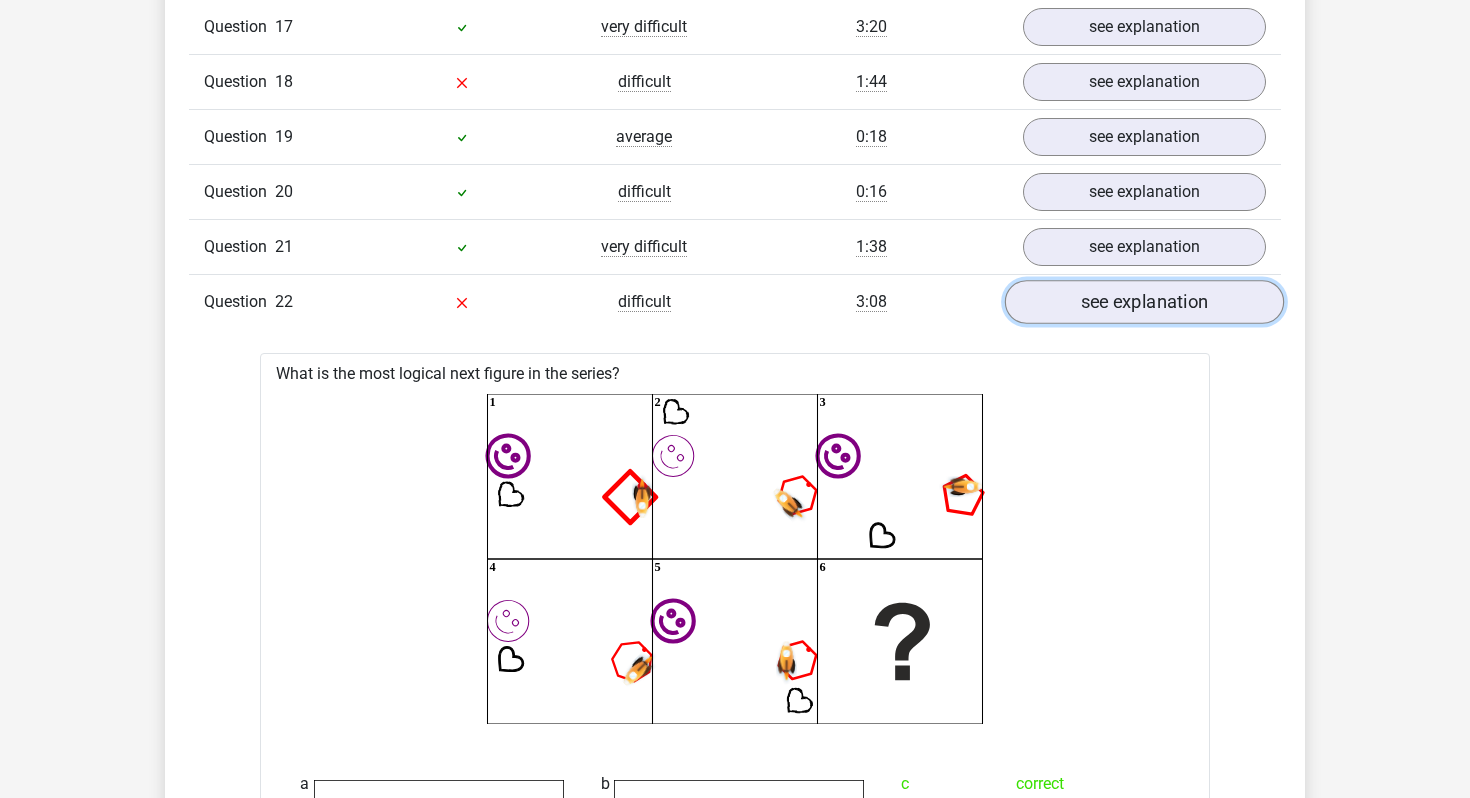 click on "see explanation" at bounding box center (1144, 302) 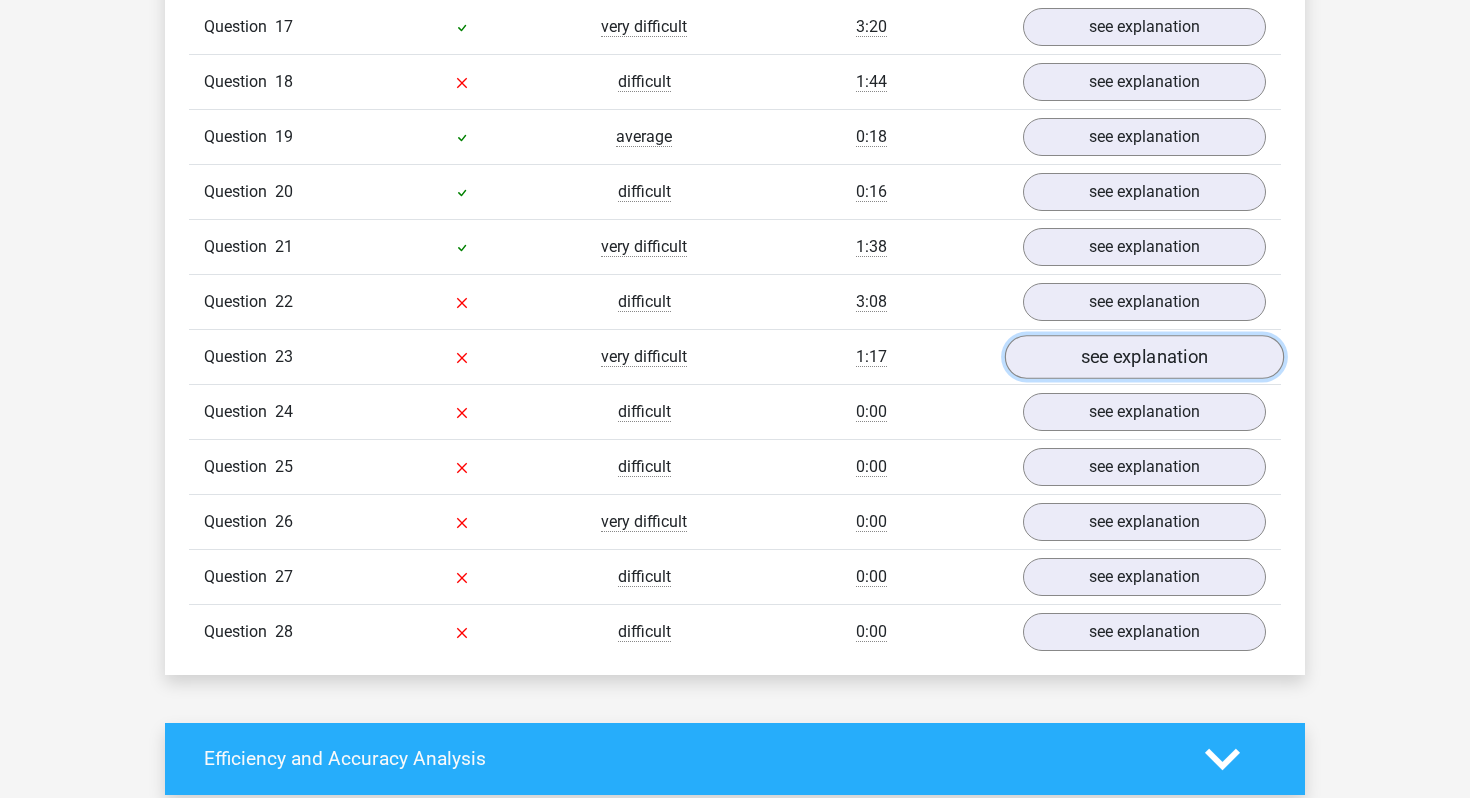 click on "see explanation" at bounding box center (1144, 357) 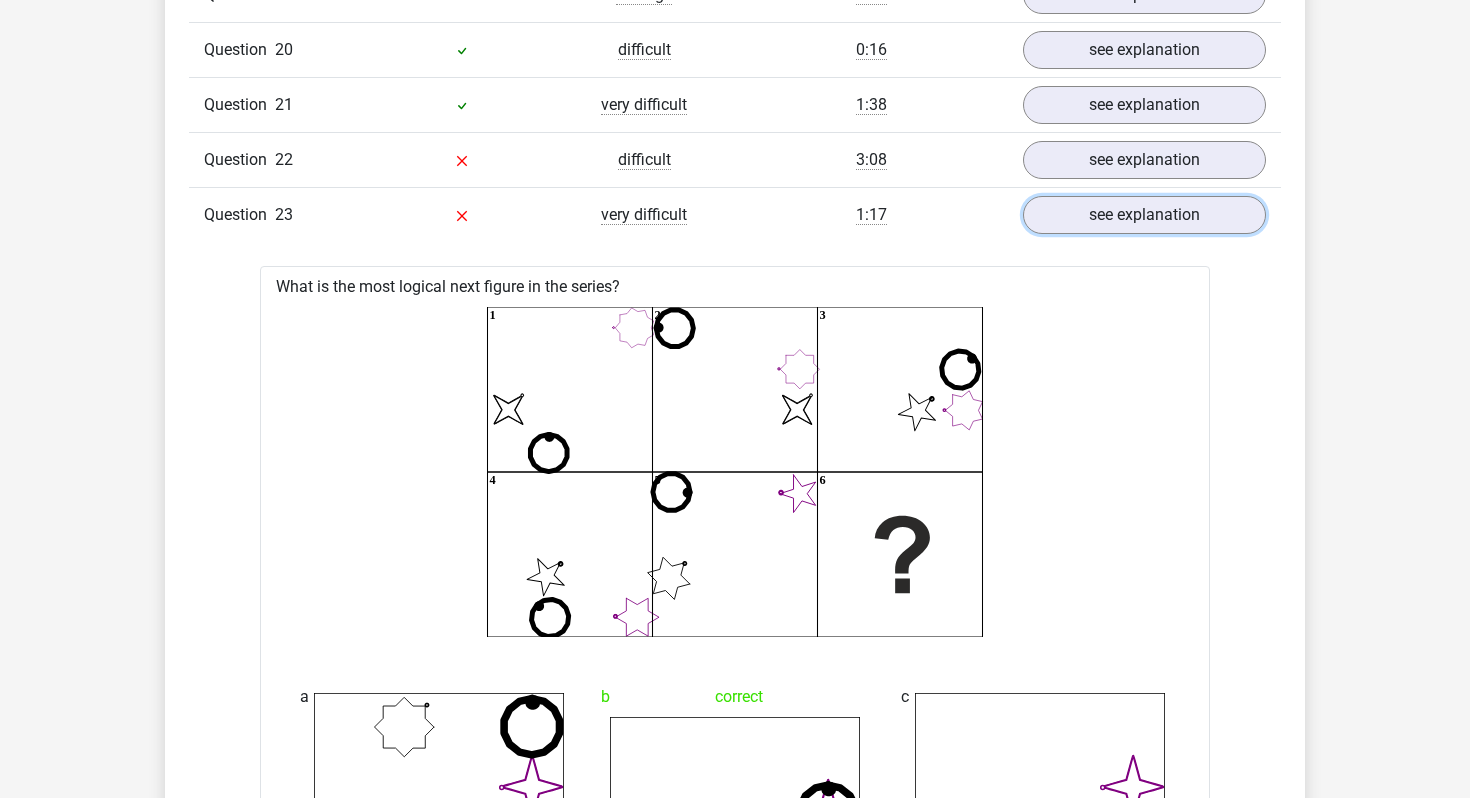 scroll, scrollTop: 2815, scrollLeft: 0, axis: vertical 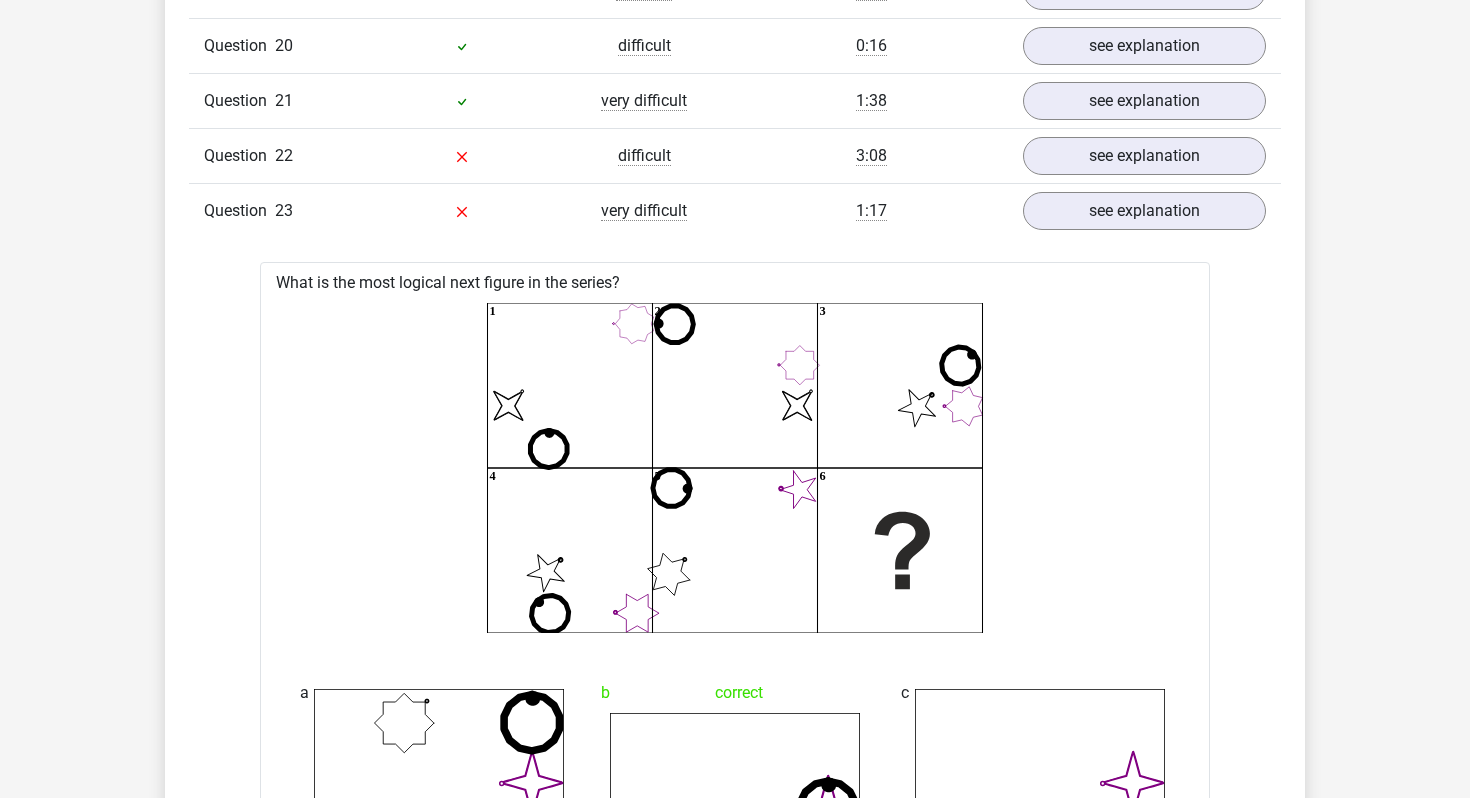 click on "In this section you will find the answers and explanations to all the questions. In addition, for each question you can see what percentage of people have answered the question correctly, by looking in the "level" column of the question.
Correct
Level
Time Taken
Question
1
difficult
1:11
see explanation
What is the most logical next figure in the series?
image/svg+xml" at bounding box center [735, 596] 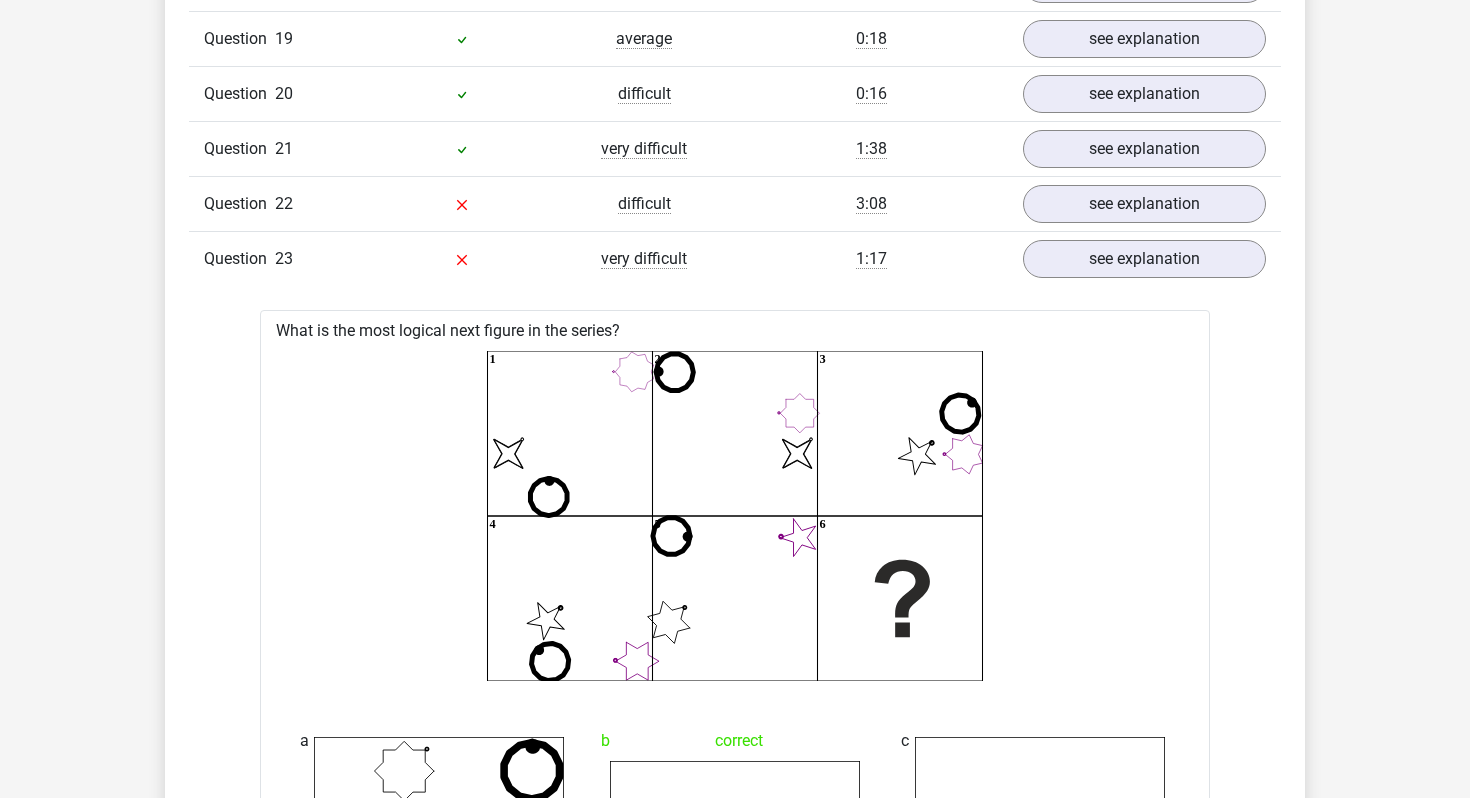 scroll, scrollTop: 2633, scrollLeft: 0, axis: vertical 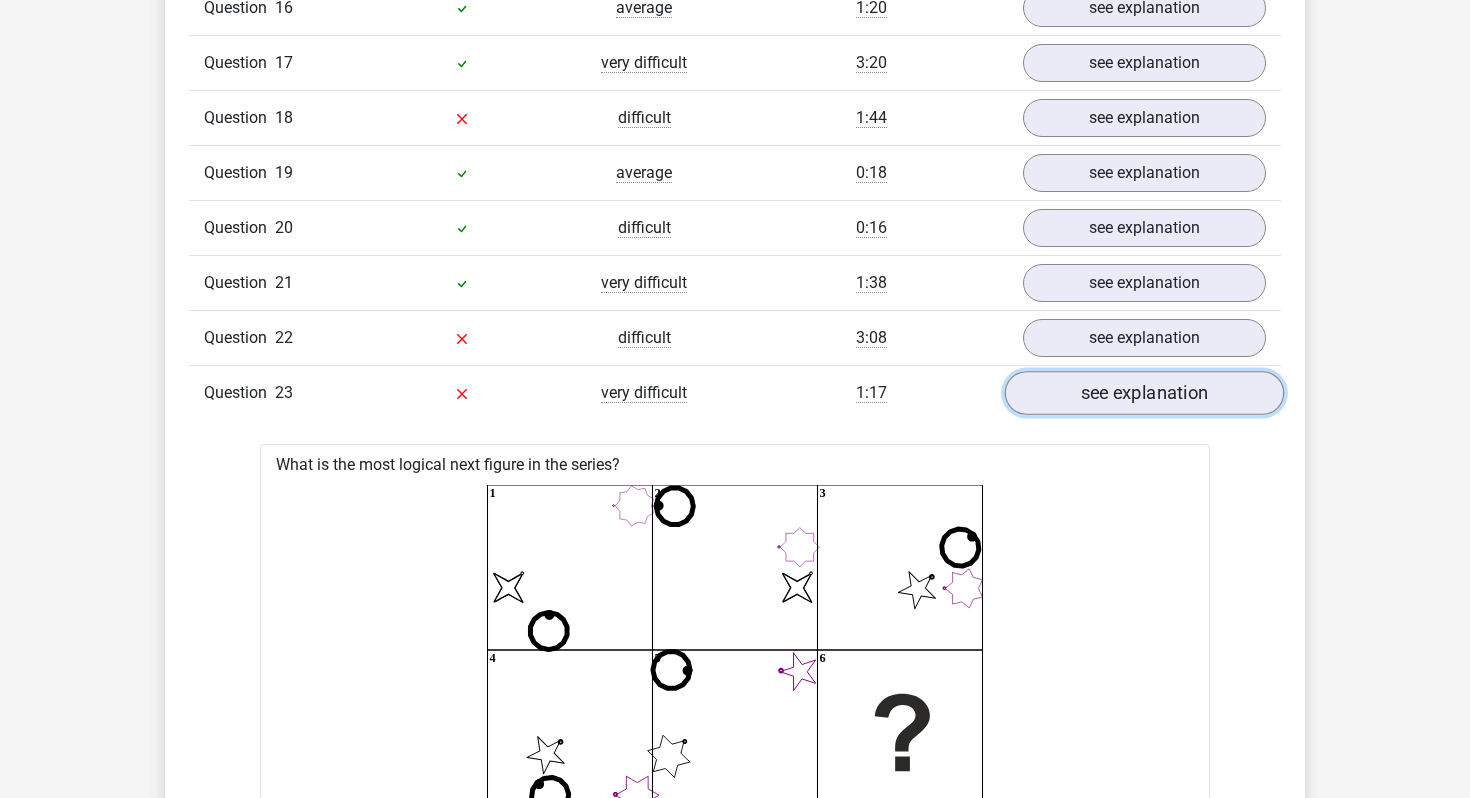 click on "see explanation" at bounding box center [1144, 393] 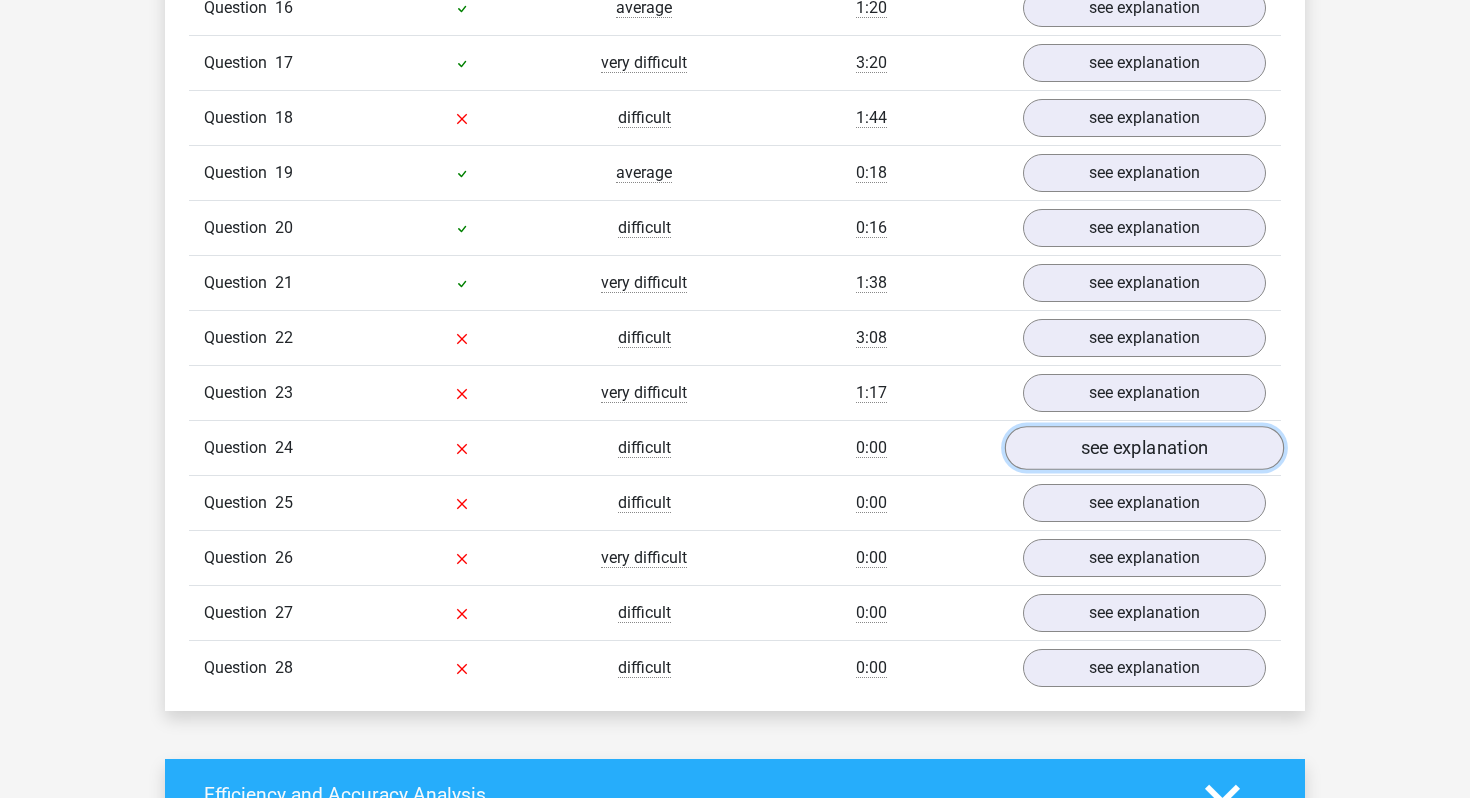 click on "see explanation" at bounding box center (1144, 448) 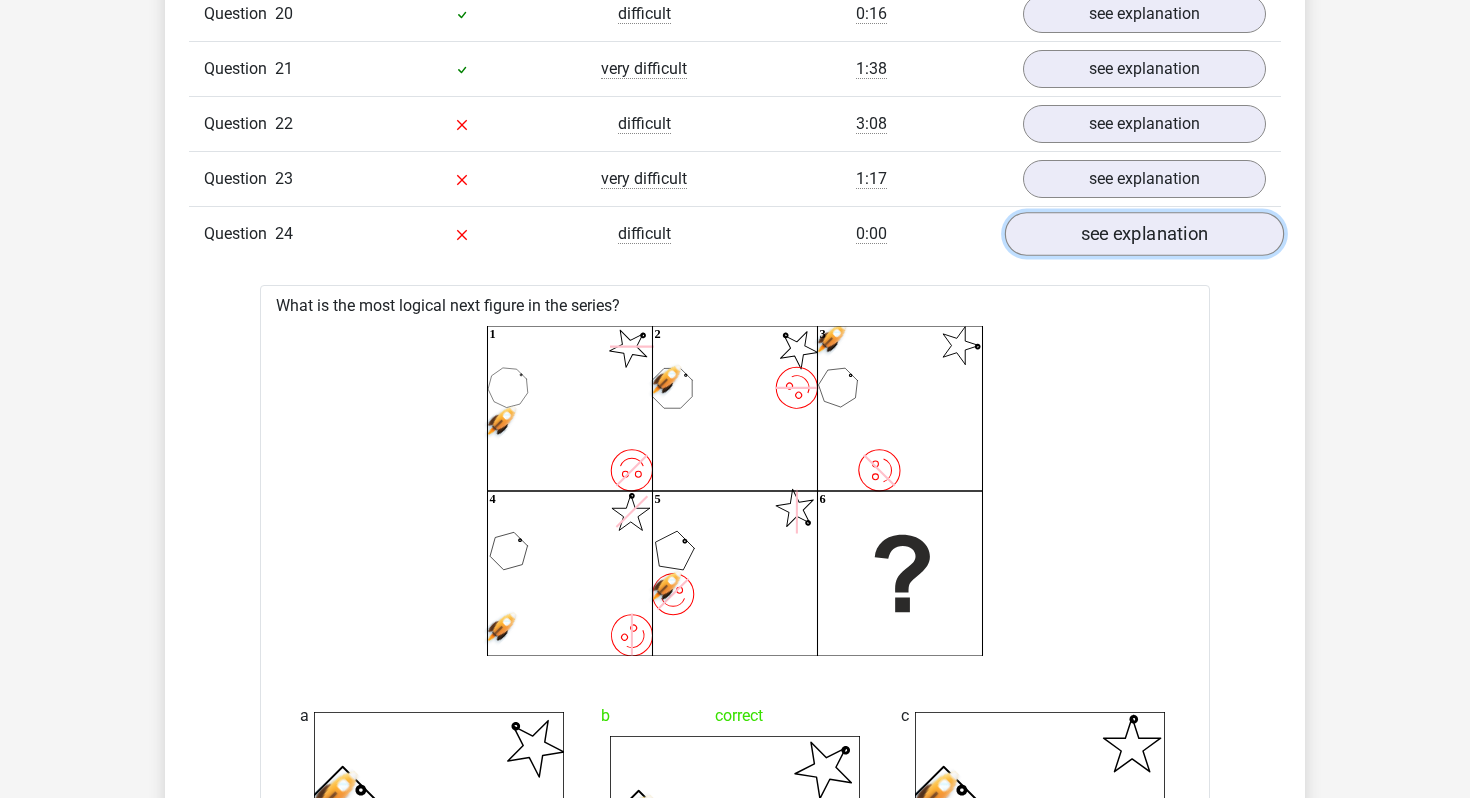scroll, scrollTop: 2899, scrollLeft: 0, axis: vertical 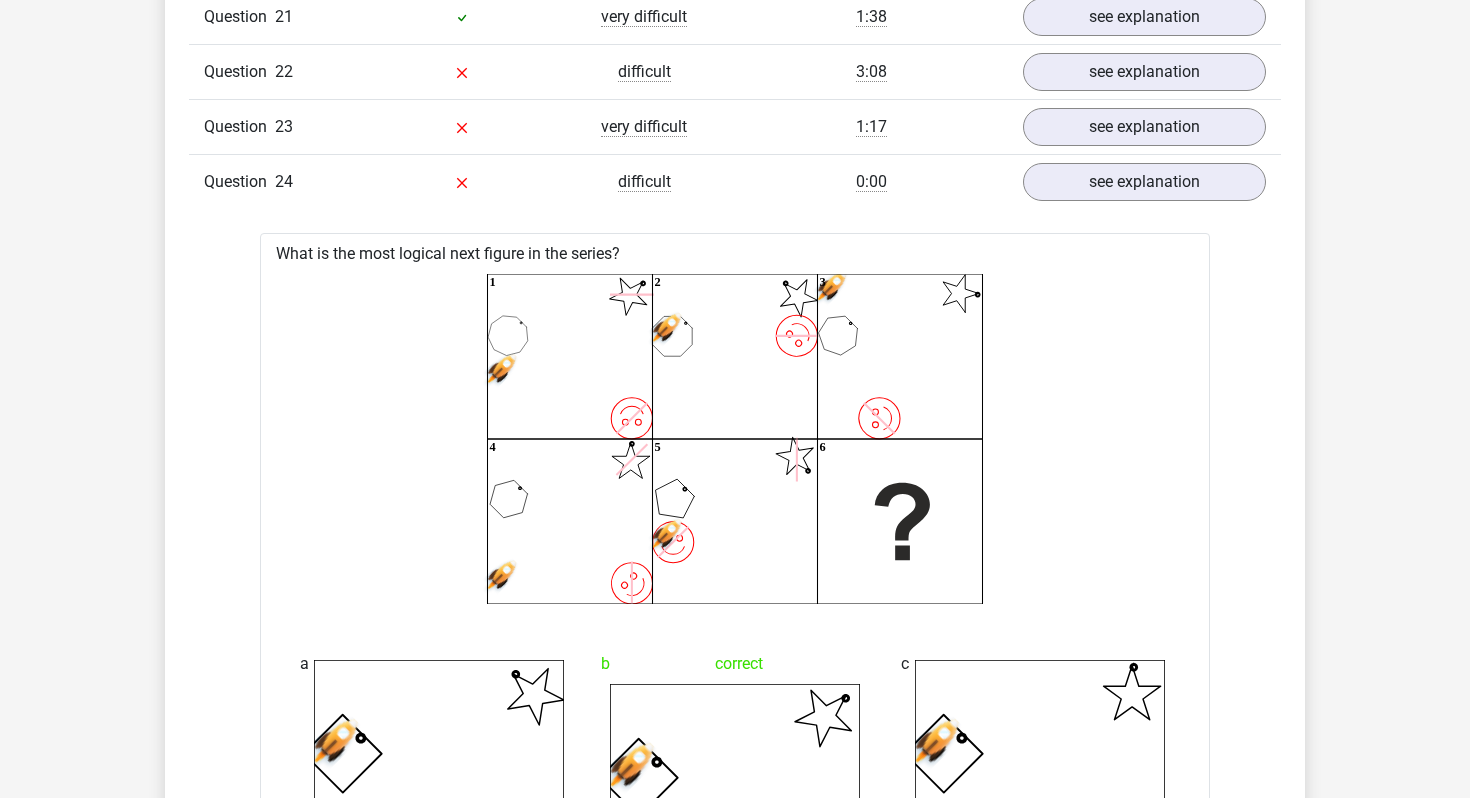 click on "Question
1
difficult
1:11
see explanation
What is the most logical next figure in the series?
image/svg+xml
1
2
3
4
5
6" at bounding box center [735, 568] 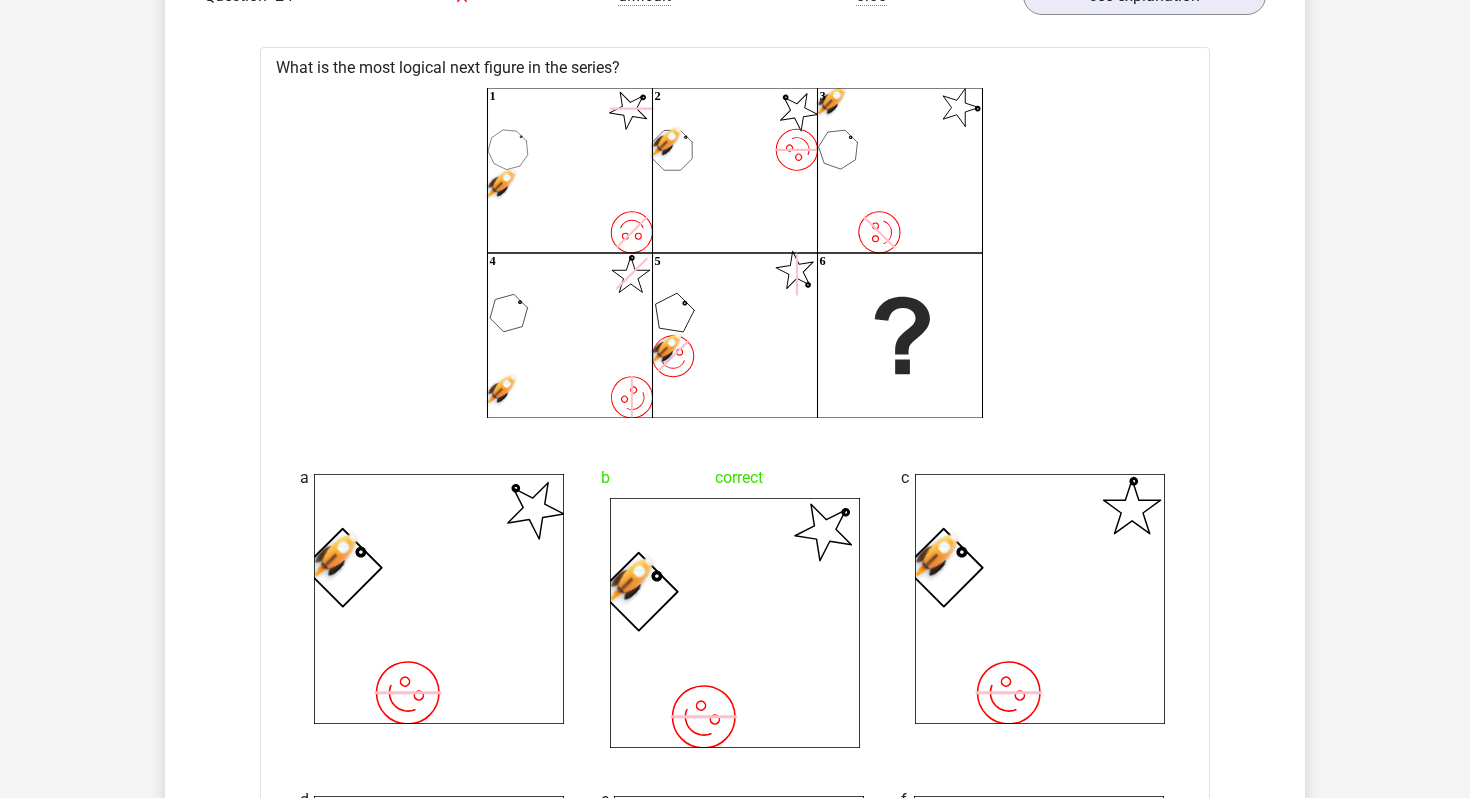 scroll, scrollTop: 2704, scrollLeft: 0, axis: vertical 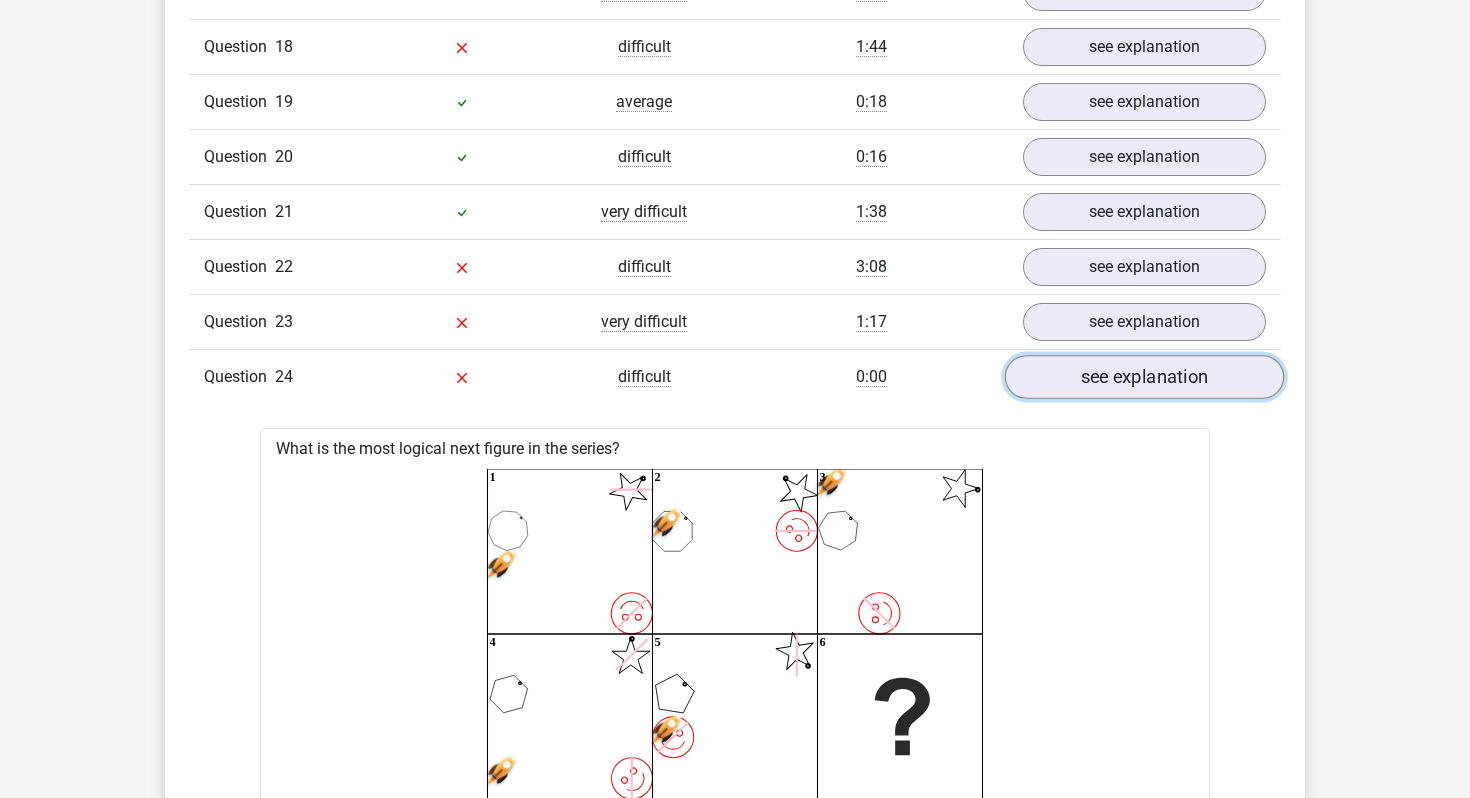 click on "see explanation" at bounding box center (1144, 377) 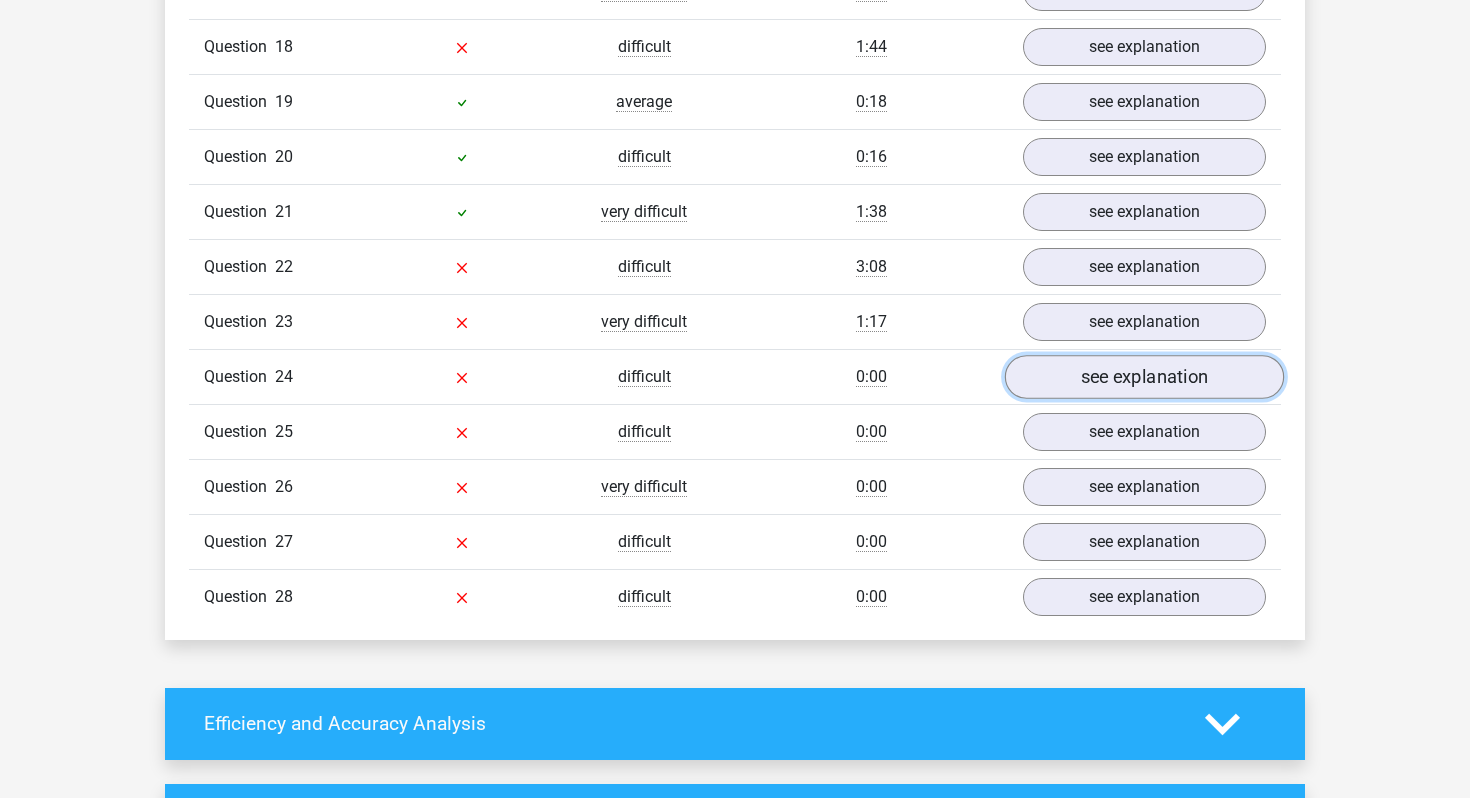 click on "see explanation" at bounding box center [1144, 377] 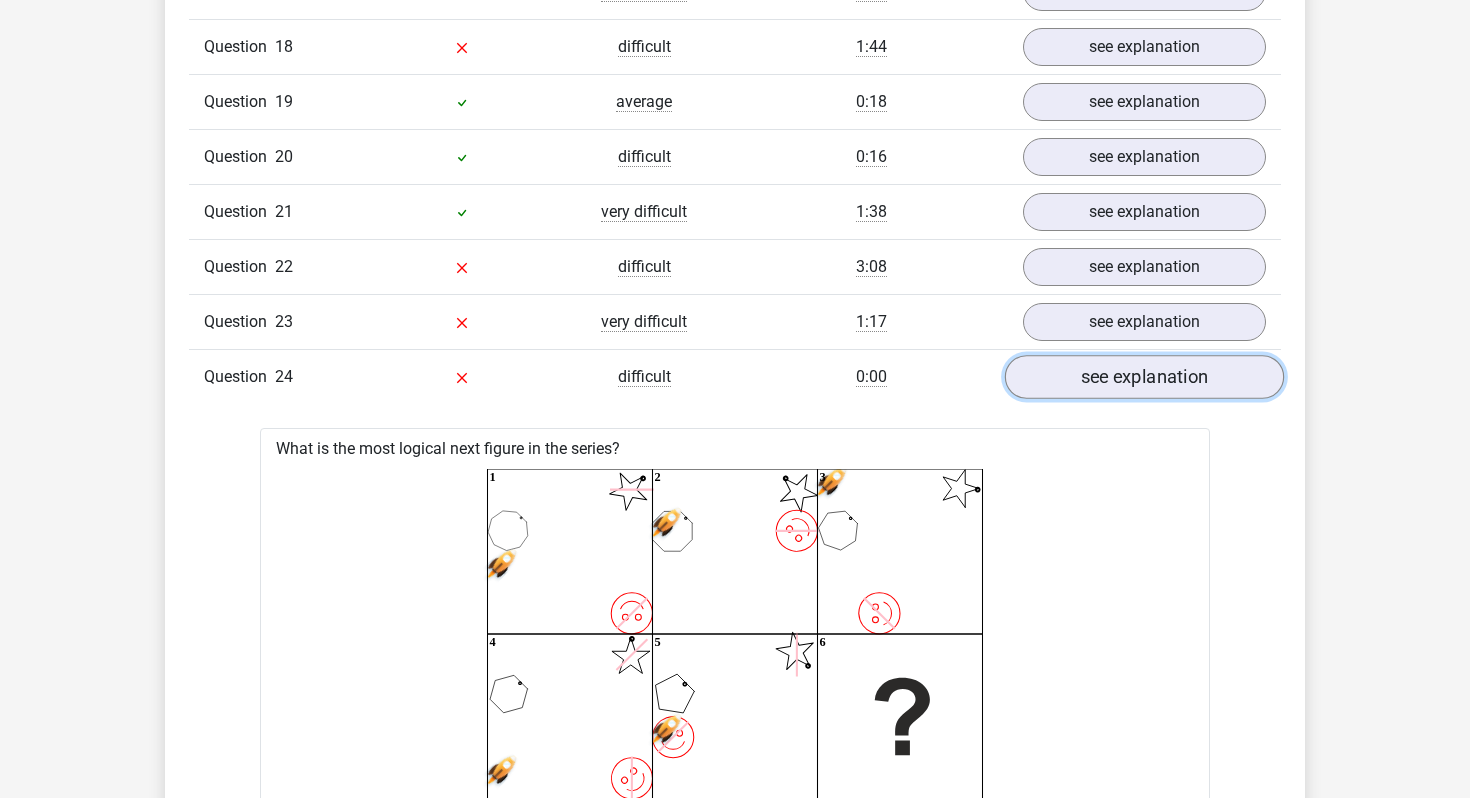 click on "see explanation" at bounding box center (1144, 377) 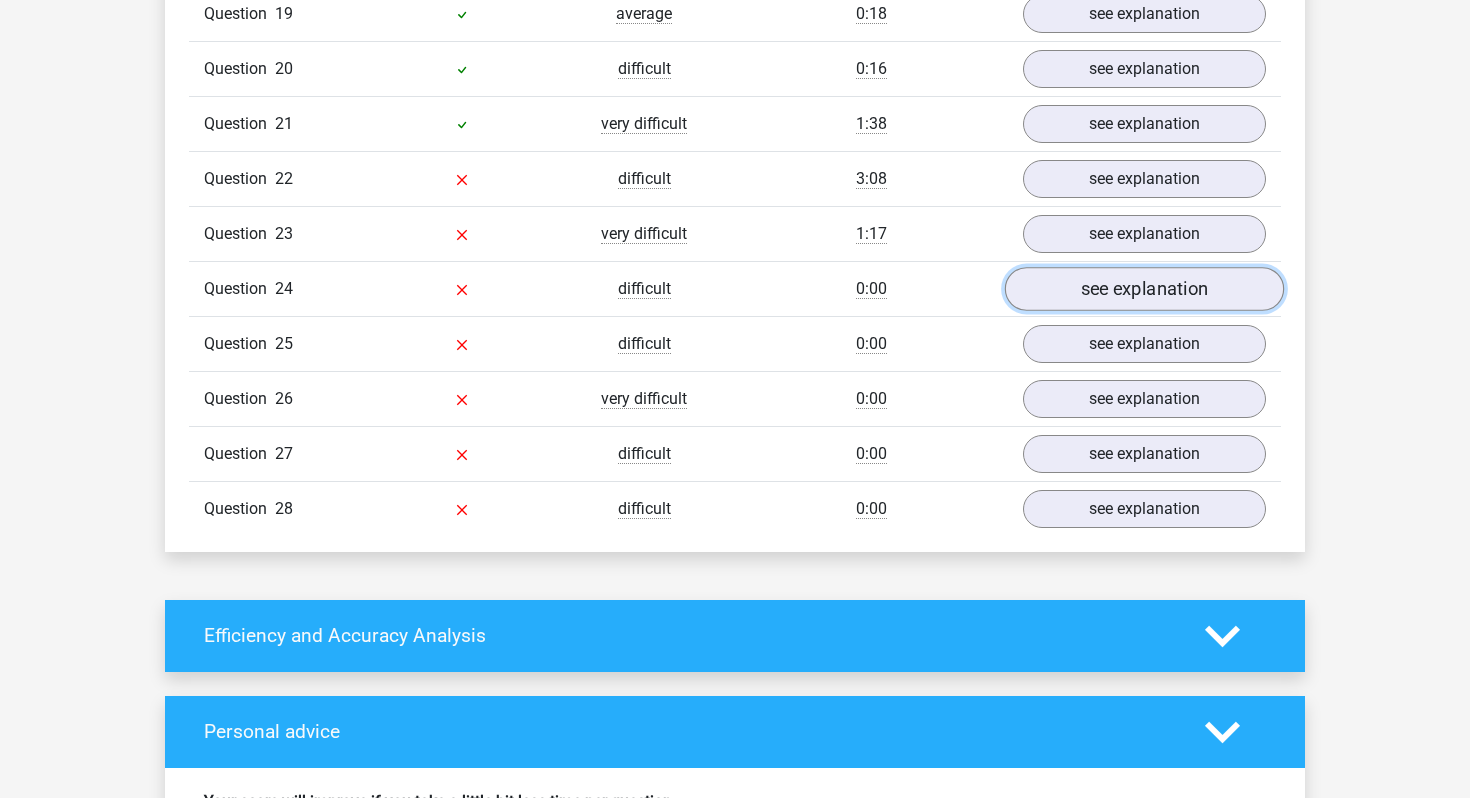 scroll, scrollTop: 2801, scrollLeft: 0, axis: vertical 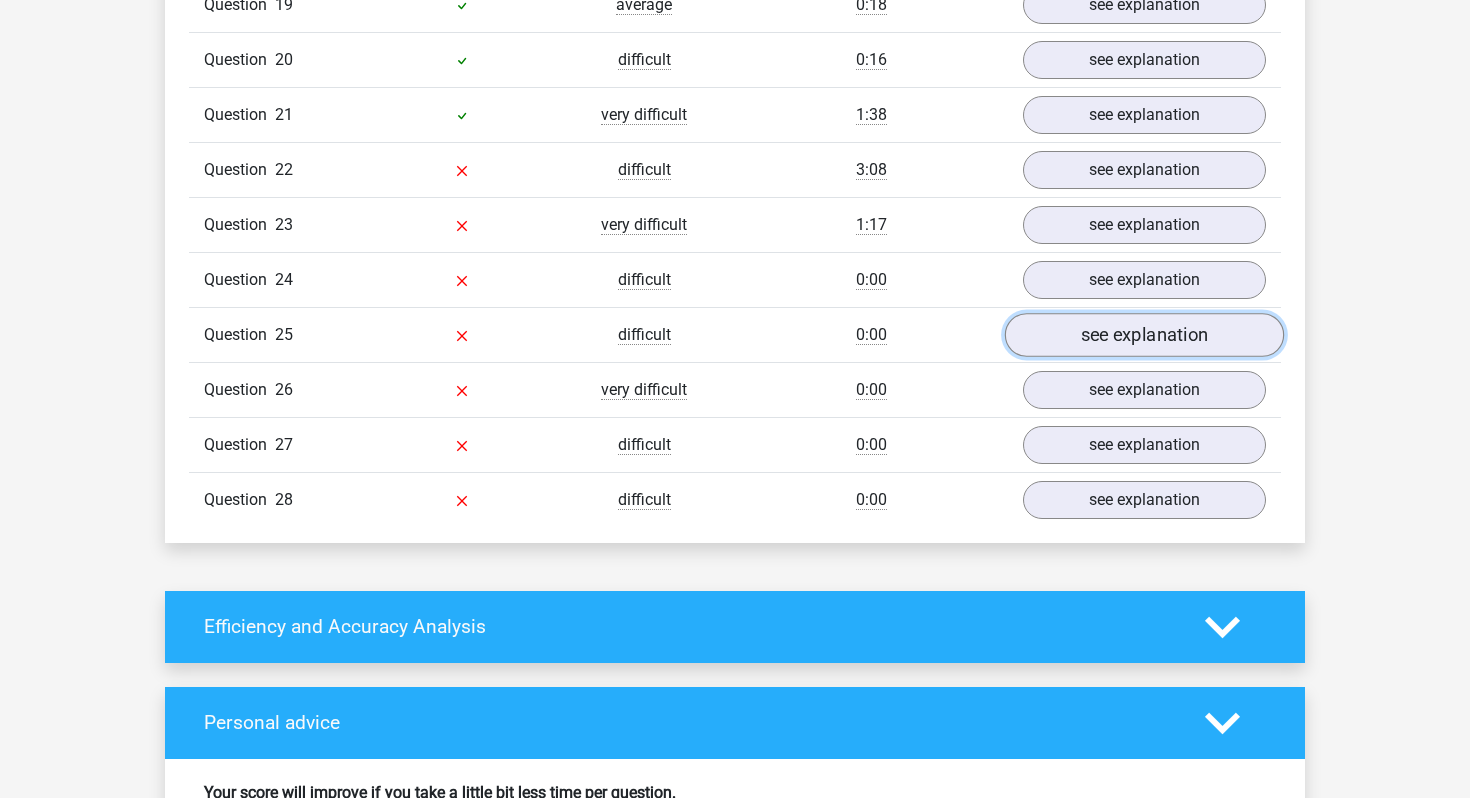 click on "see explanation" at bounding box center [1144, 335] 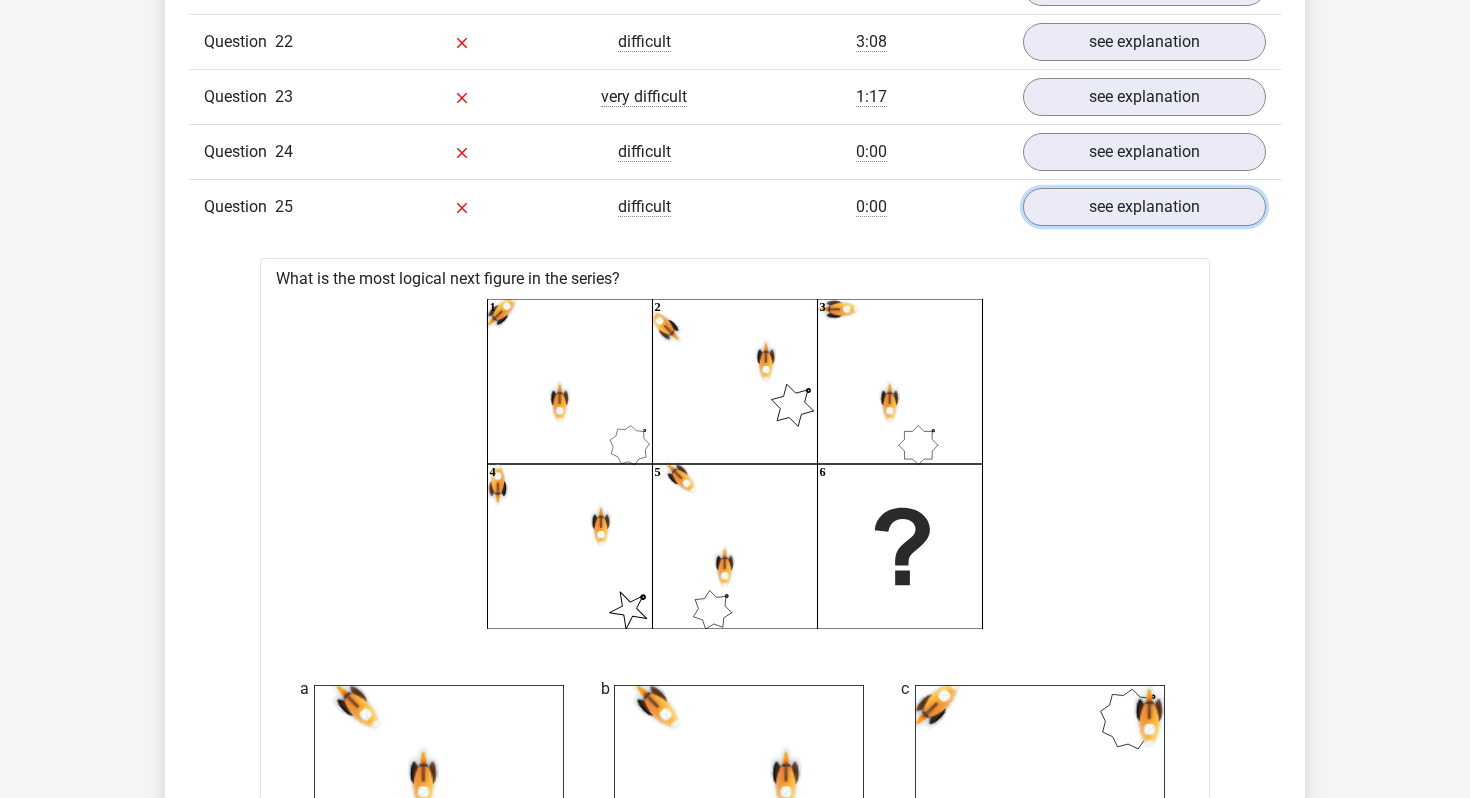 scroll, scrollTop: 2902, scrollLeft: 0, axis: vertical 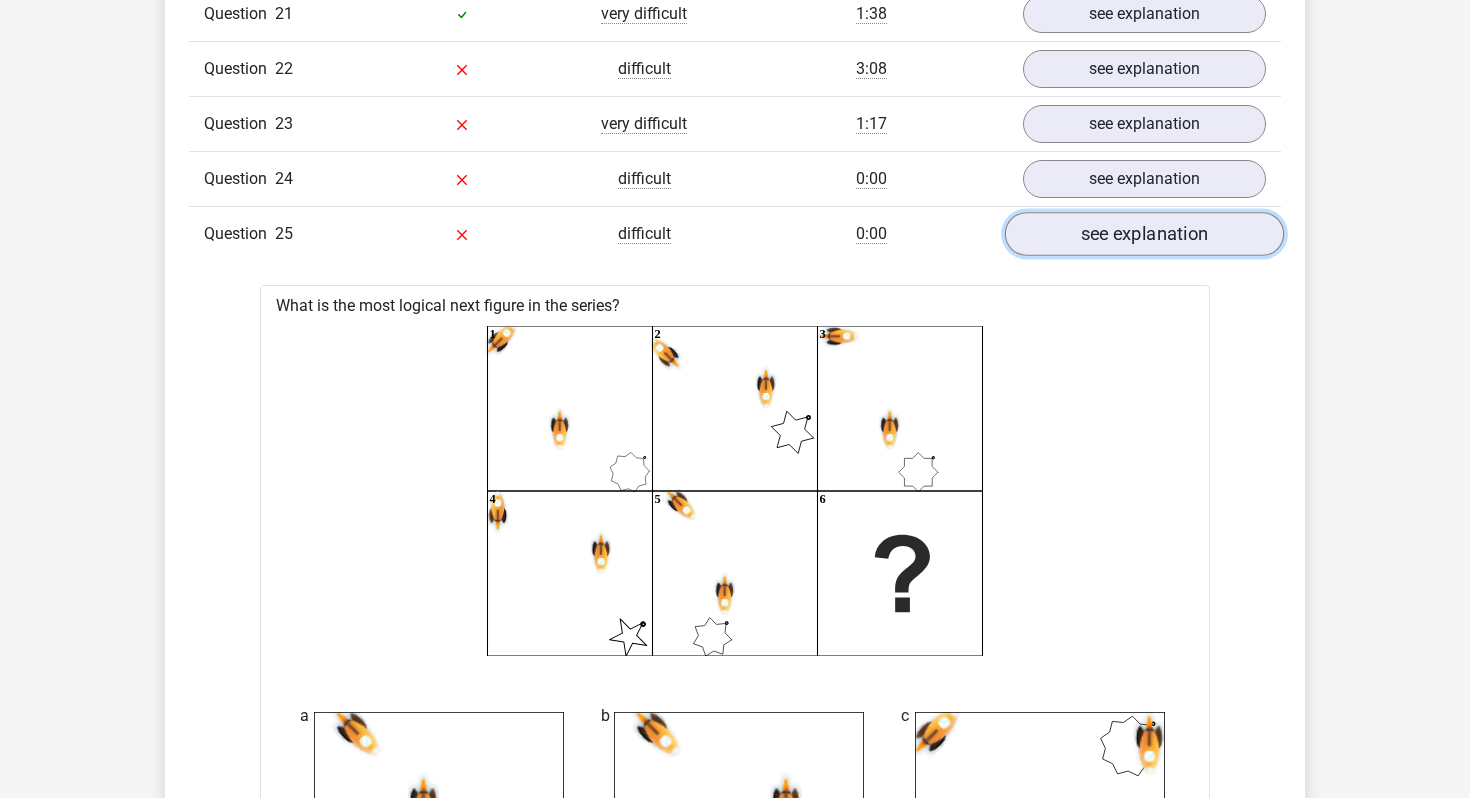 click on "see explanation" at bounding box center [1144, 234] 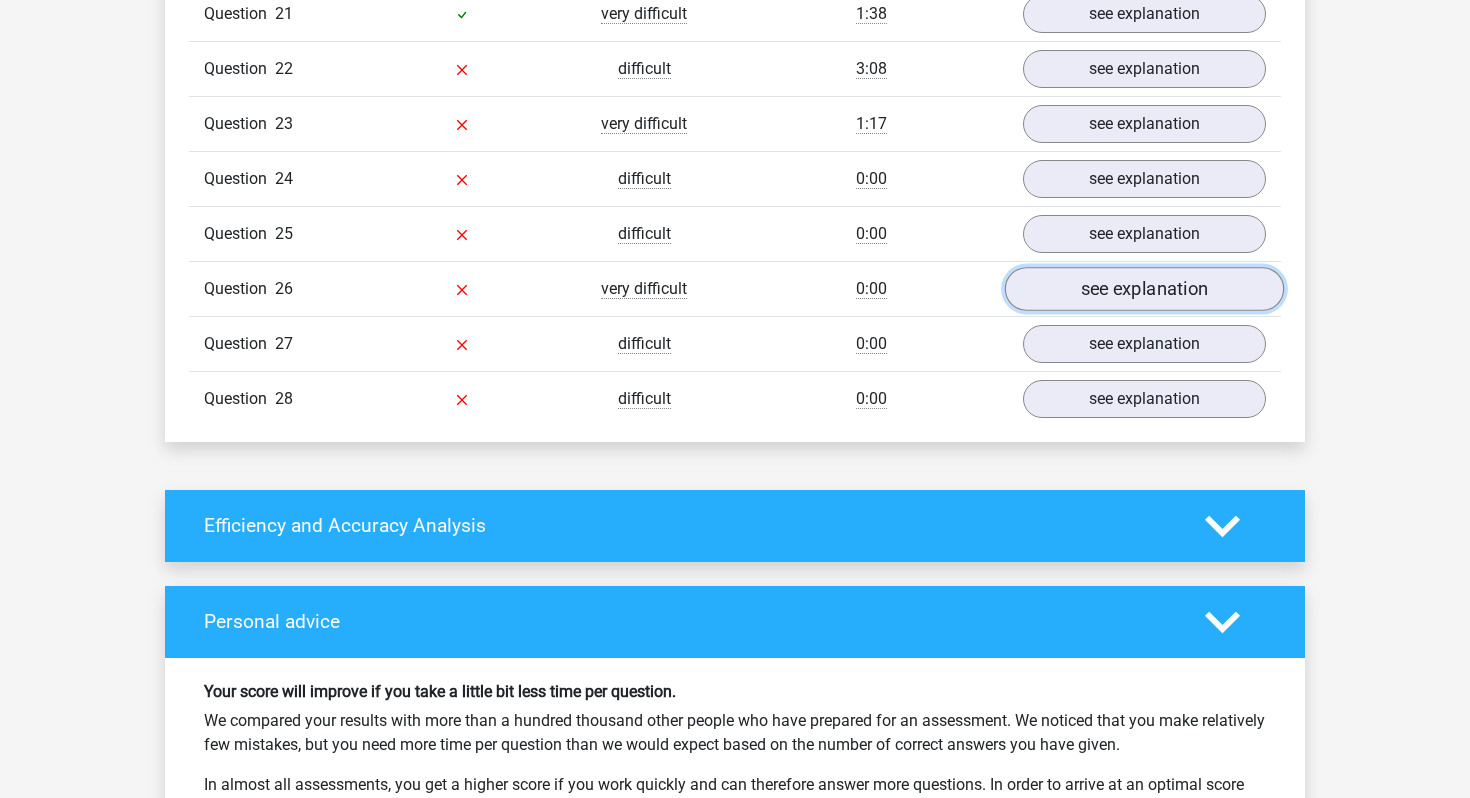 click on "see explanation" at bounding box center [1144, 289] 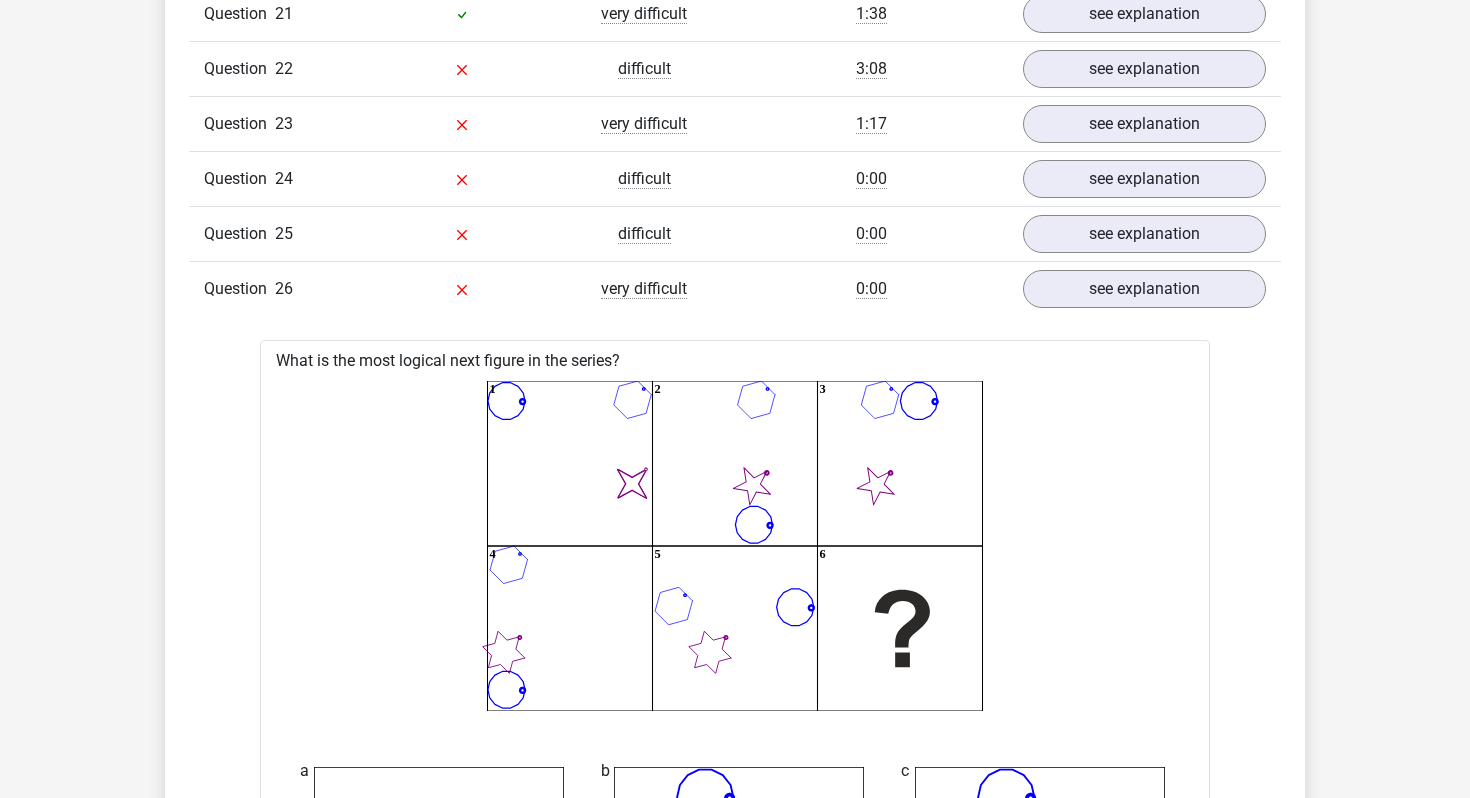 click on "What is the most logical next figure in the series?
image/svg+xml
1
2
3
4
5
6
a
b" at bounding box center (735, 1225) 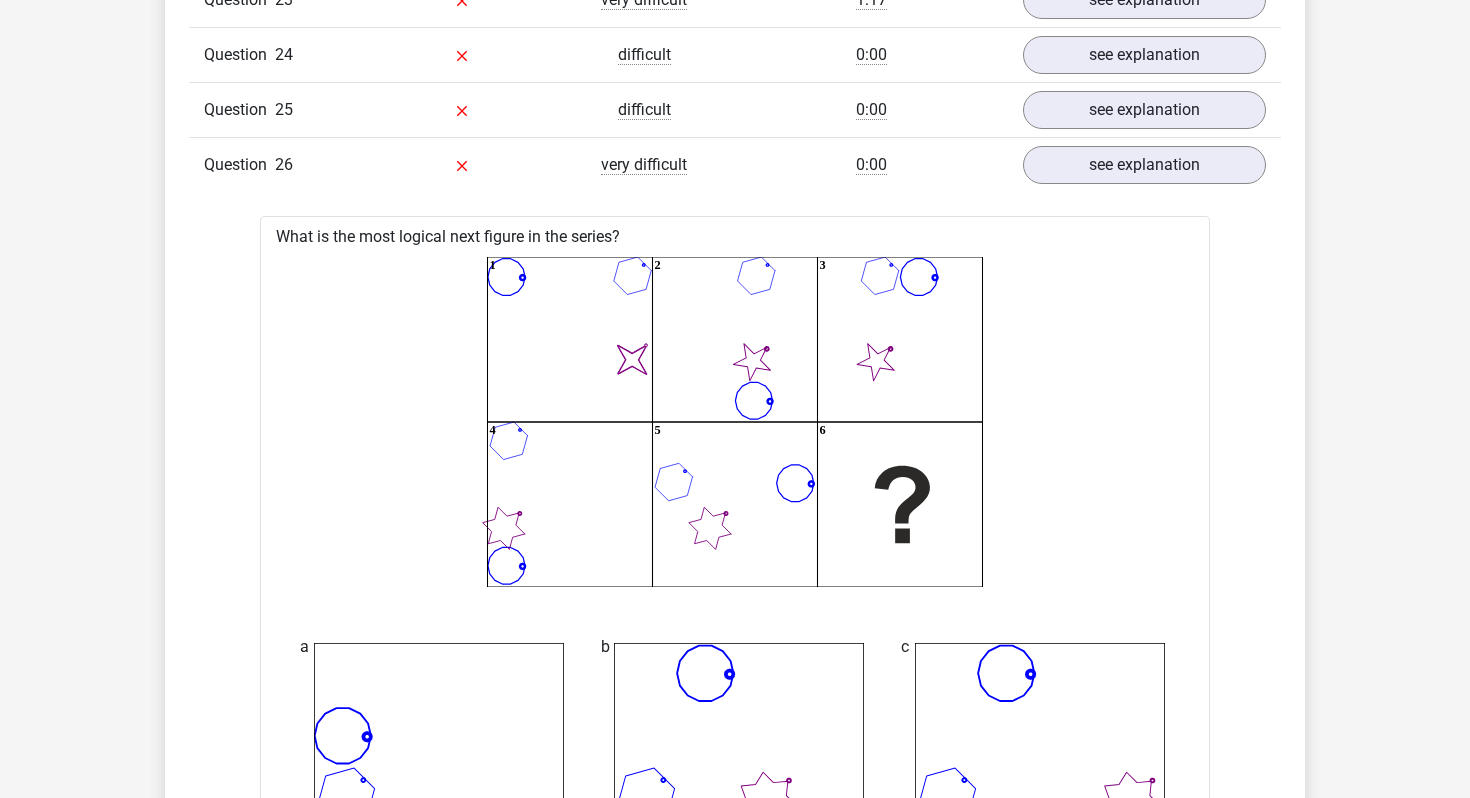 scroll, scrollTop: 2901, scrollLeft: 0, axis: vertical 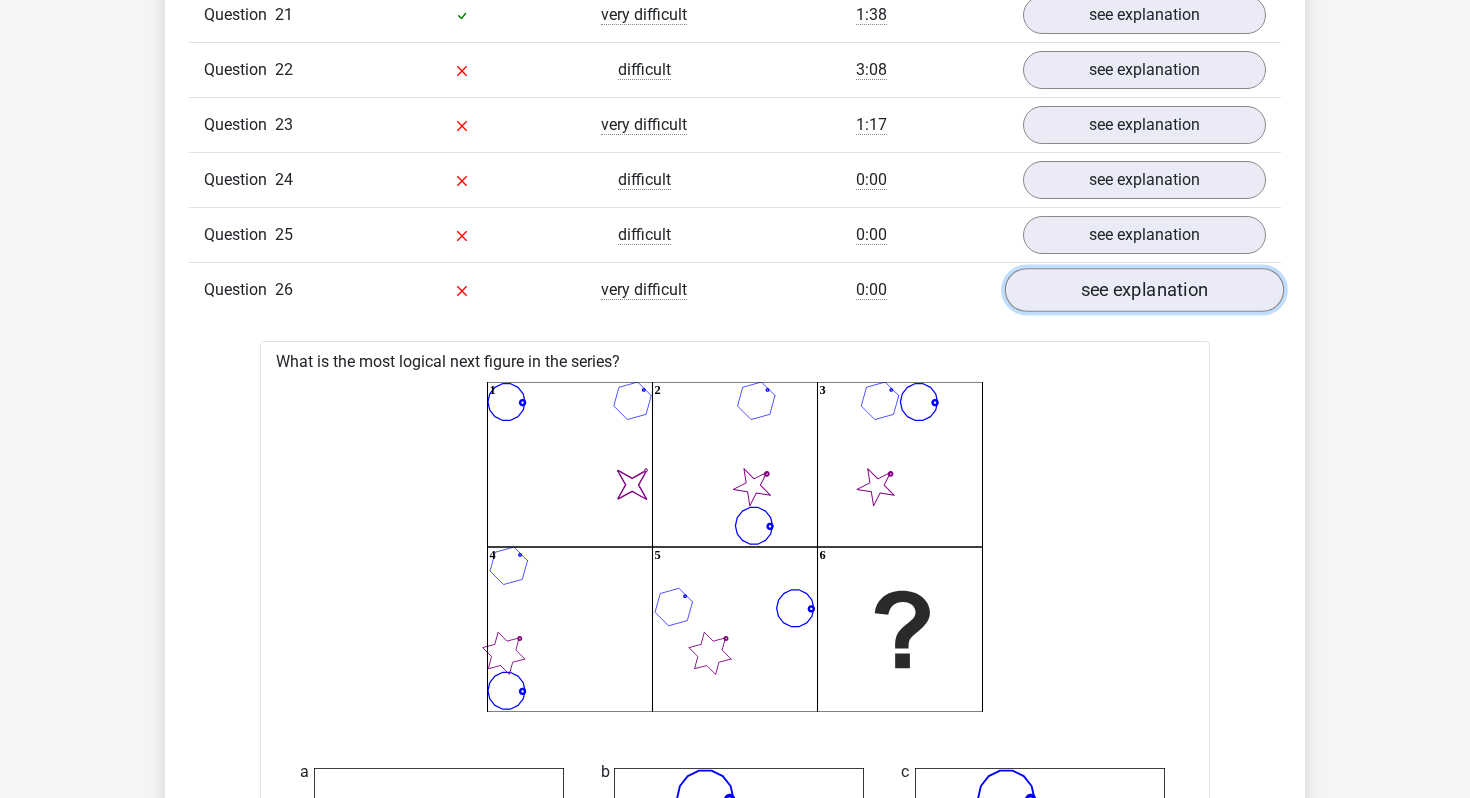 click on "see explanation" at bounding box center [1144, 290] 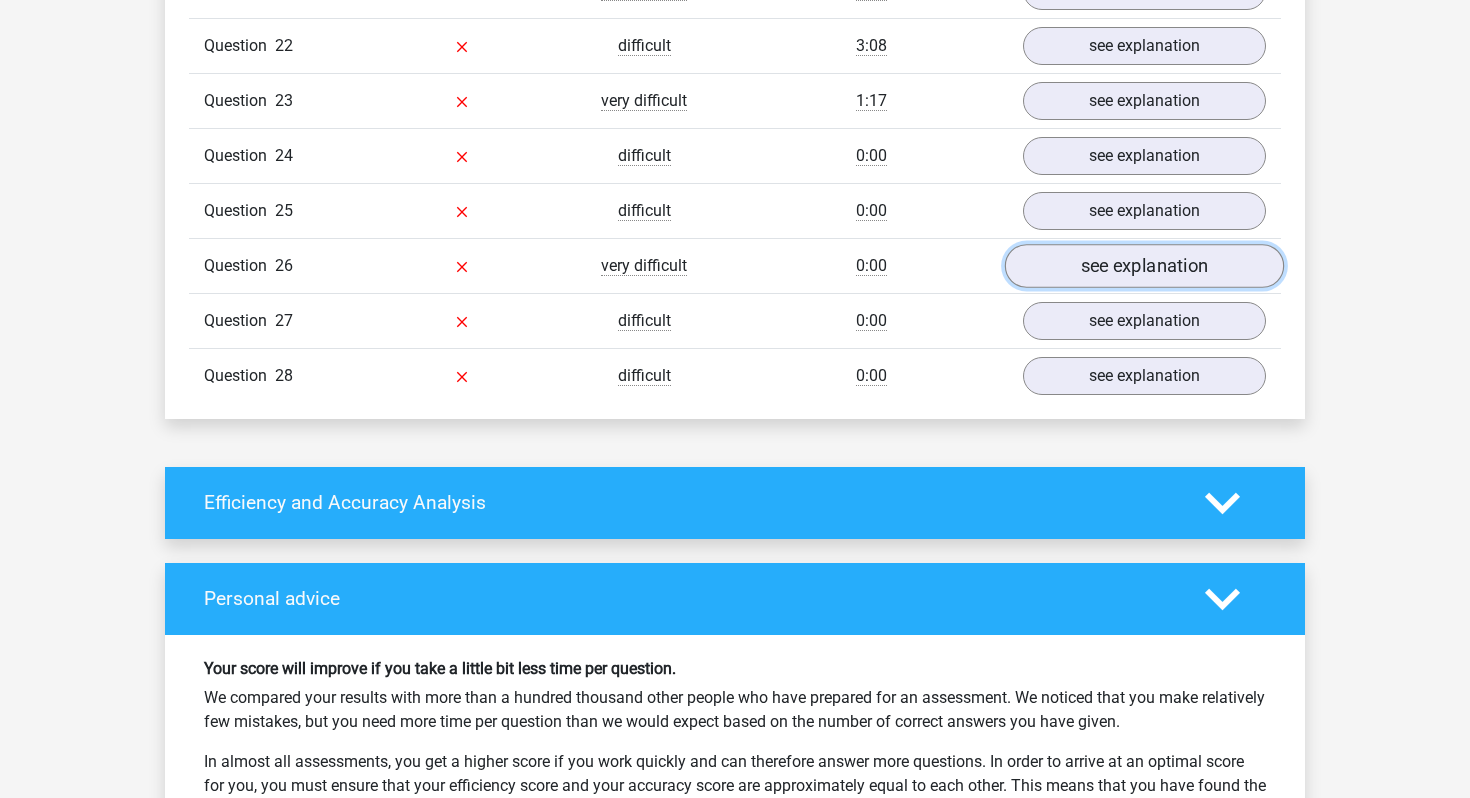 scroll, scrollTop: 2934, scrollLeft: 0, axis: vertical 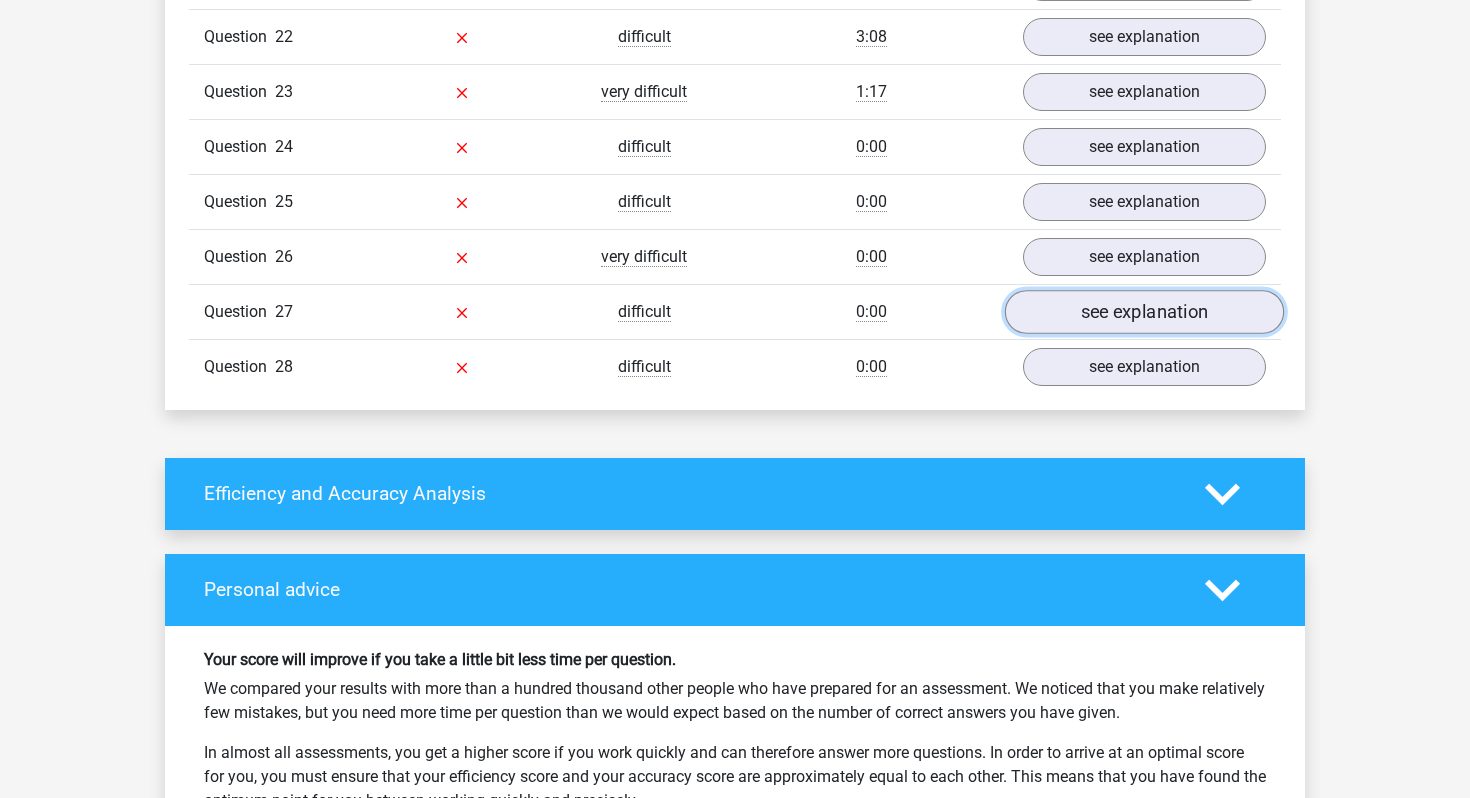 click on "see explanation" at bounding box center [1144, 312] 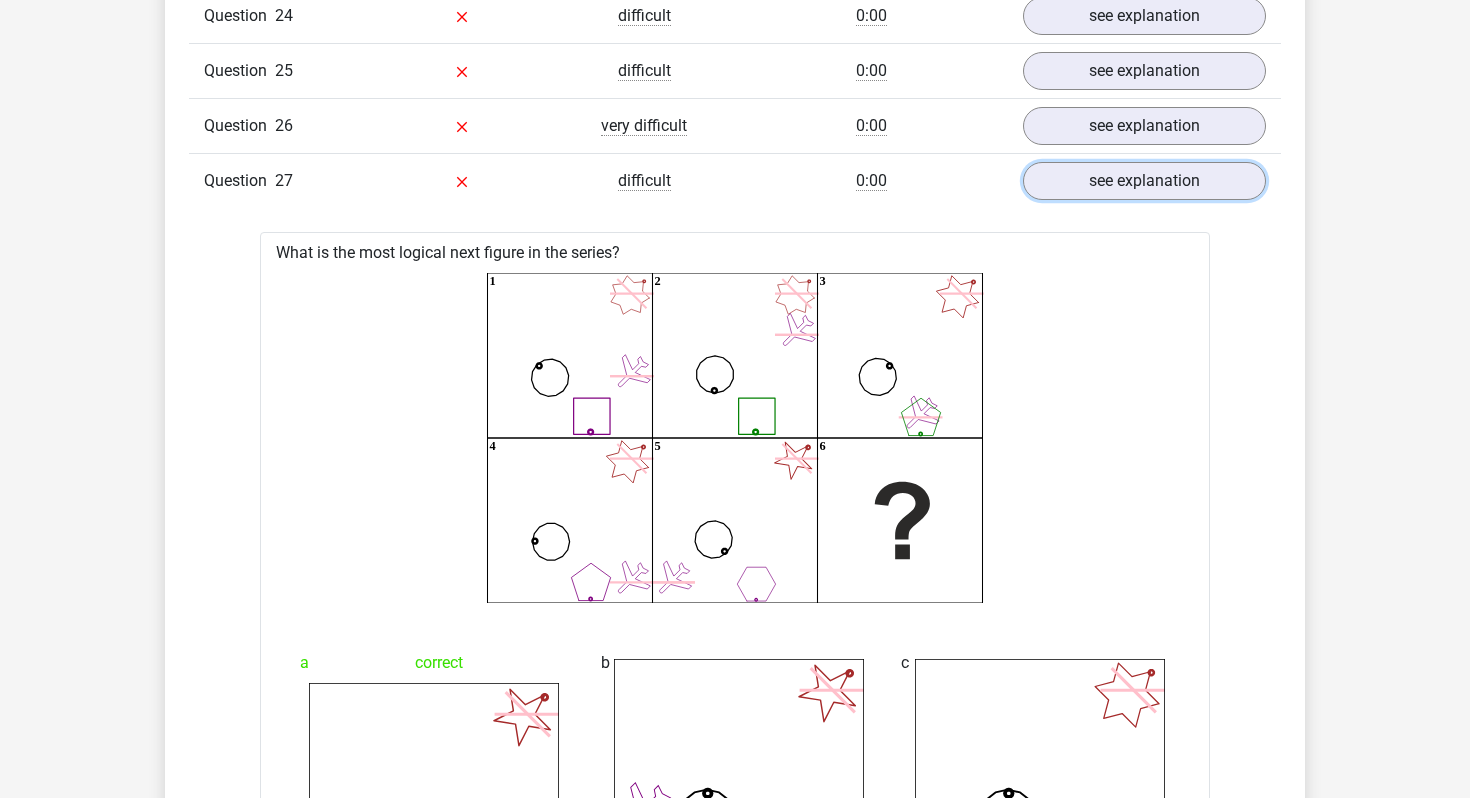 scroll, scrollTop: 3055, scrollLeft: 0, axis: vertical 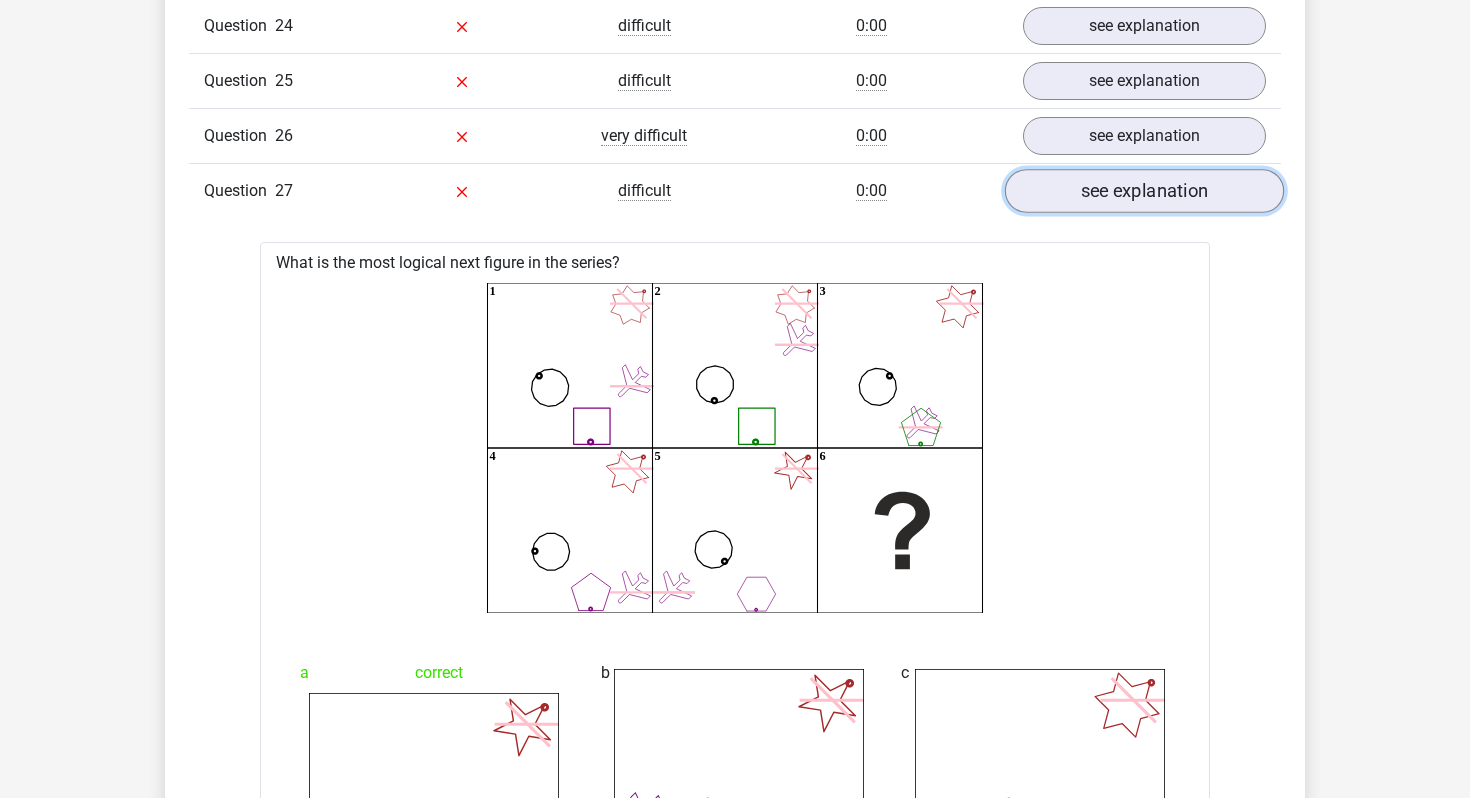 click on "see explanation" at bounding box center (1144, 191) 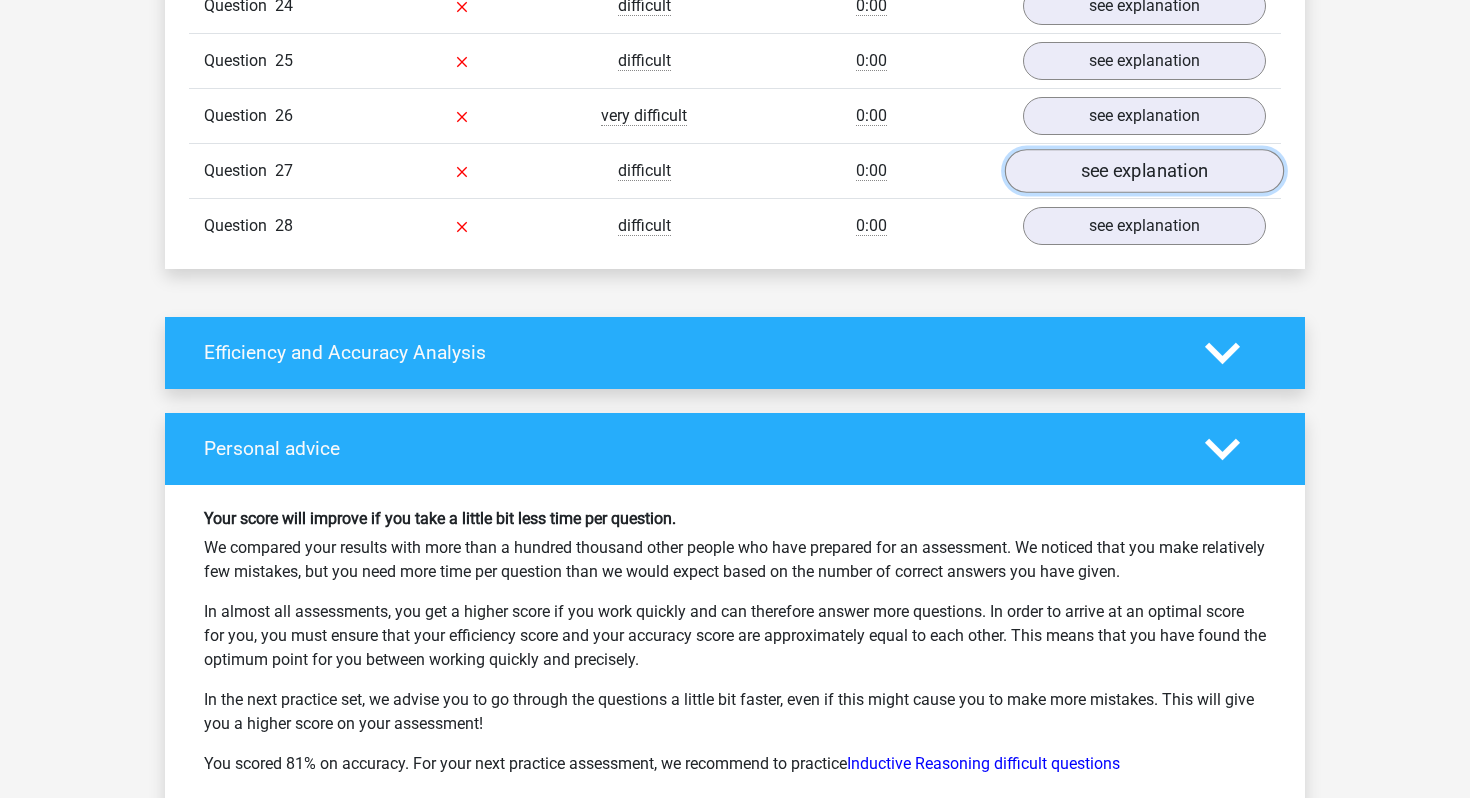 scroll, scrollTop: 3098, scrollLeft: 0, axis: vertical 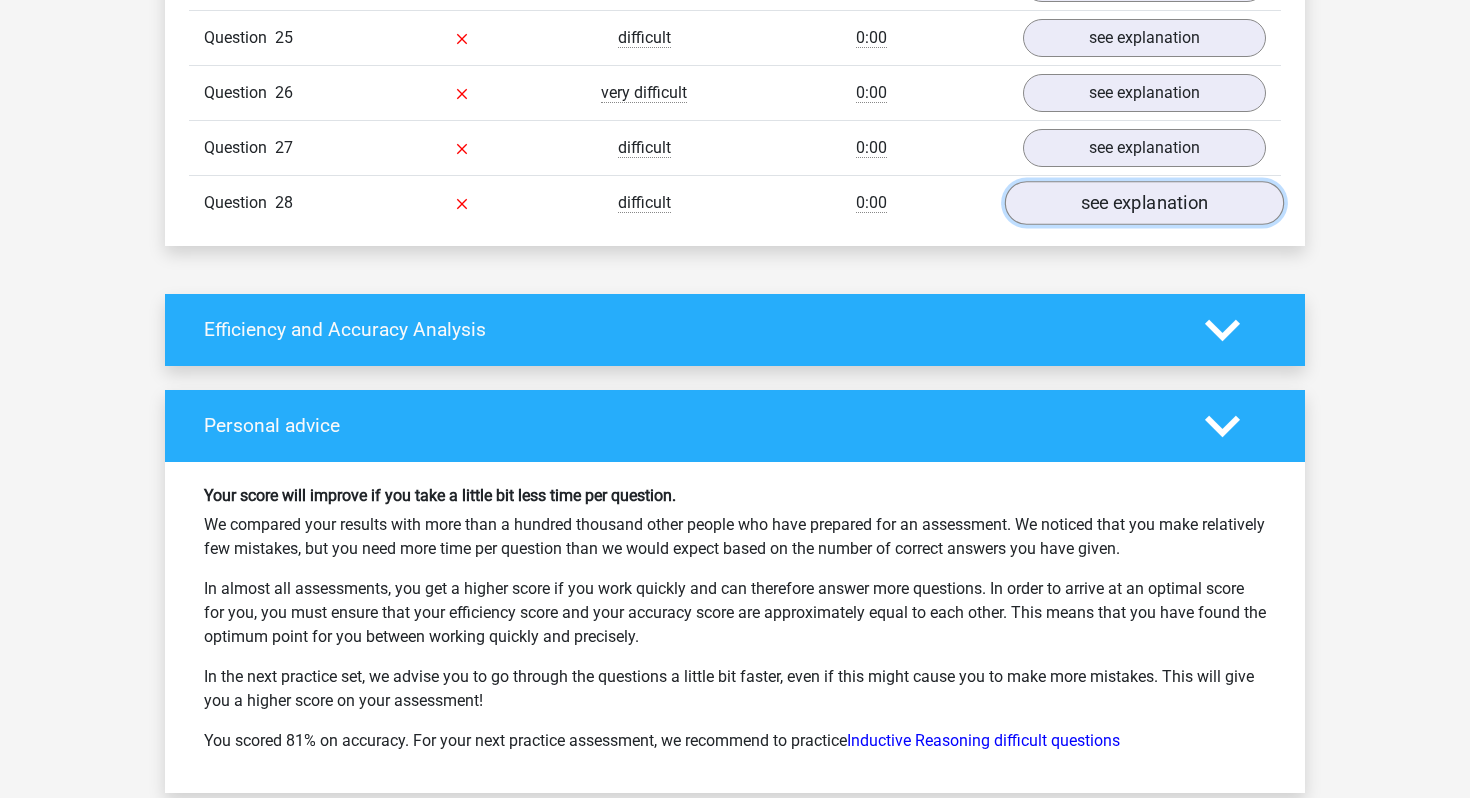 click on "see explanation" at bounding box center (1144, 203) 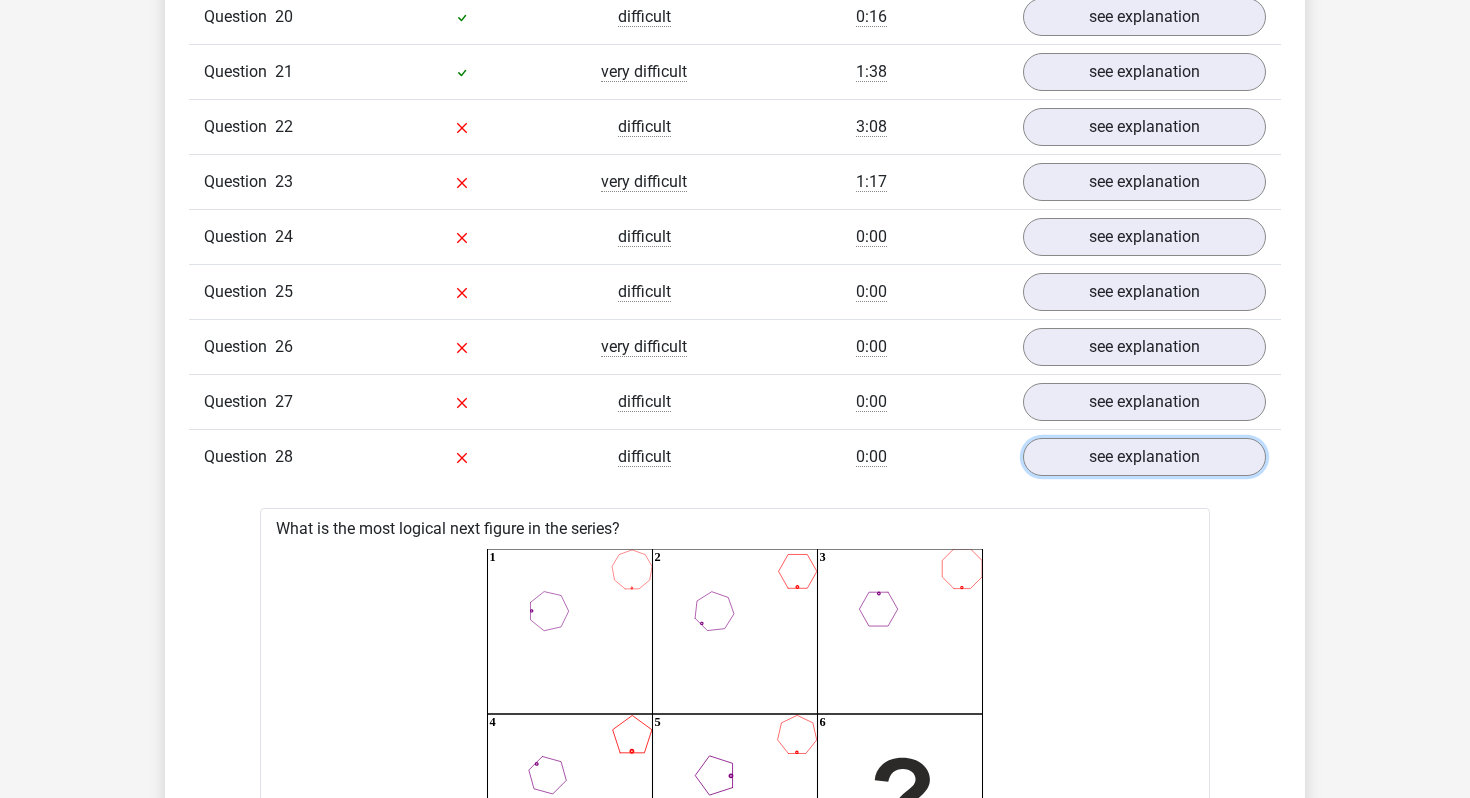 scroll, scrollTop: 2937, scrollLeft: 0, axis: vertical 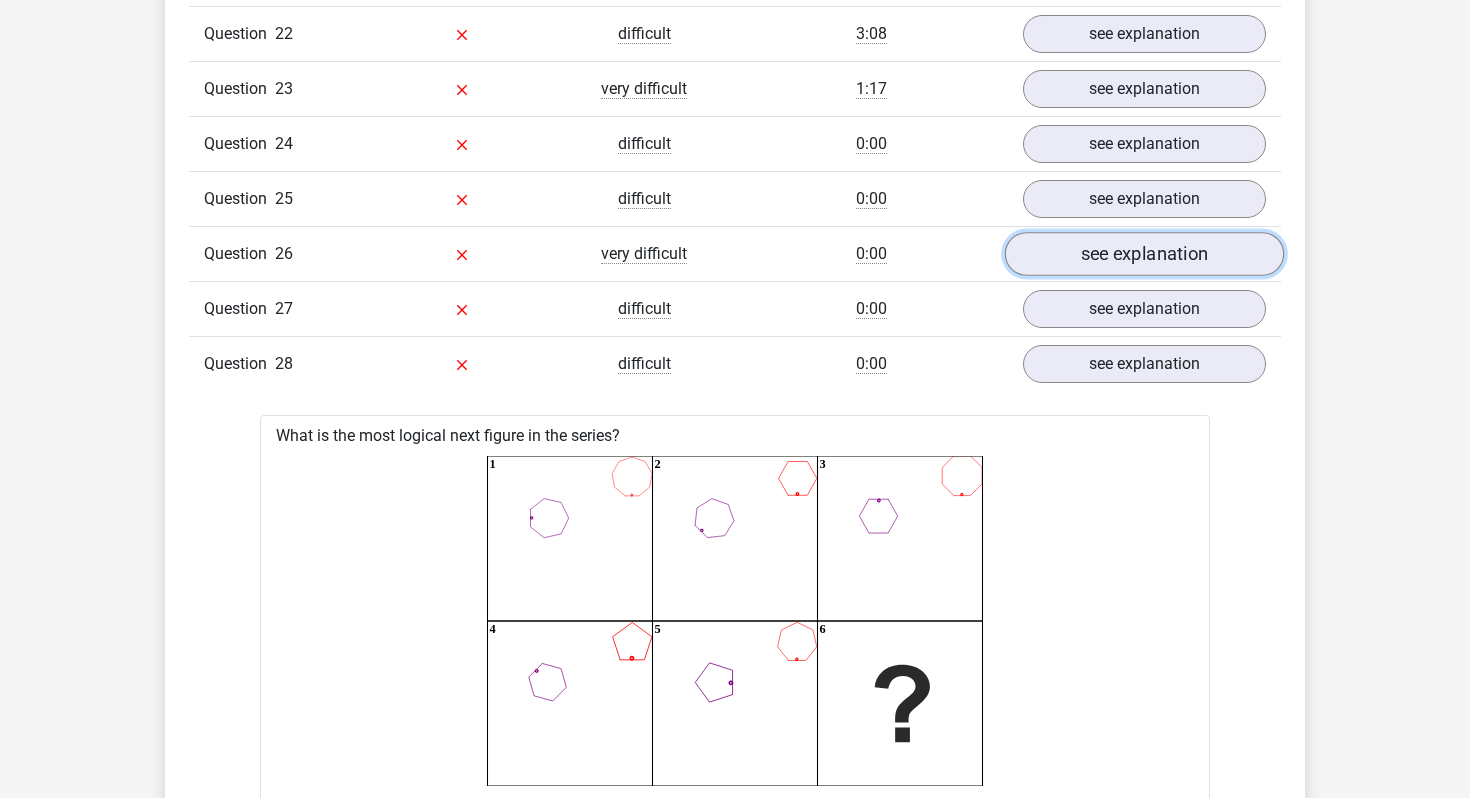 click on "see explanation" at bounding box center (1144, 254) 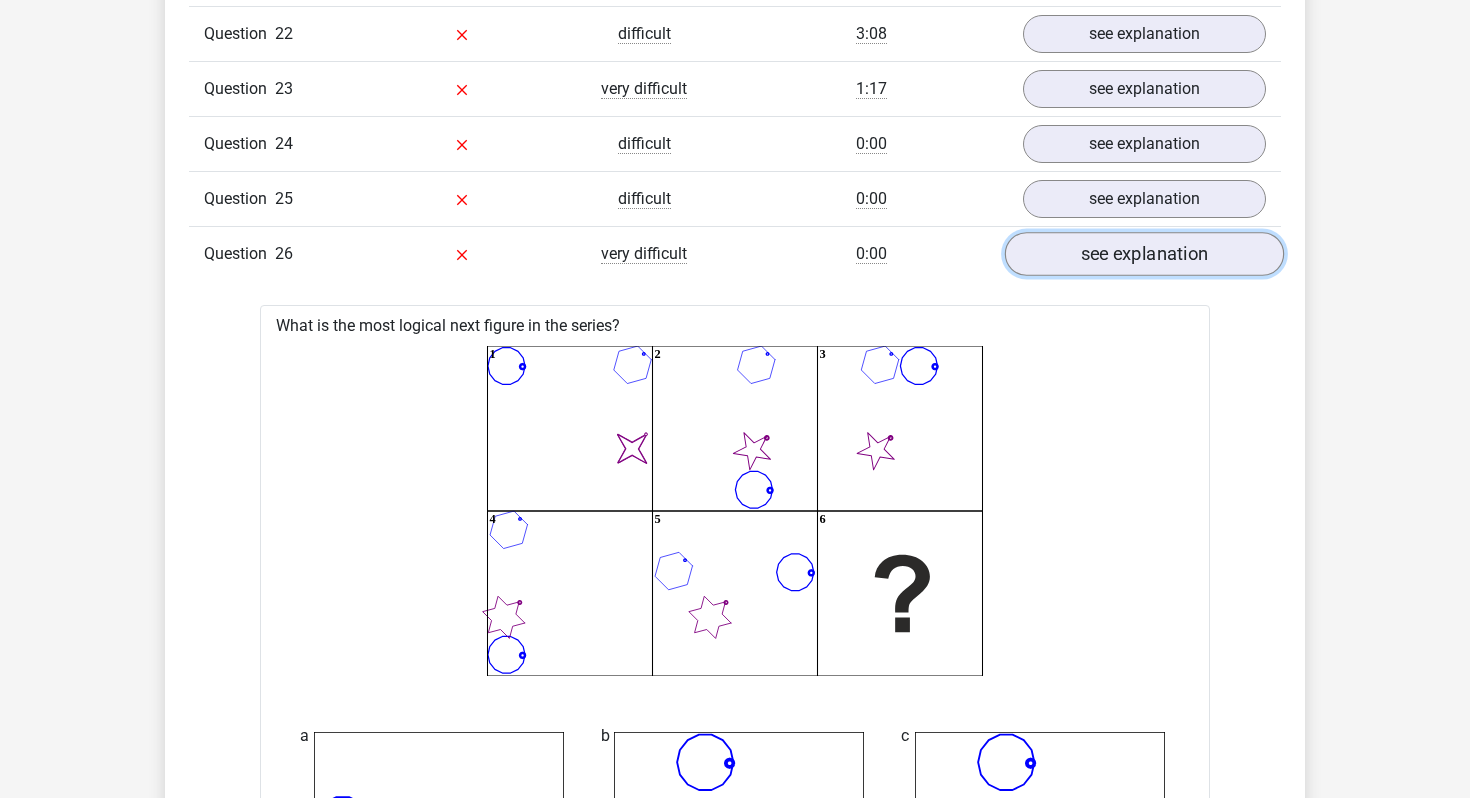 click on "see explanation" at bounding box center [1144, 254] 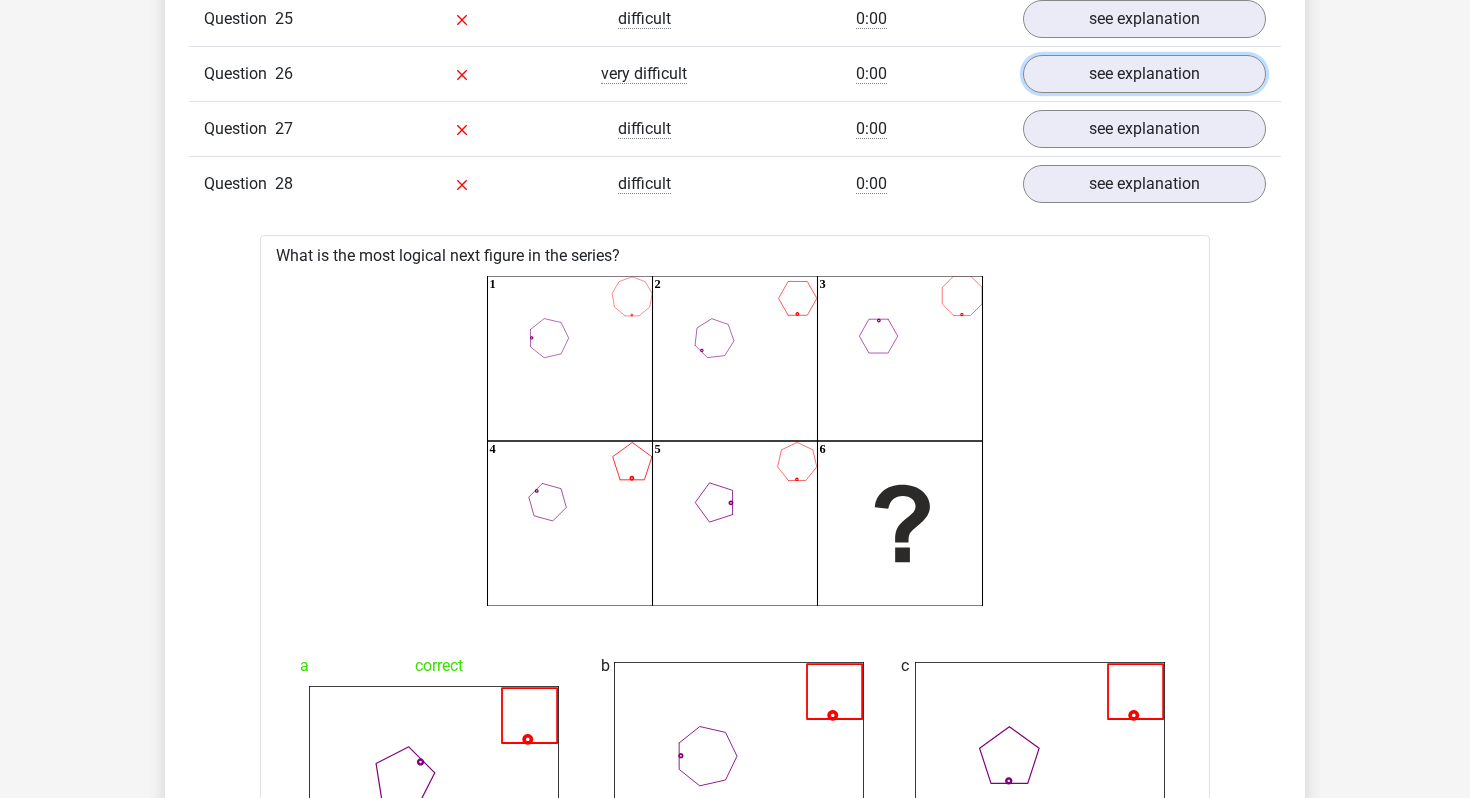 scroll, scrollTop: 3013, scrollLeft: 0, axis: vertical 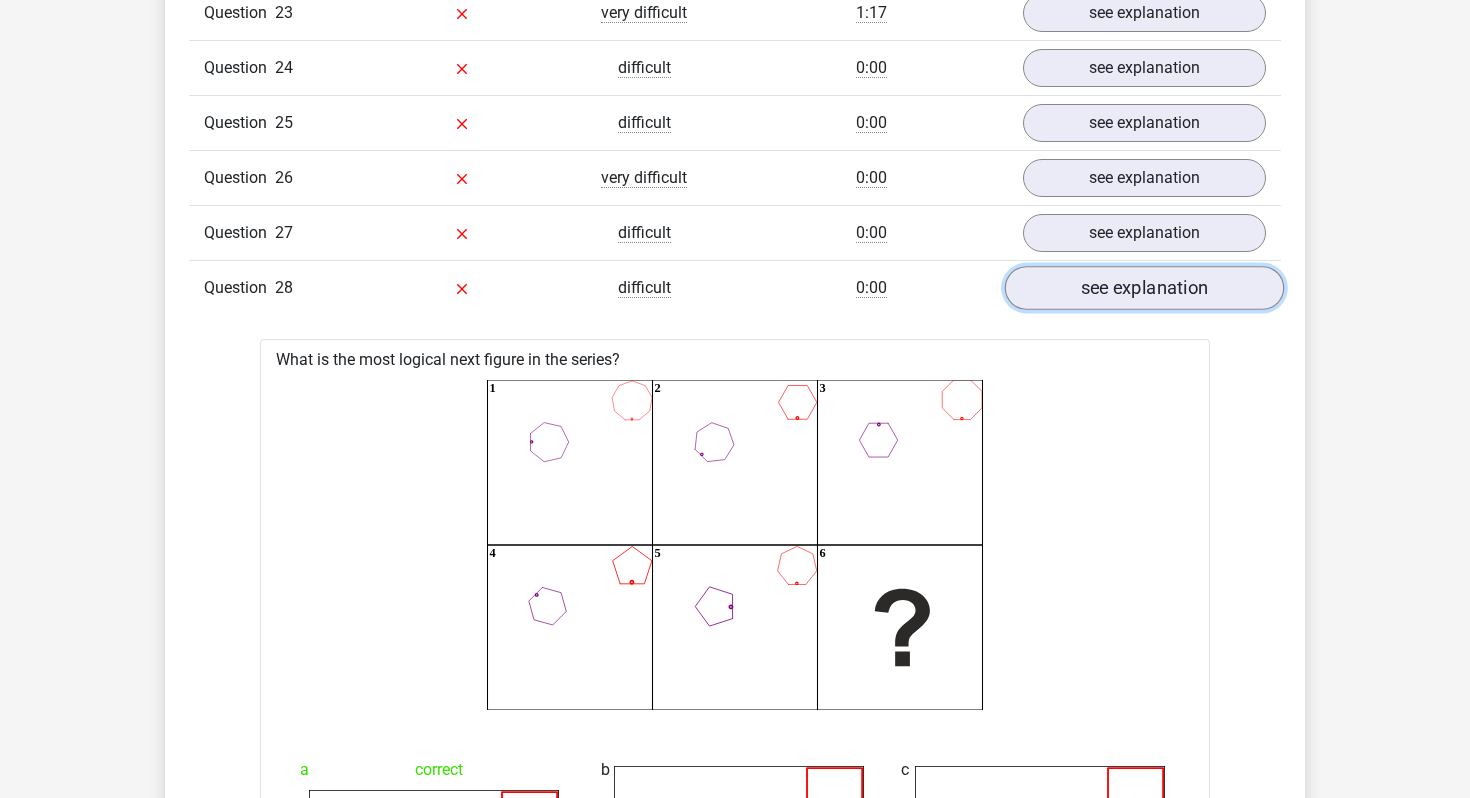 click on "see explanation" at bounding box center [1144, 288] 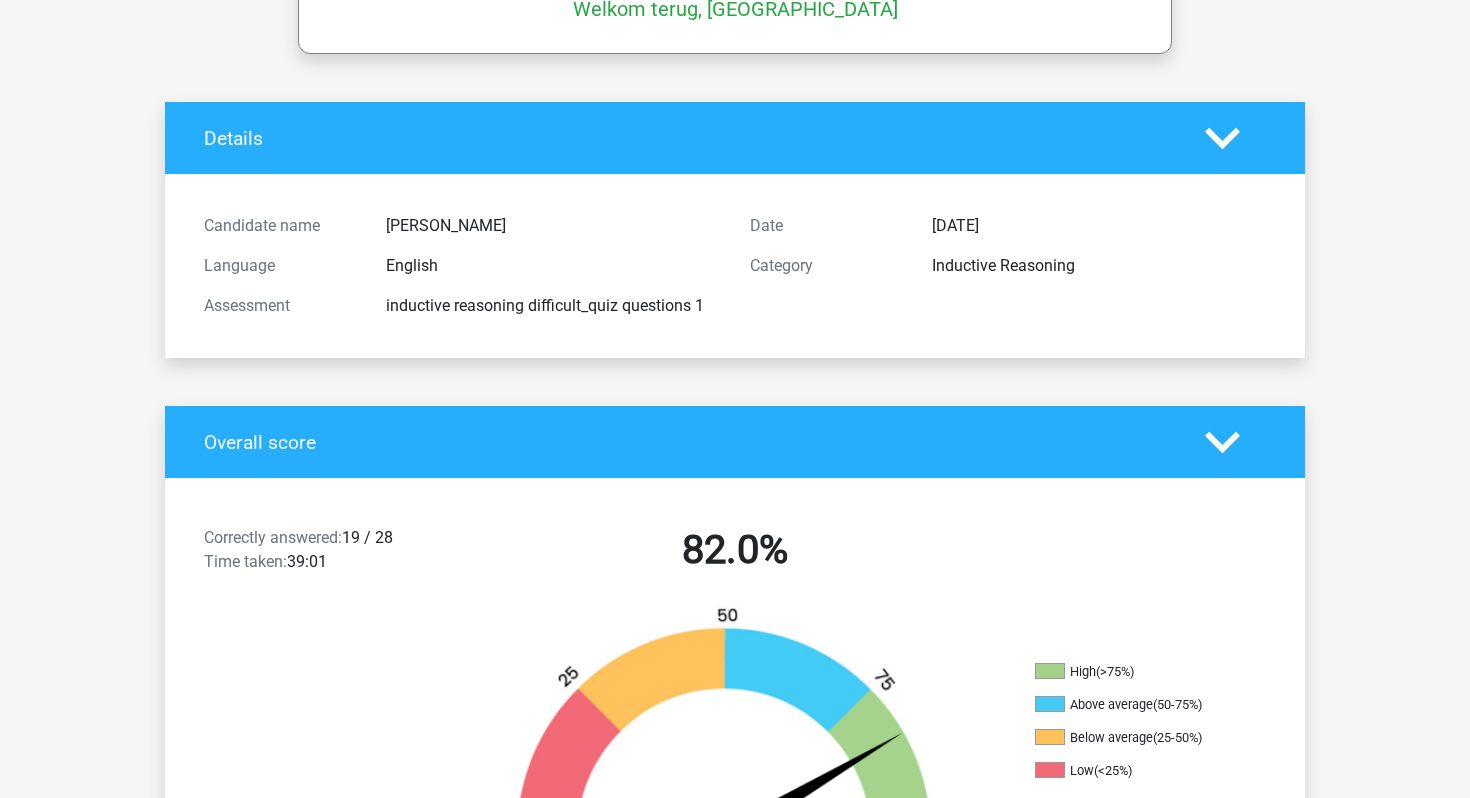 scroll, scrollTop: 0, scrollLeft: 0, axis: both 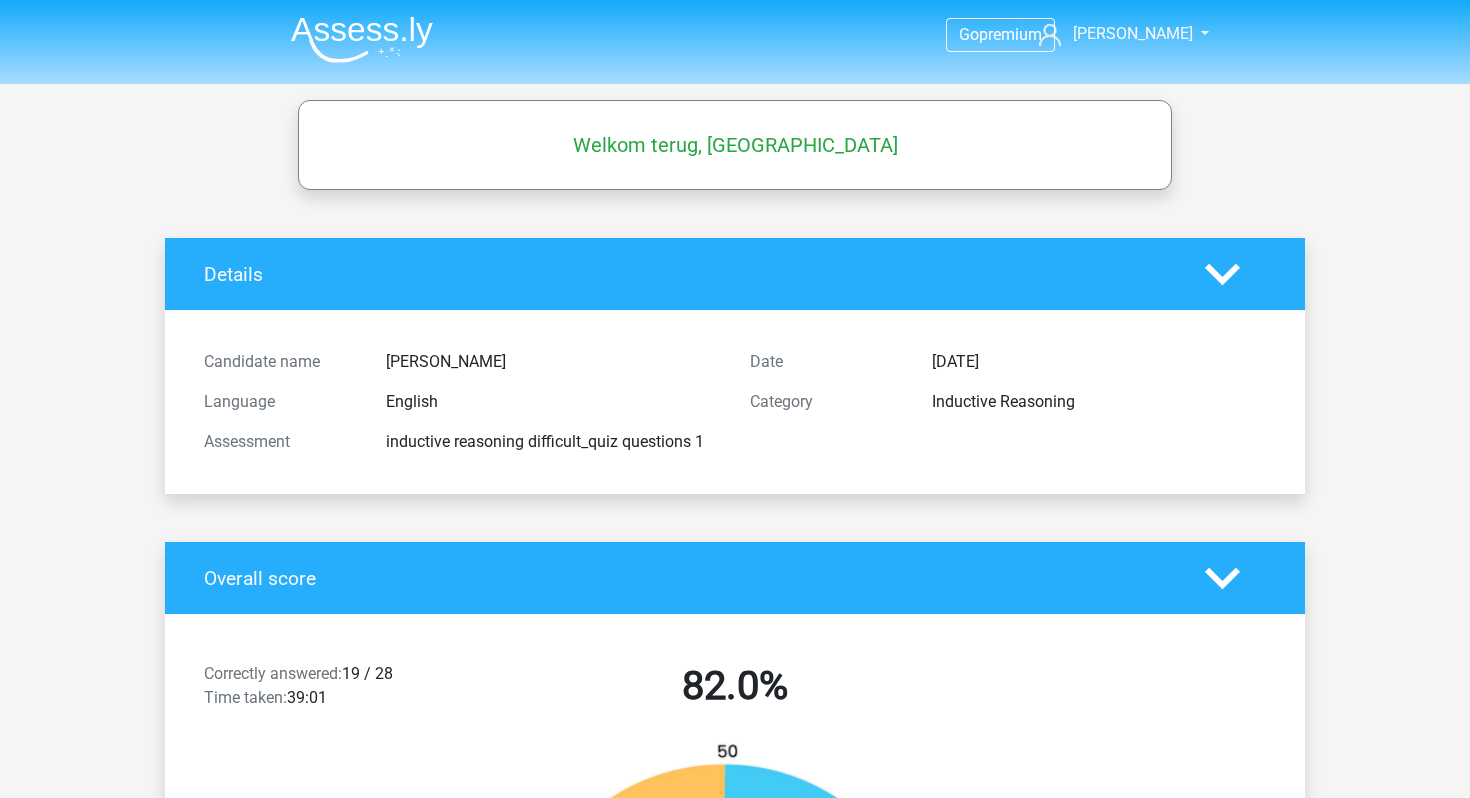 click on "Go  premium
Dhawal
dhawalgoyal92@gmail.com" at bounding box center (735, 2419) 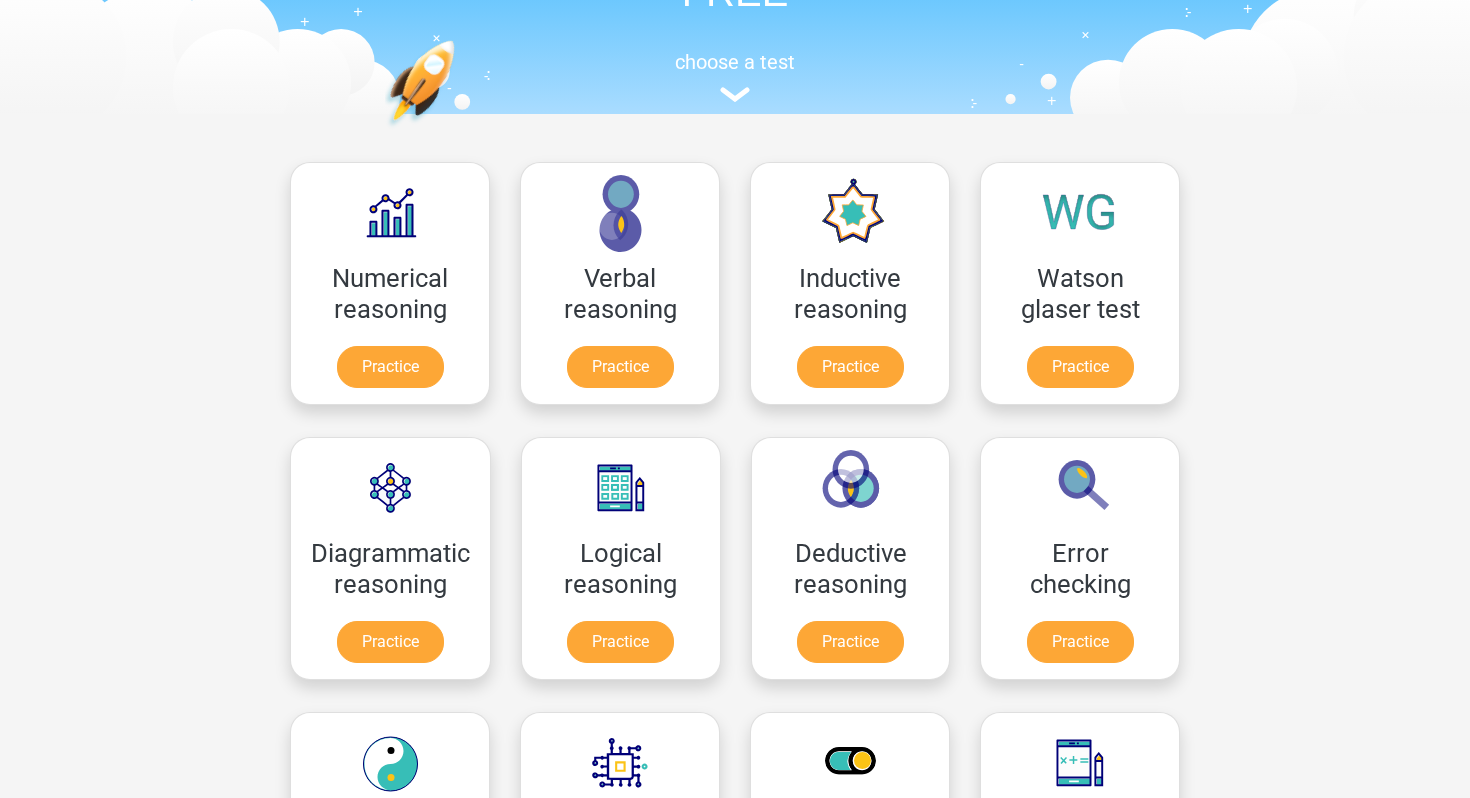 scroll, scrollTop: 168, scrollLeft: 0, axis: vertical 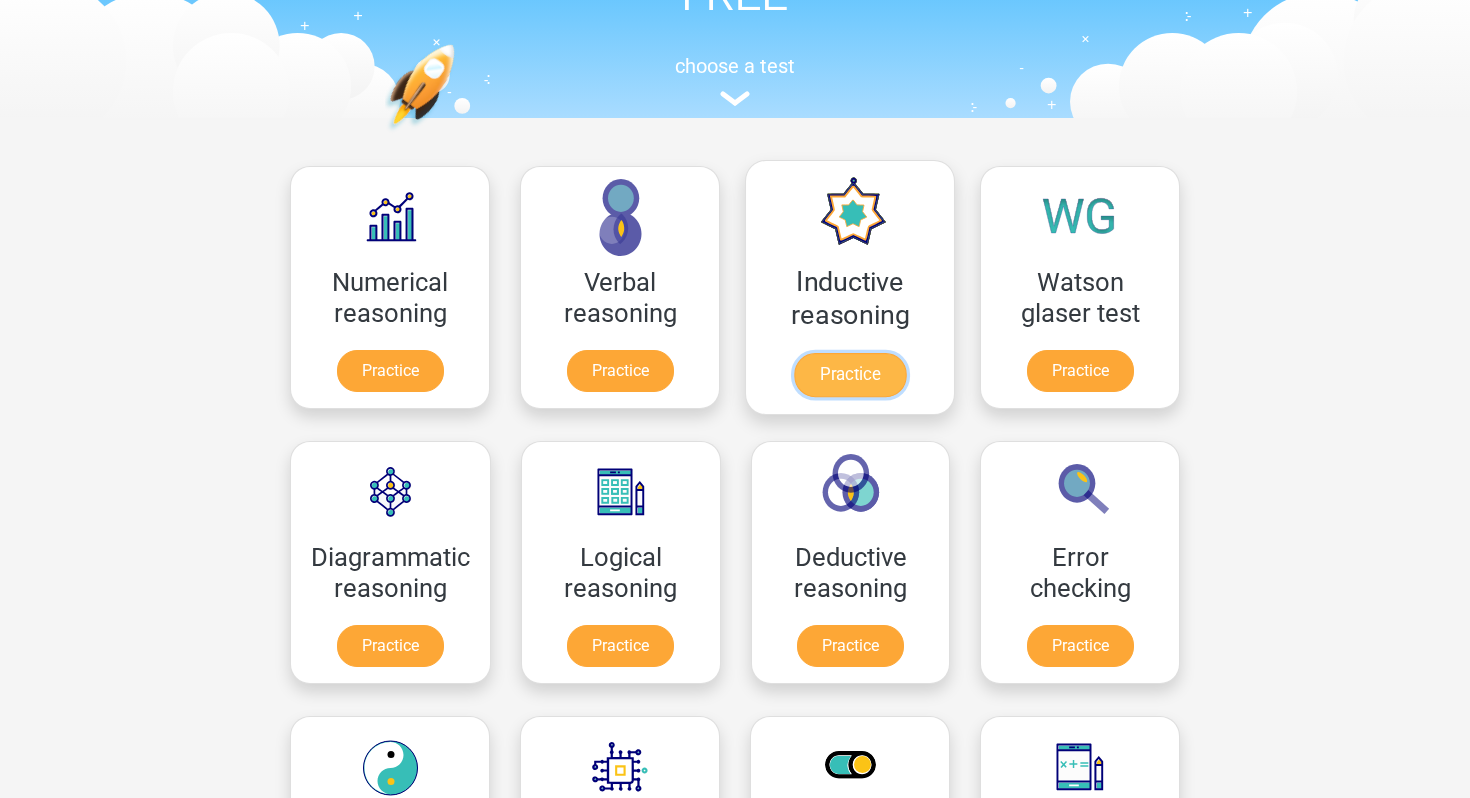 click on "Practice" at bounding box center (850, 375) 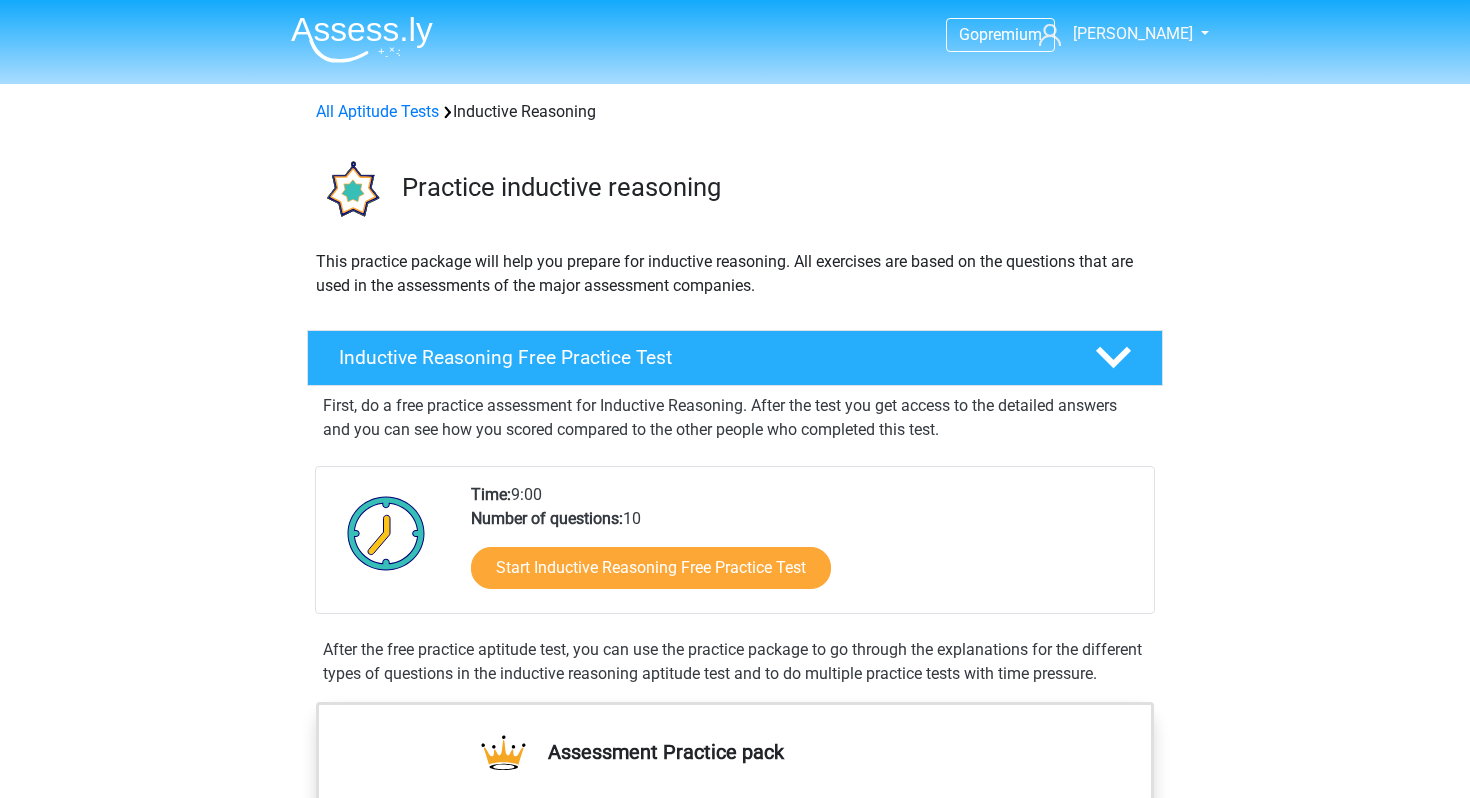 scroll, scrollTop: 0, scrollLeft: 0, axis: both 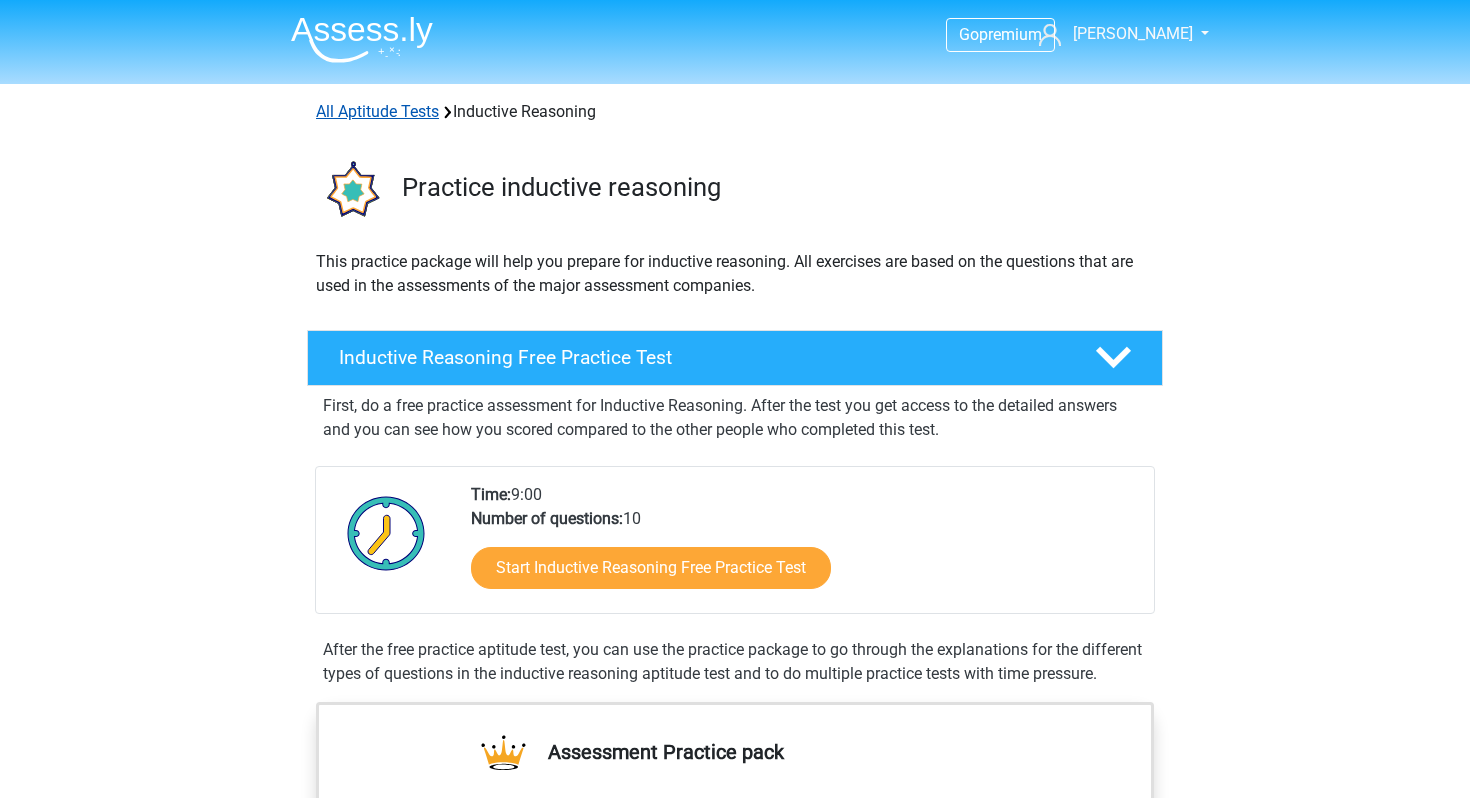 click on "All Aptitude Tests" at bounding box center [377, 111] 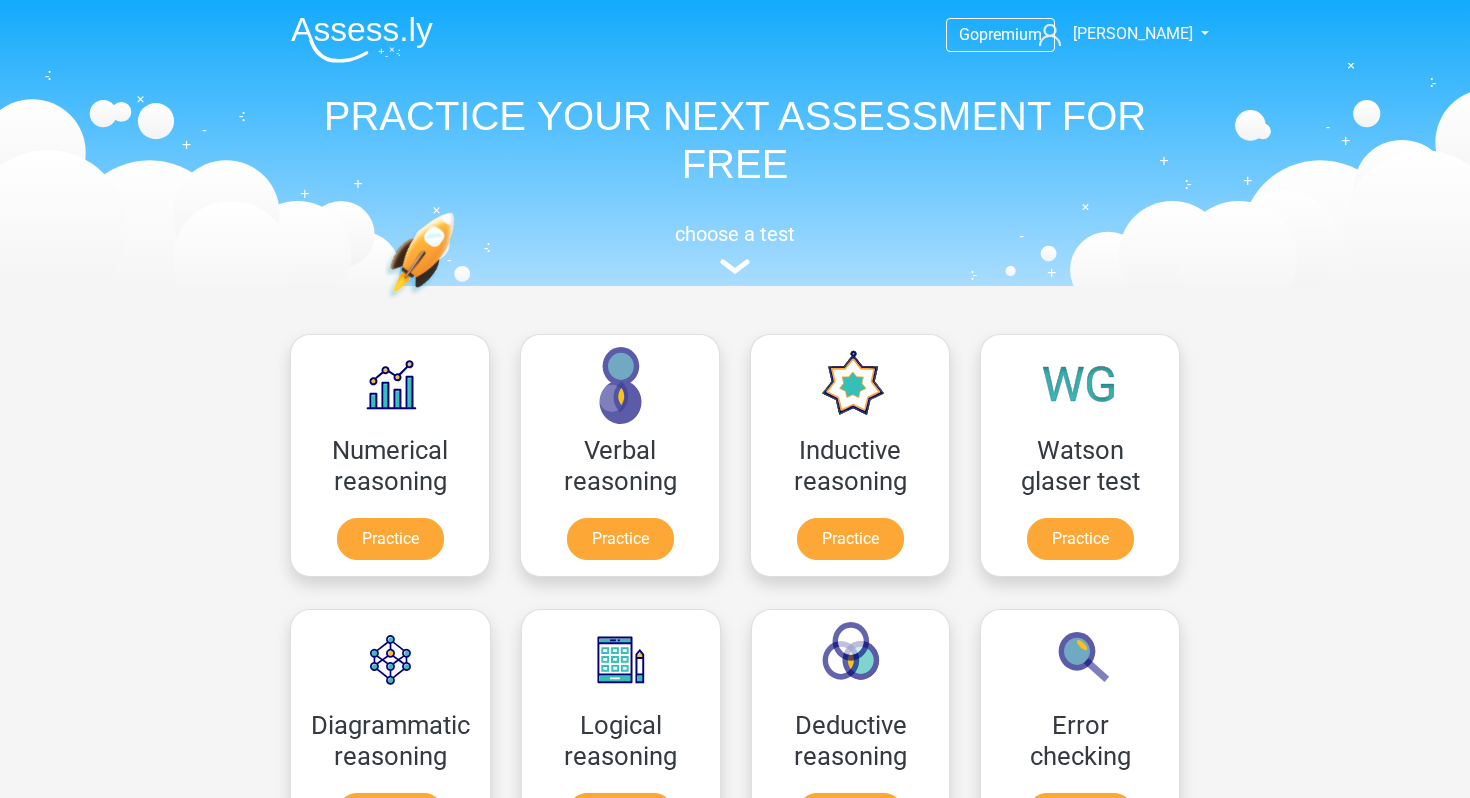 scroll, scrollTop: 318, scrollLeft: 0, axis: vertical 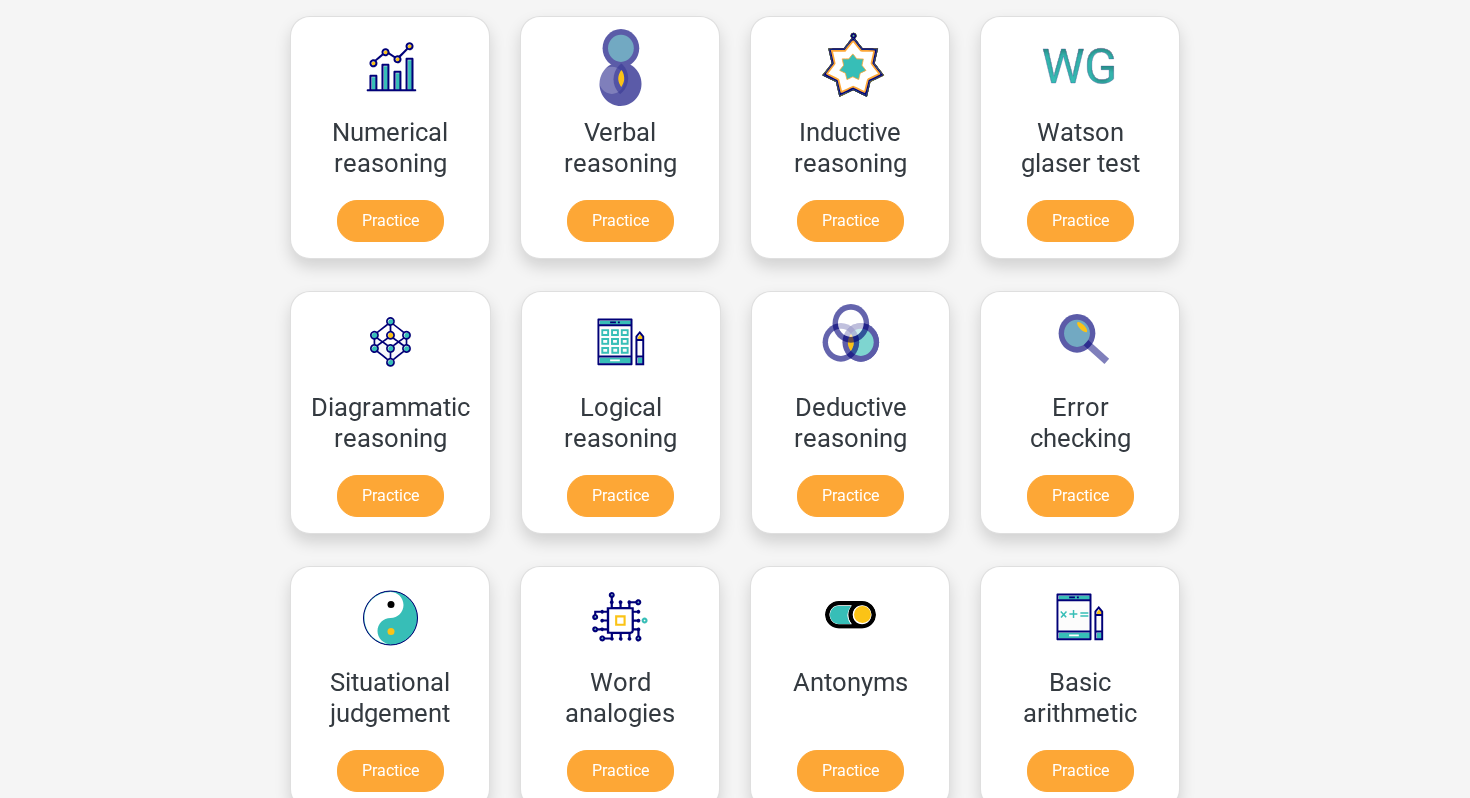 click on "Go  premium
[GEOGRAPHIC_DATA]
[EMAIL_ADDRESS][DOMAIN_NAME]" at bounding box center [735, 954] 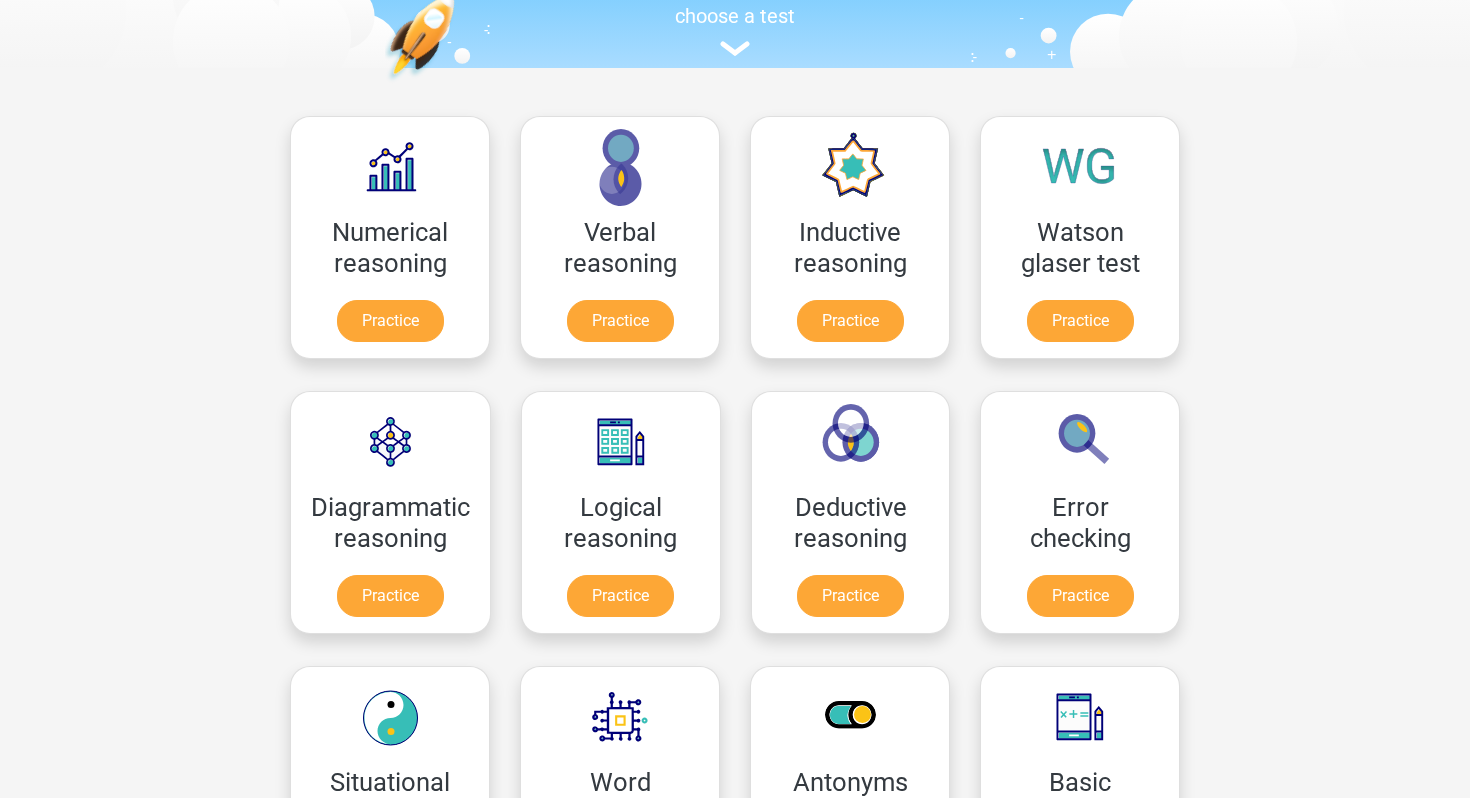 scroll, scrollTop: 219, scrollLeft: 0, axis: vertical 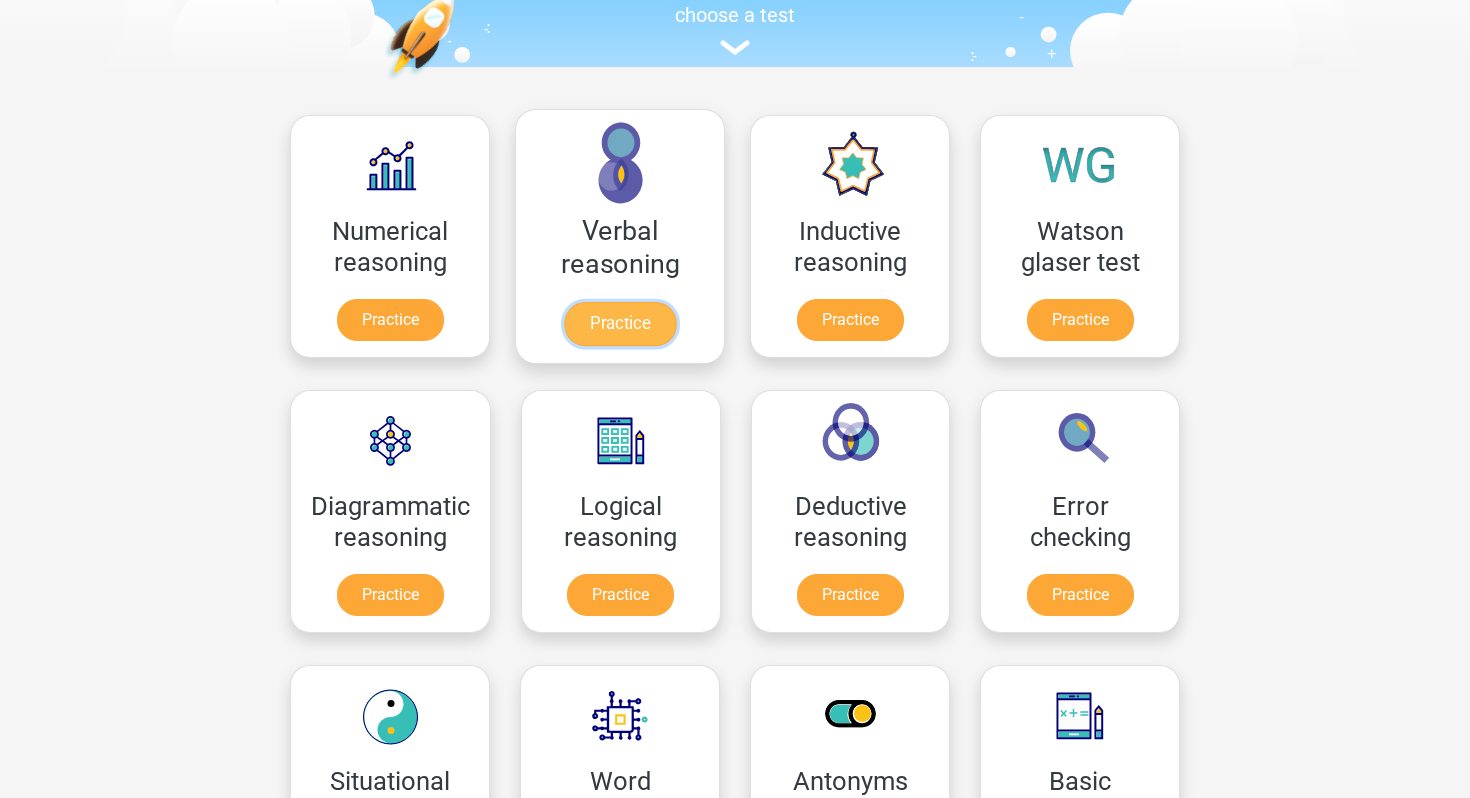 click on "Practice" at bounding box center [620, 324] 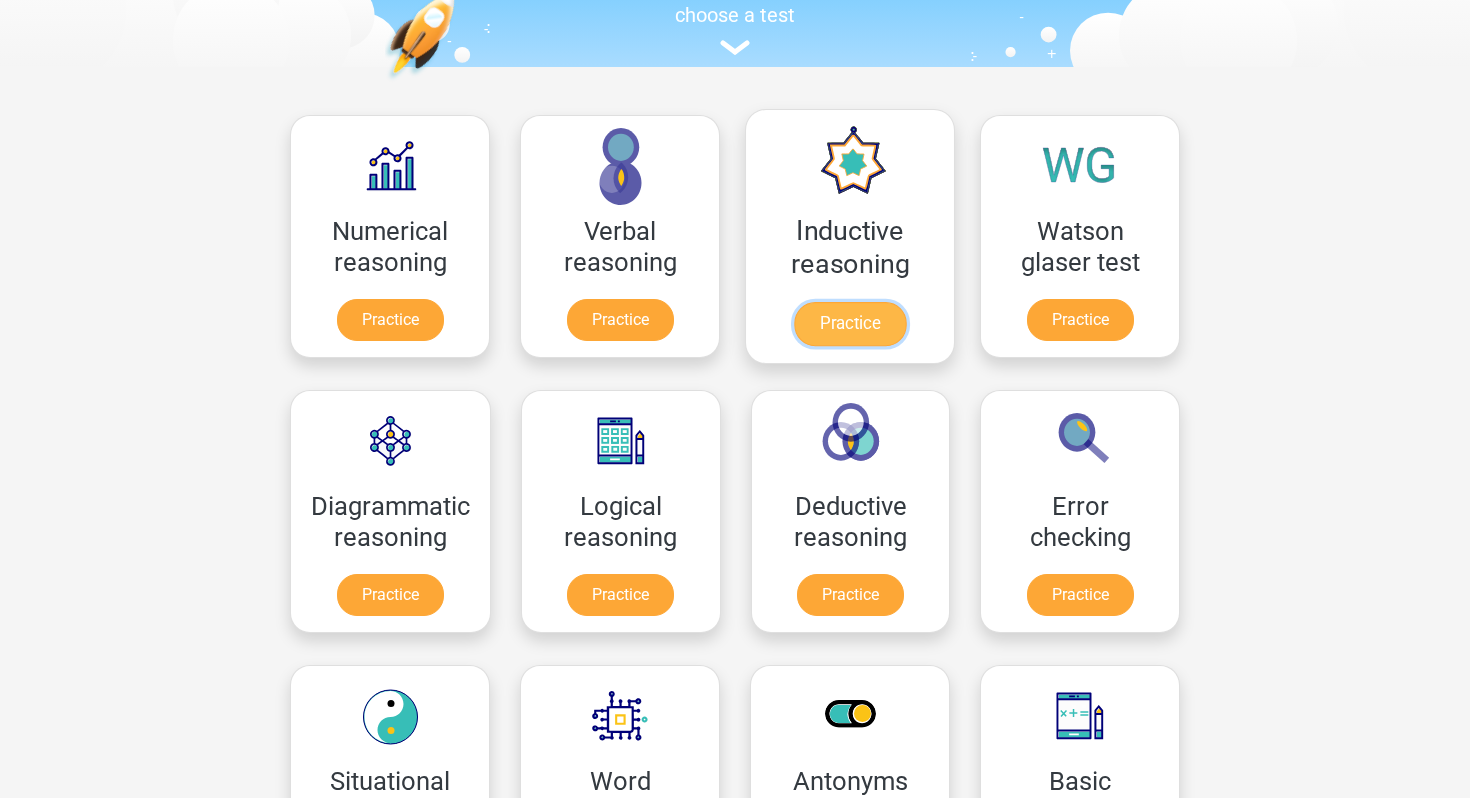 click on "Practice" at bounding box center (850, 324) 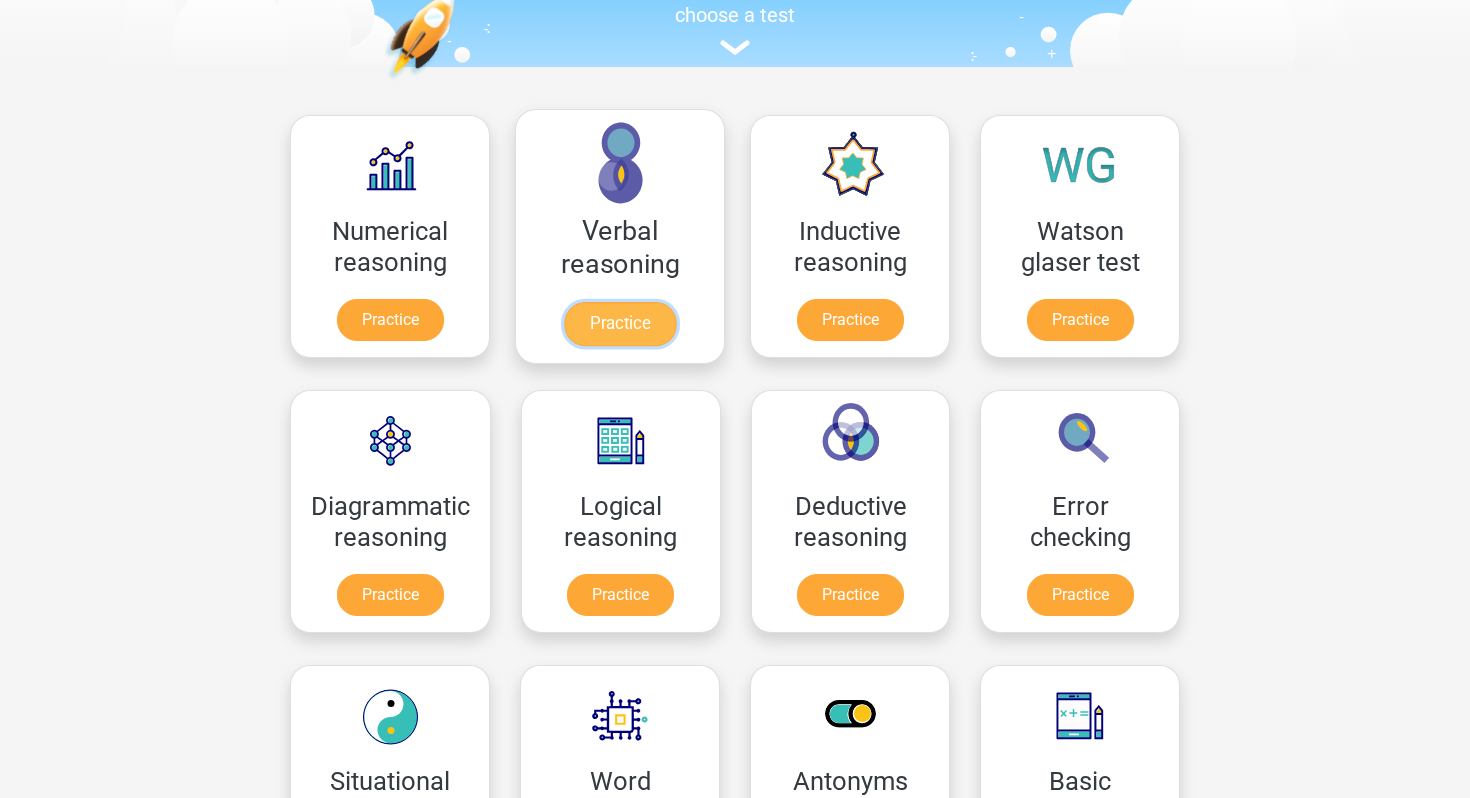 click on "Practice" at bounding box center [620, 324] 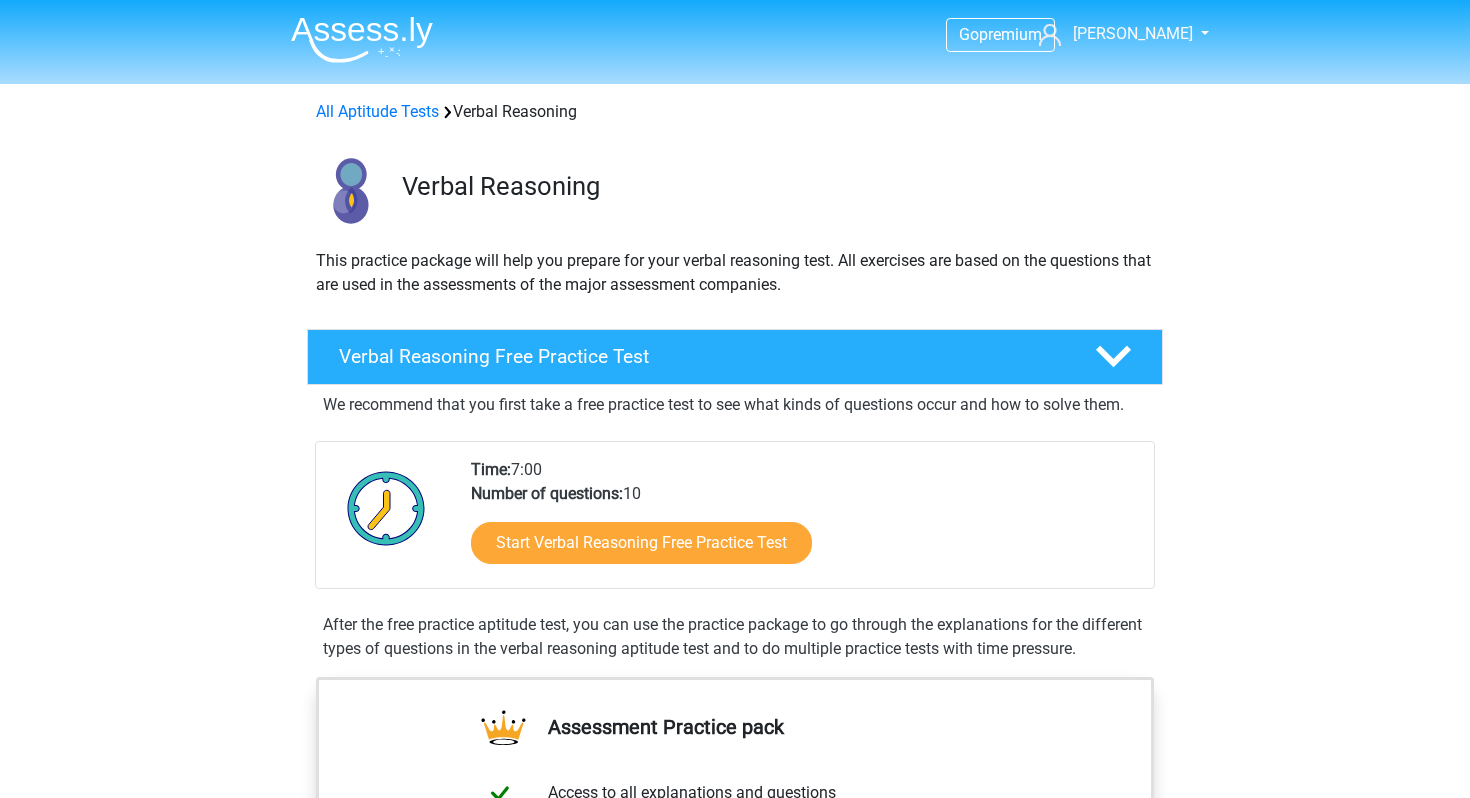 scroll, scrollTop: 0, scrollLeft: 0, axis: both 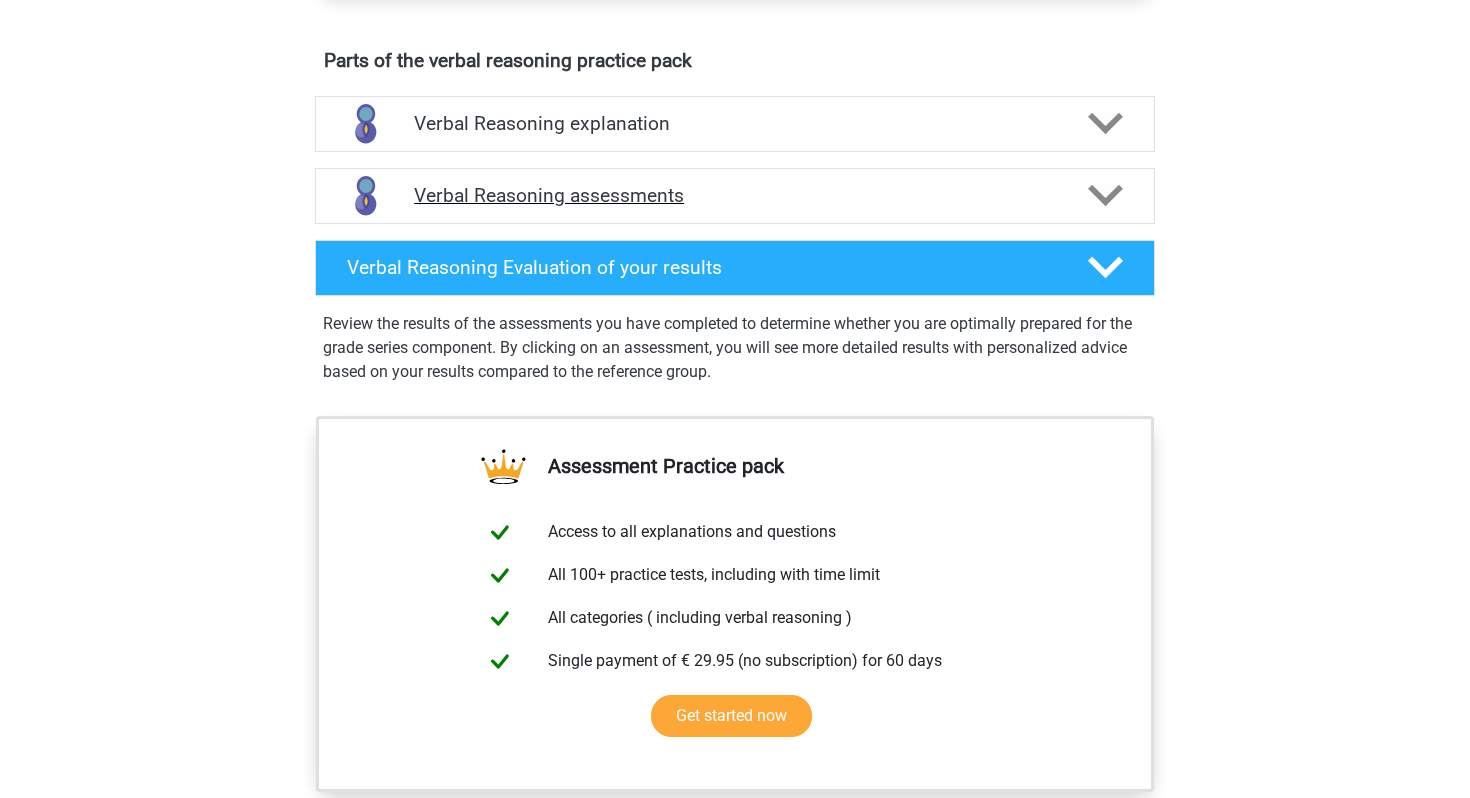 click on "Verbal Reasoning assessments" at bounding box center (735, 196) 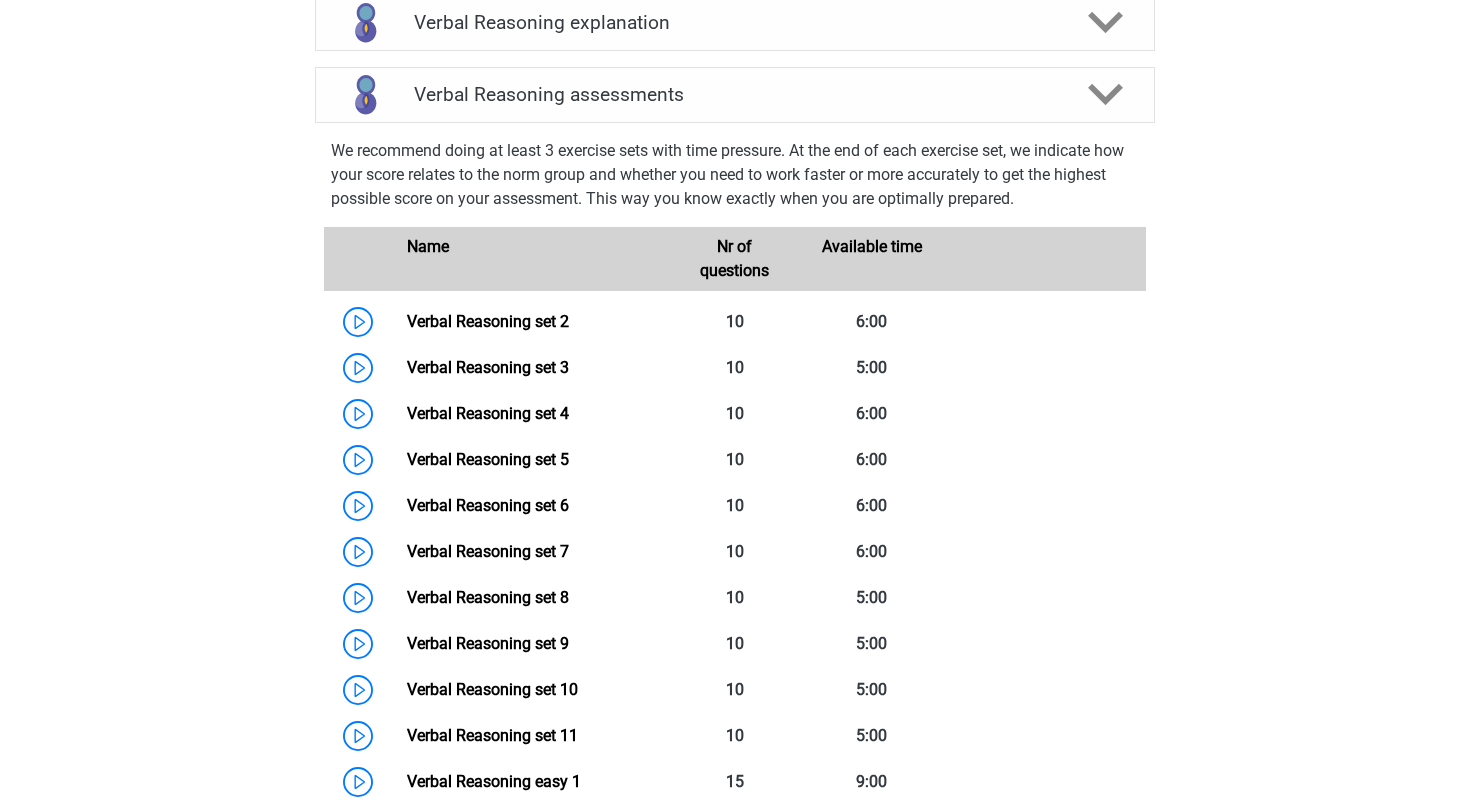 scroll, scrollTop: 1159, scrollLeft: 0, axis: vertical 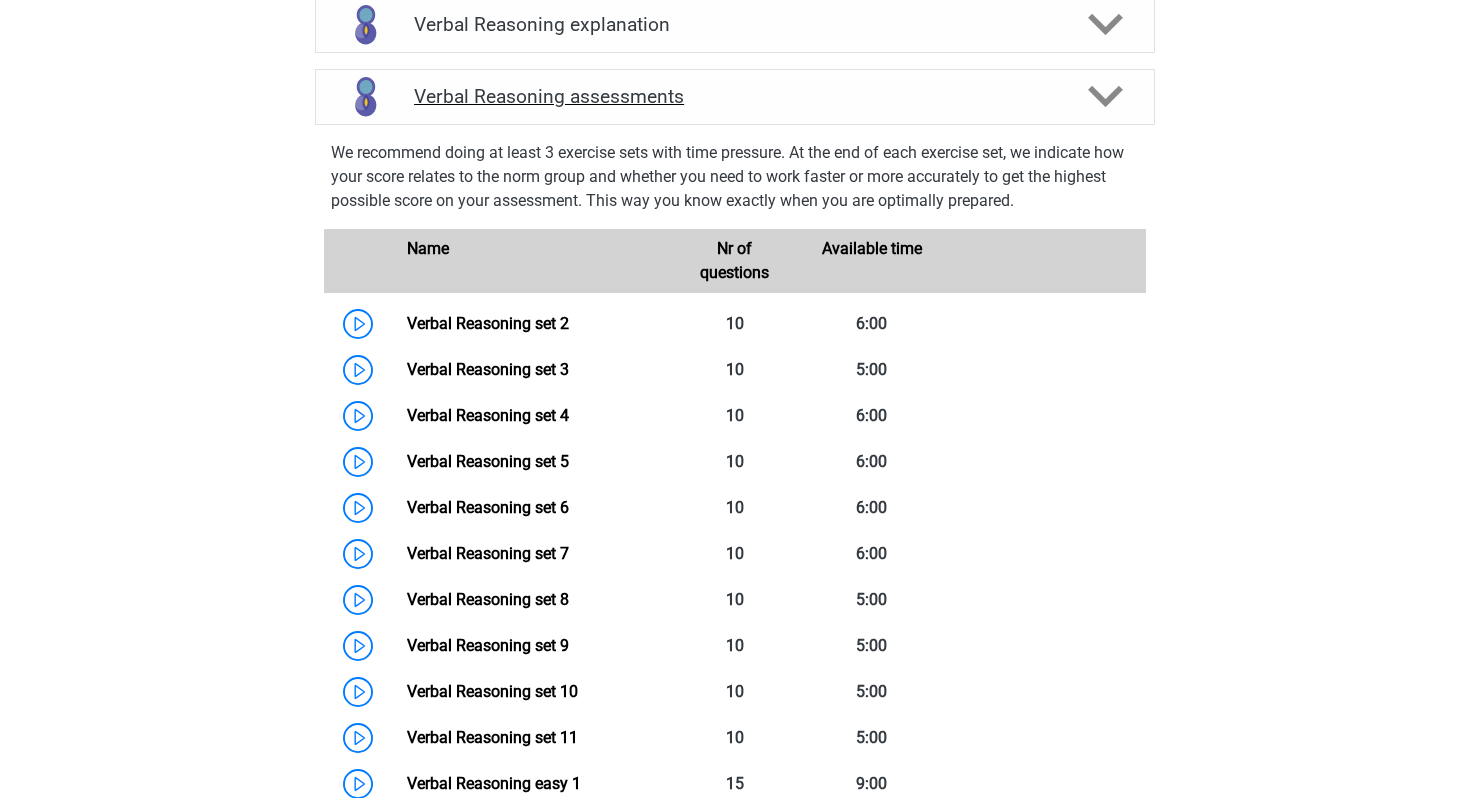 click on "Verbal Reasoning assessments" at bounding box center [735, 96] 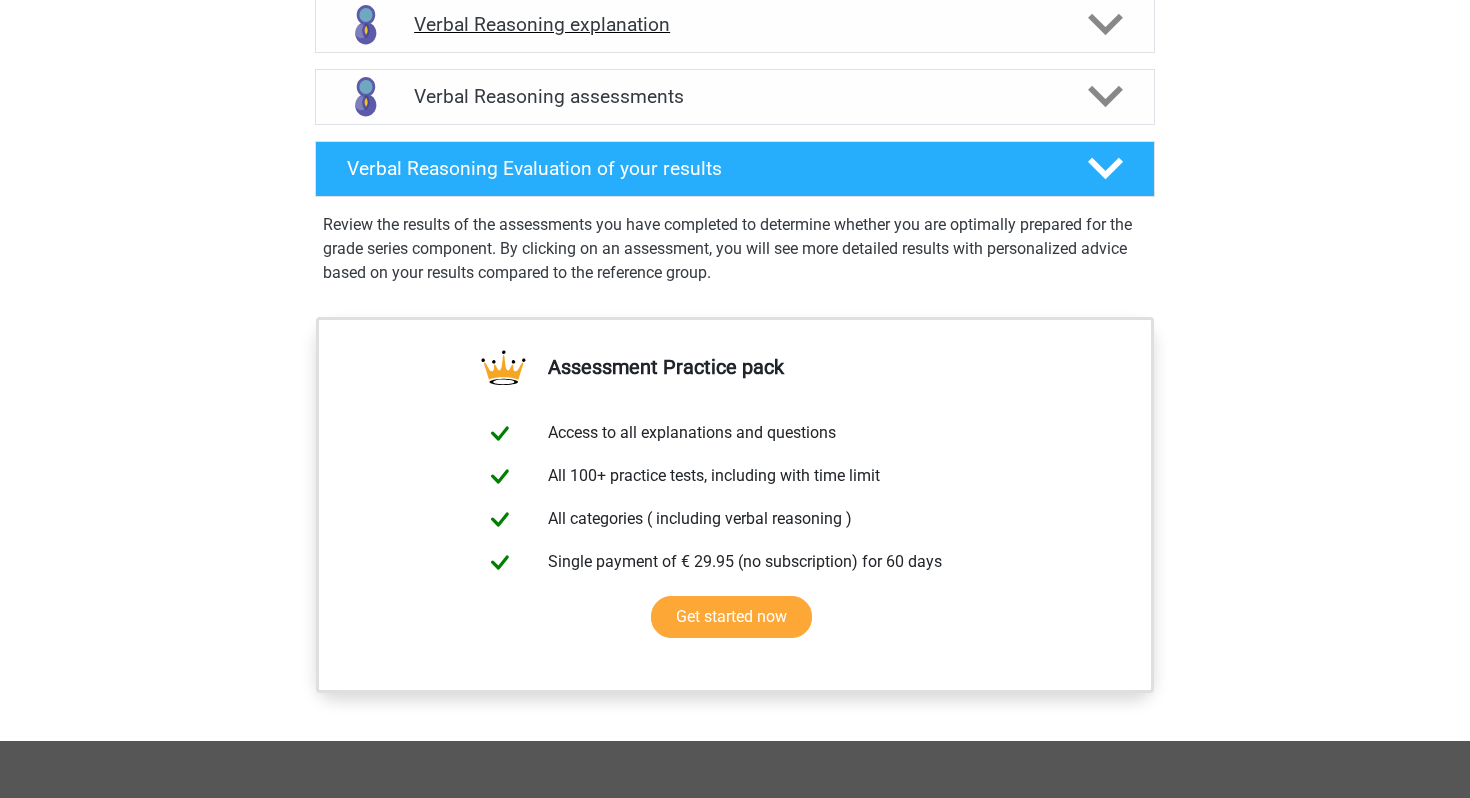 click on "Verbal Reasoning explanation" at bounding box center [735, 24] 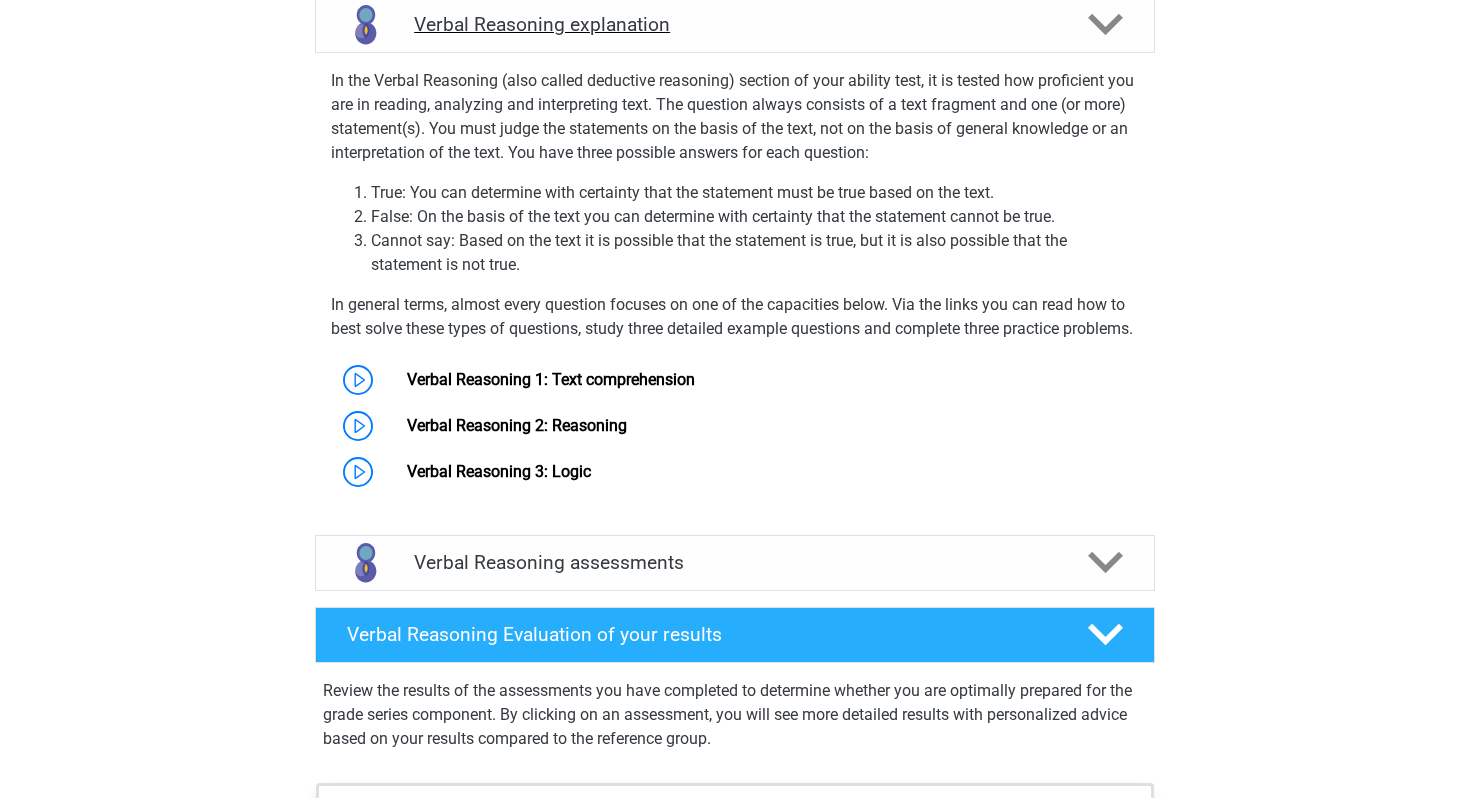 click on "Verbal Reasoning explanation" at bounding box center [735, 24] 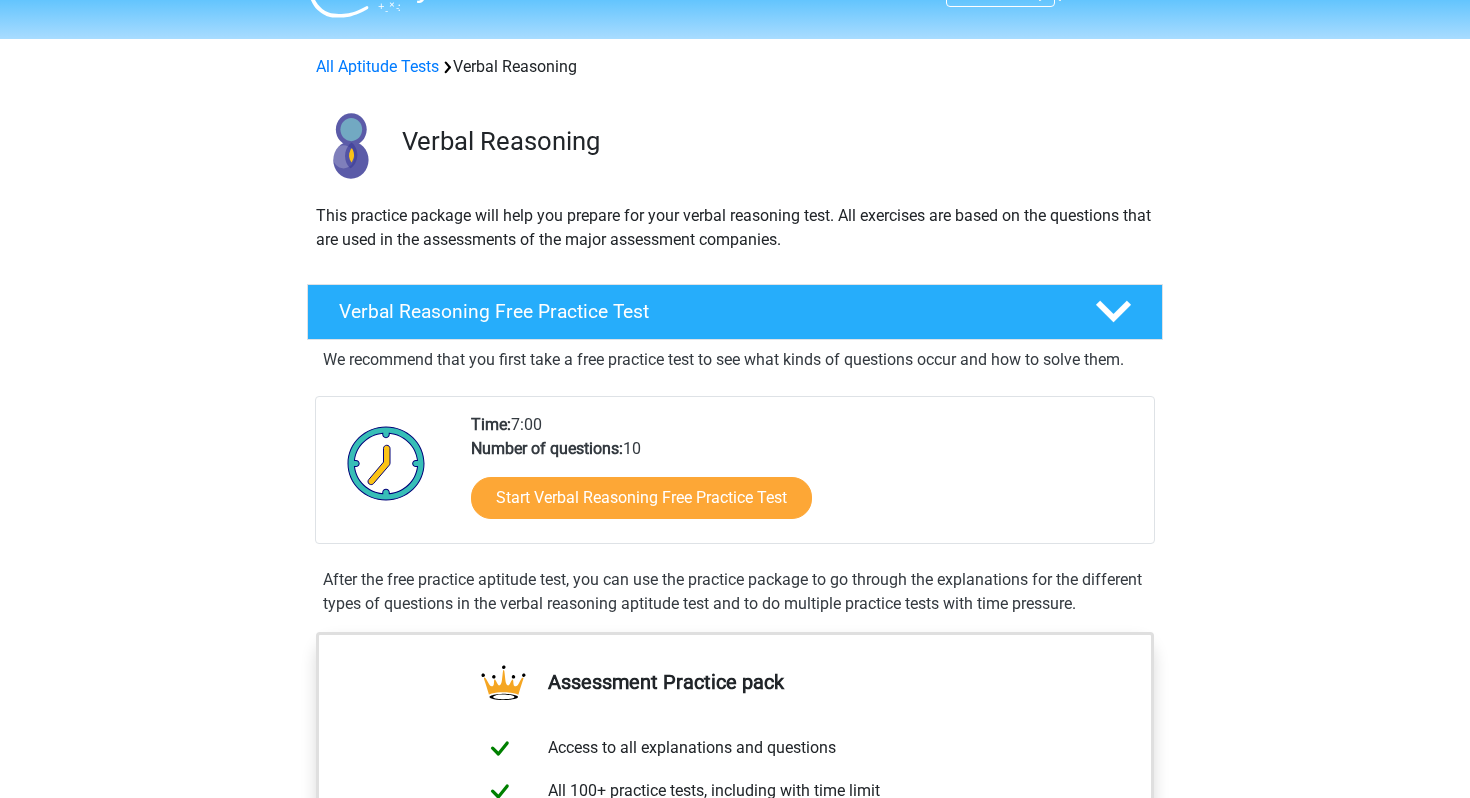 scroll, scrollTop: 0, scrollLeft: 0, axis: both 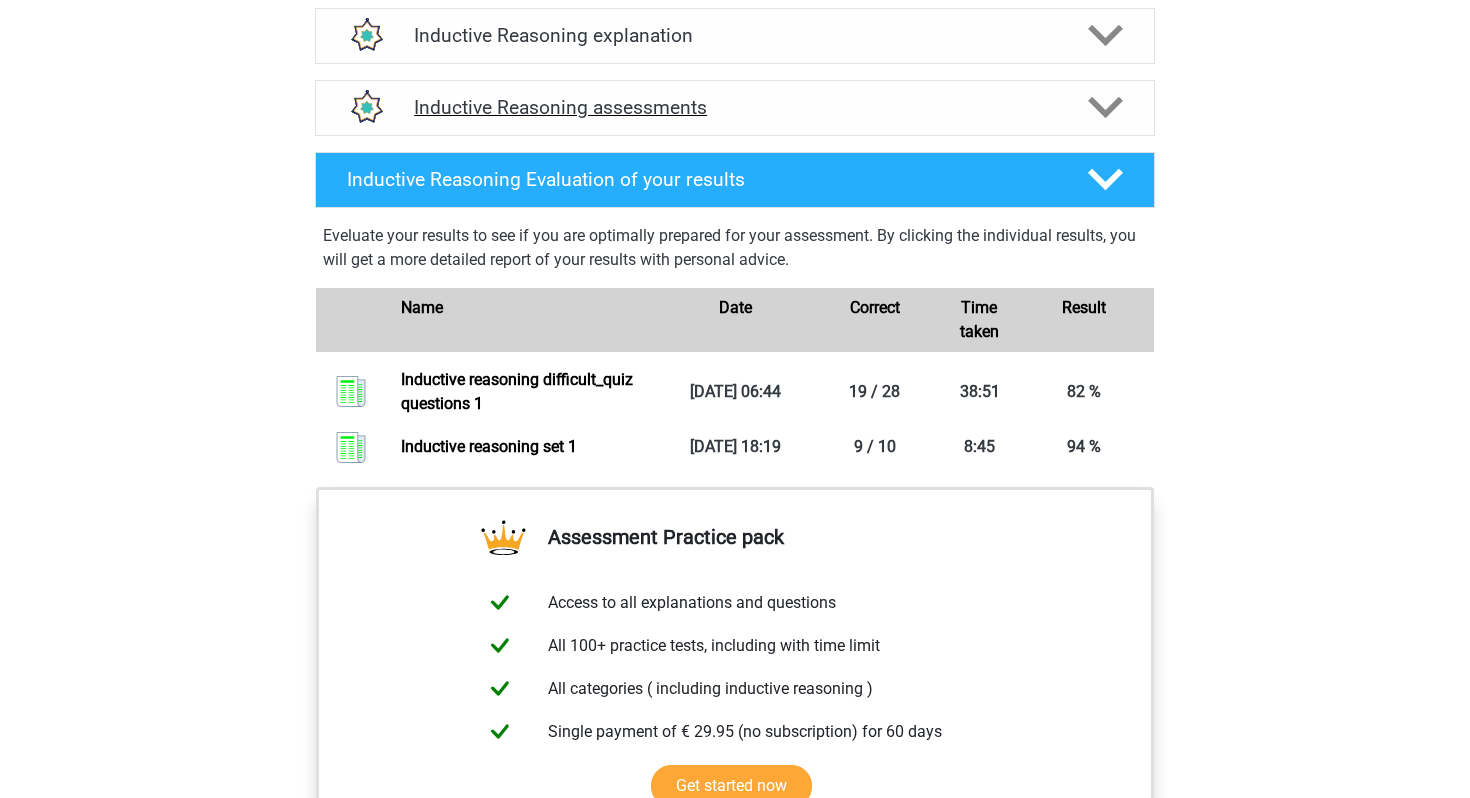 click on "Inductive Reasoning assessments" at bounding box center [735, 108] 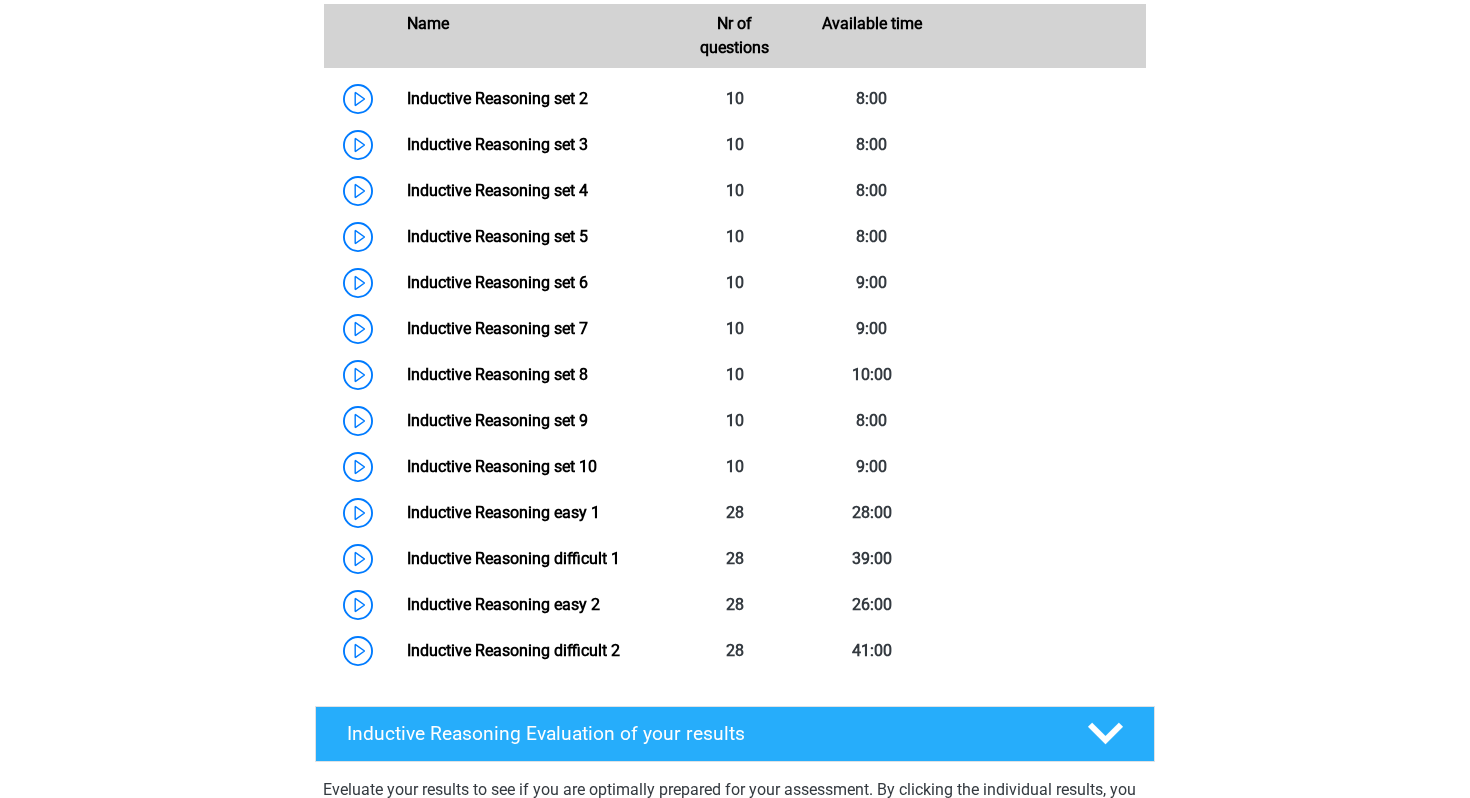 scroll, scrollTop: 1411, scrollLeft: 0, axis: vertical 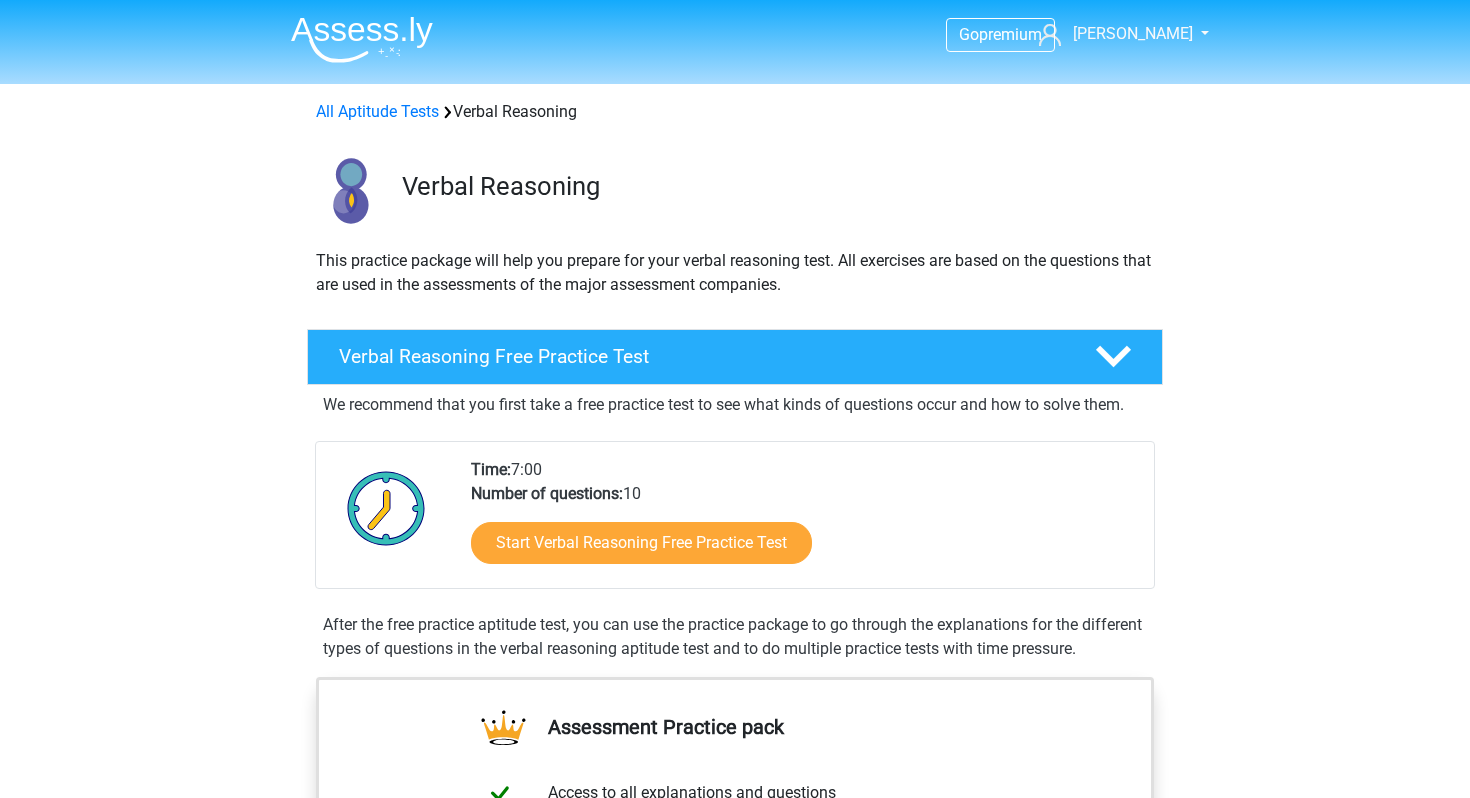 click on "Go  premium
[GEOGRAPHIC_DATA]
[EMAIL_ADDRESS][DOMAIN_NAME]" at bounding box center (735, 1214) 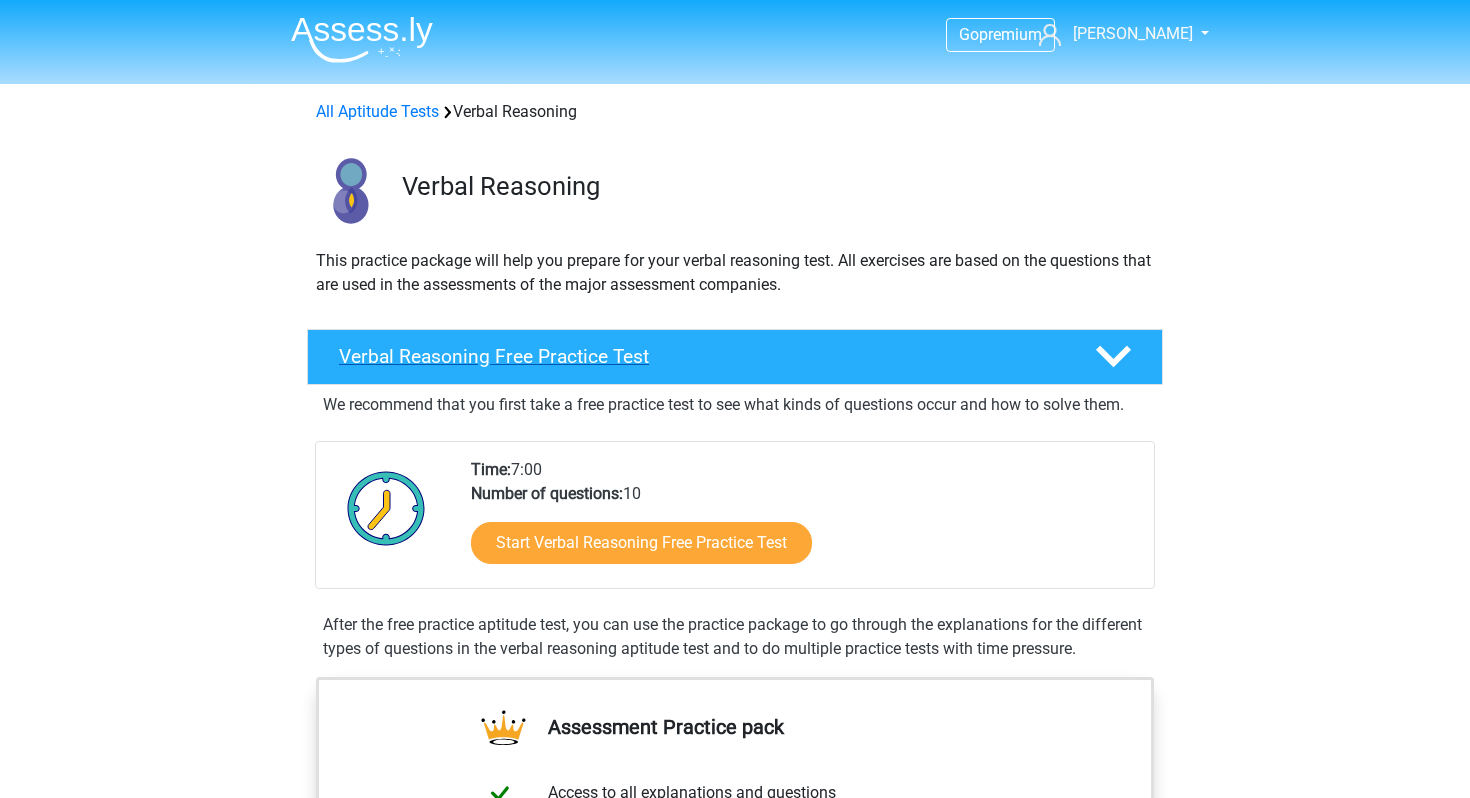 click 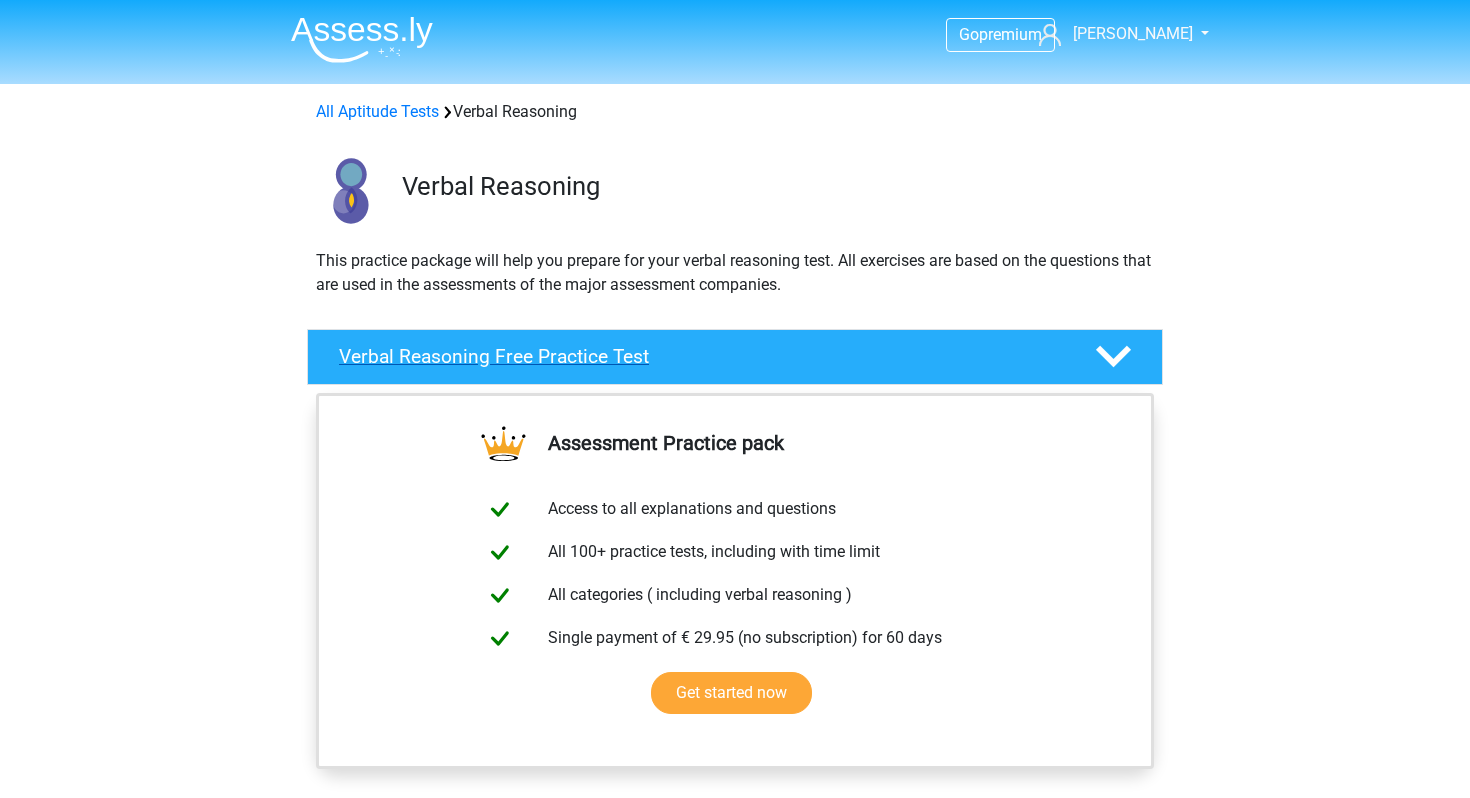 click 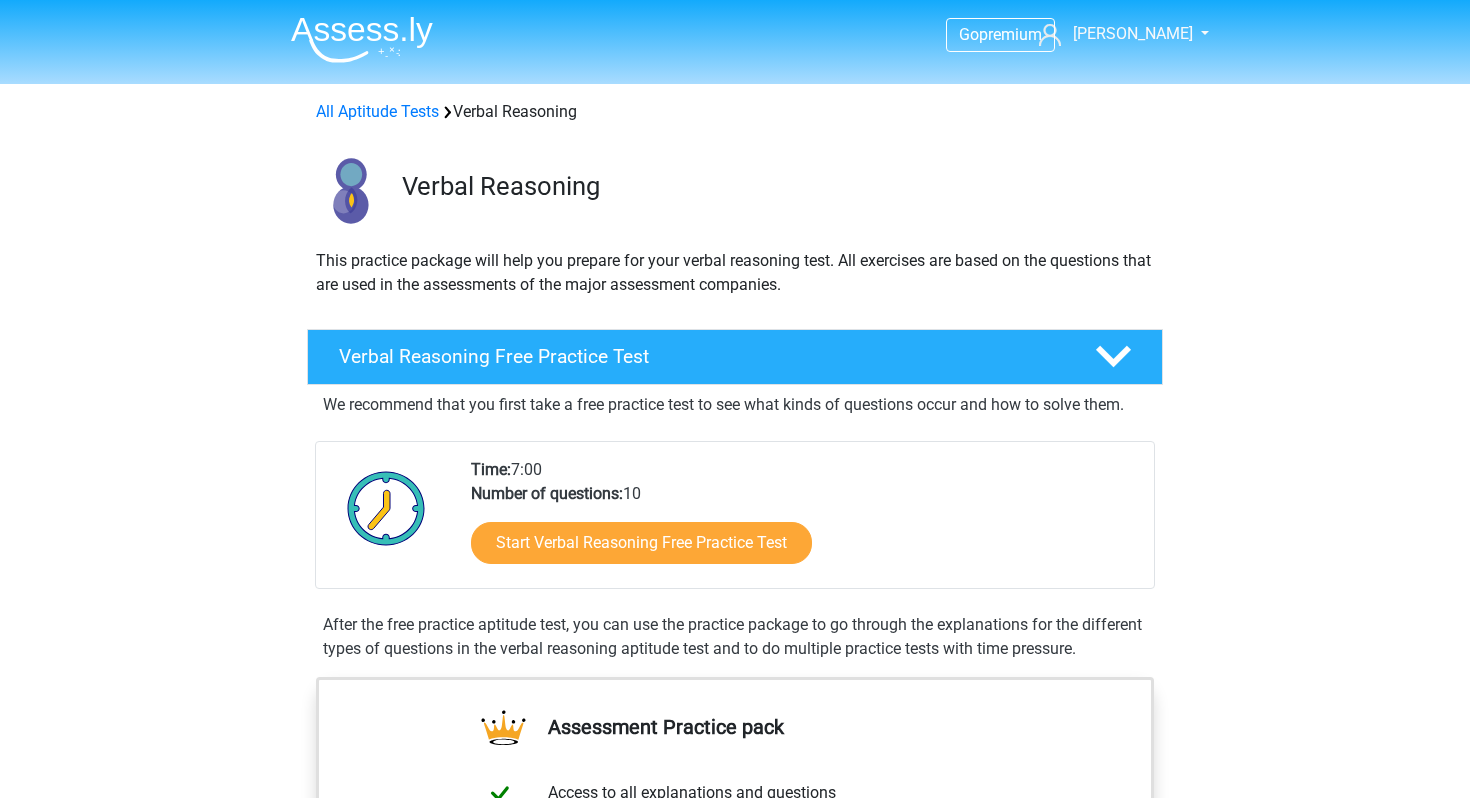 click on "Go  premium
Dhawal
dhawalgoyal92@gmail.com" at bounding box center (735, 1214) 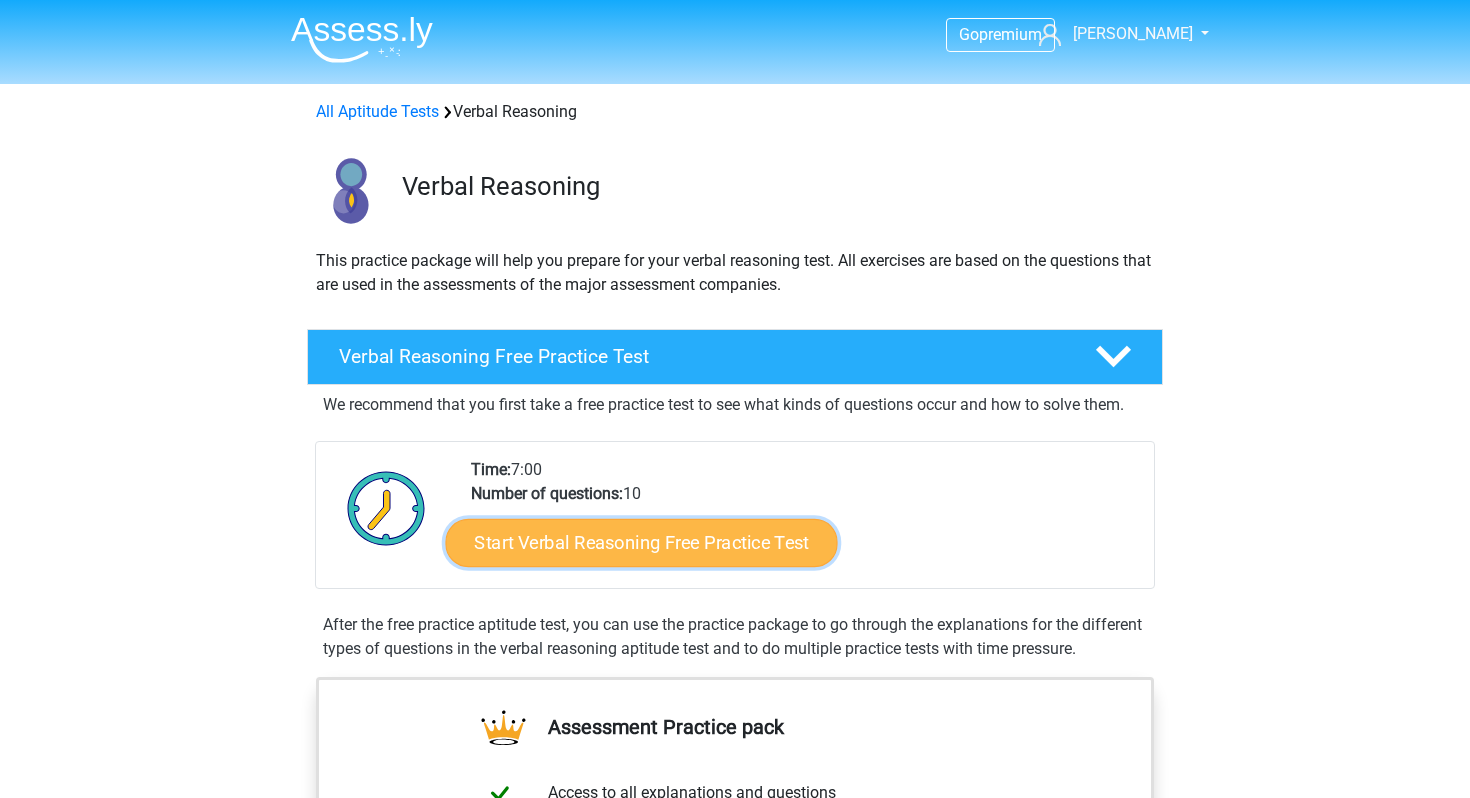 click on "Start Verbal Reasoning
Free Practice Test" at bounding box center [642, 543] 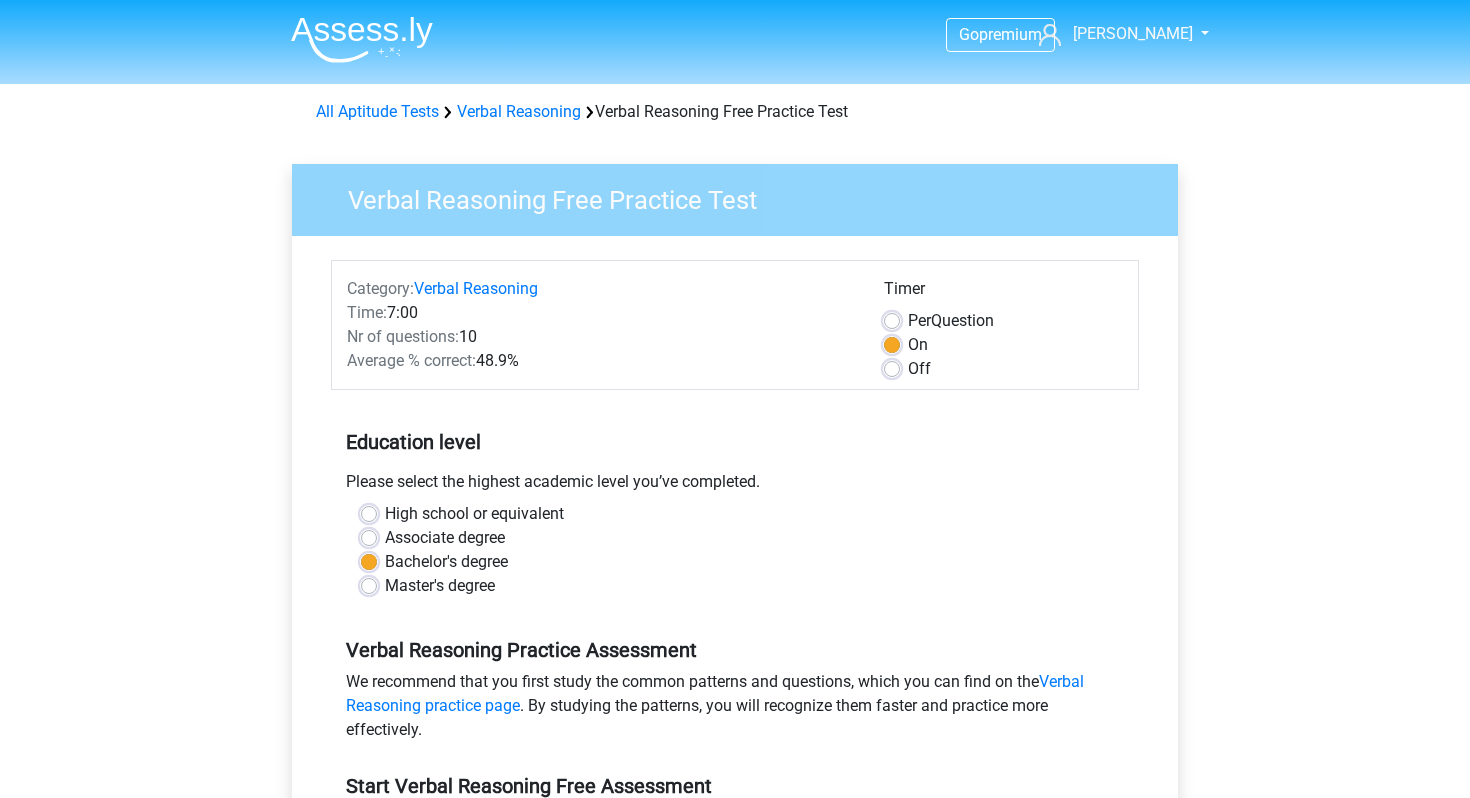 scroll, scrollTop: 0, scrollLeft: 0, axis: both 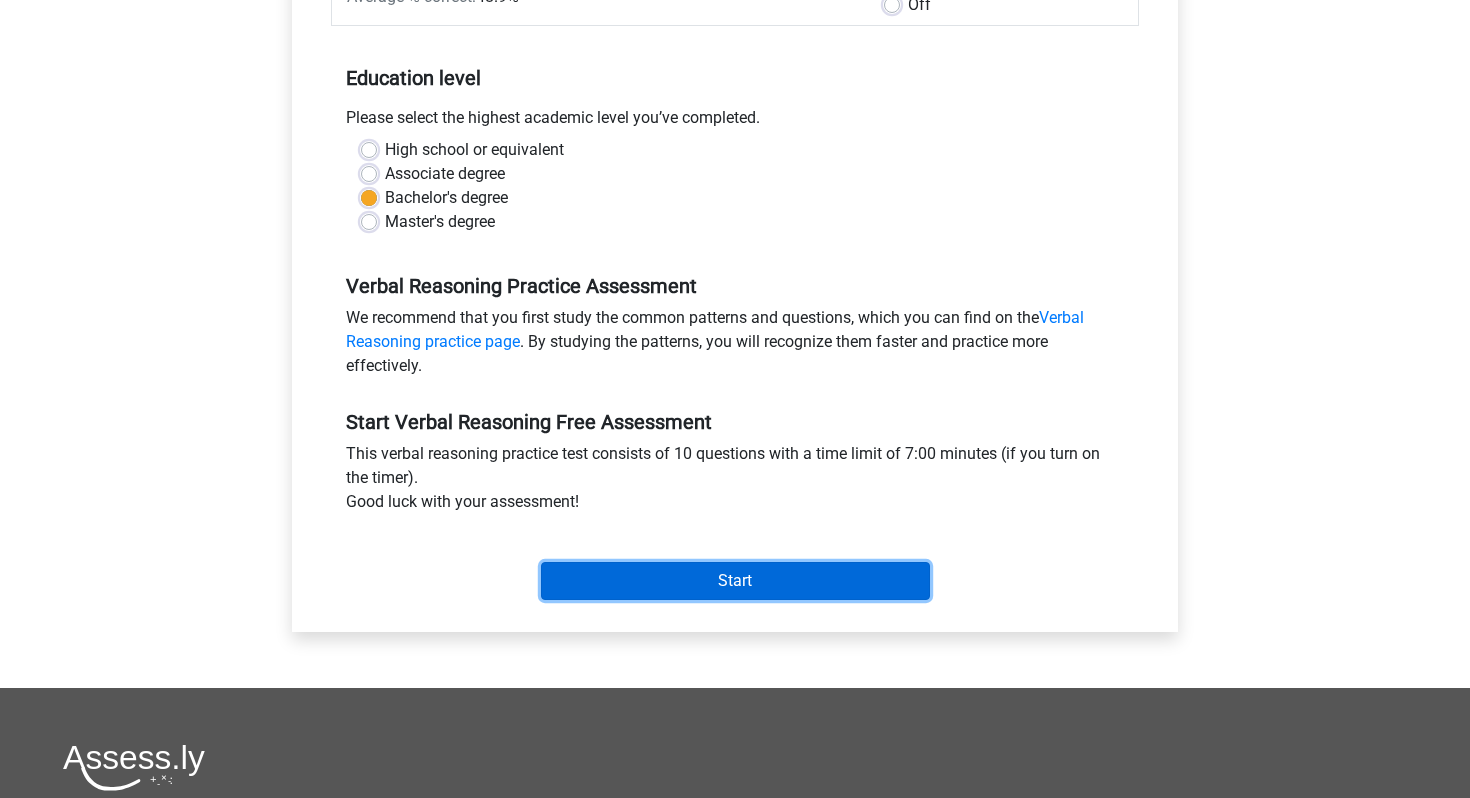 click on "Start" at bounding box center (735, 581) 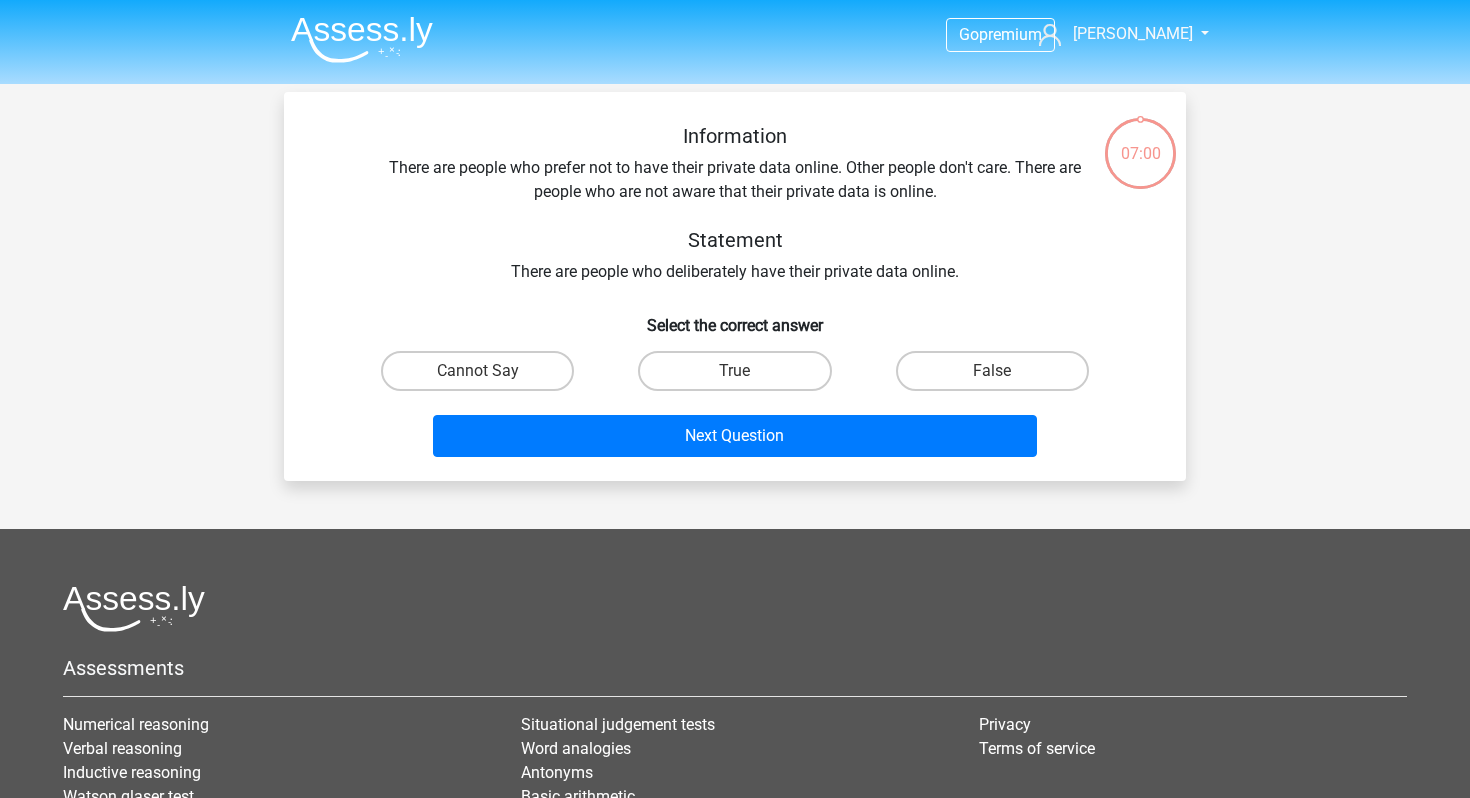 scroll, scrollTop: 0, scrollLeft: 0, axis: both 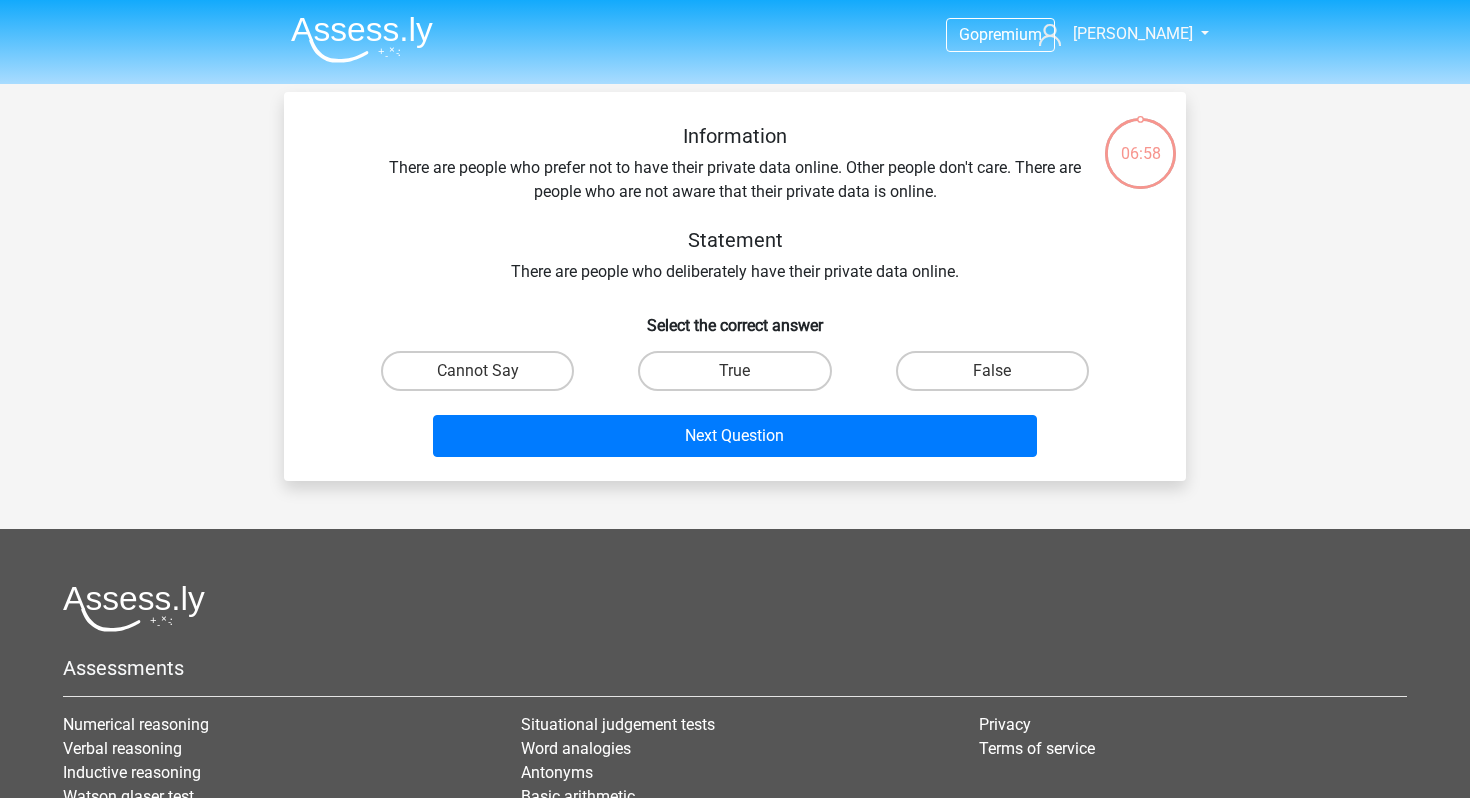 click on "Go  premium
[GEOGRAPHIC_DATA]
[EMAIL_ADDRESS][DOMAIN_NAME]" at bounding box center [735, 528] 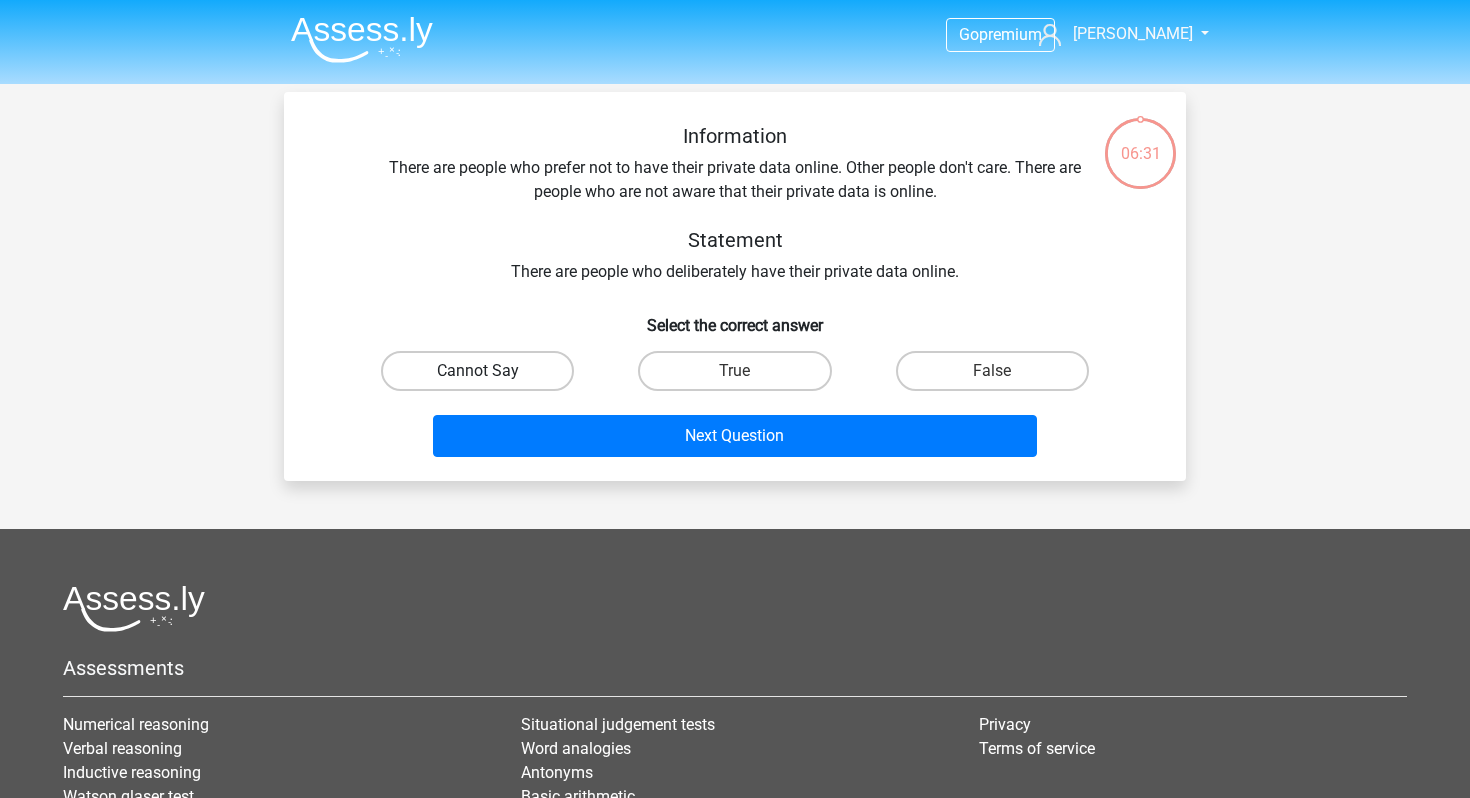 click on "Cannot Say" at bounding box center [477, 371] 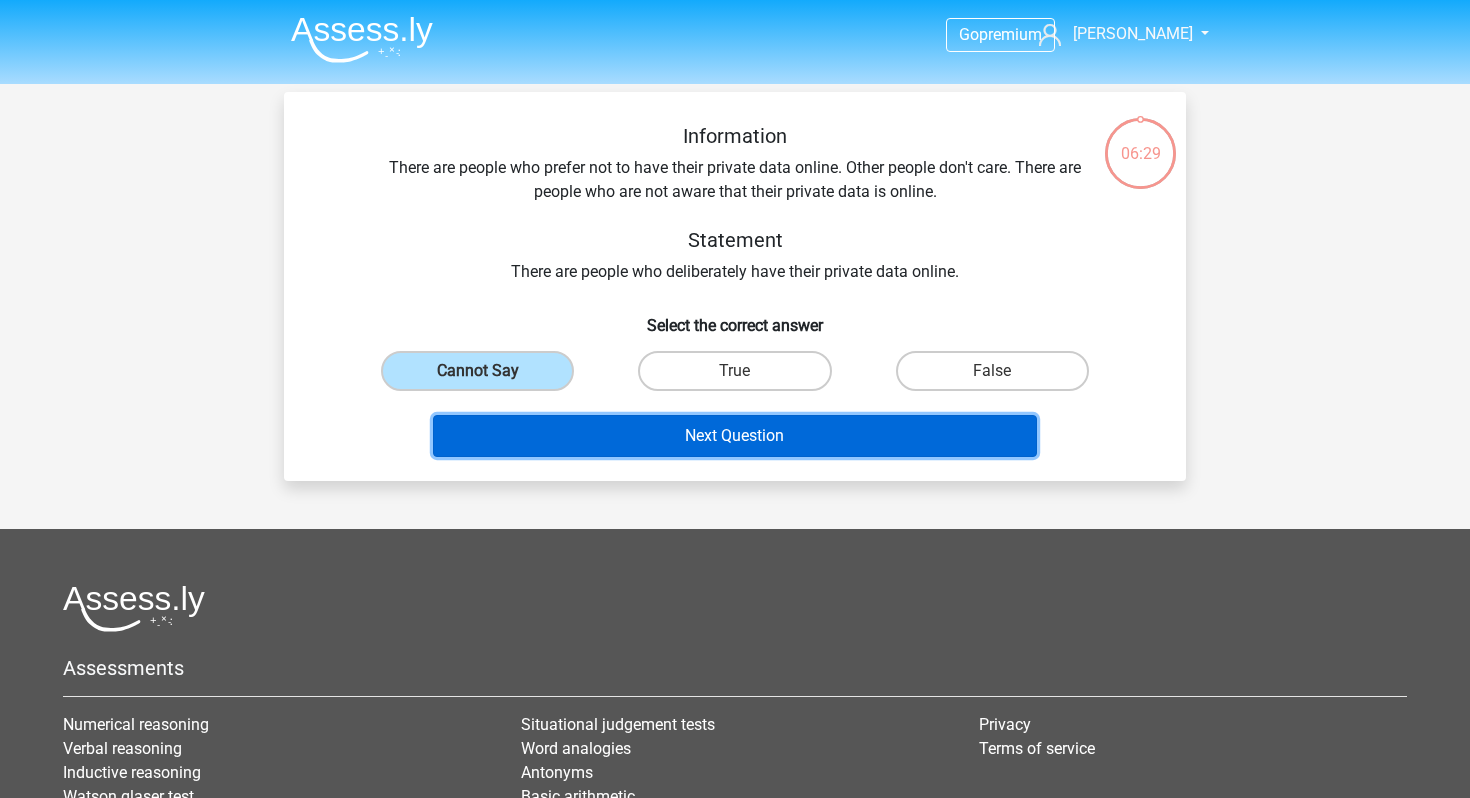 click on "Next Question" at bounding box center (735, 436) 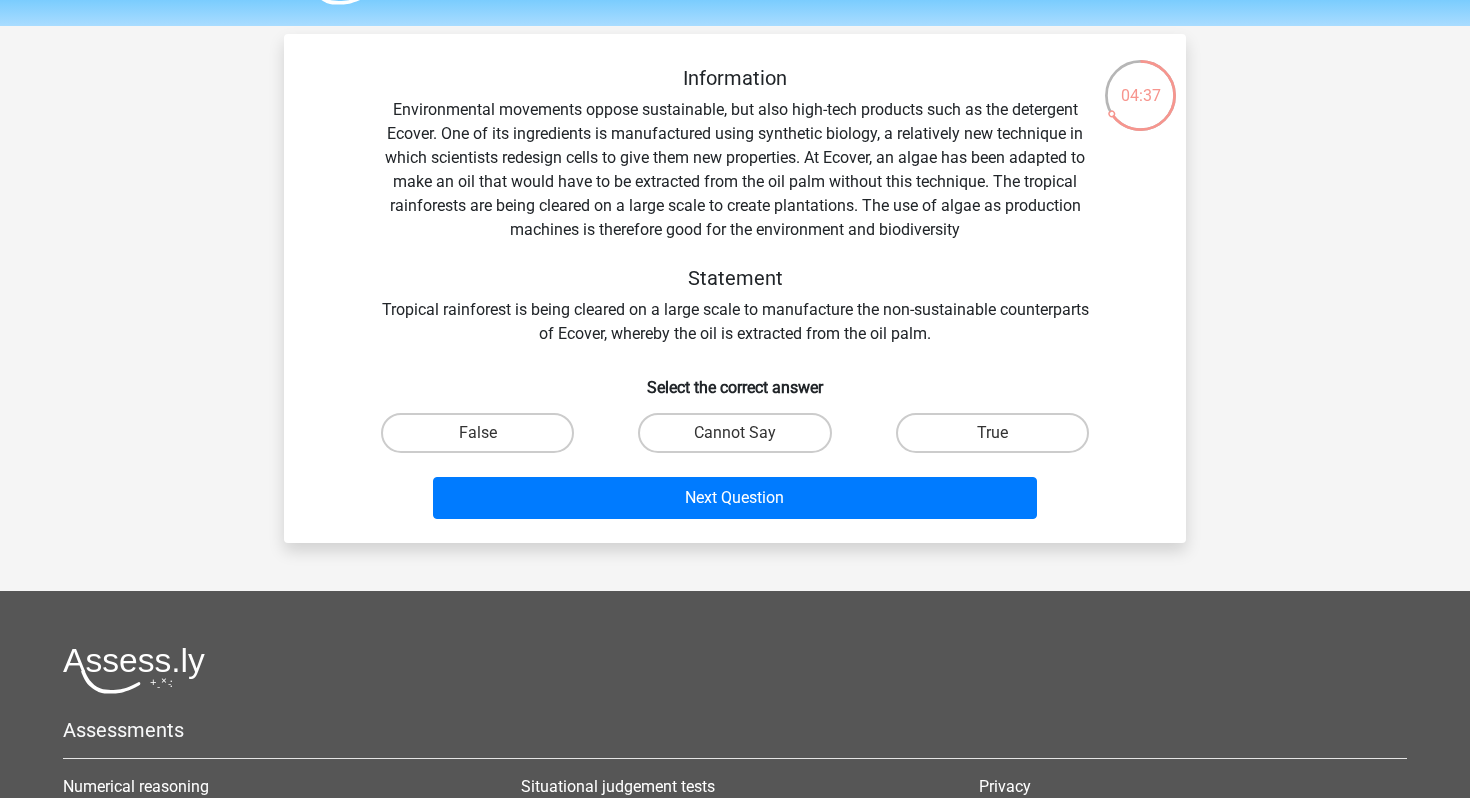 scroll, scrollTop: 60, scrollLeft: 0, axis: vertical 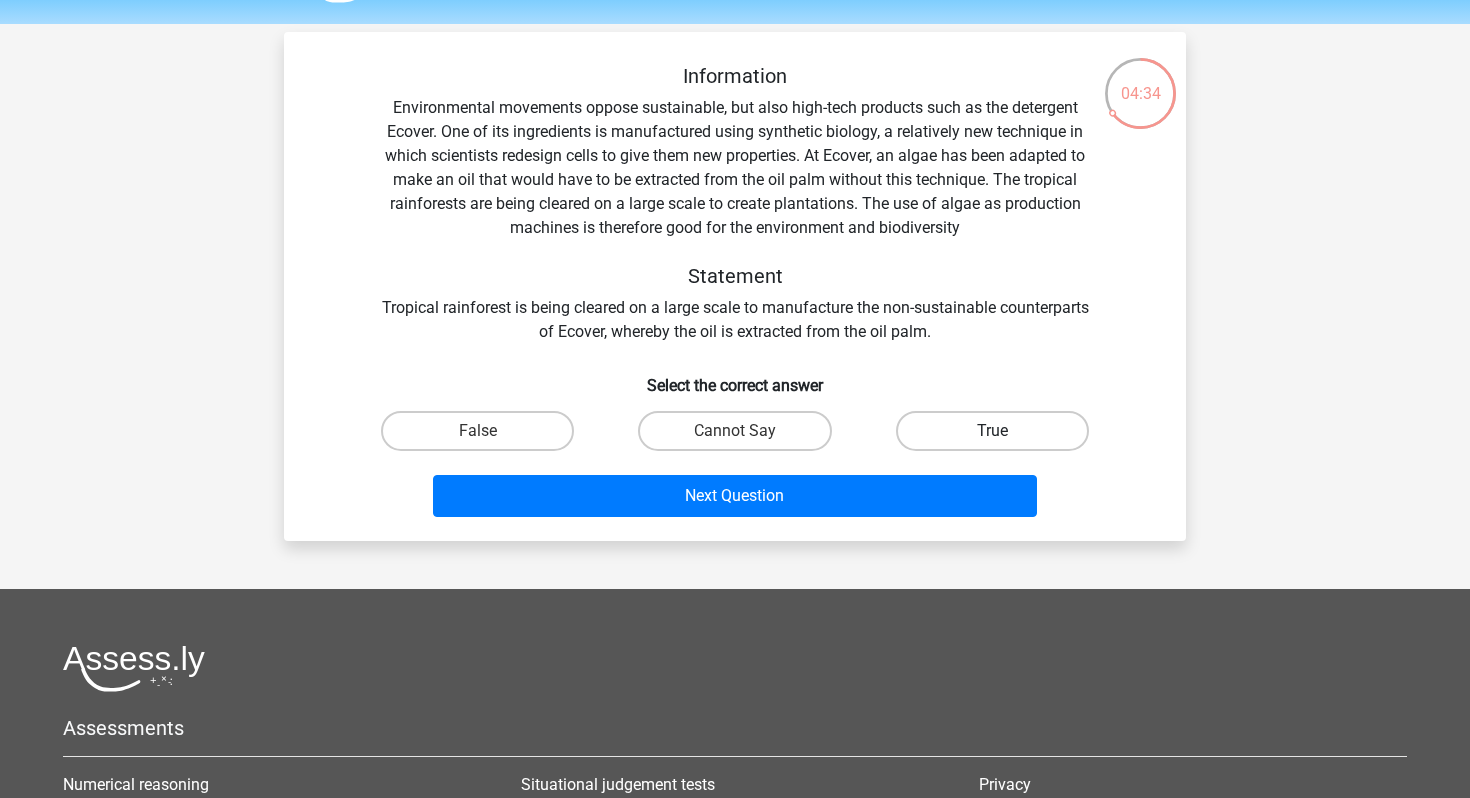 click on "True" at bounding box center [992, 431] 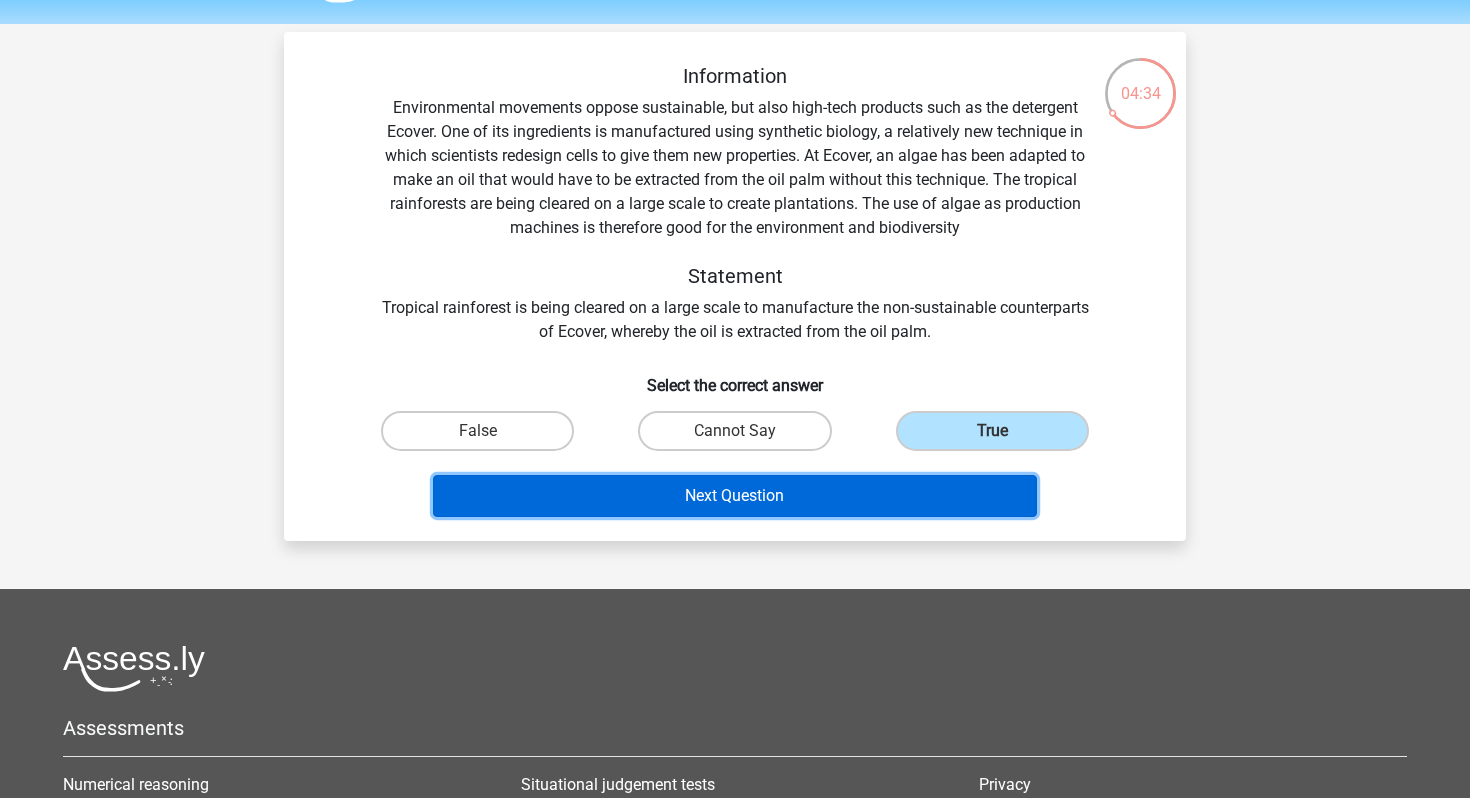 click on "Next Question" at bounding box center (735, 496) 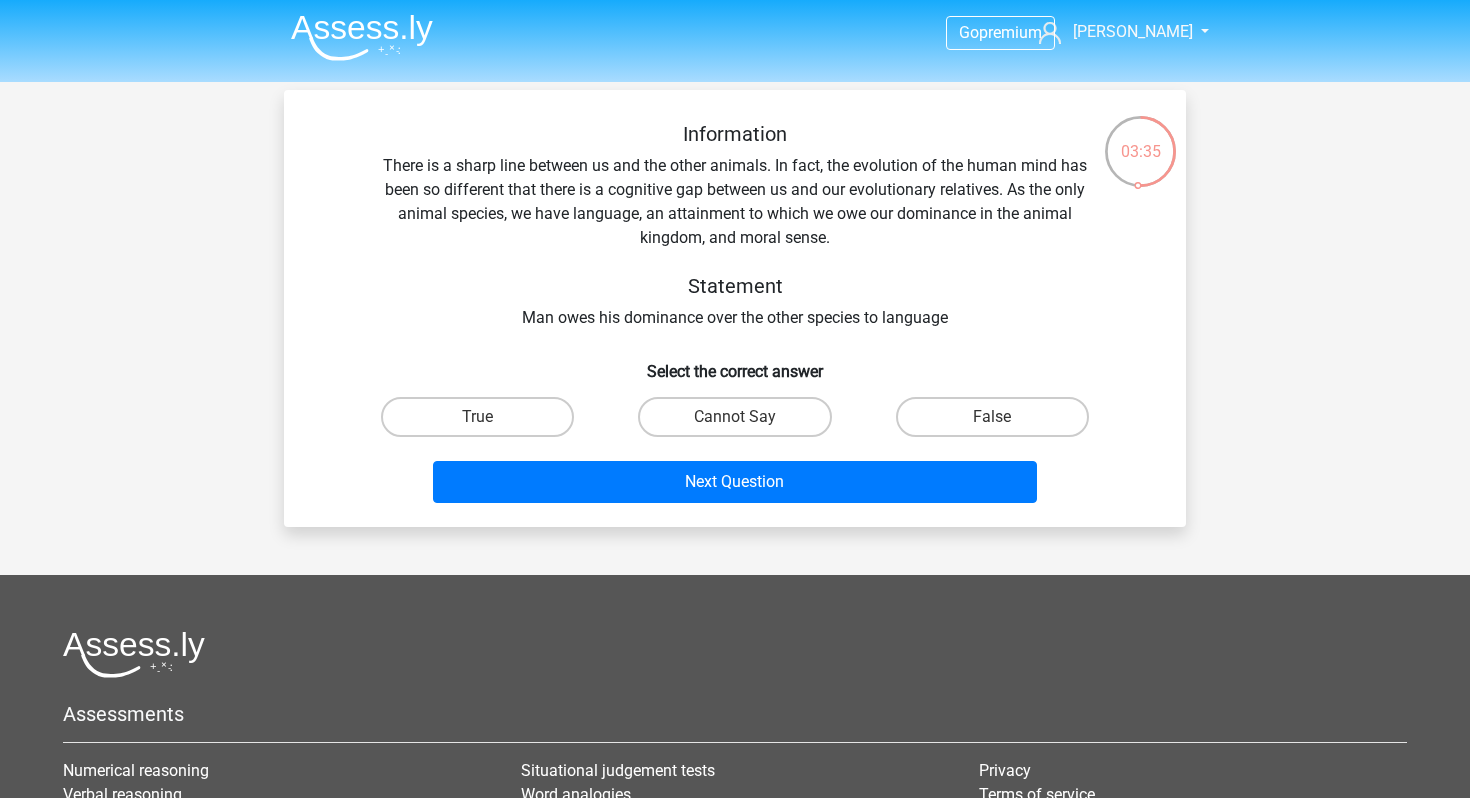 scroll, scrollTop: 0, scrollLeft: 0, axis: both 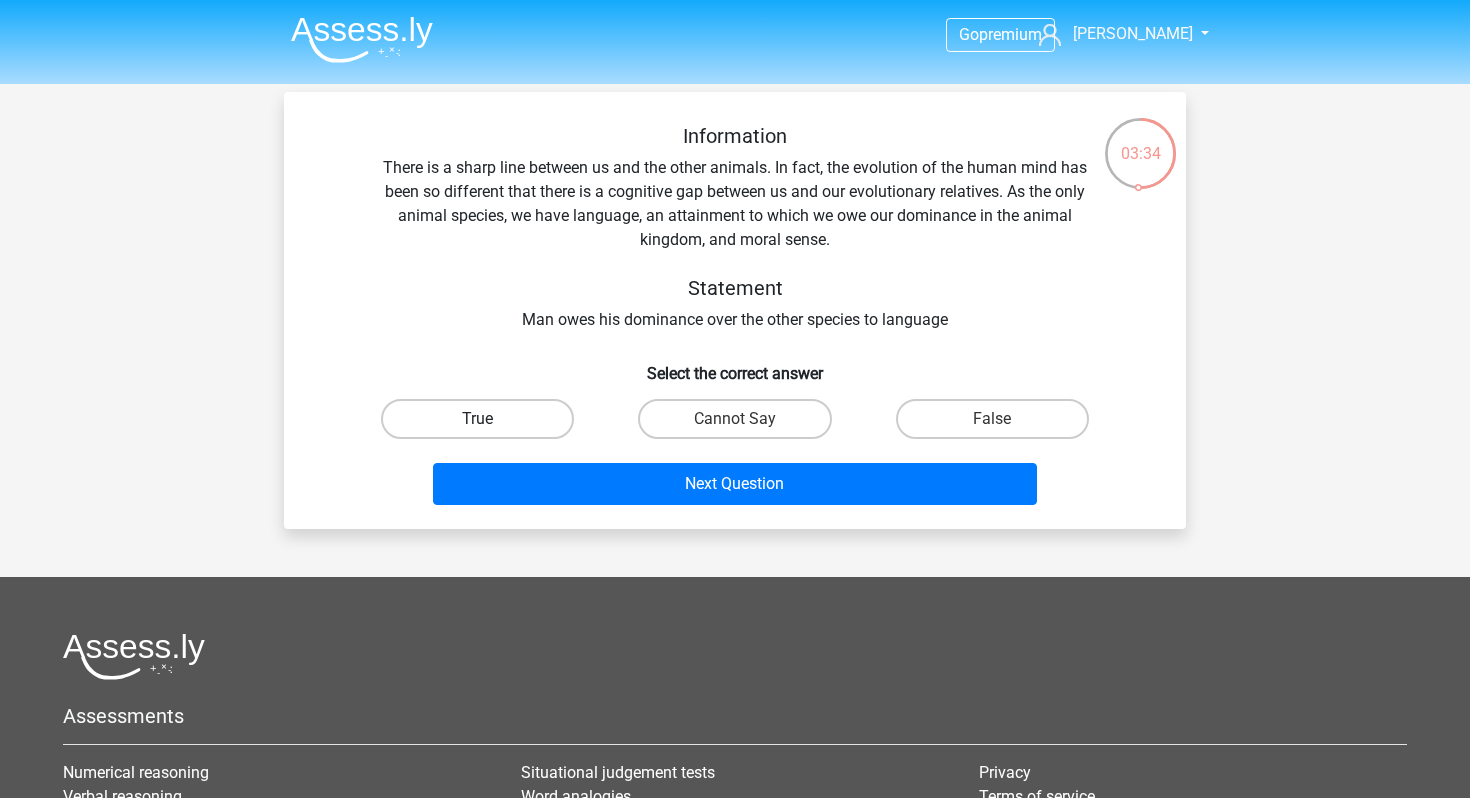 click on "True" at bounding box center [477, 419] 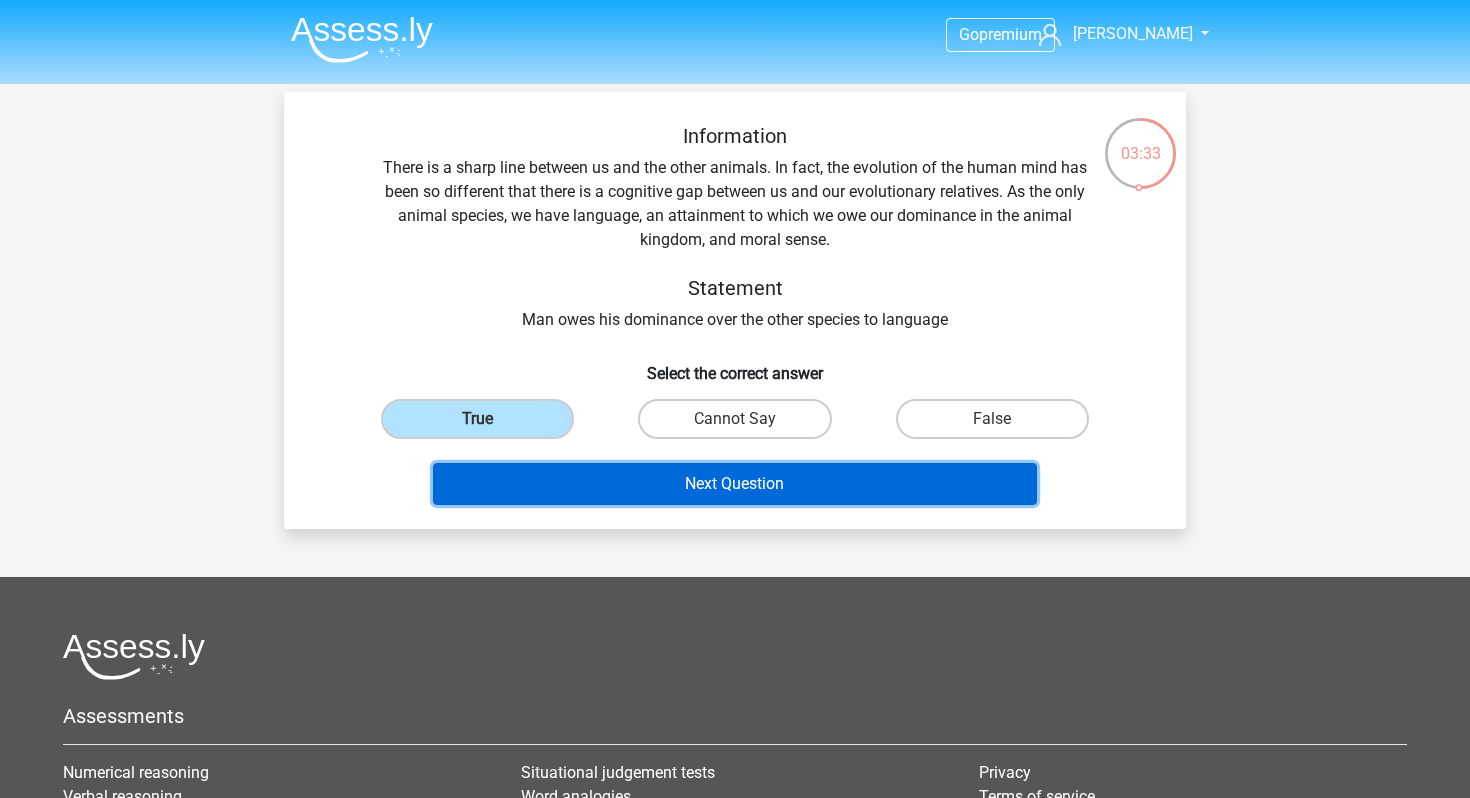click on "Next Question" at bounding box center [735, 484] 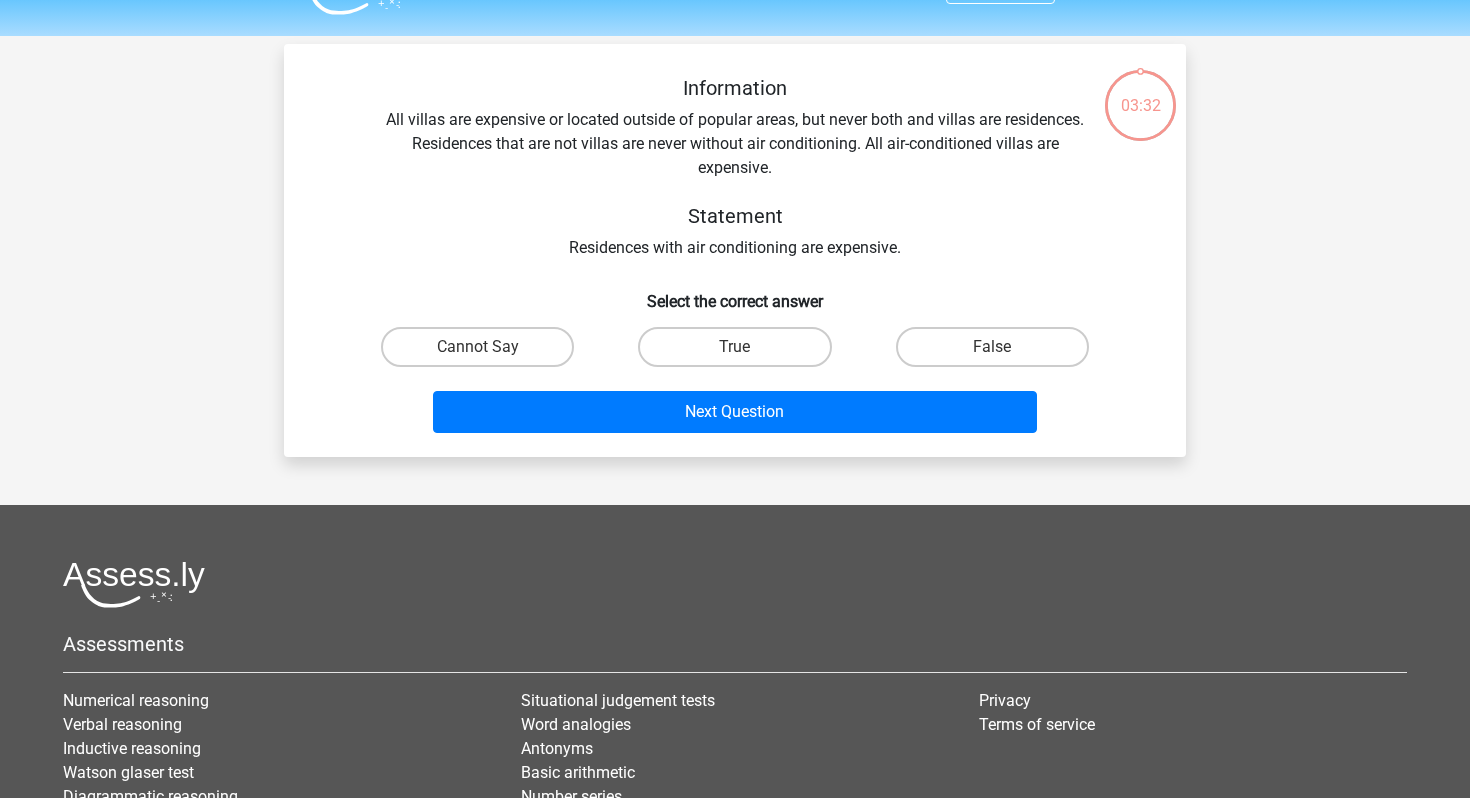 scroll, scrollTop: 92, scrollLeft: 0, axis: vertical 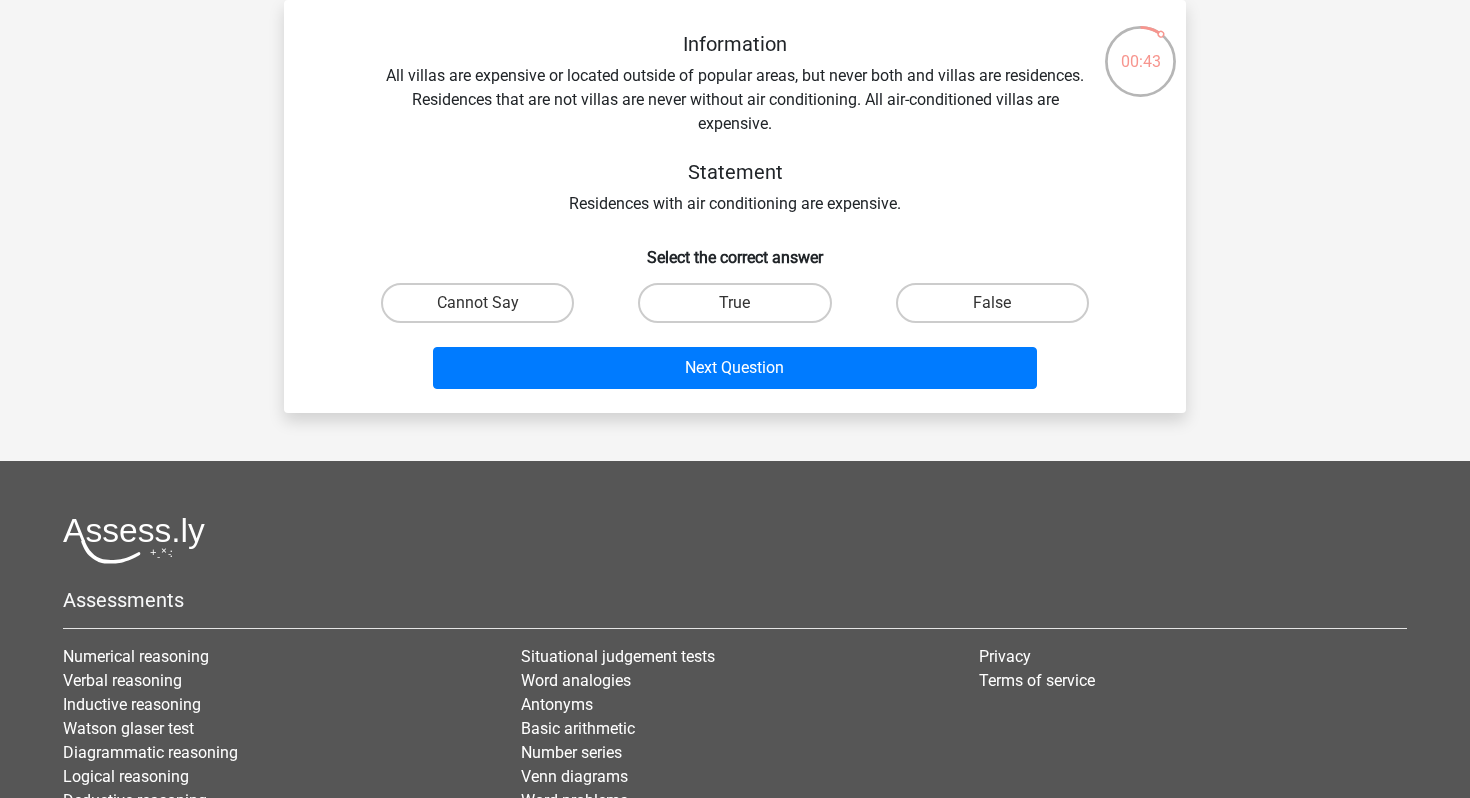 click on "Cannot Say" at bounding box center [484, 309] 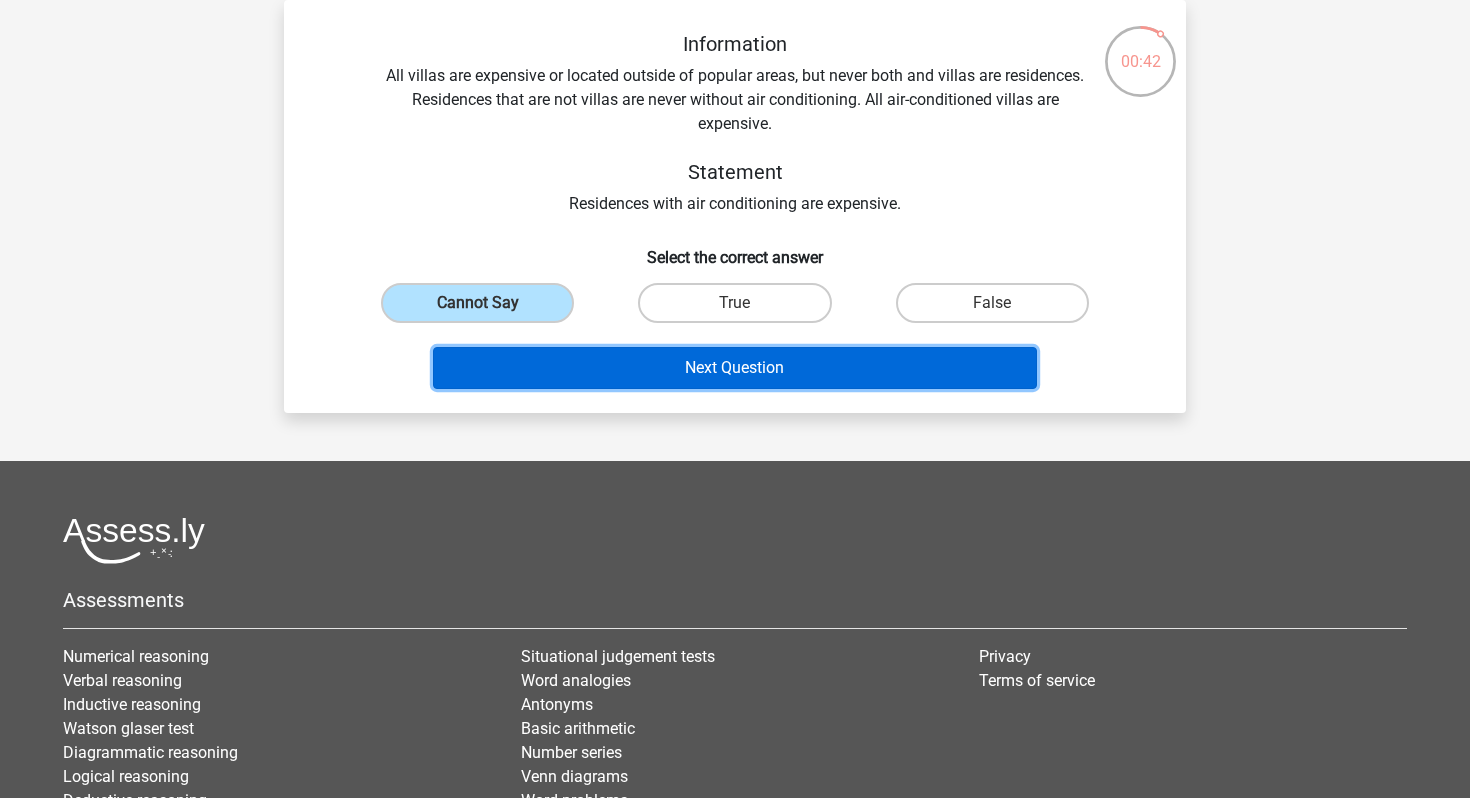 click on "Next Question" at bounding box center [735, 368] 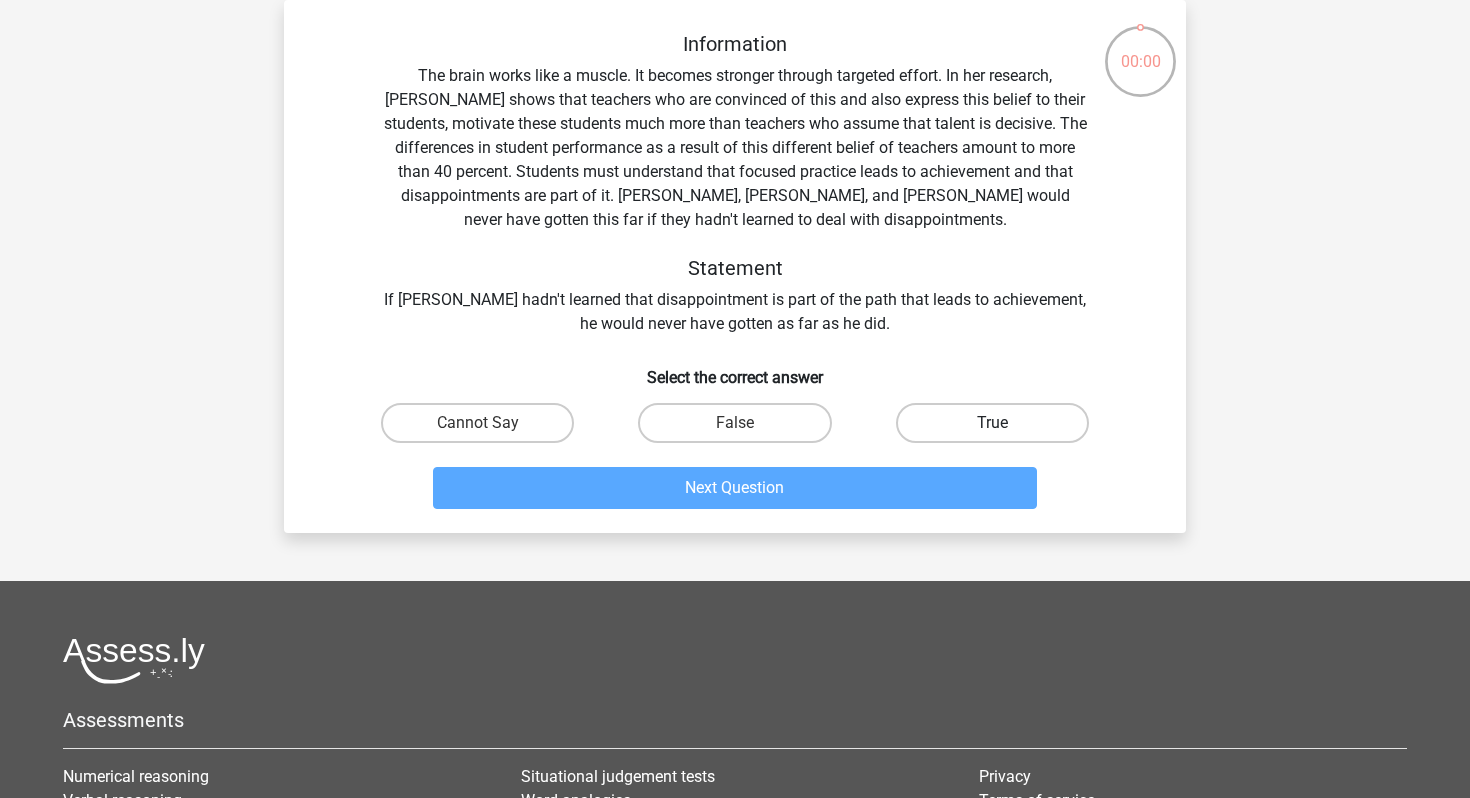 click on "True" at bounding box center (992, 423) 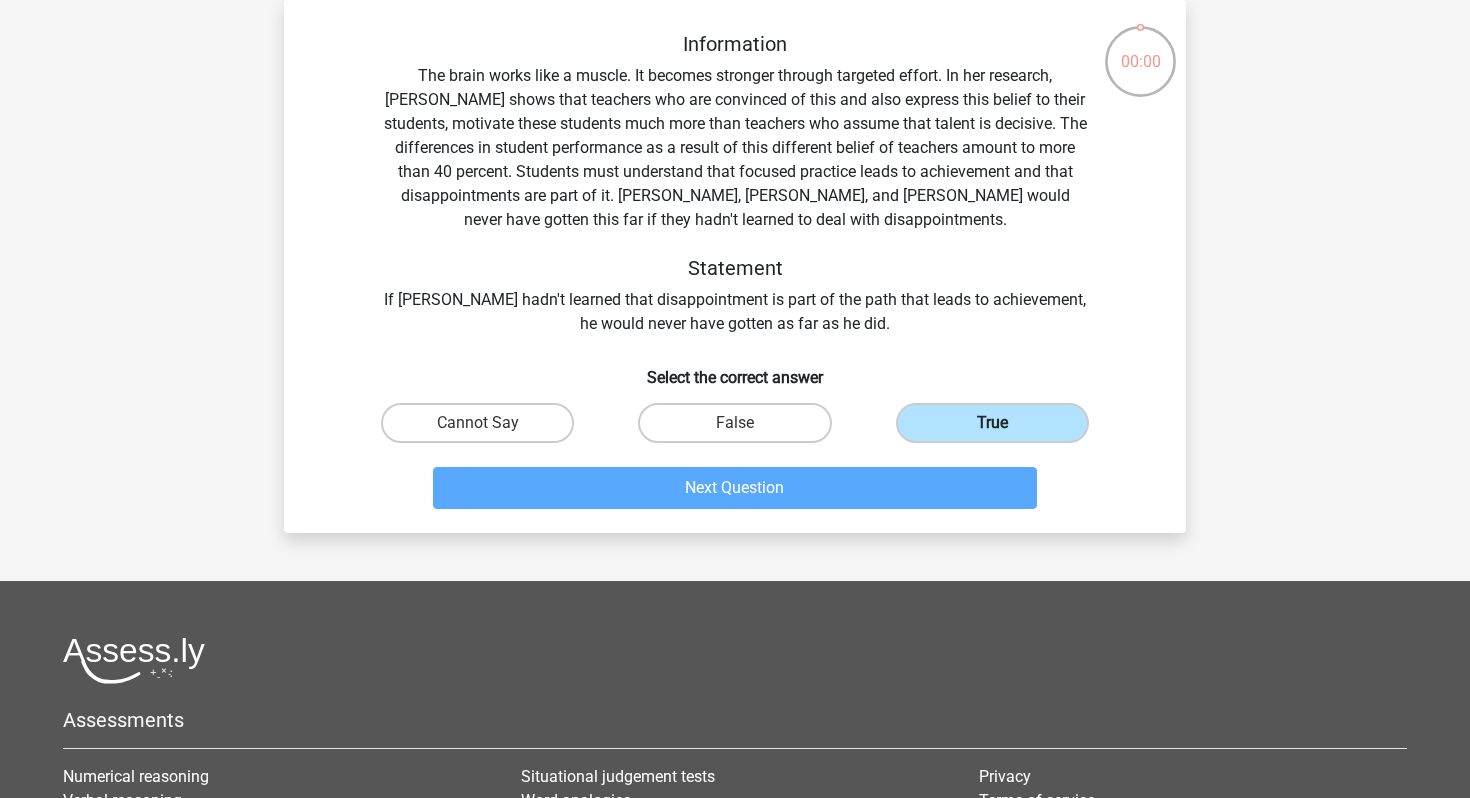 click on "True" at bounding box center (992, 423) 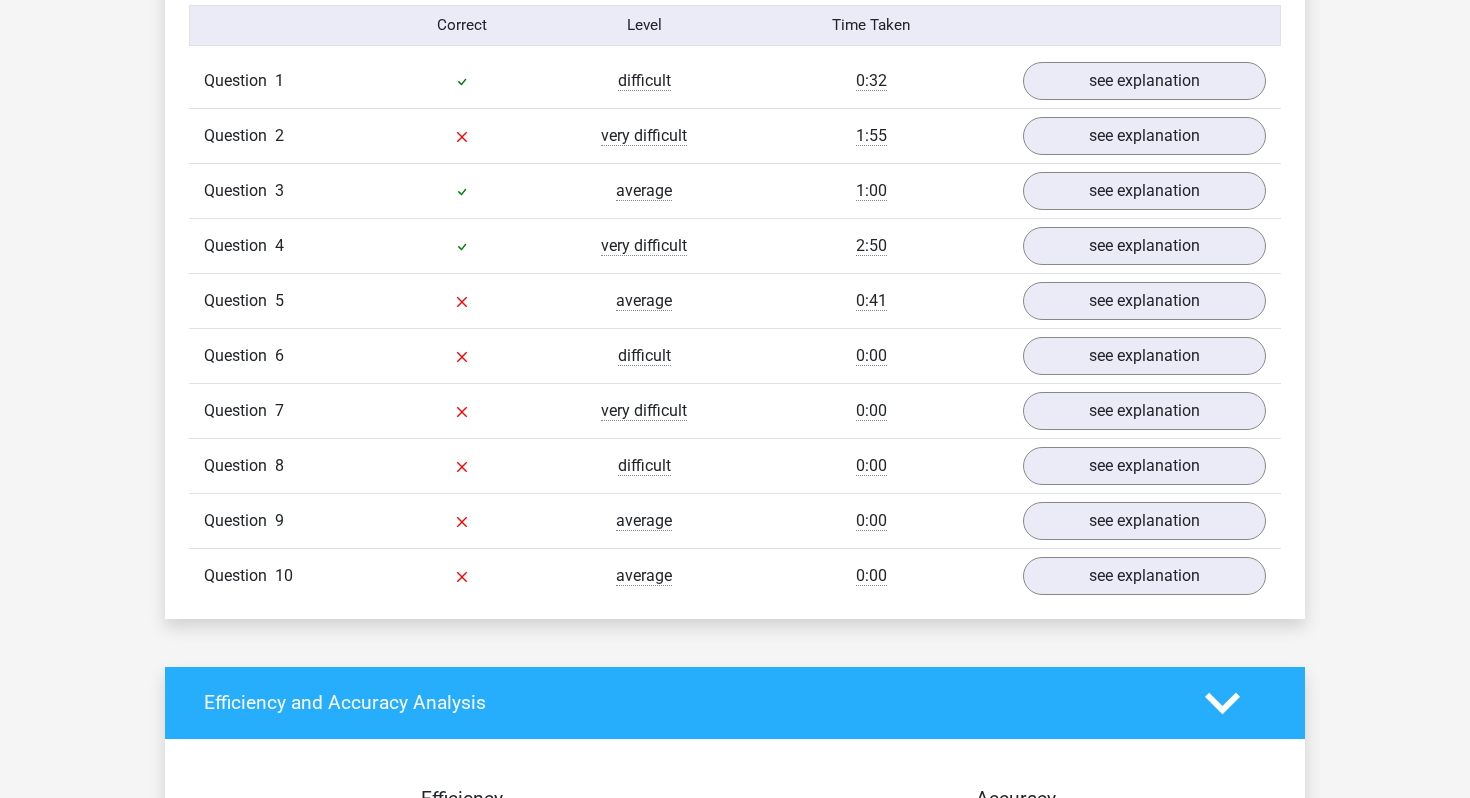 scroll, scrollTop: 1564, scrollLeft: 0, axis: vertical 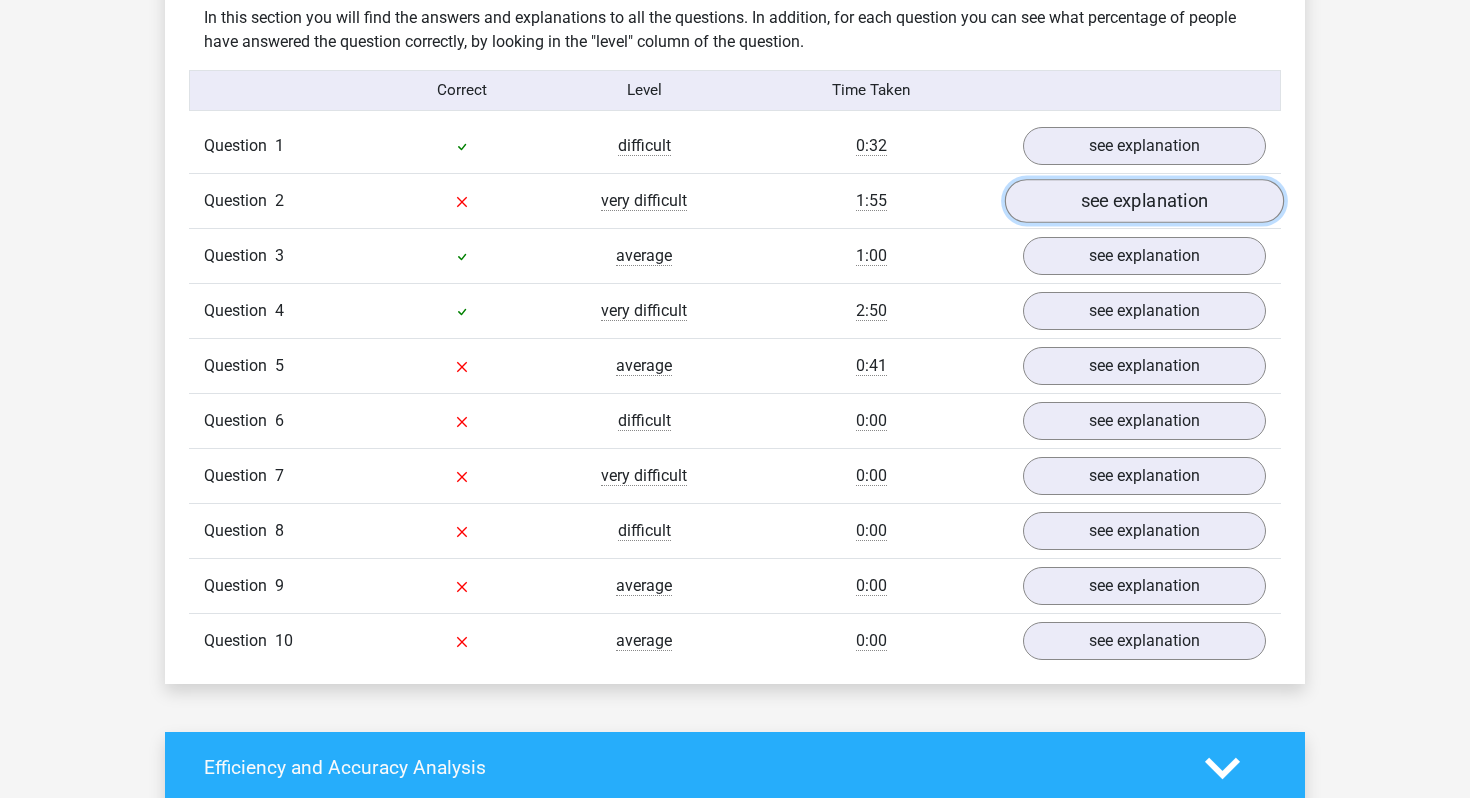 click on "see explanation" at bounding box center (1144, 201) 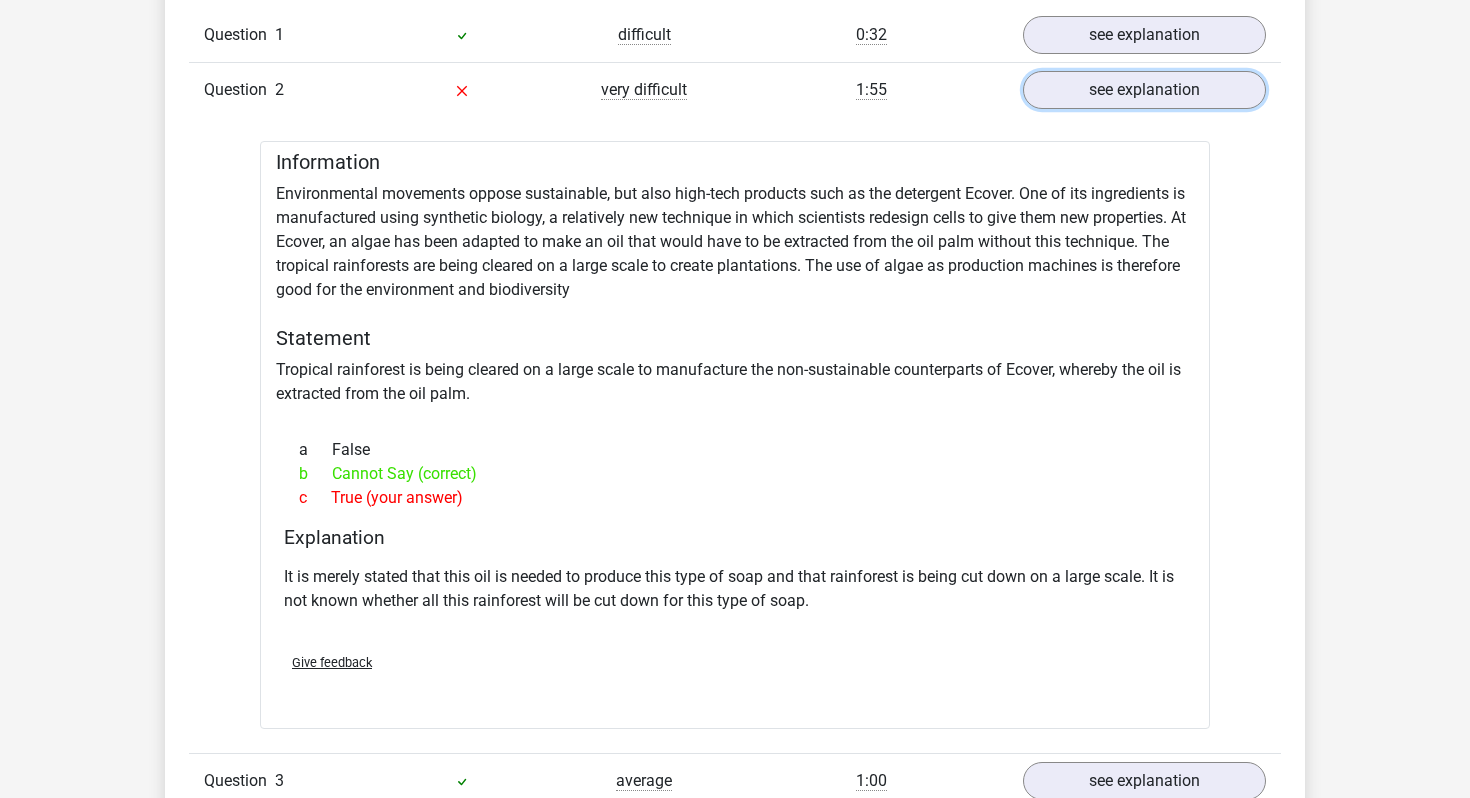 scroll, scrollTop: 1663, scrollLeft: 0, axis: vertical 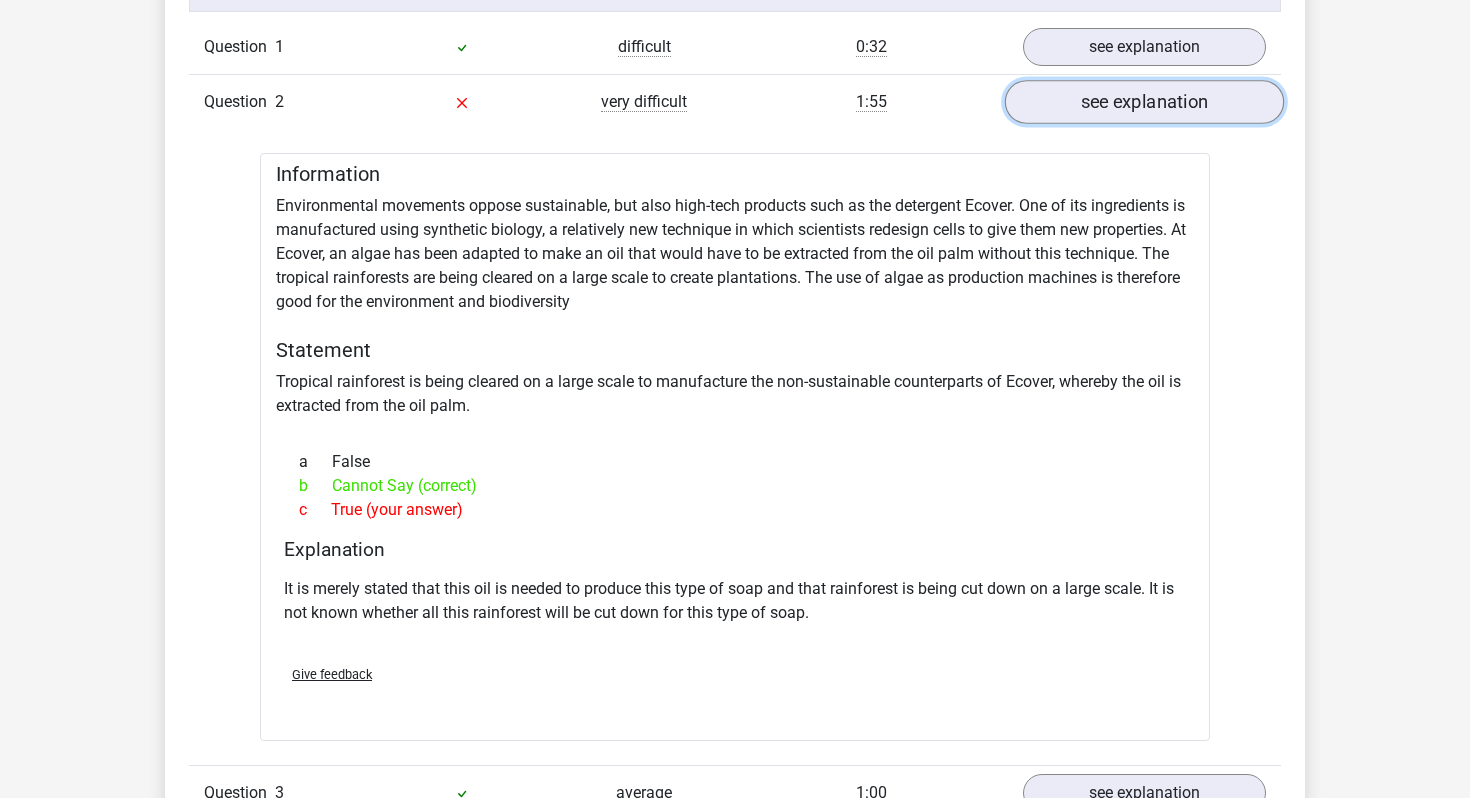 click on "see explanation" at bounding box center (1144, 102) 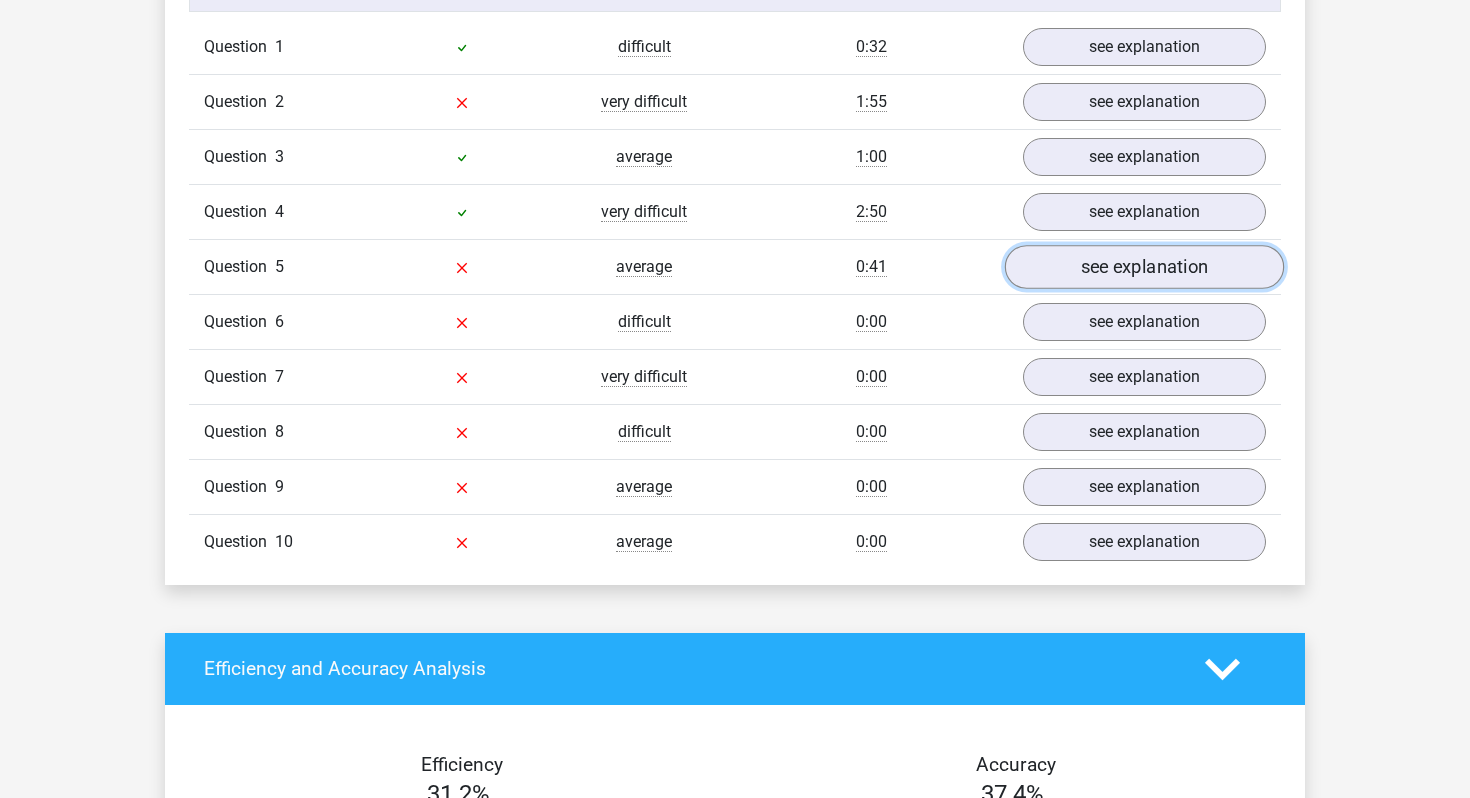 click on "see explanation" at bounding box center (1144, 267) 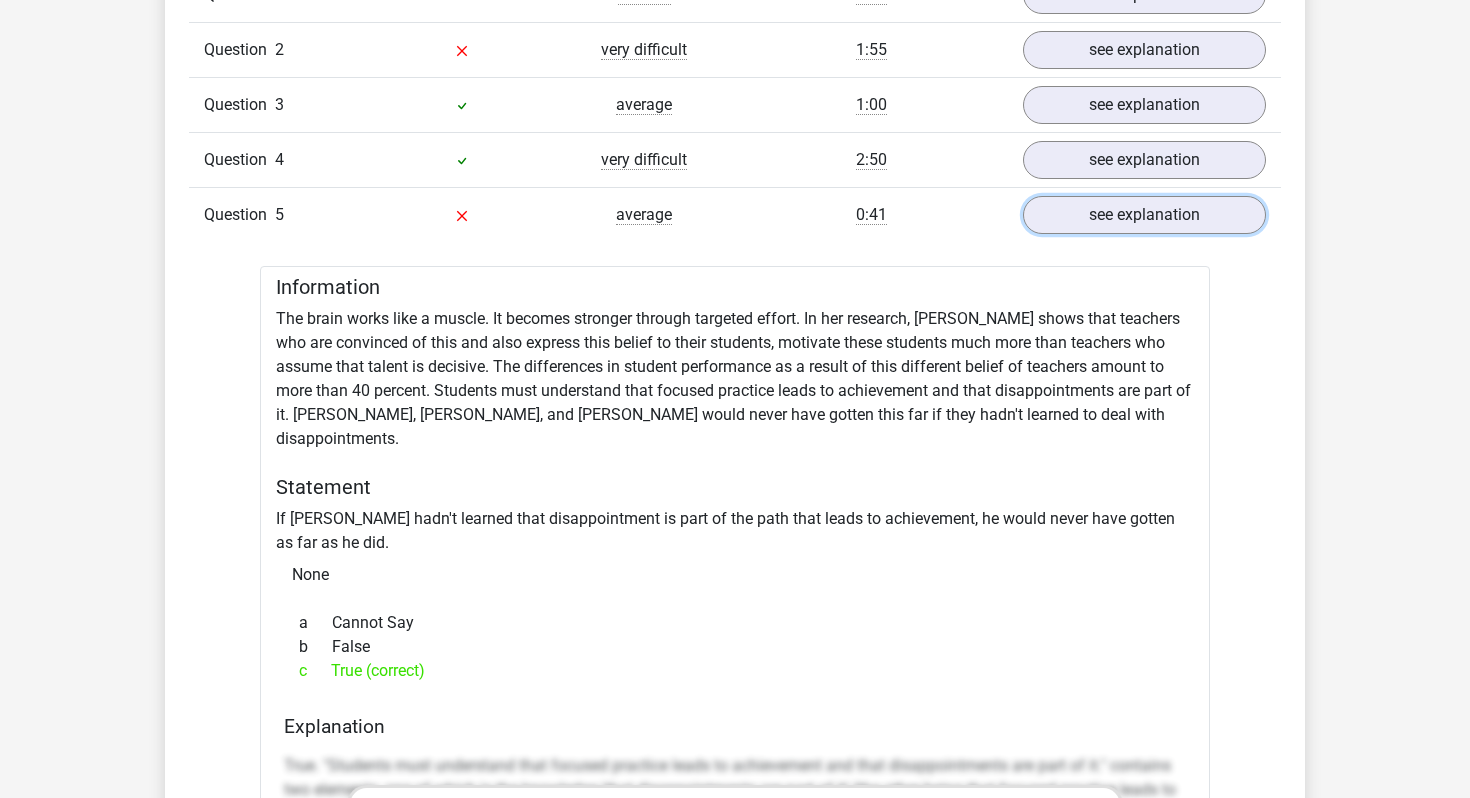 scroll, scrollTop: 1716, scrollLeft: 0, axis: vertical 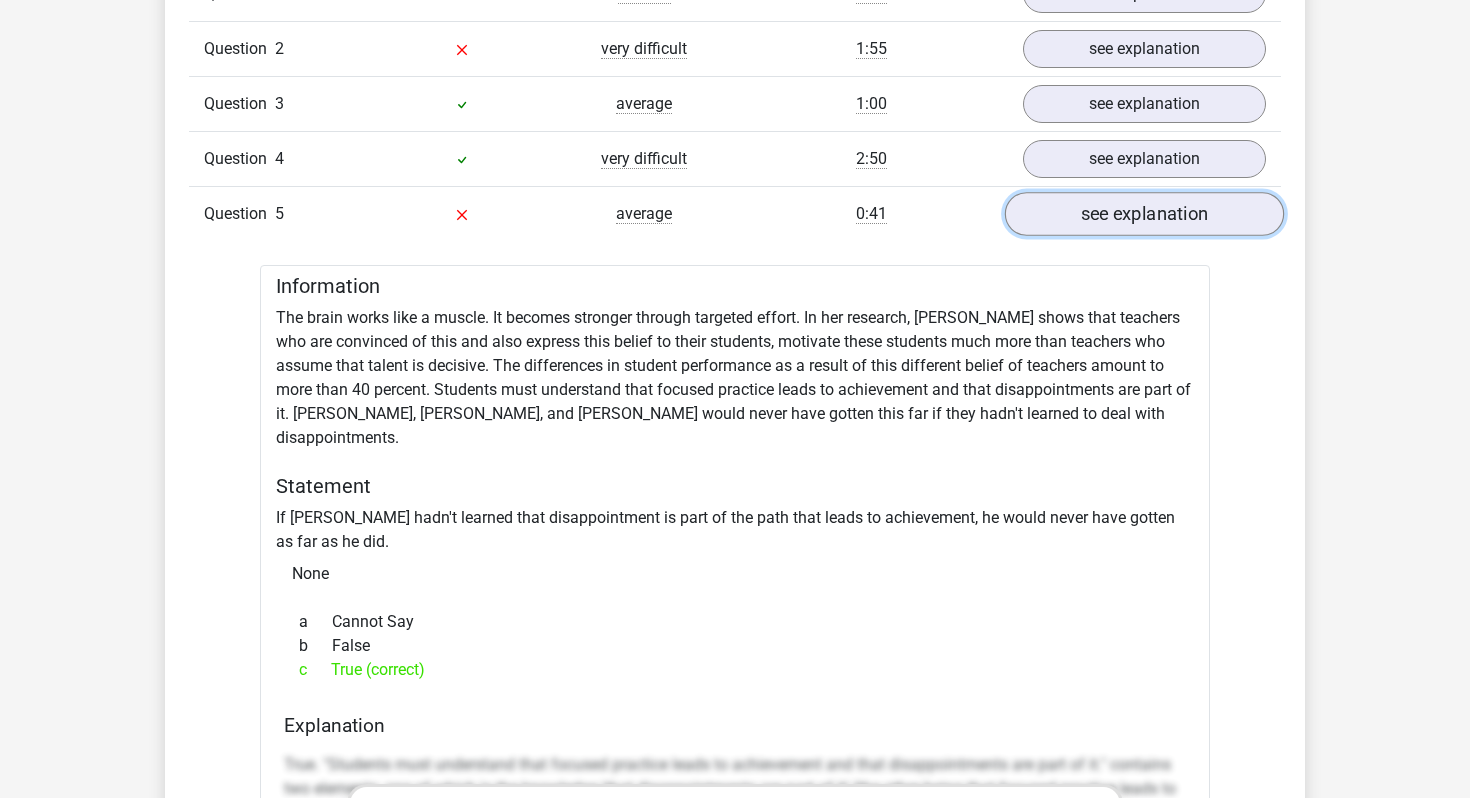 click on "see explanation" at bounding box center (1144, 214) 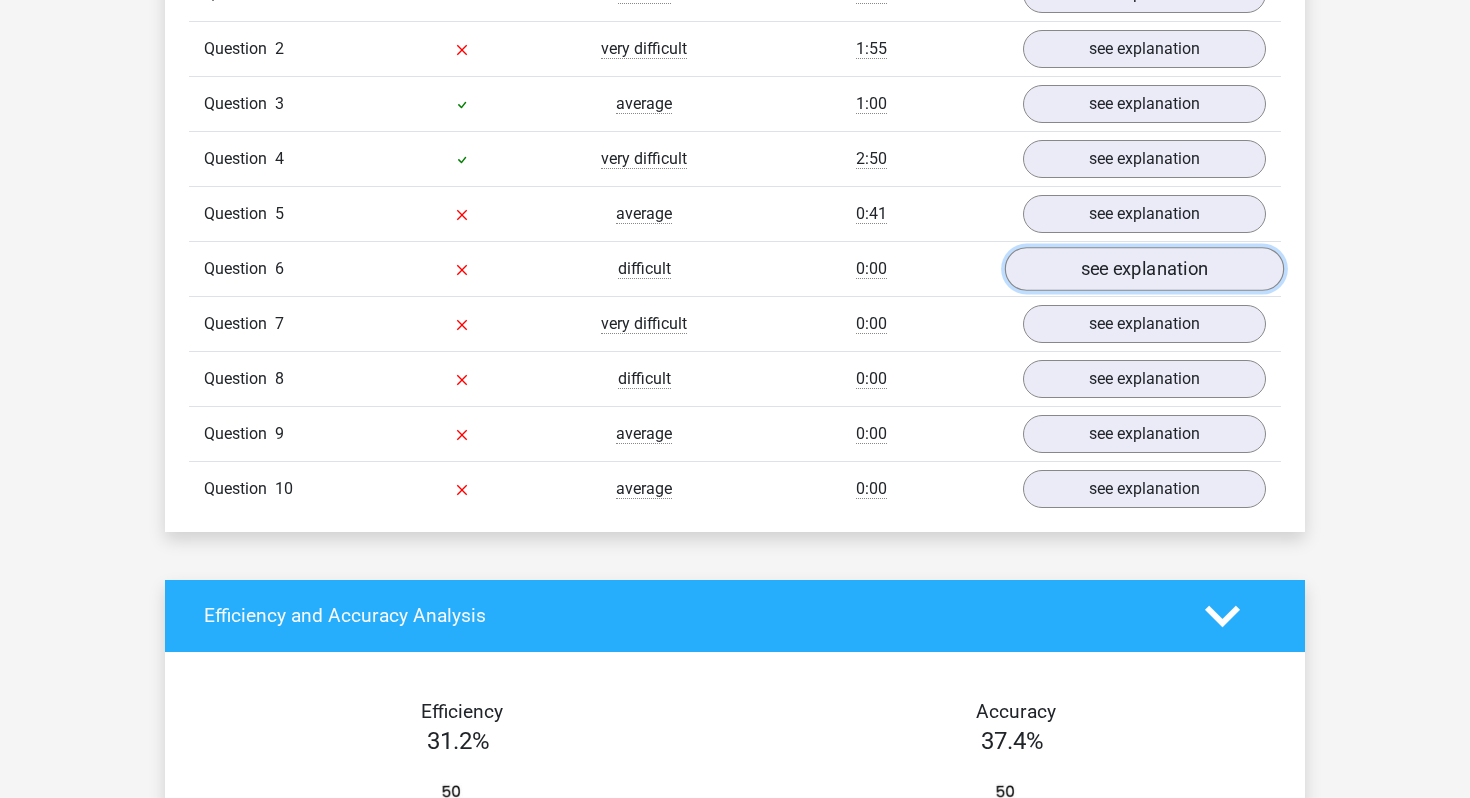click on "see explanation" at bounding box center [1144, 269] 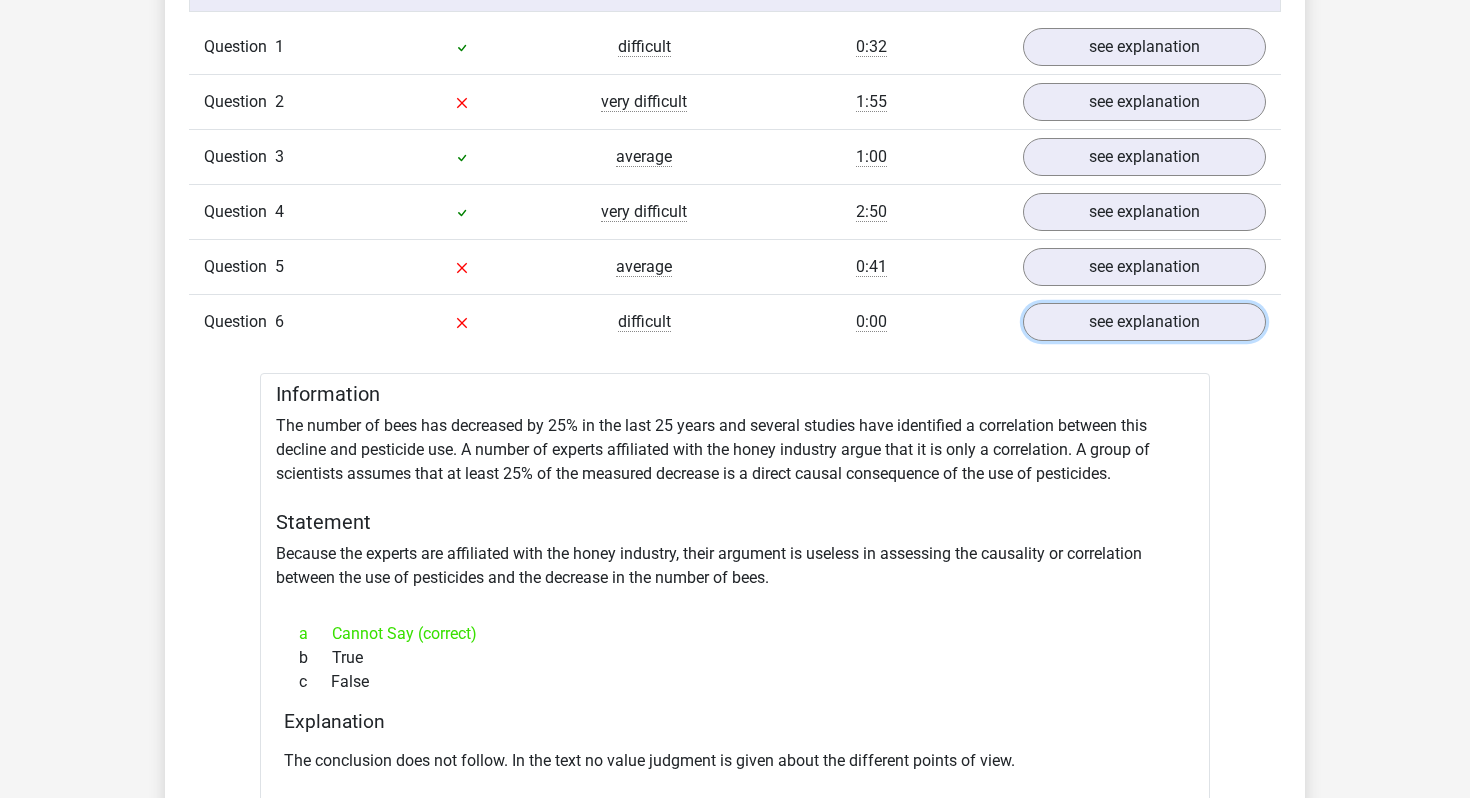 scroll, scrollTop: 1629, scrollLeft: 0, axis: vertical 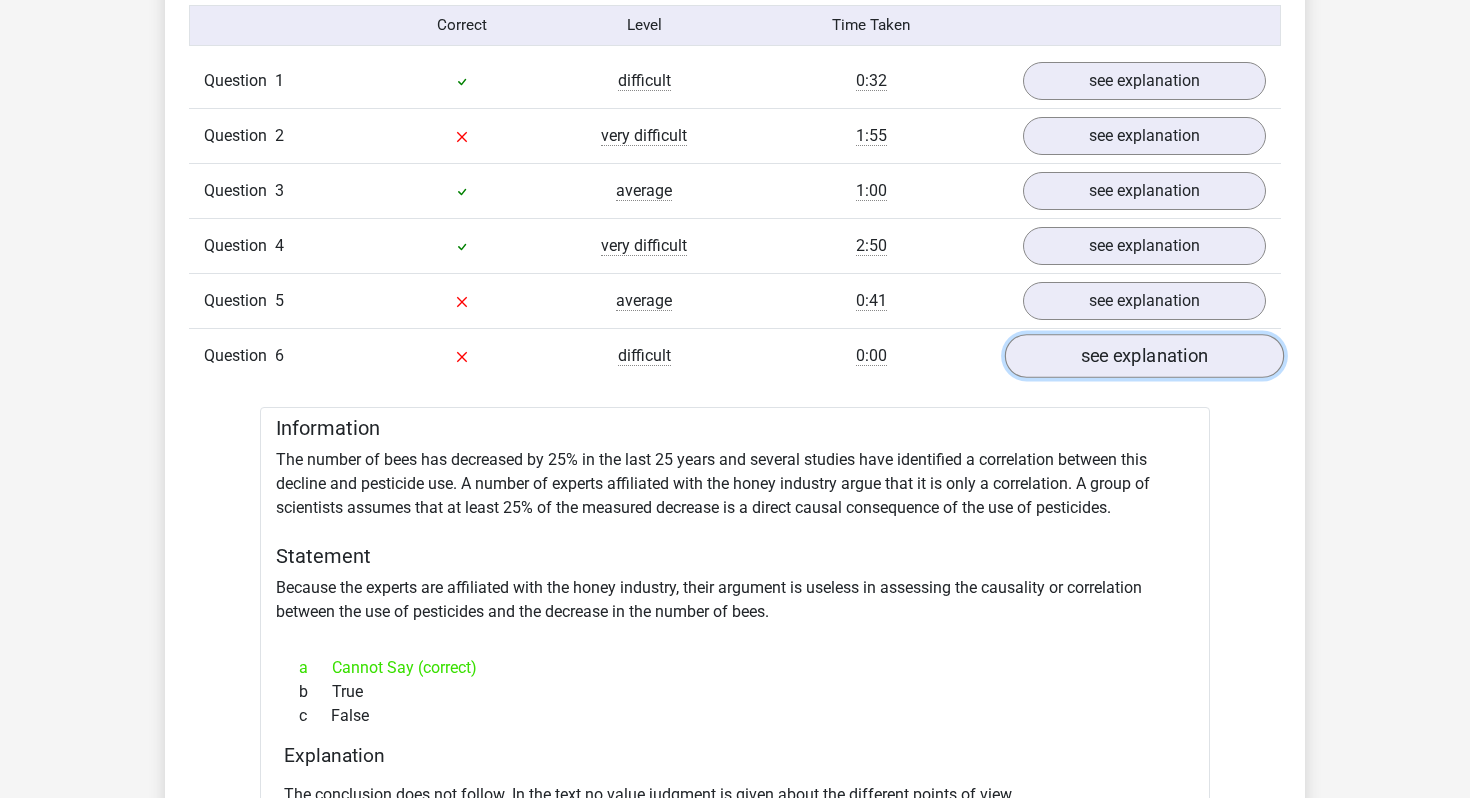 click on "see explanation" at bounding box center [1144, 356] 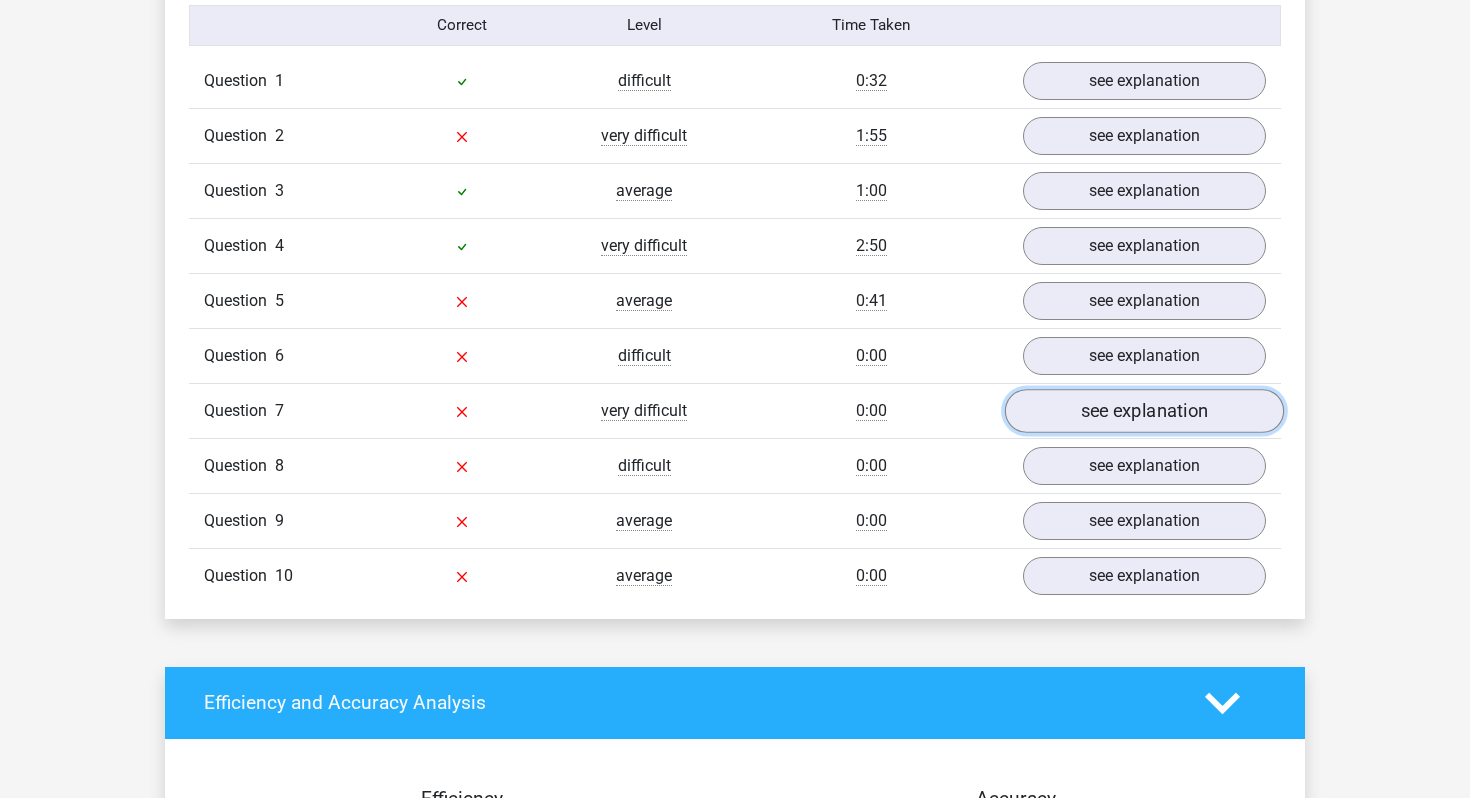 click on "see explanation" at bounding box center (1144, 411) 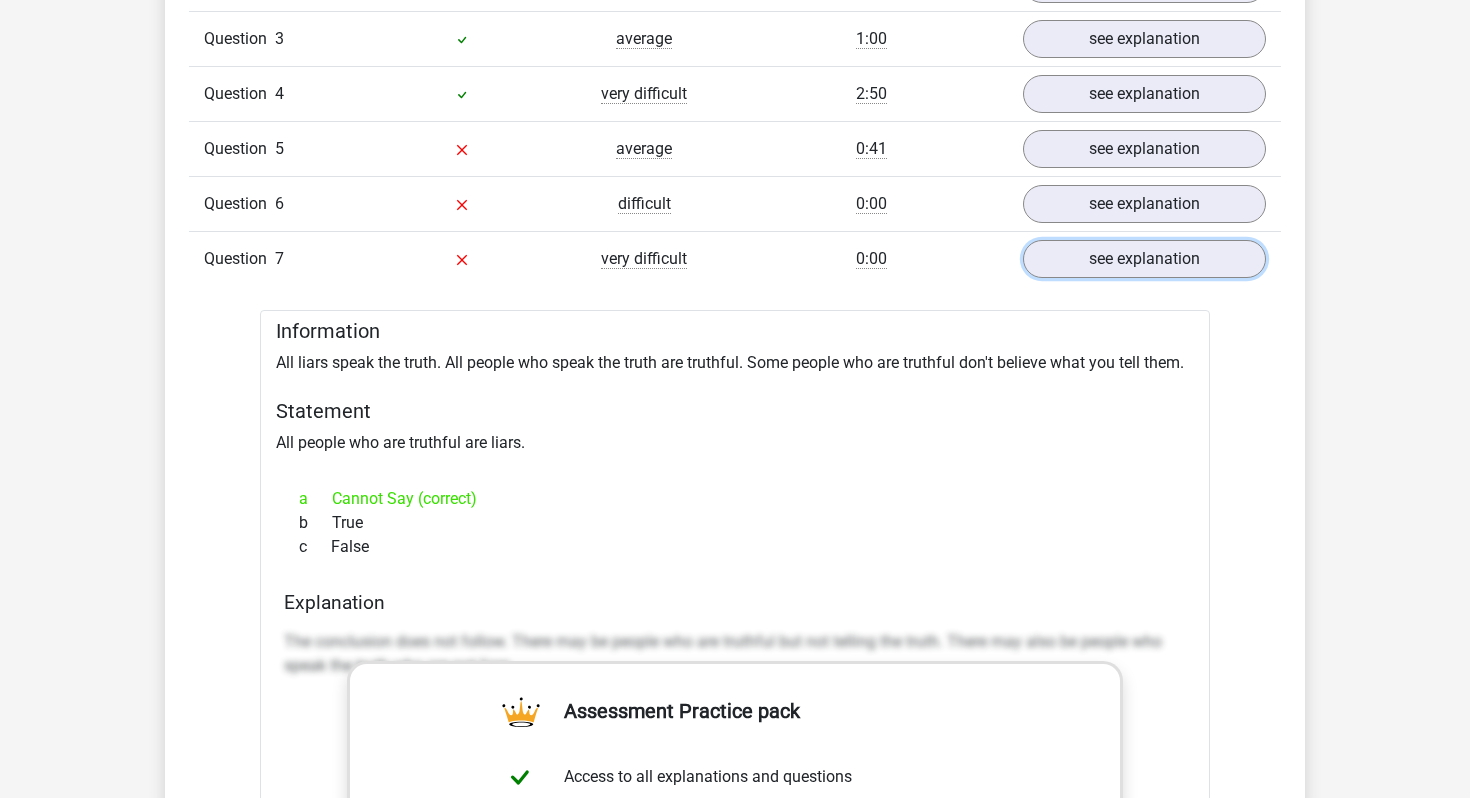 scroll, scrollTop: 1716, scrollLeft: 0, axis: vertical 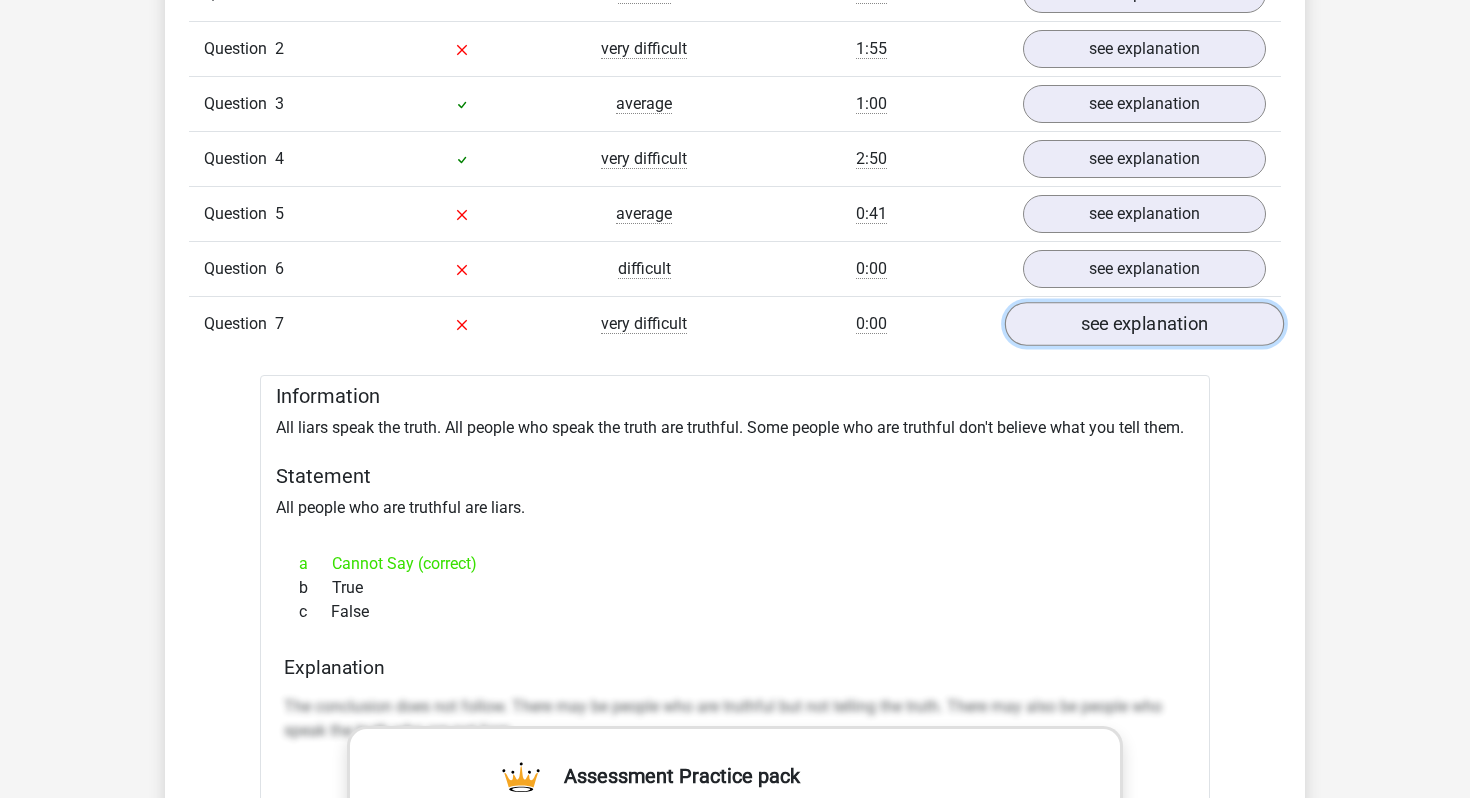 click on "see explanation" at bounding box center [1144, 324] 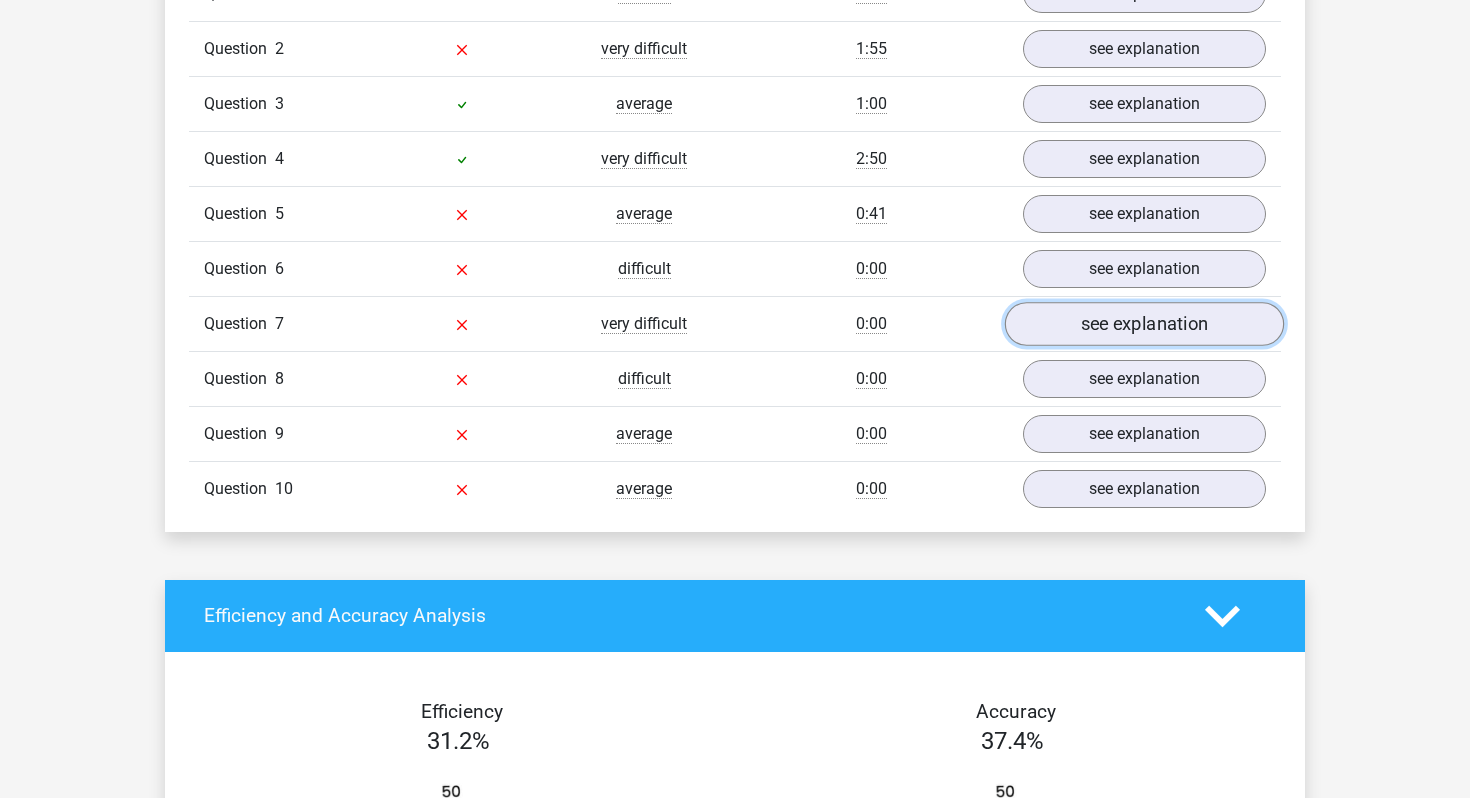 click on "see explanation" at bounding box center [1144, 324] 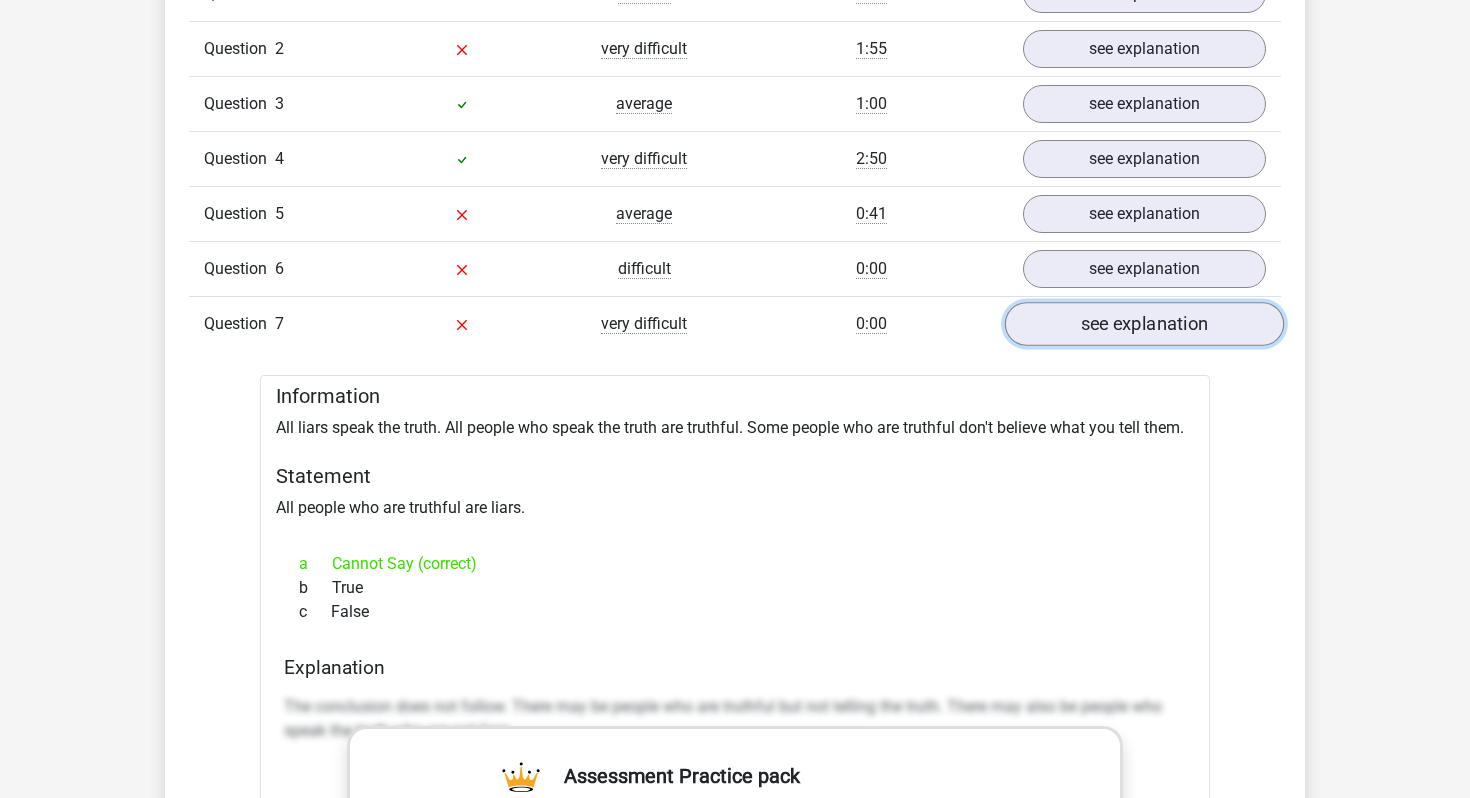 click on "see explanation" at bounding box center (1144, 324) 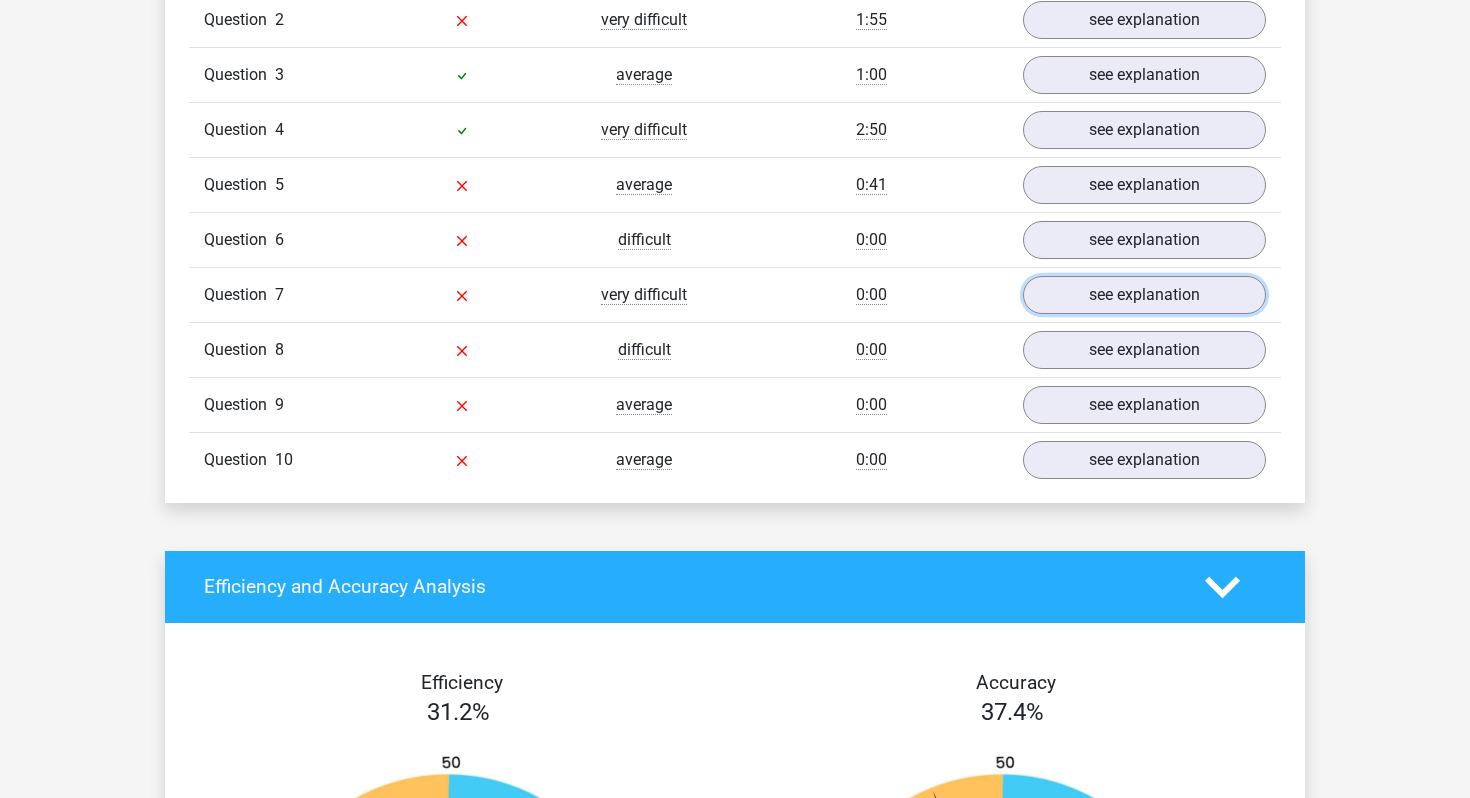 scroll, scrollTop: 1747, scrollLeft: 0, axis: vertical 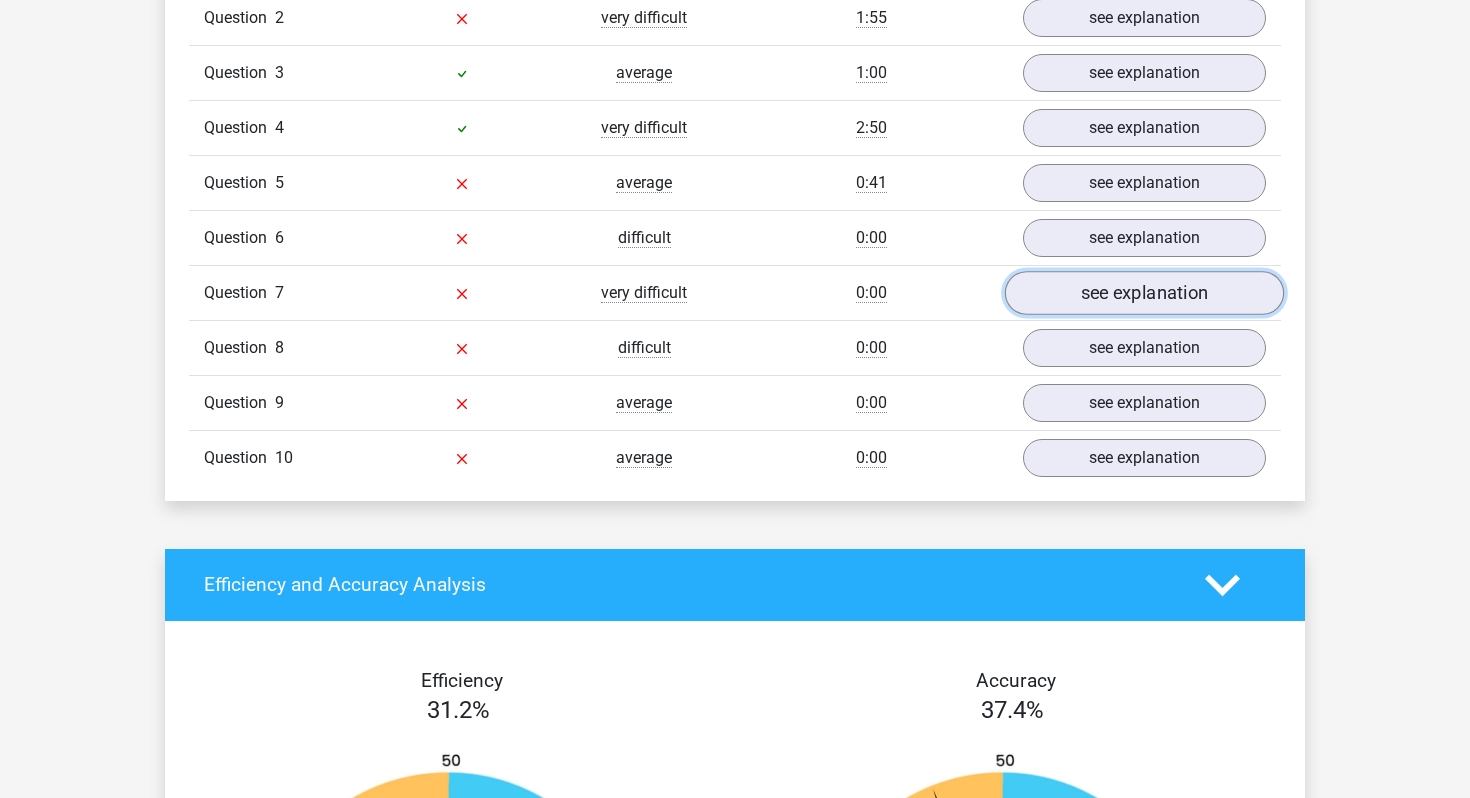 click on "see explanation" at bounding box center [1144, 293] 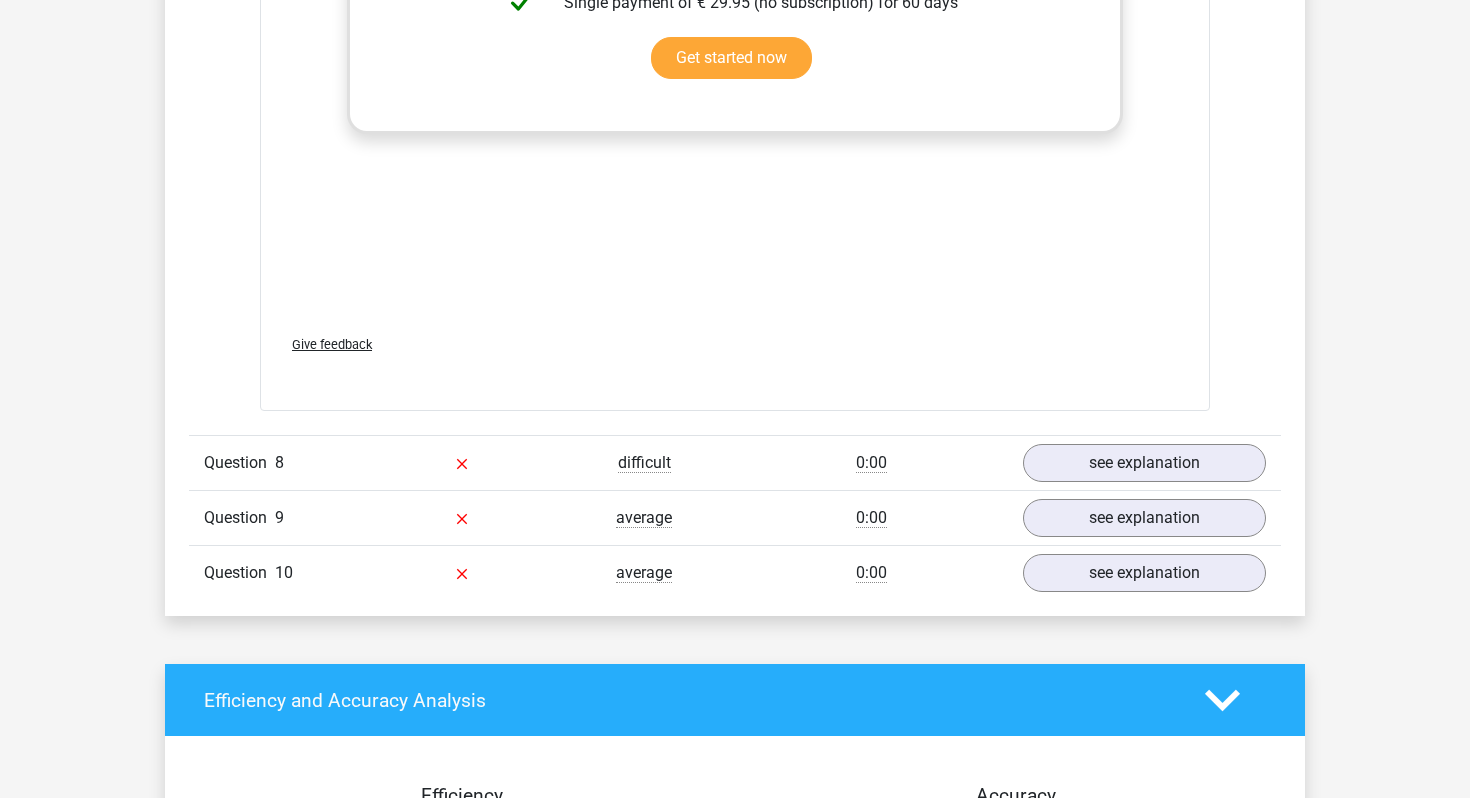 scroll, scrollTop: 2699, scrollLeft: 0, axis: vertical 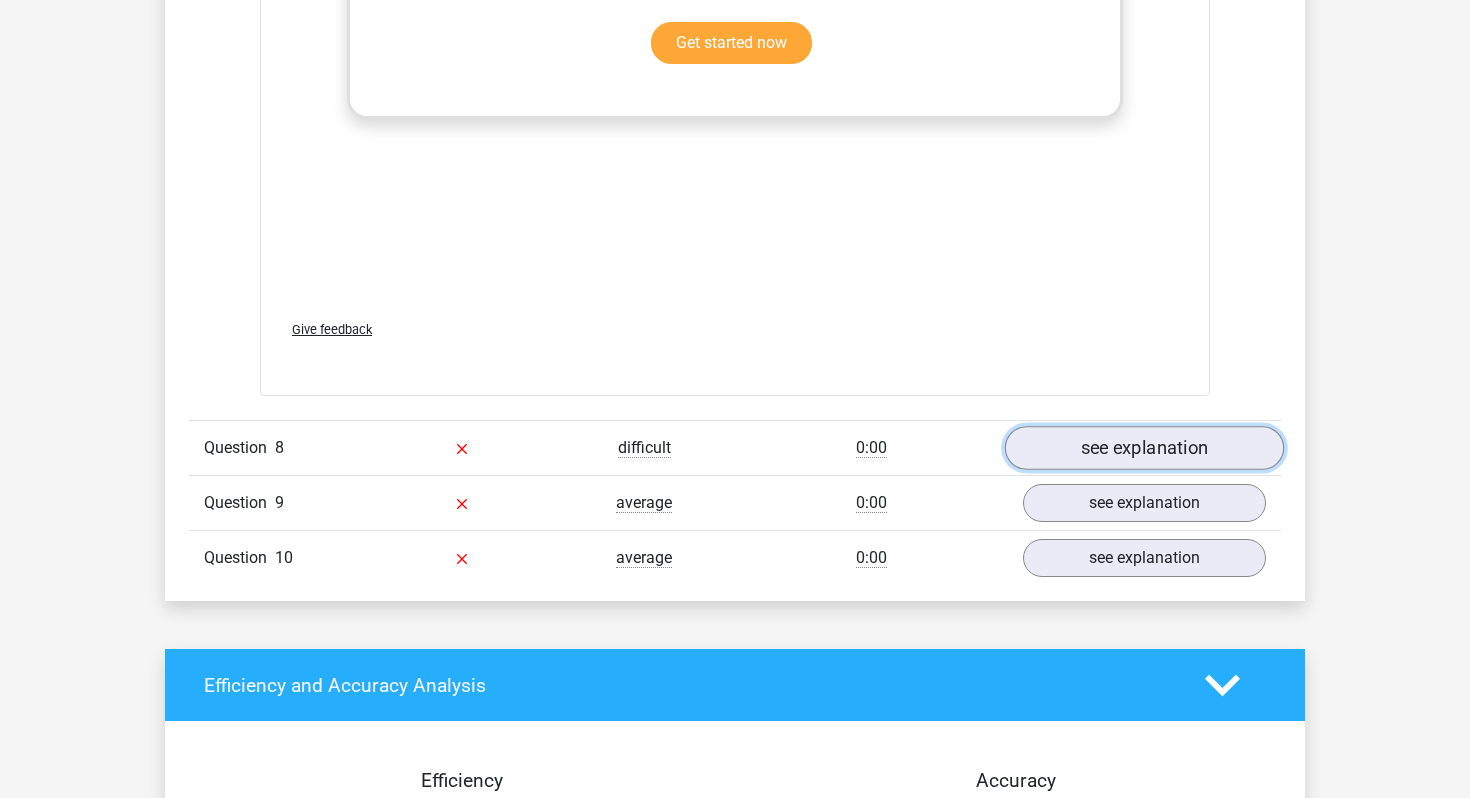click on "see explanation" at bounding box center [1144, 448] 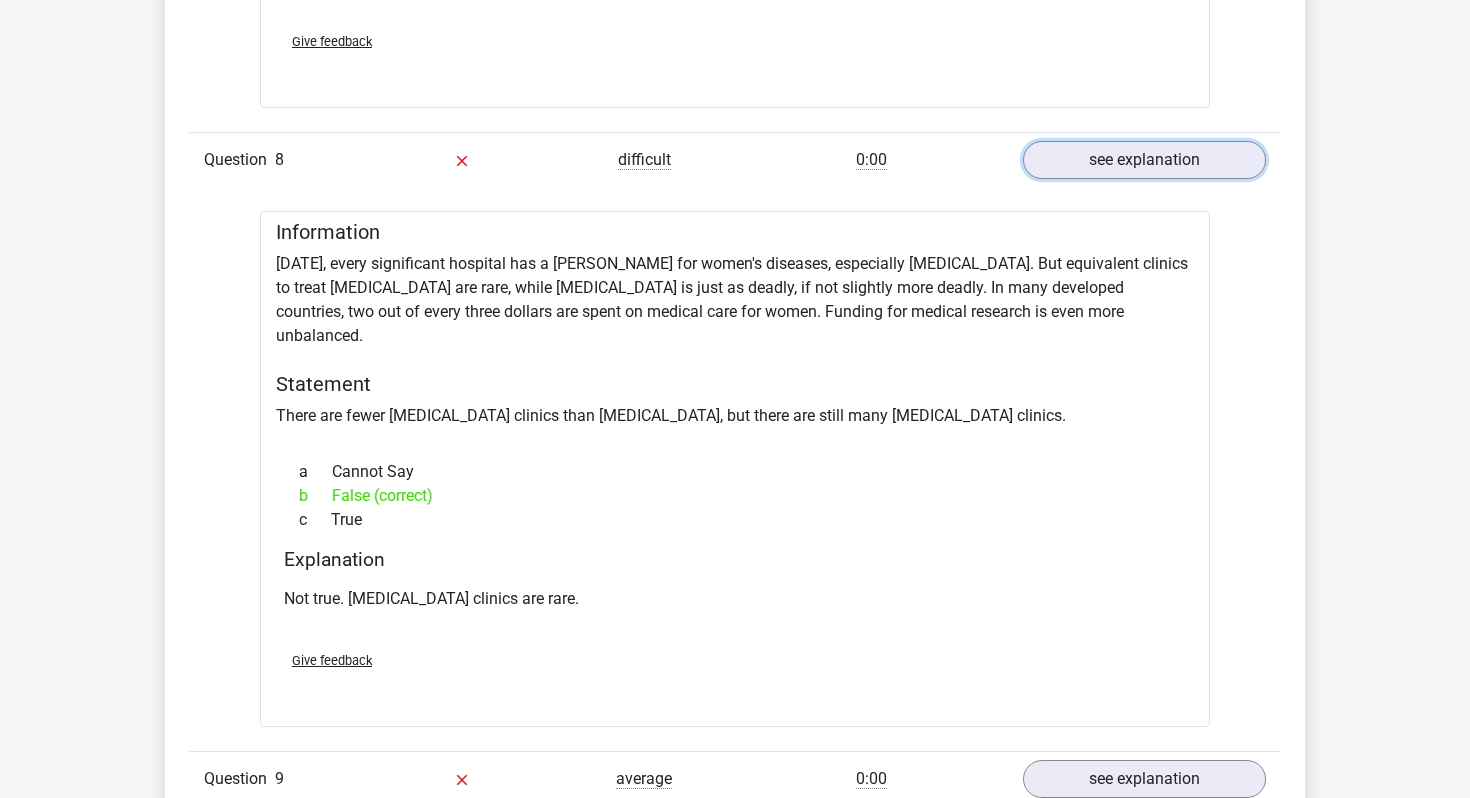 scroll, scrollTop: 2984, scrollLeft: 0, axis: vertical 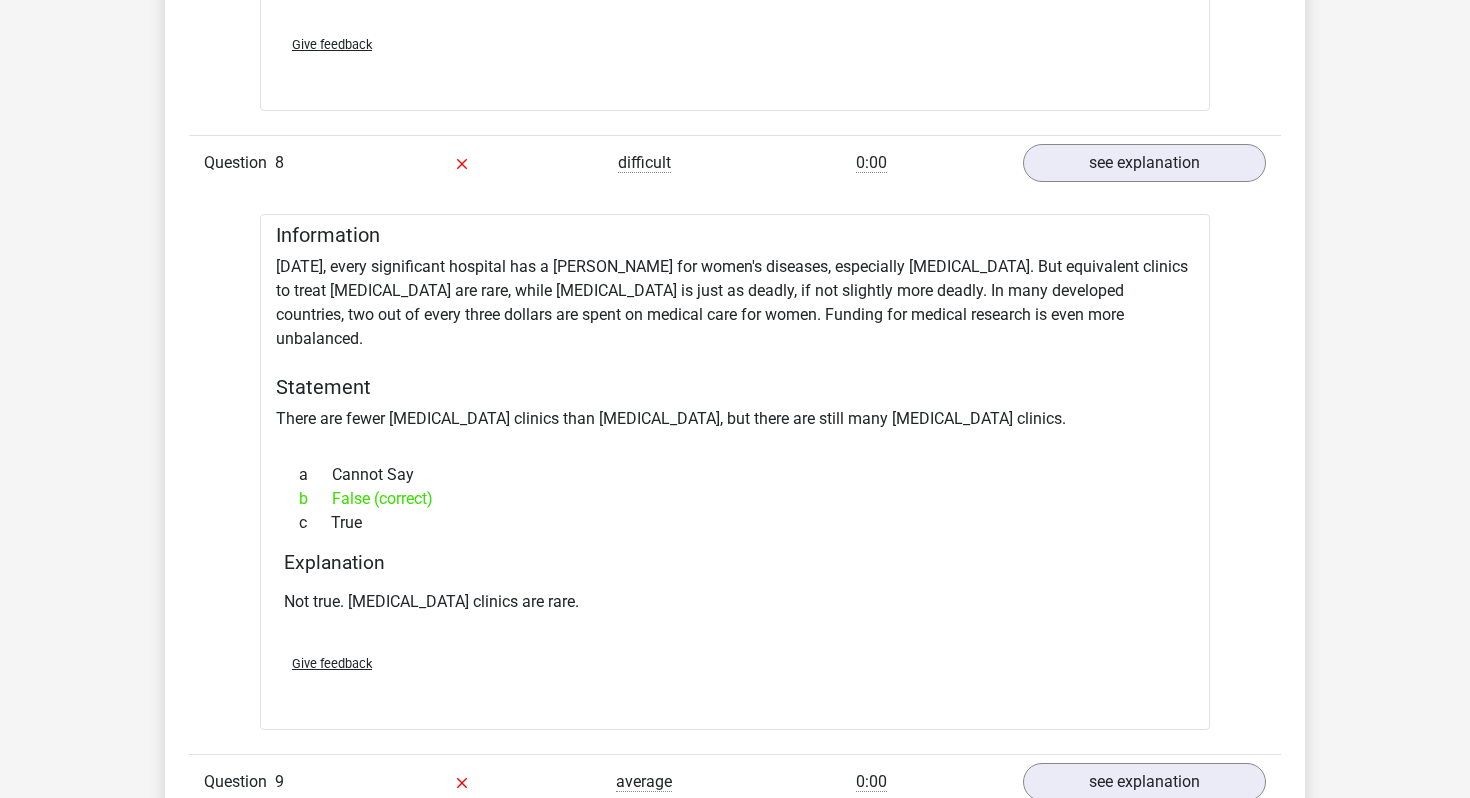 click on "Question
1
difficult
0:32
see explanation
Information There are people who prefer not to have their private data online. Other people don't care. There are people who are not aware that their private data is online. Statement There are people who deliberately have their private data online.
a
Cannot Say
(correct)
b
True
c 2 a" at bounding box center [735, -219] 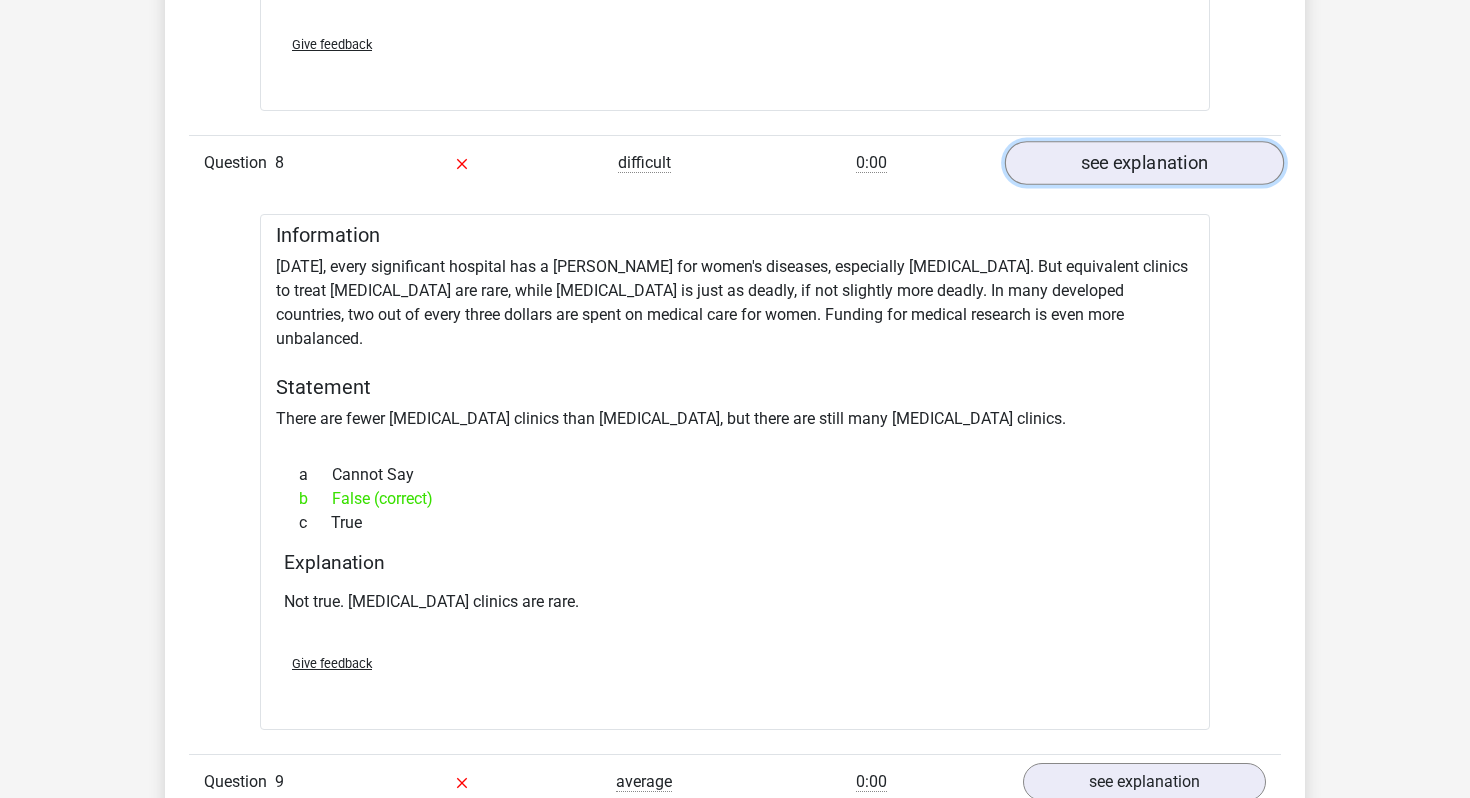 click on "see explanation" at bounding box center (1144, 163) 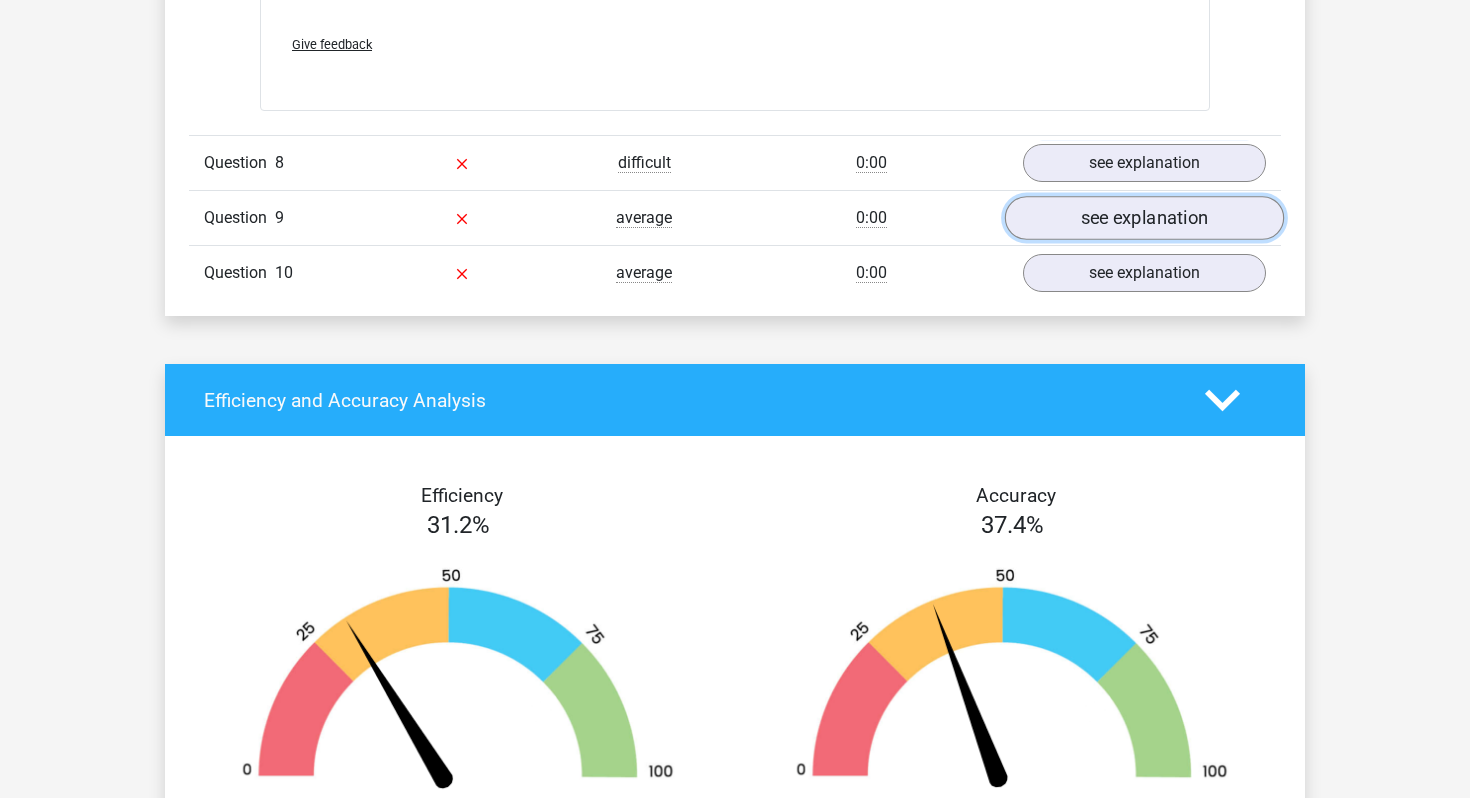 click on "see explanation" at bounding box center [1144, 218] 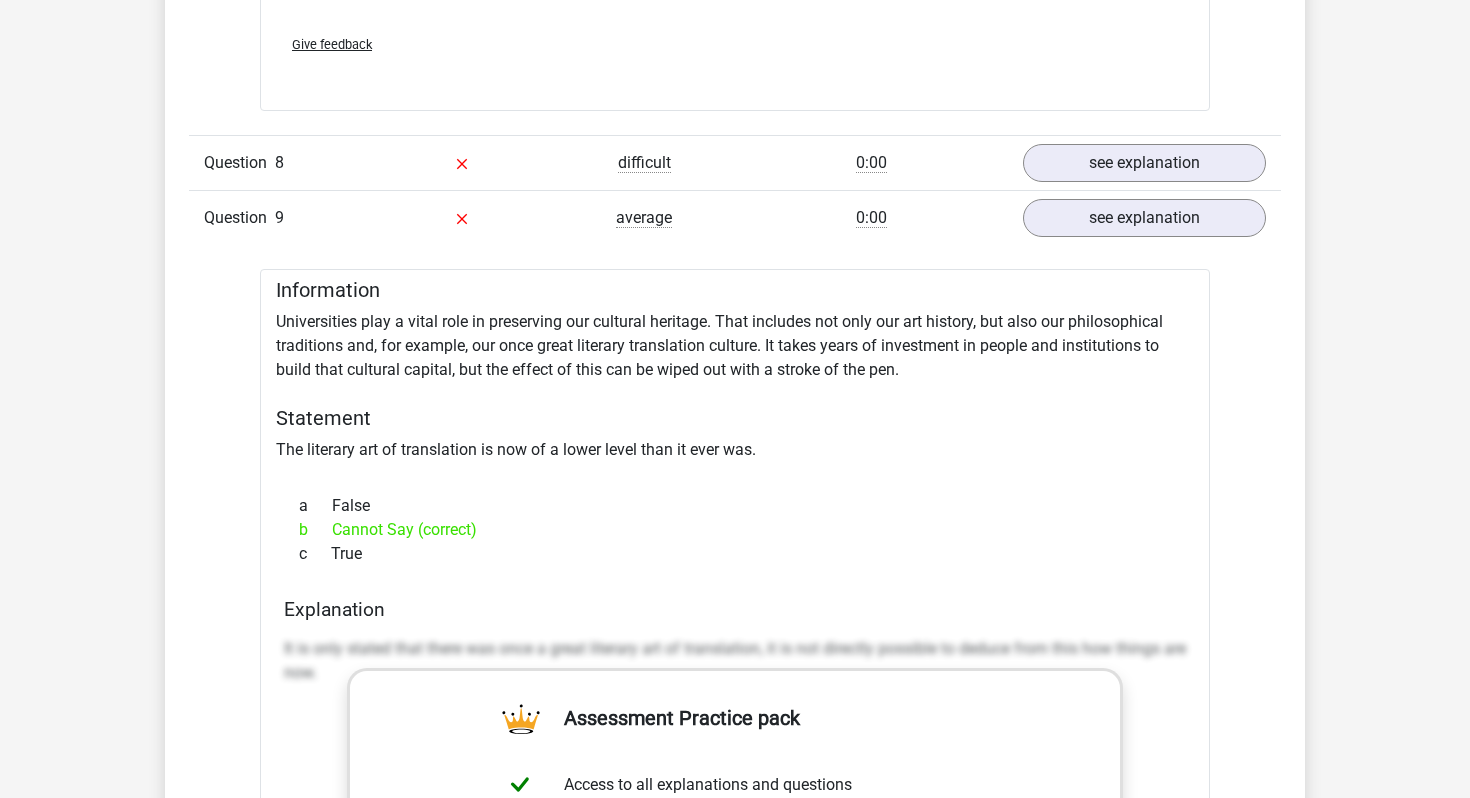 click on "Information Universities play a vital role in preserving our cultural heritage. That includes not only our art history, but also our philosophical traditions and, for example, our once great literary translation culture. It takes years of investment in people and institutions to build that cultural capital, but the effect of this can be wiped out with a stroke of the pen. Statement The literary art of translation is now of a lower level than it ever was.
a
False
b
Cannot Say
(correct)
c
True" at bounding box center (735, 795) 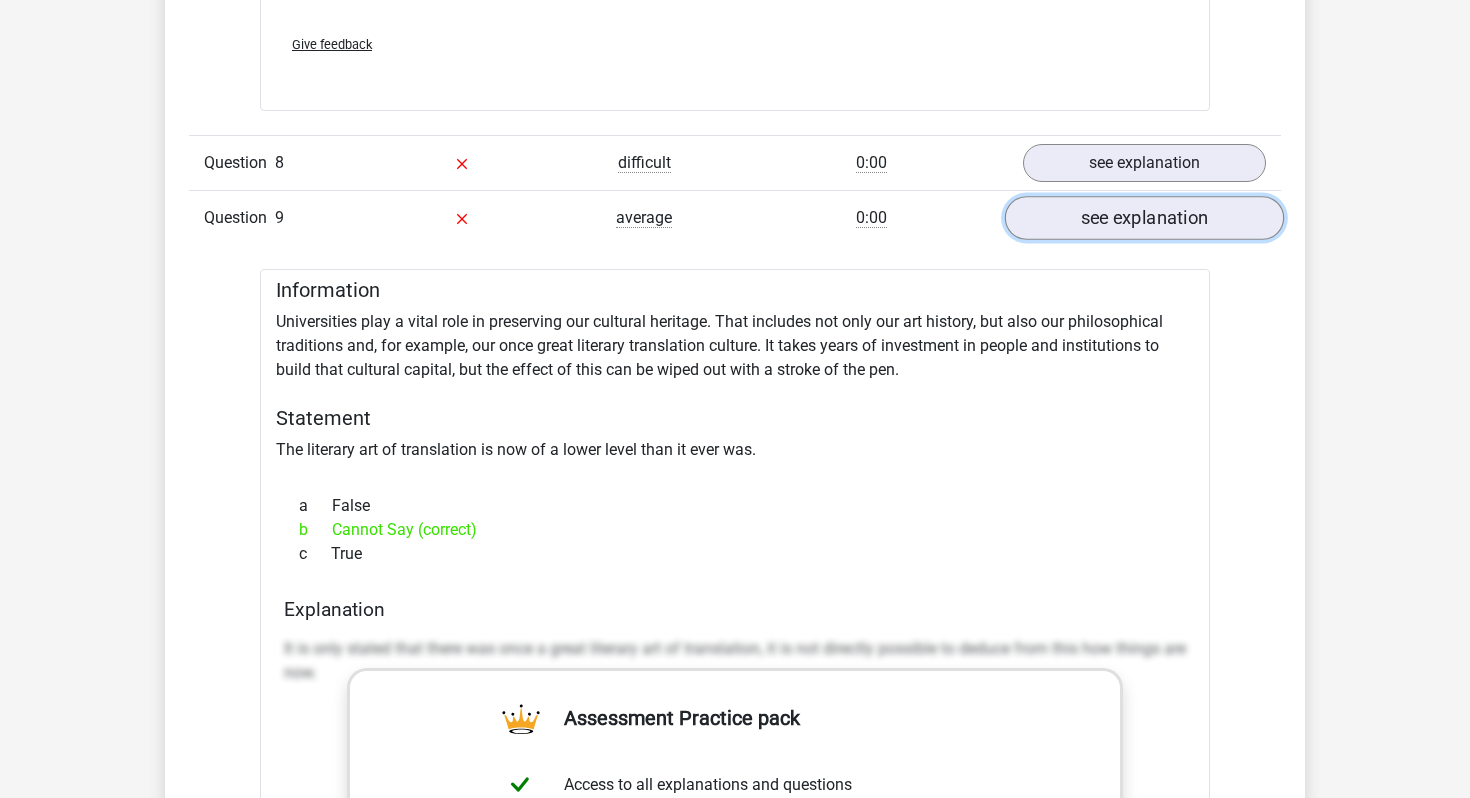 click on "see explanation" at bounding box center [1144, 218] 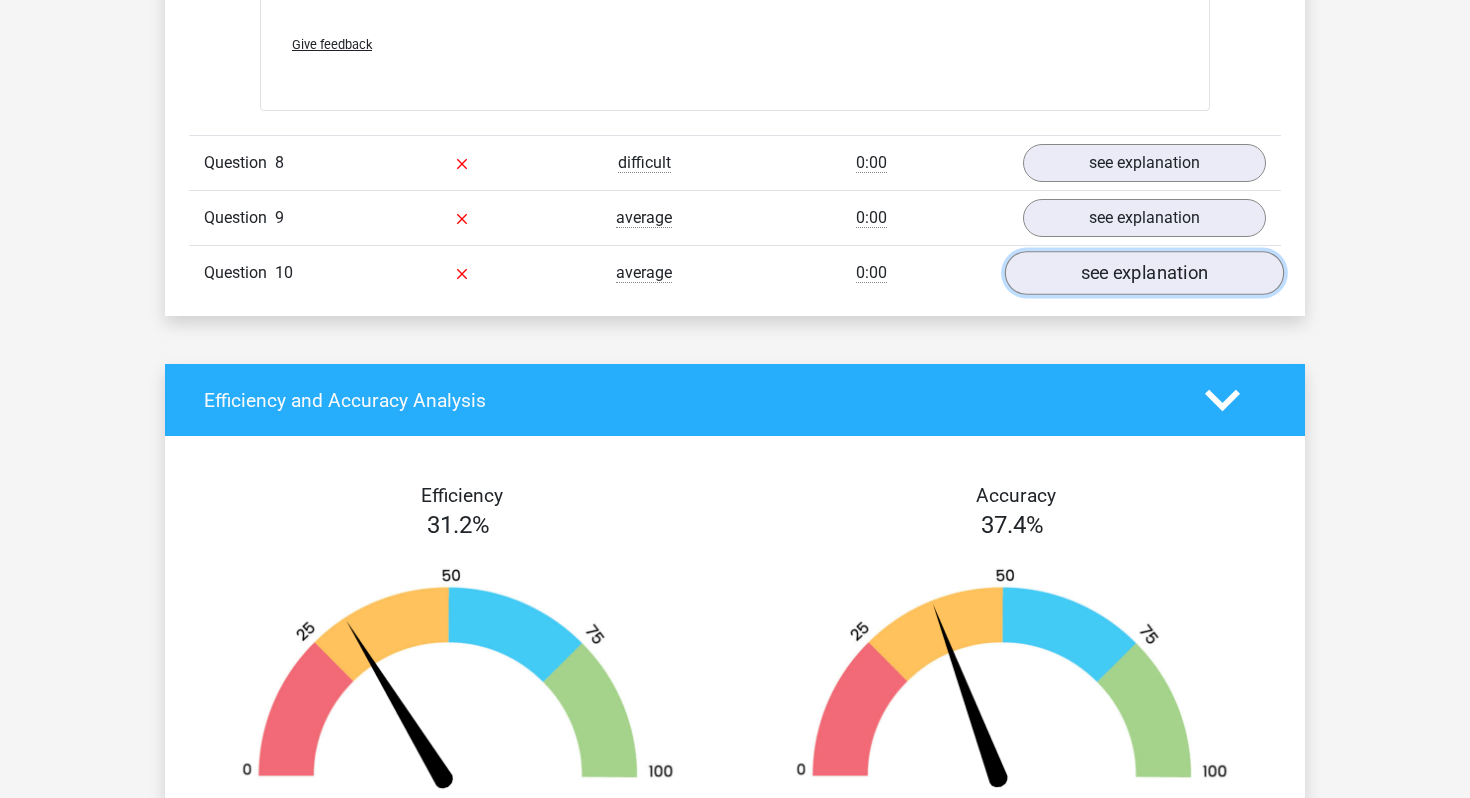 click on "see explanation" at bounding box center [1144, 273] 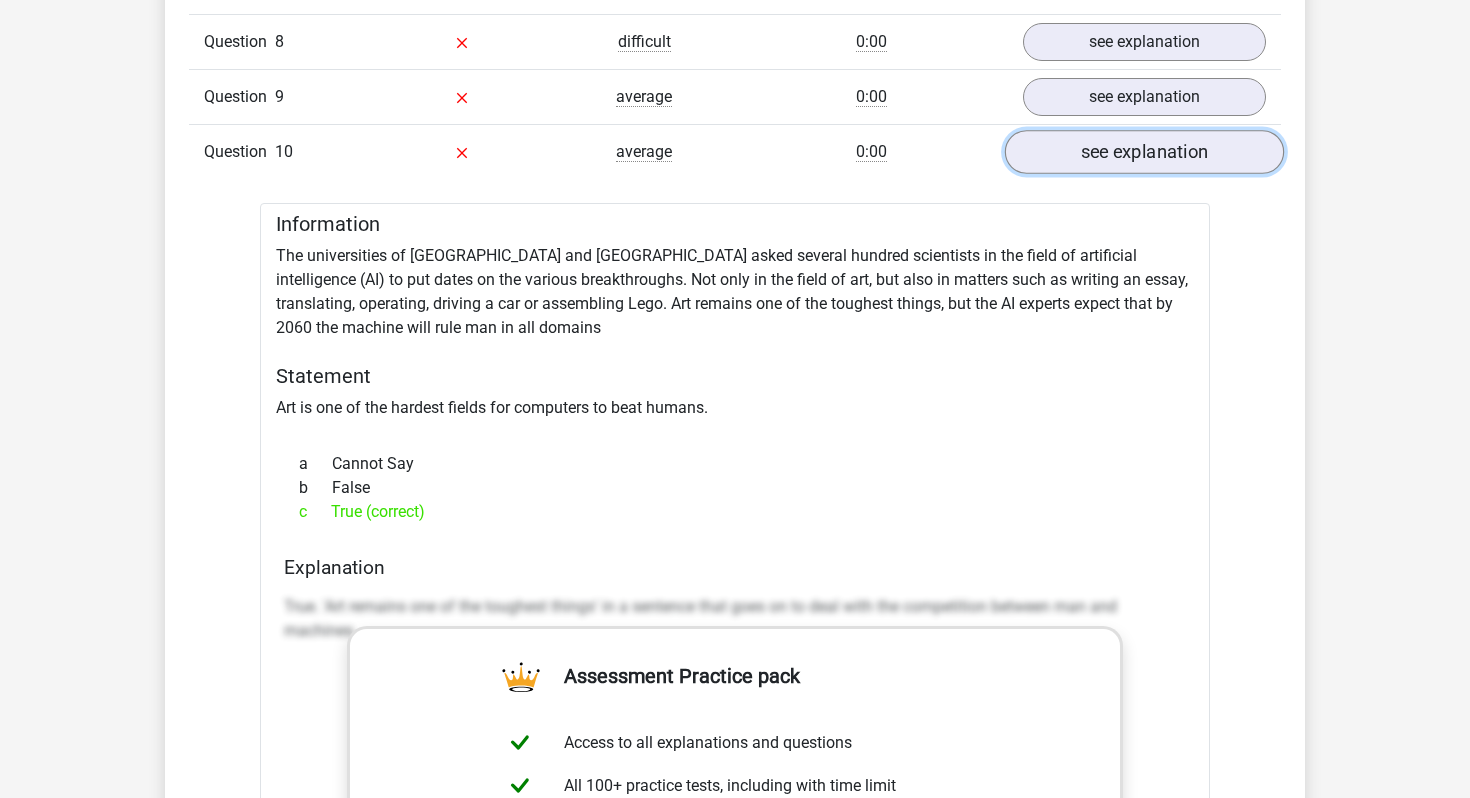 scroll, scrollTop: 3107, scrollLeft: 0, axis: vertical 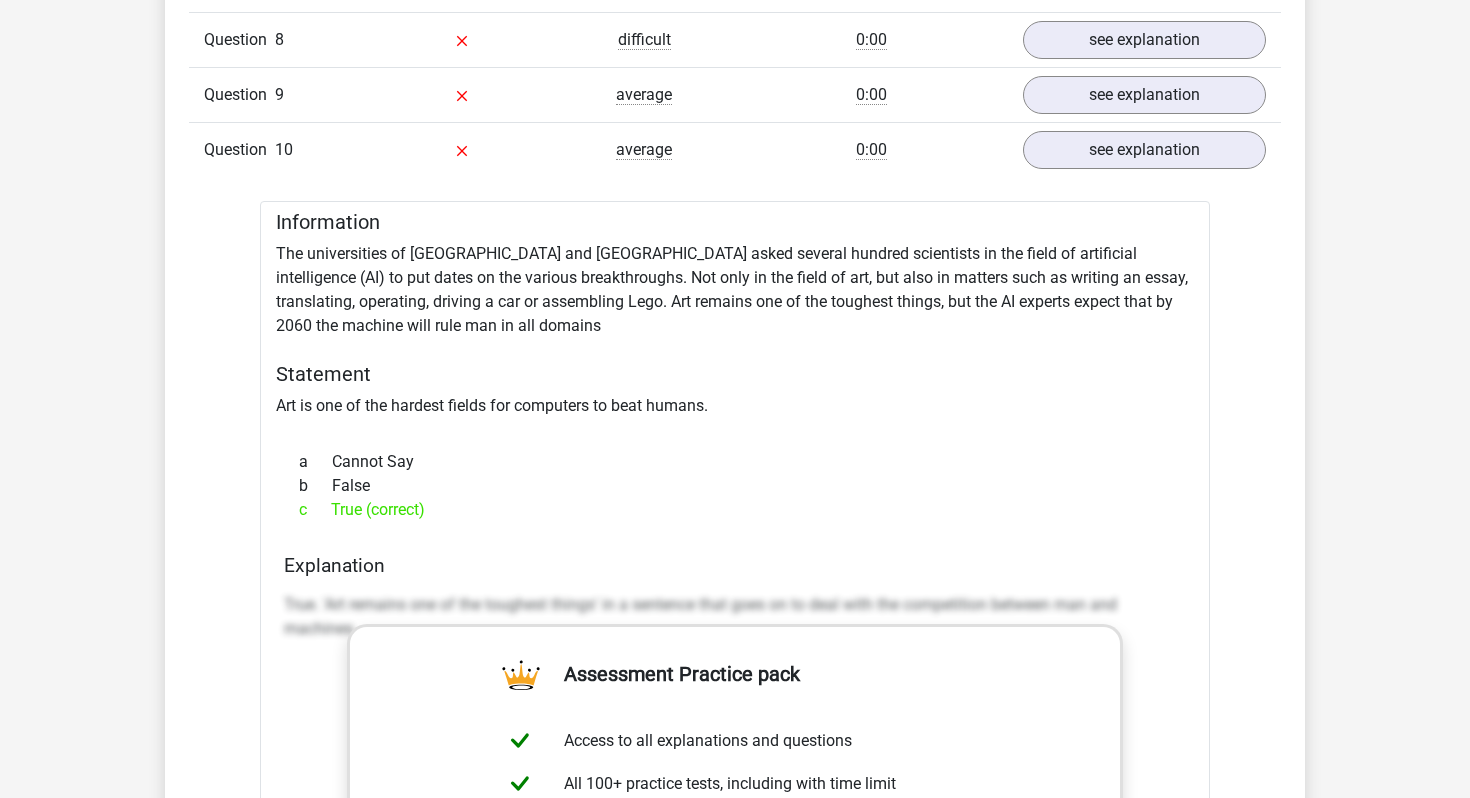 click on "Statement" at bounding box center (735, 374) 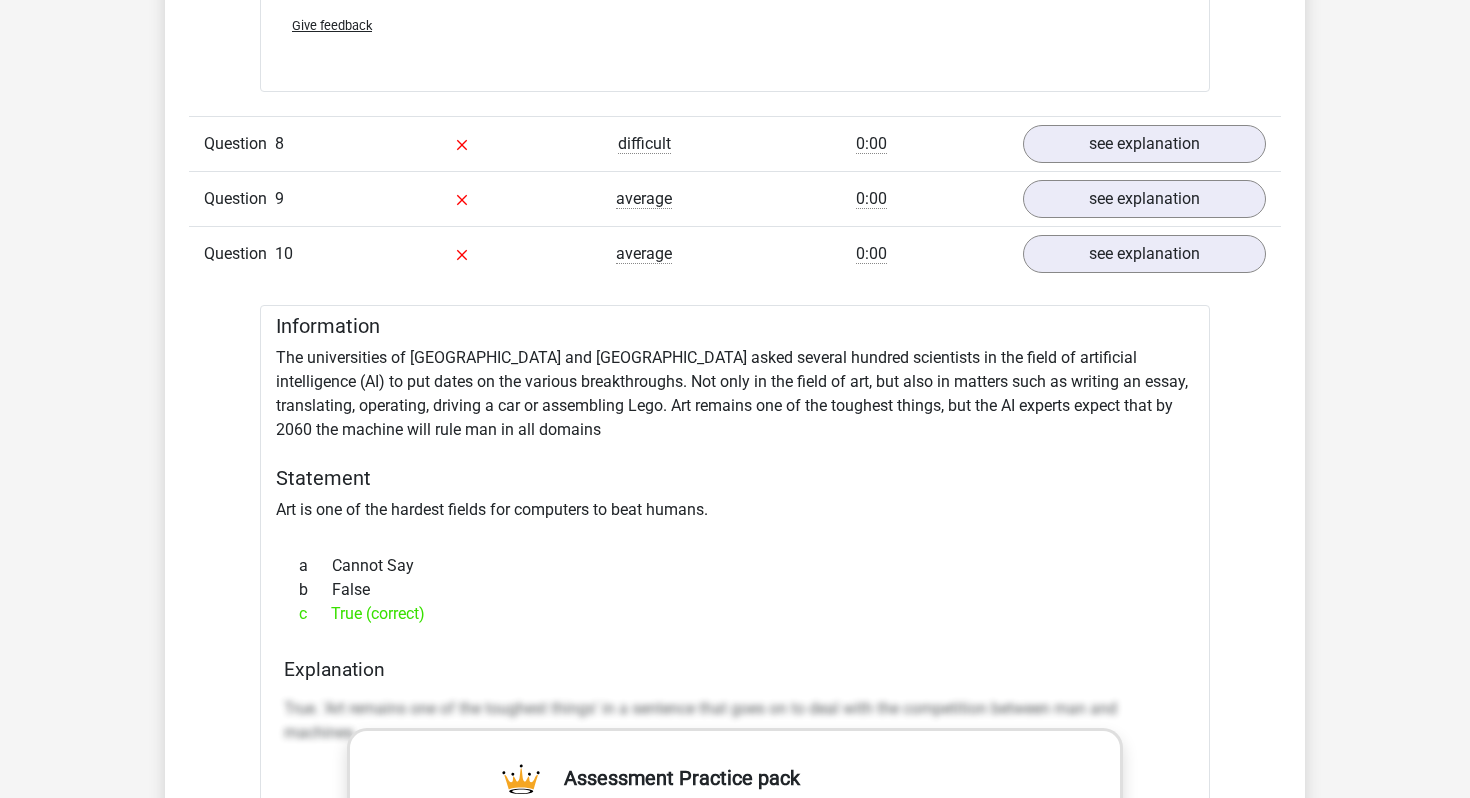 scroll, scrollTop: 2998, scrollLeft: 0, axis: vertical 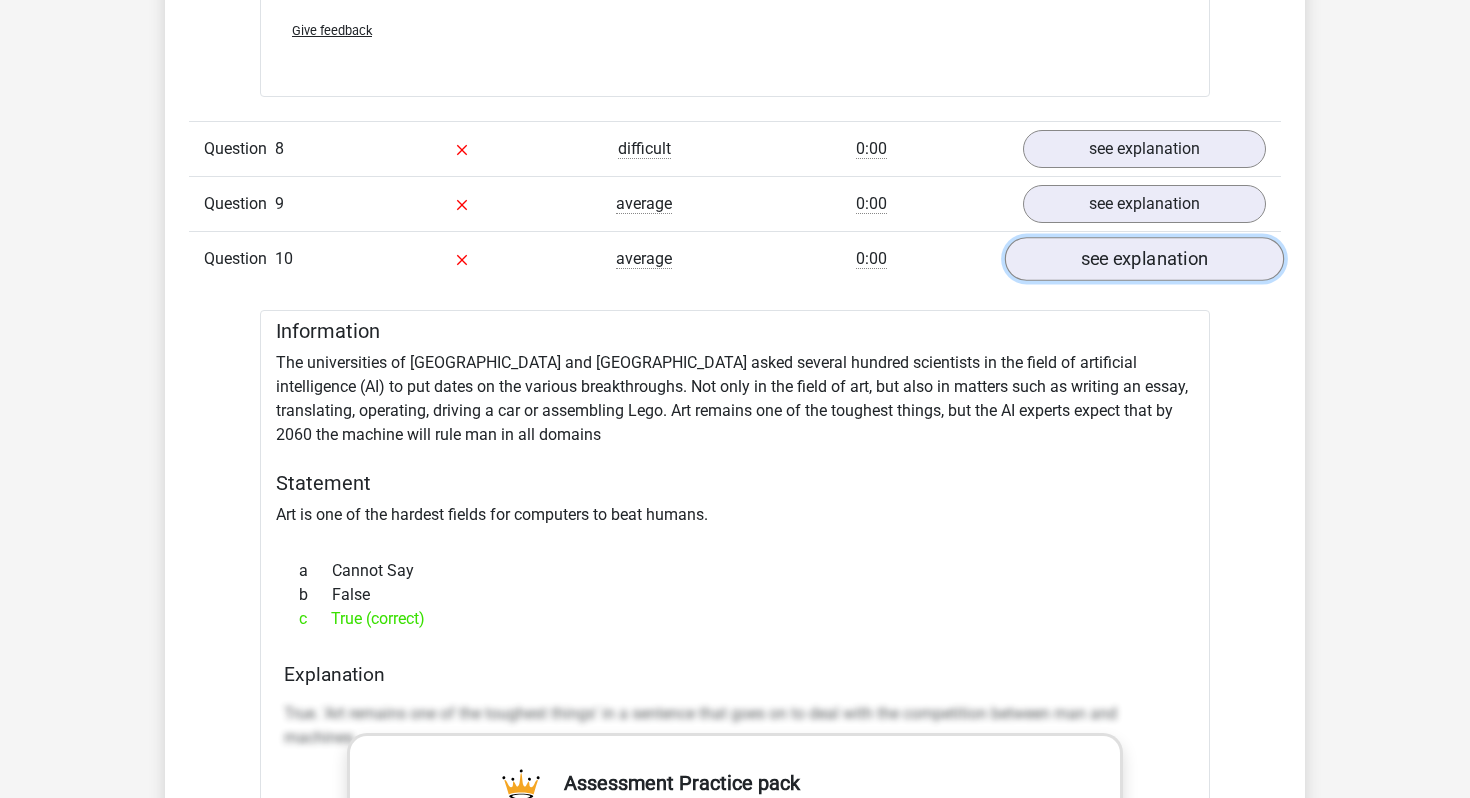 click on "see explanation" at bounding box center (1144, 259) 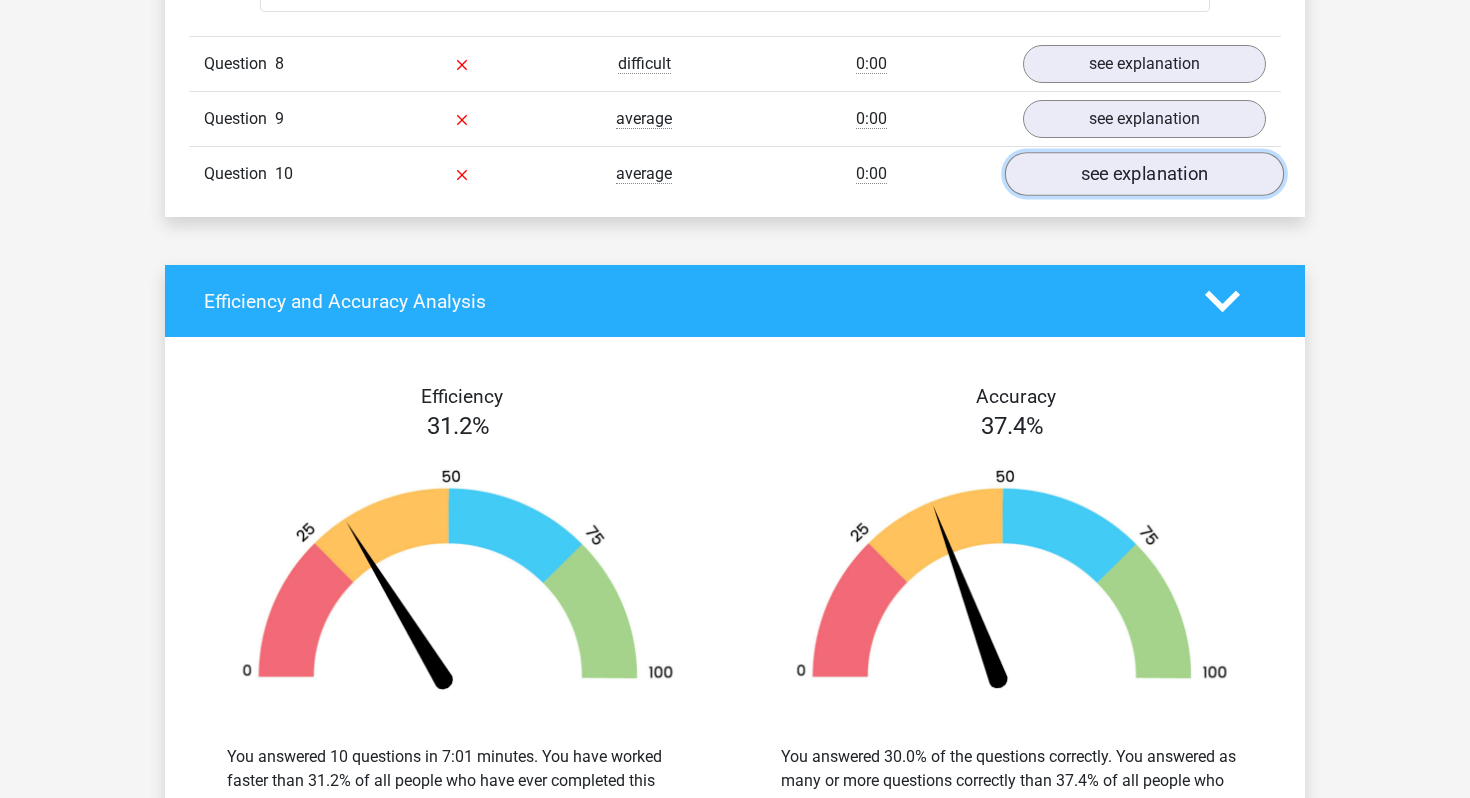 scroll, scrollTop: 3082, scrollLeft: 0, axis: vertical 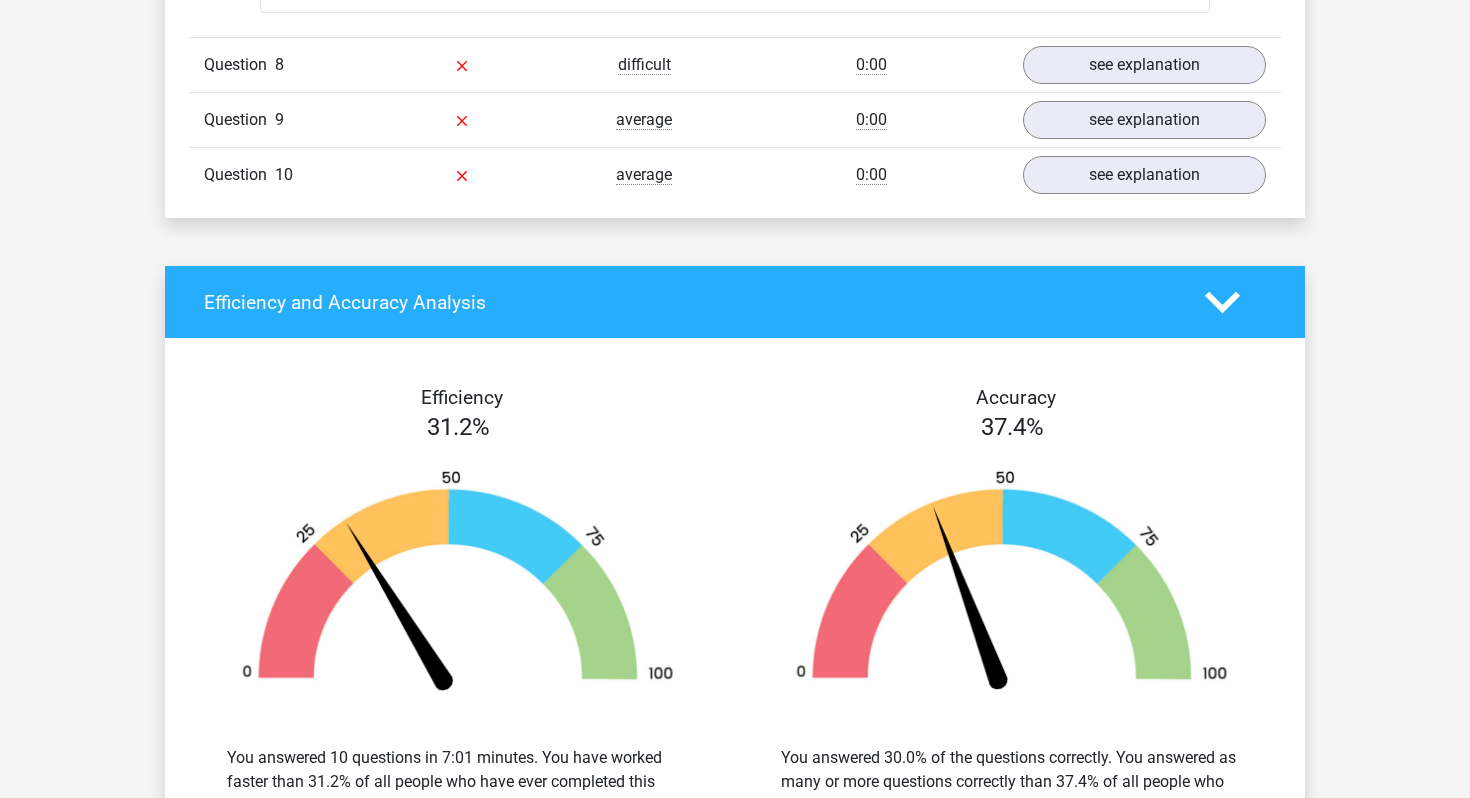 click on "Question
10
average
0:00
see explanation" at bounding box center [735, 174] 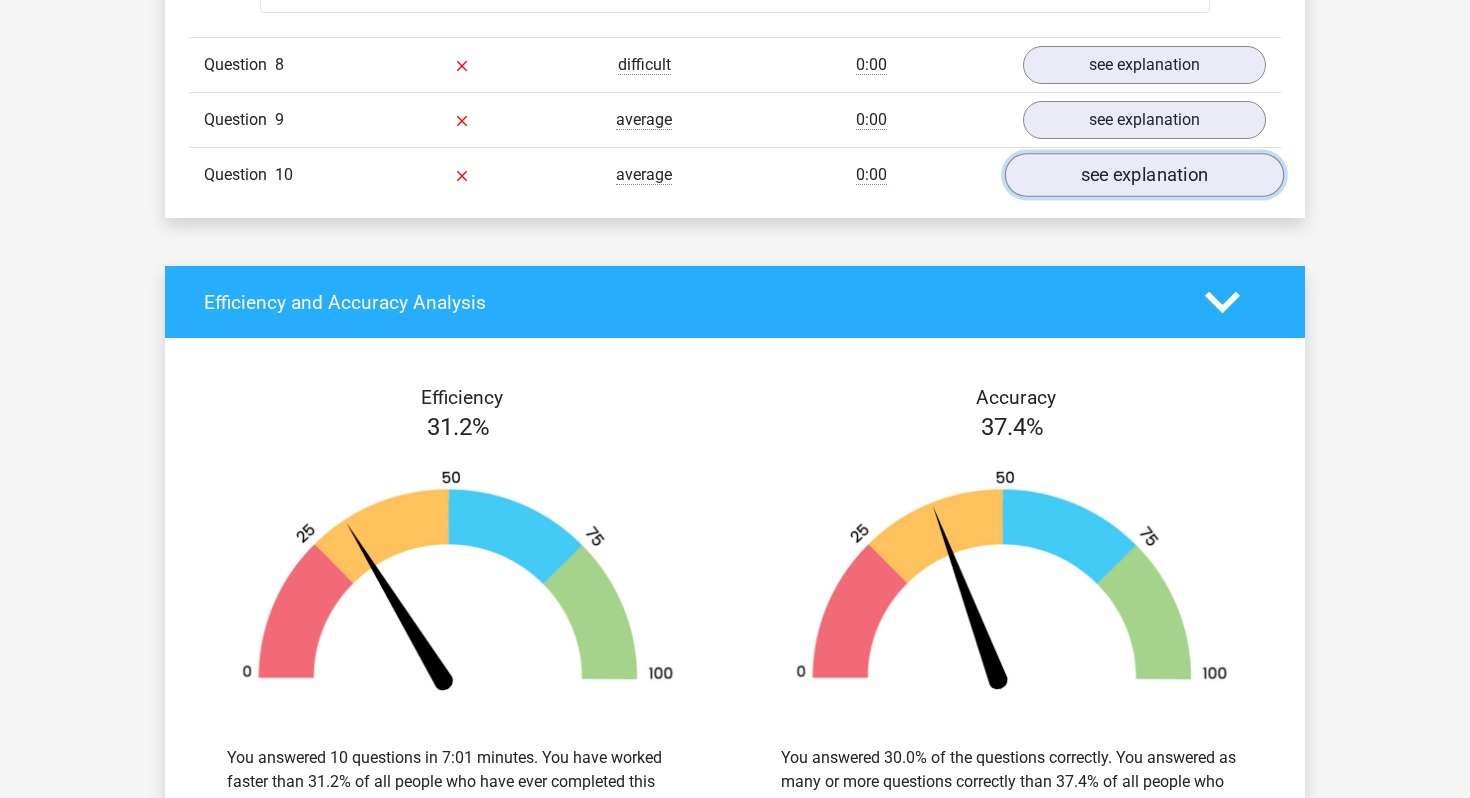 click on "see explanation" at bounding box center [1144, 175] 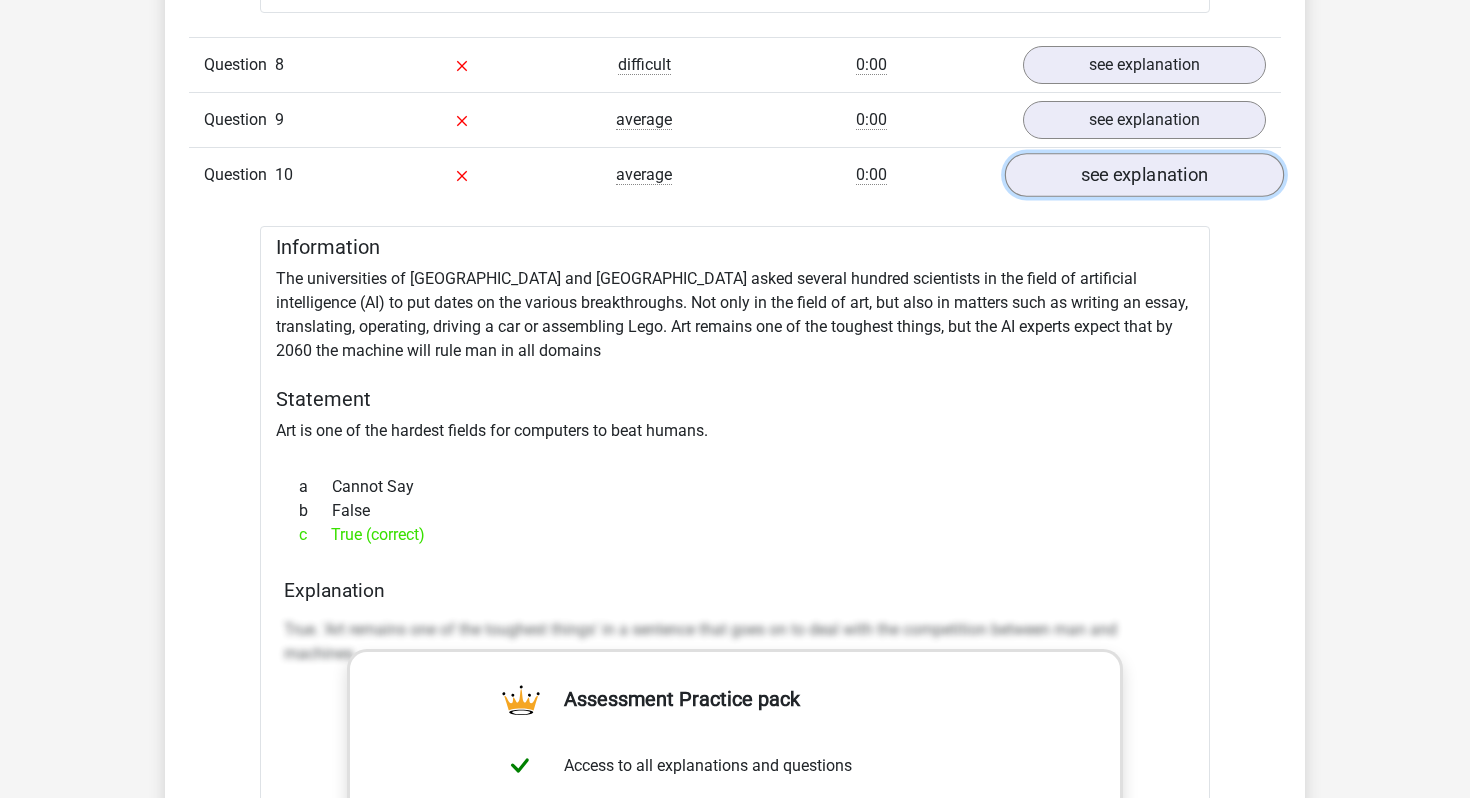 click on "see explanation" at bounding box center [1144, 175] 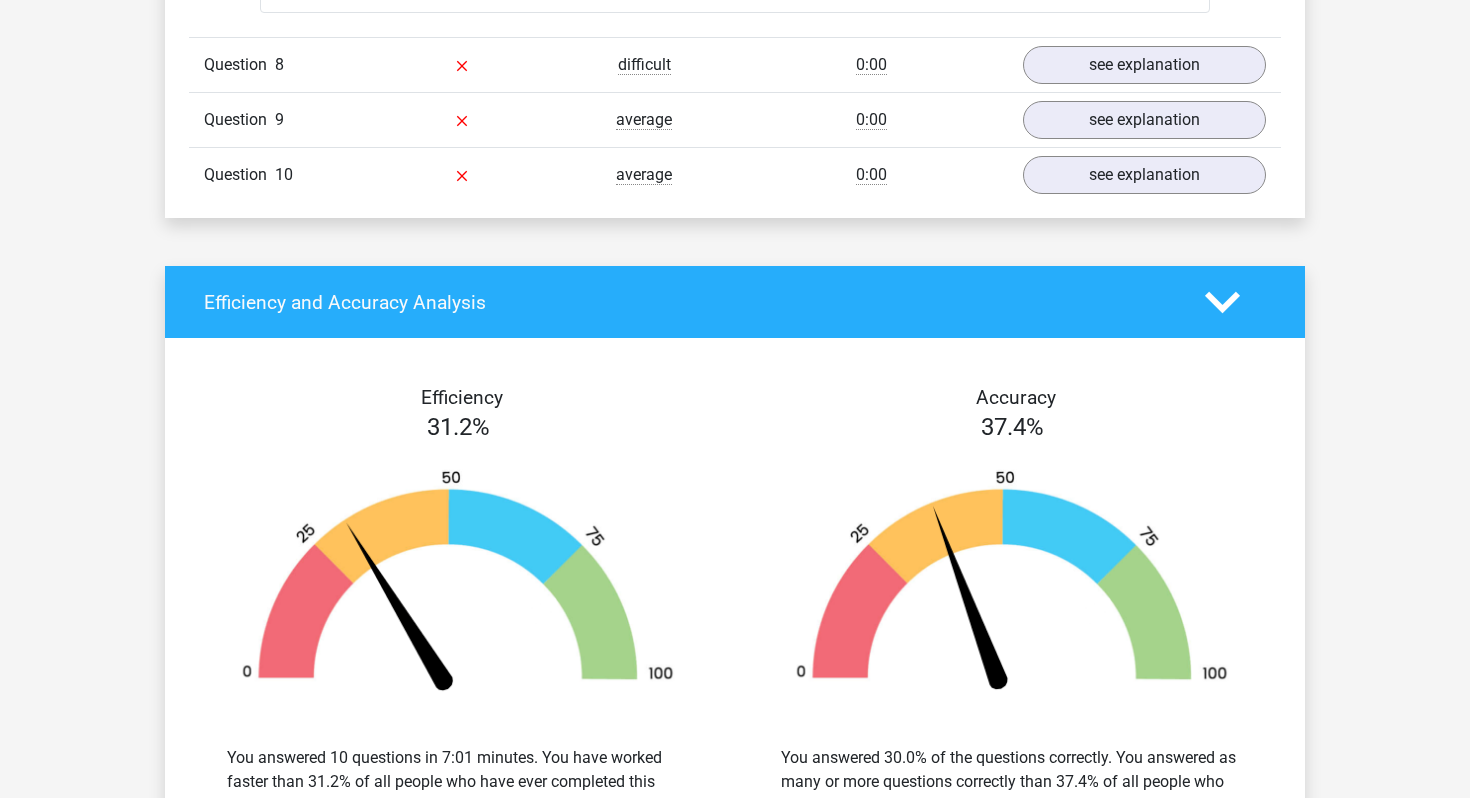 click on "Go  premium
[GEOGRAPHIC_DATA]
[EMAIL_ADDRESS][DOMAIN_NAME]" at bounding box center [735, -397] 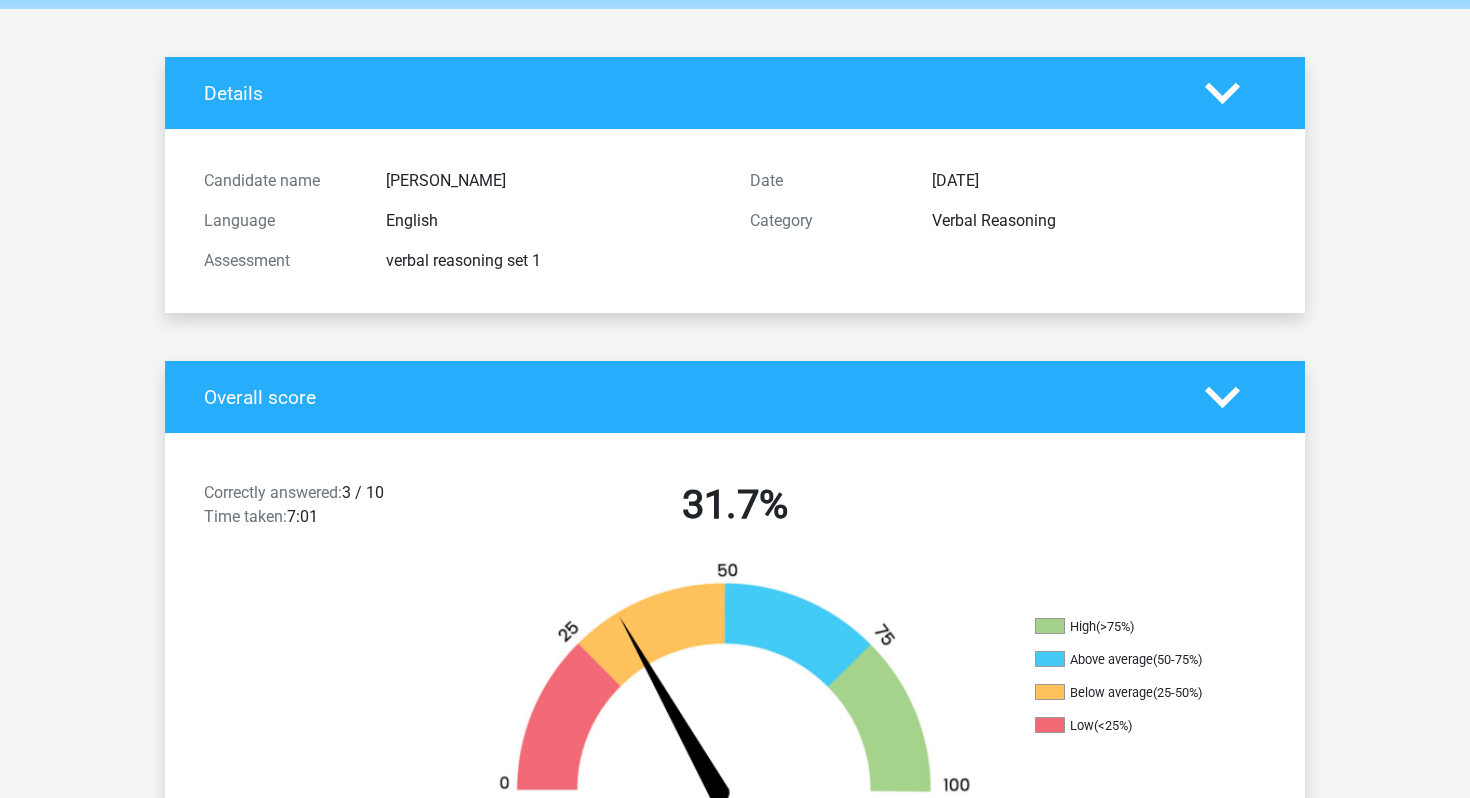 scroll, scrollTop: 0, scrollLeft: 0, axis: both 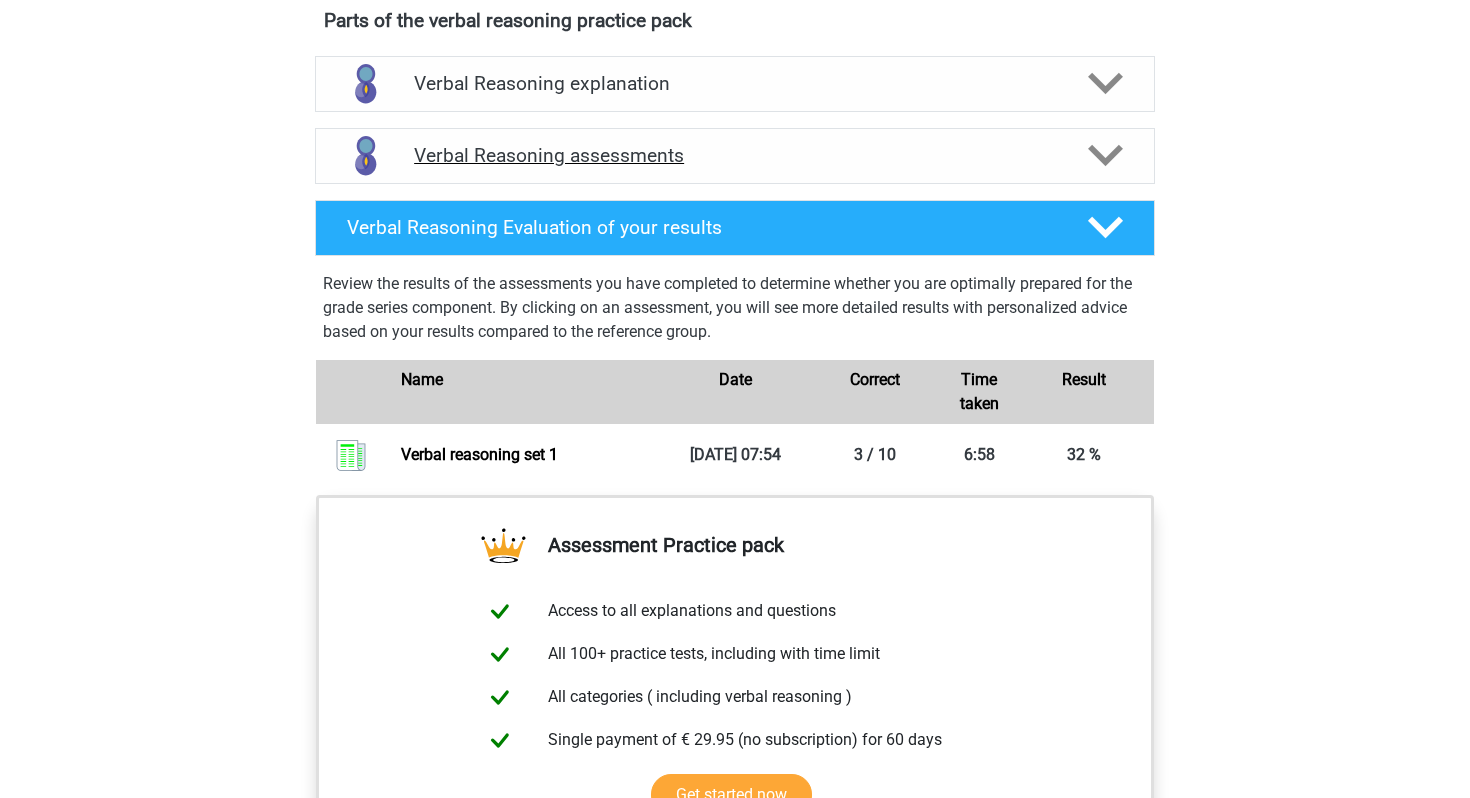 click on "Verbal Reasoning assessments" at bounding box center [735, 155] 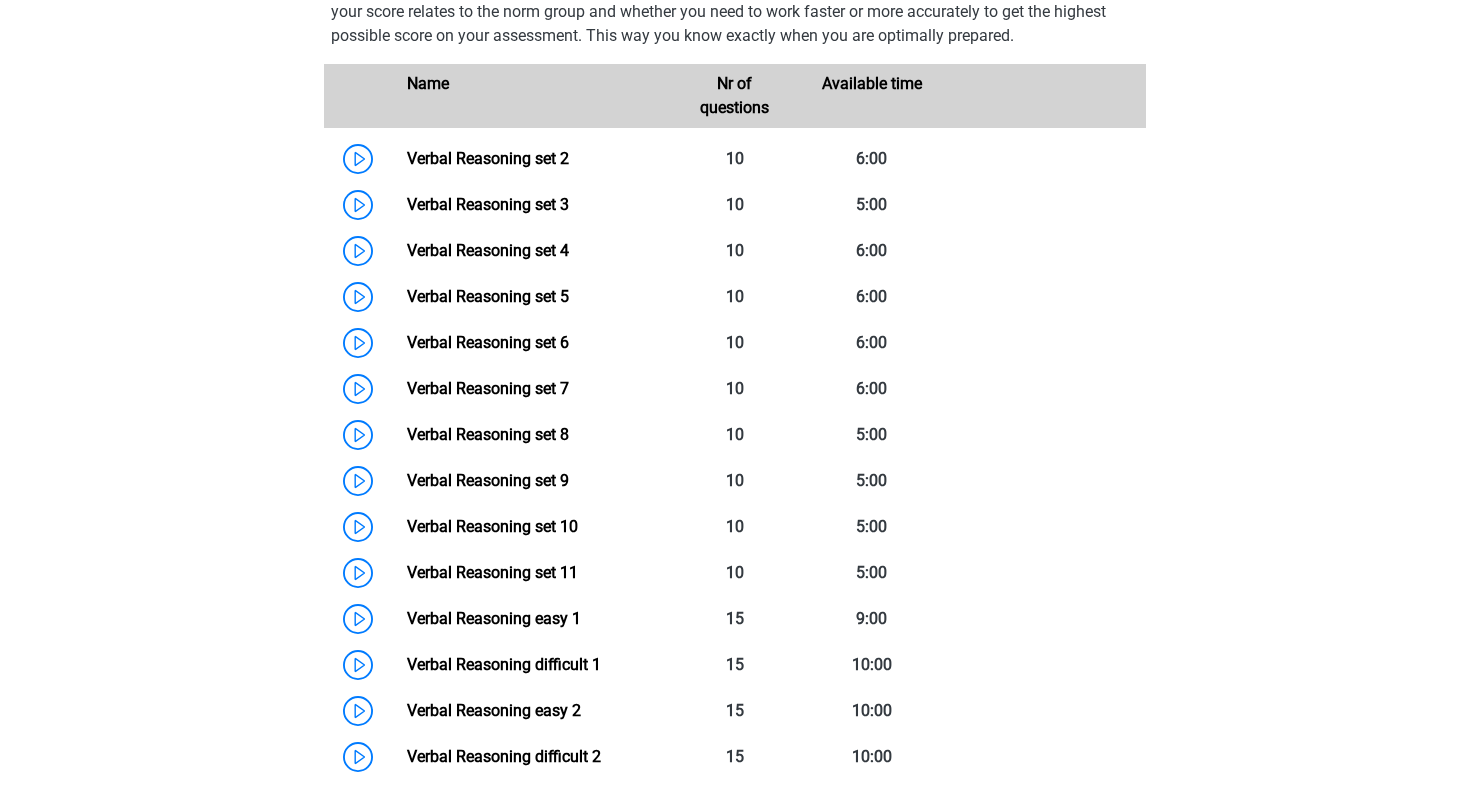 scroll, scrollTop: 1335, scrollLeft: 0, axis: vertical 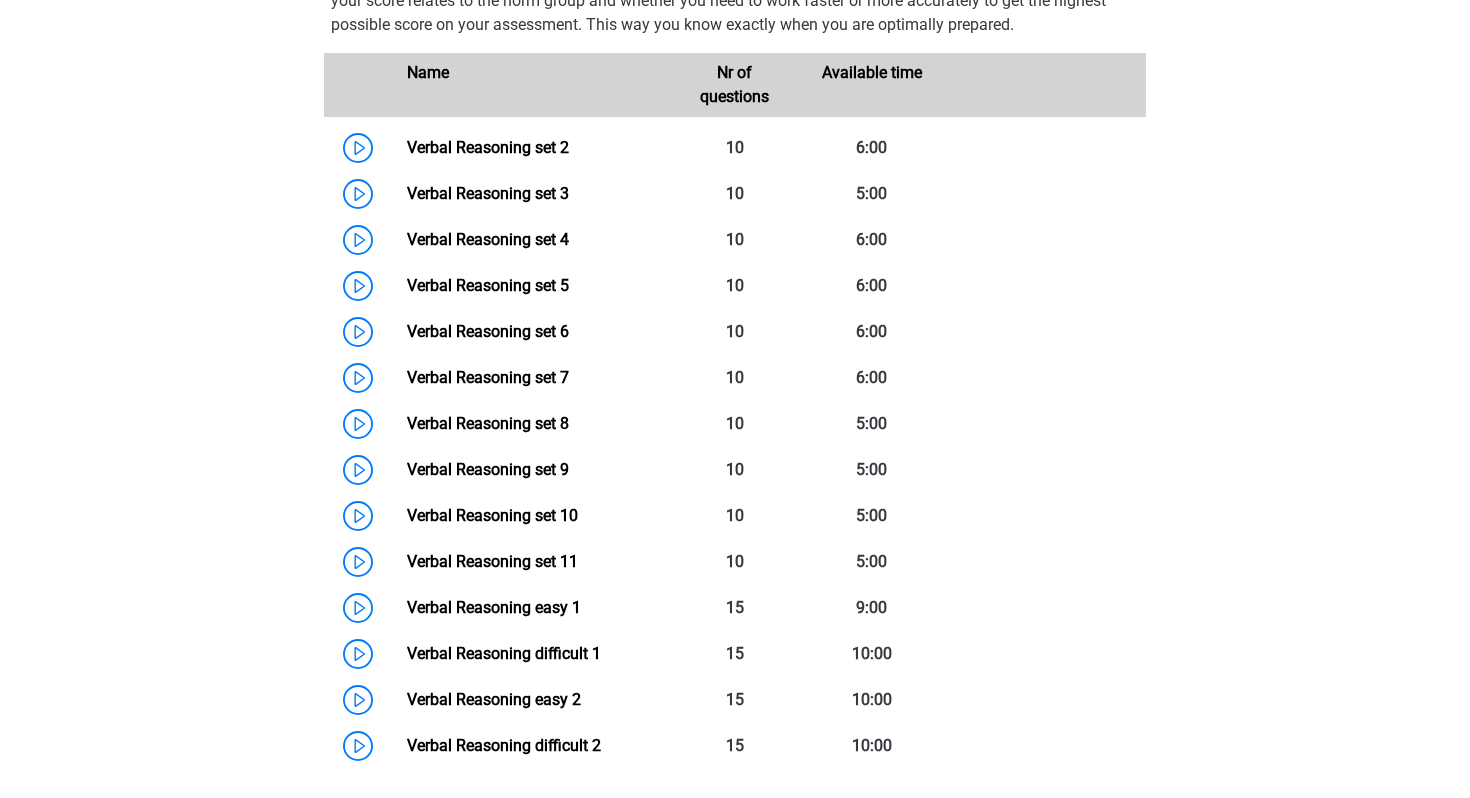 click on "Go  premium
[GEOGRAPHIC_DATA]
[EMAIL_ADDRESS][DOMAIN_NAME]" at bounding box center (735, 356) 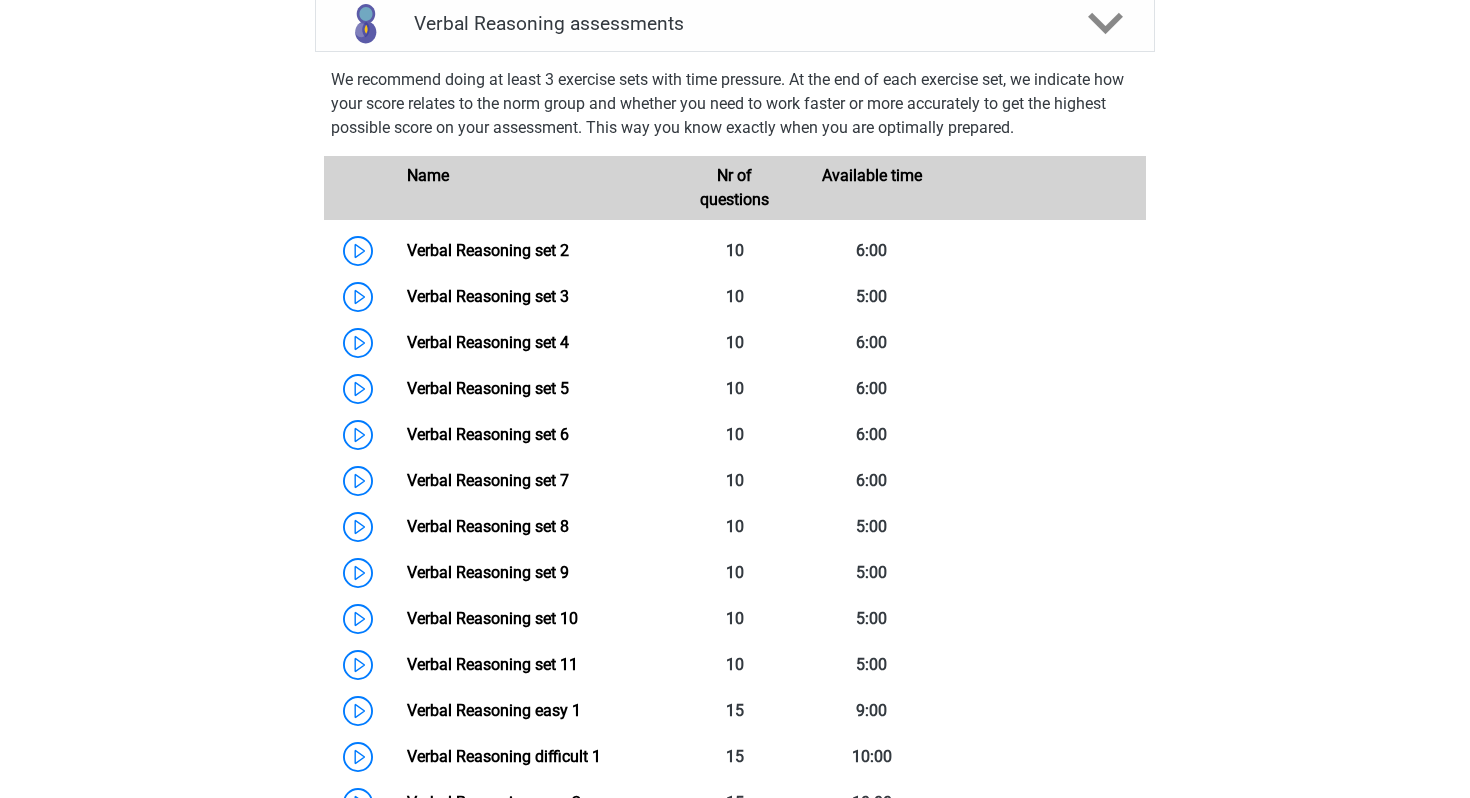 scroll, scrollTop: 1231, scrollLeft: 0, axis: vertical 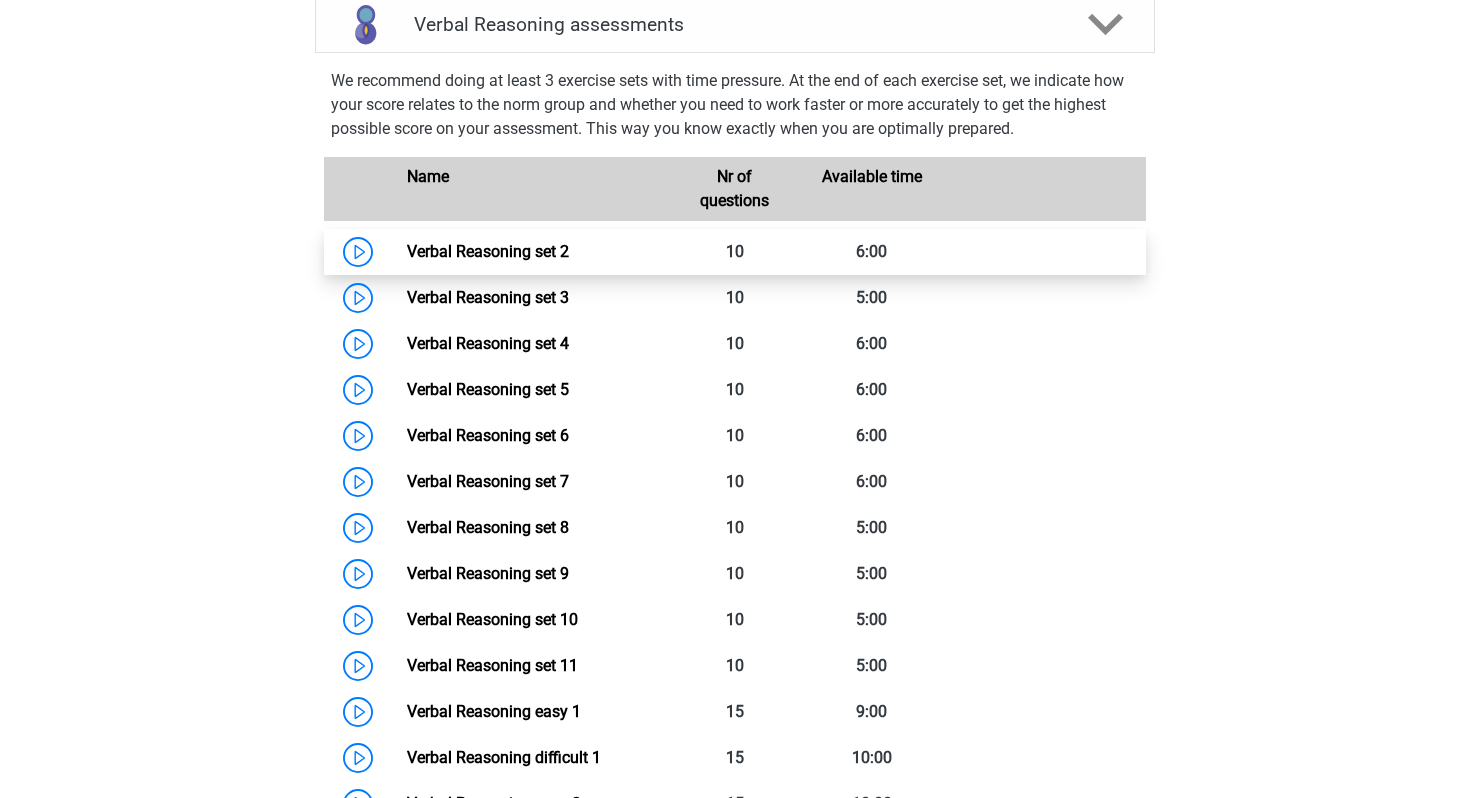 click on "Verbal Reasoning
set 2" at bounding box center (488, 251) 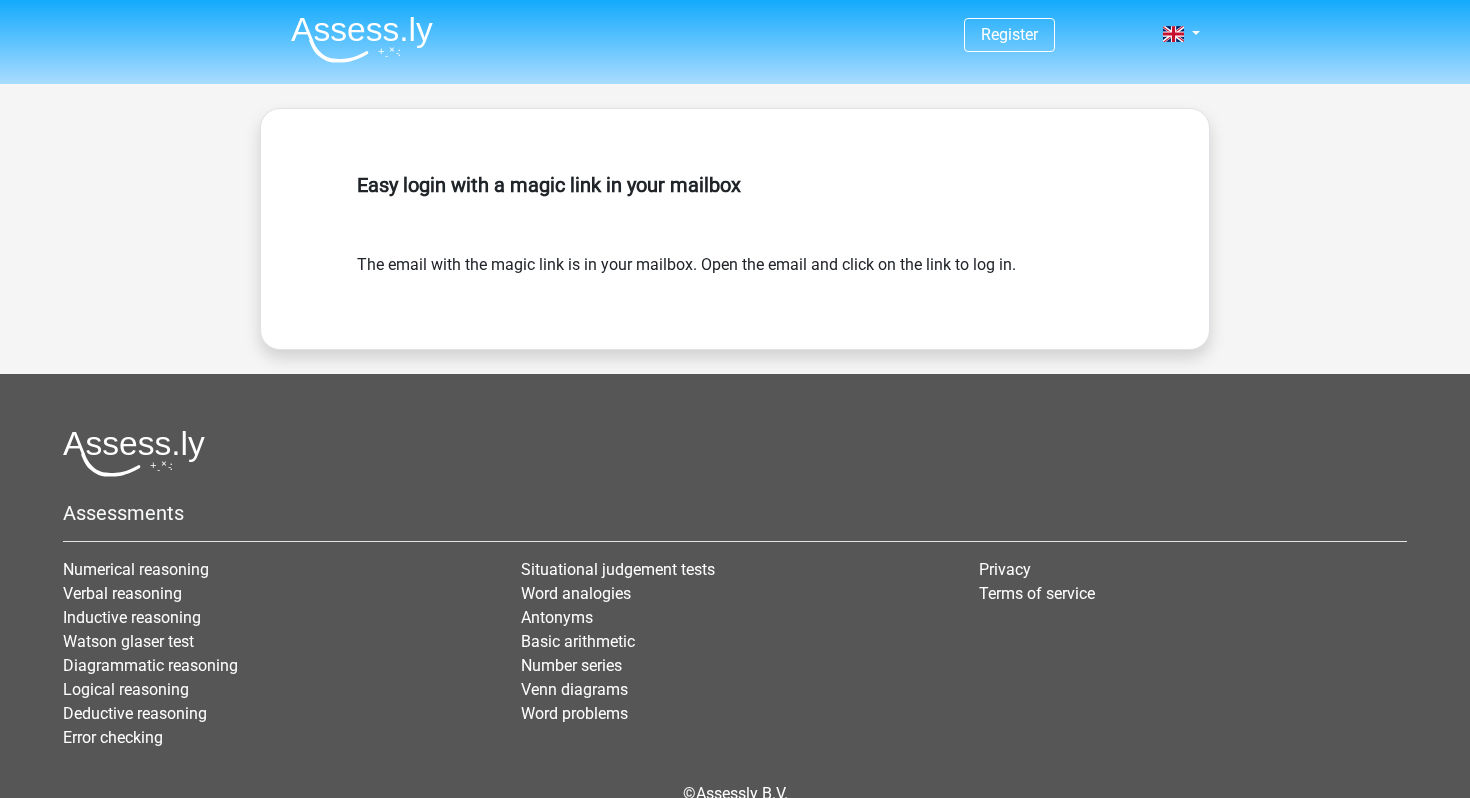 scroll, scrollTop: 0, scrollLeft: 0, axis: both 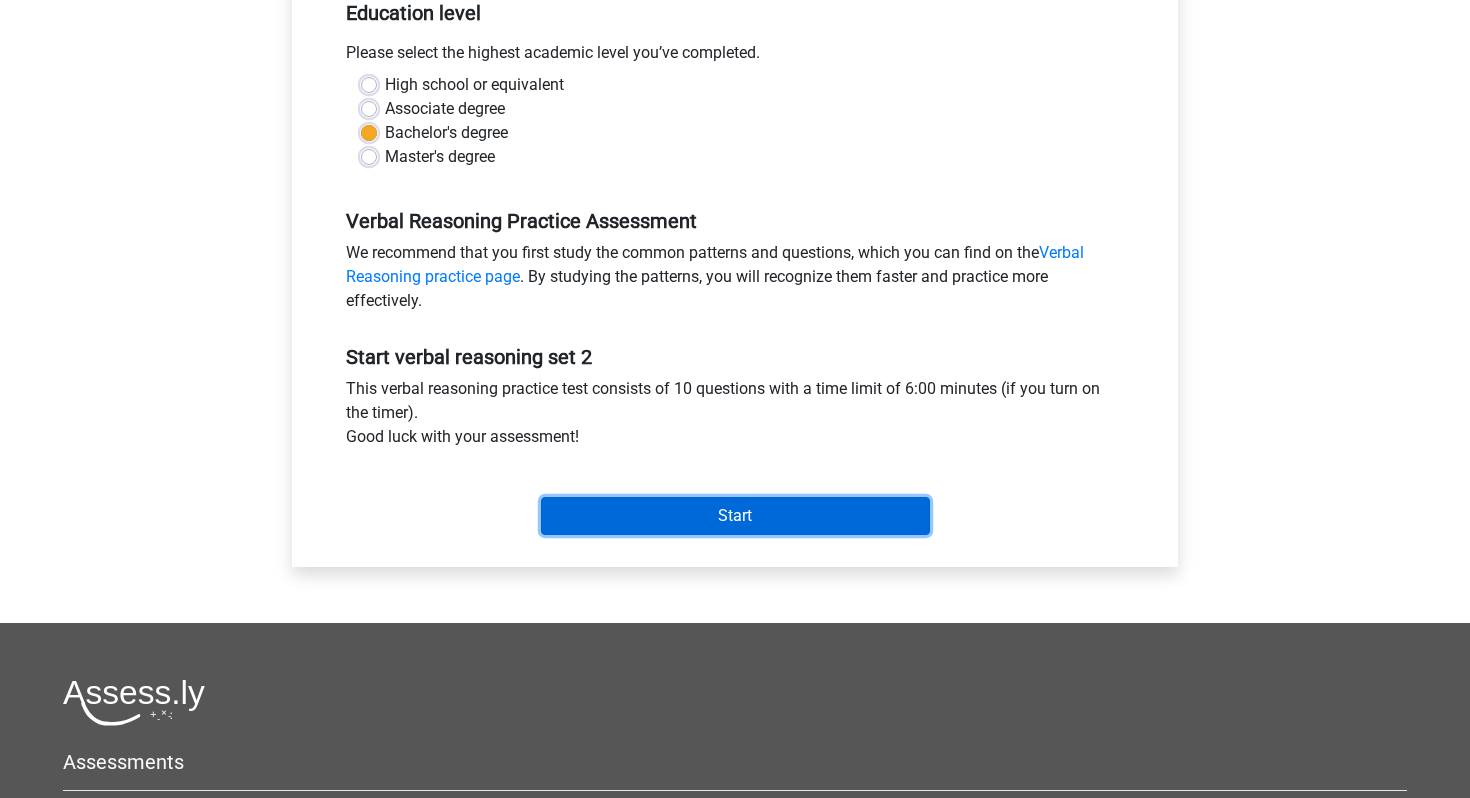 click on "Start" at bounding box center [735, 516] 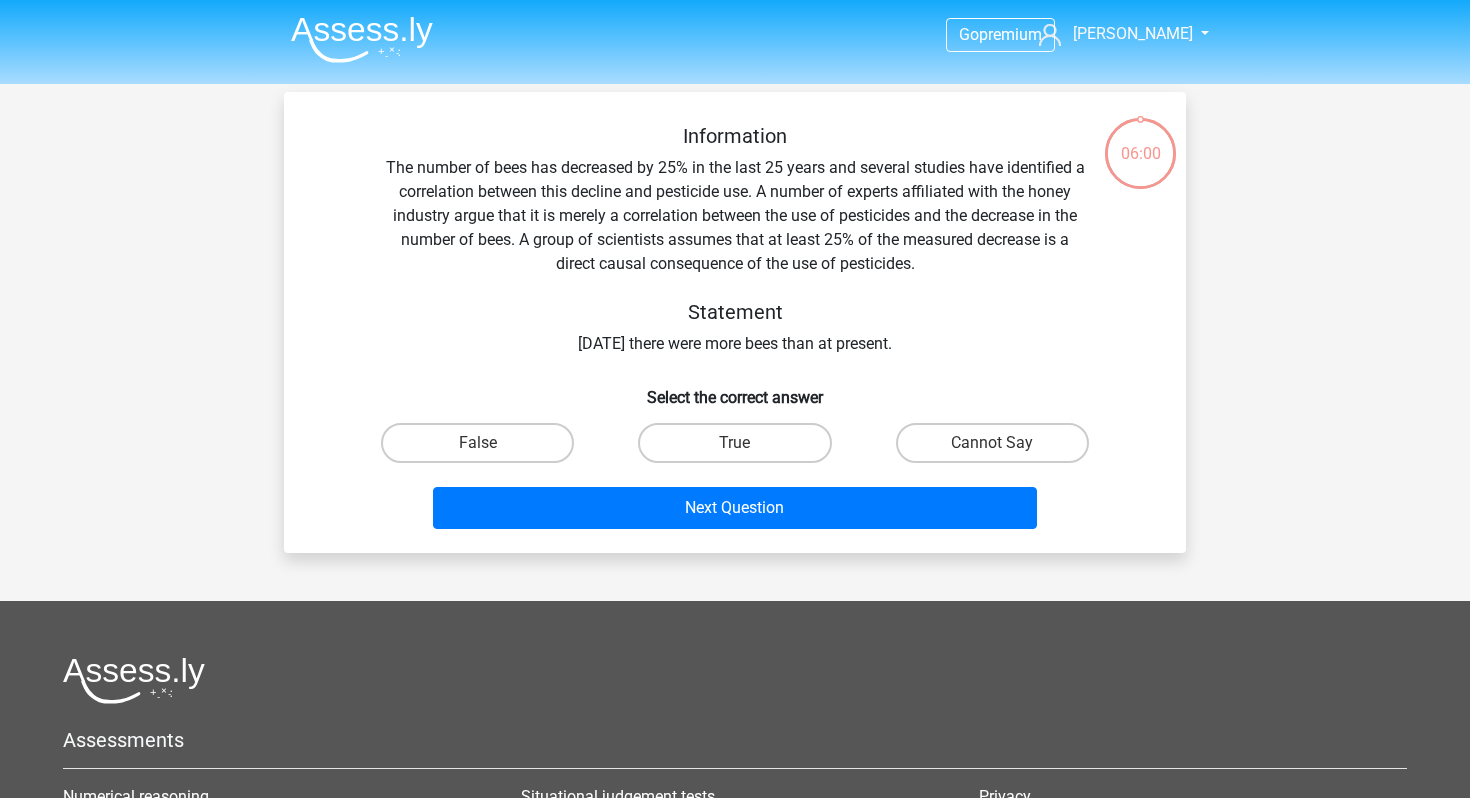 scroll, scrollTop: 0, scrollLeft: 0, axis: both 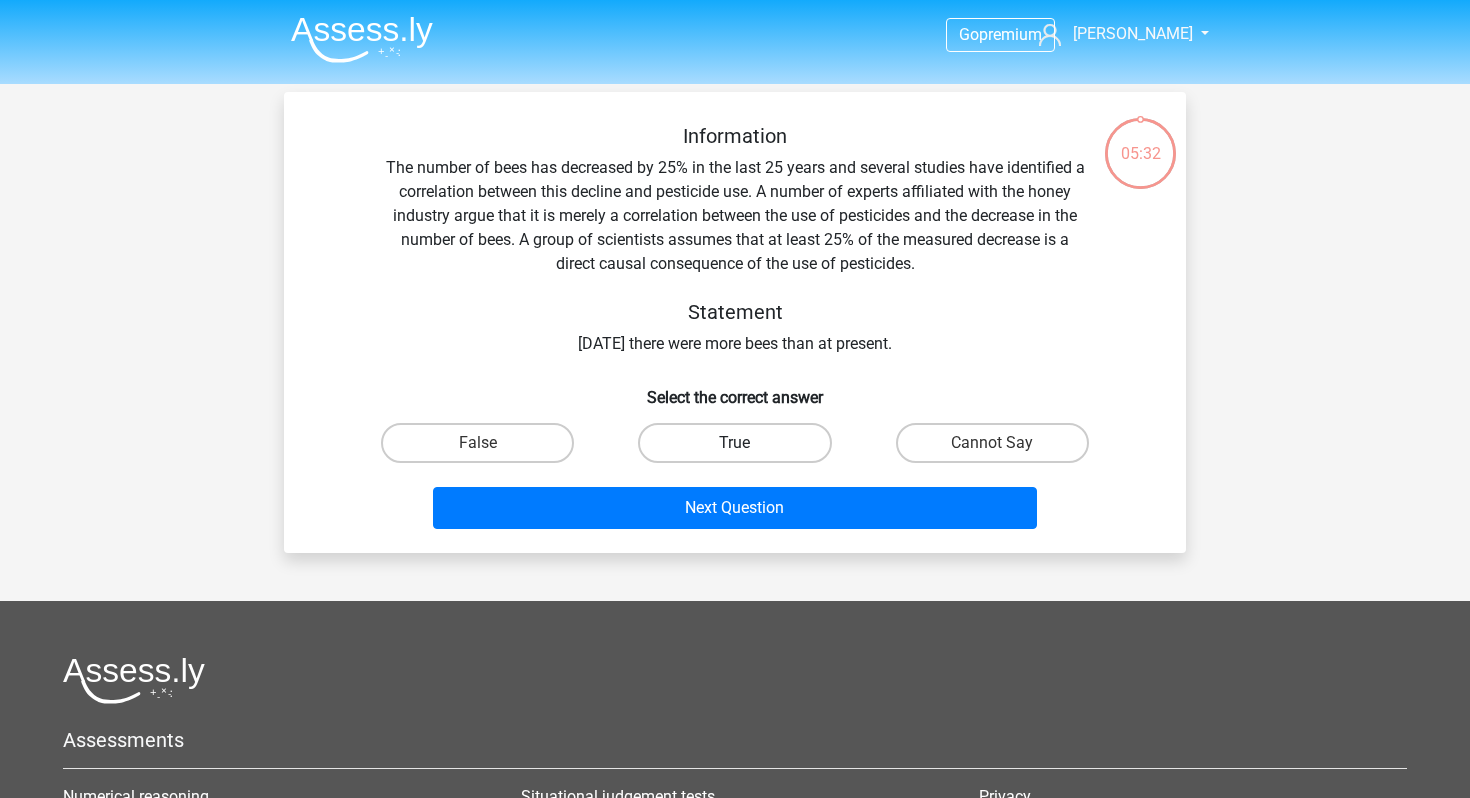 click on "True" at bounding box center (734, 443) 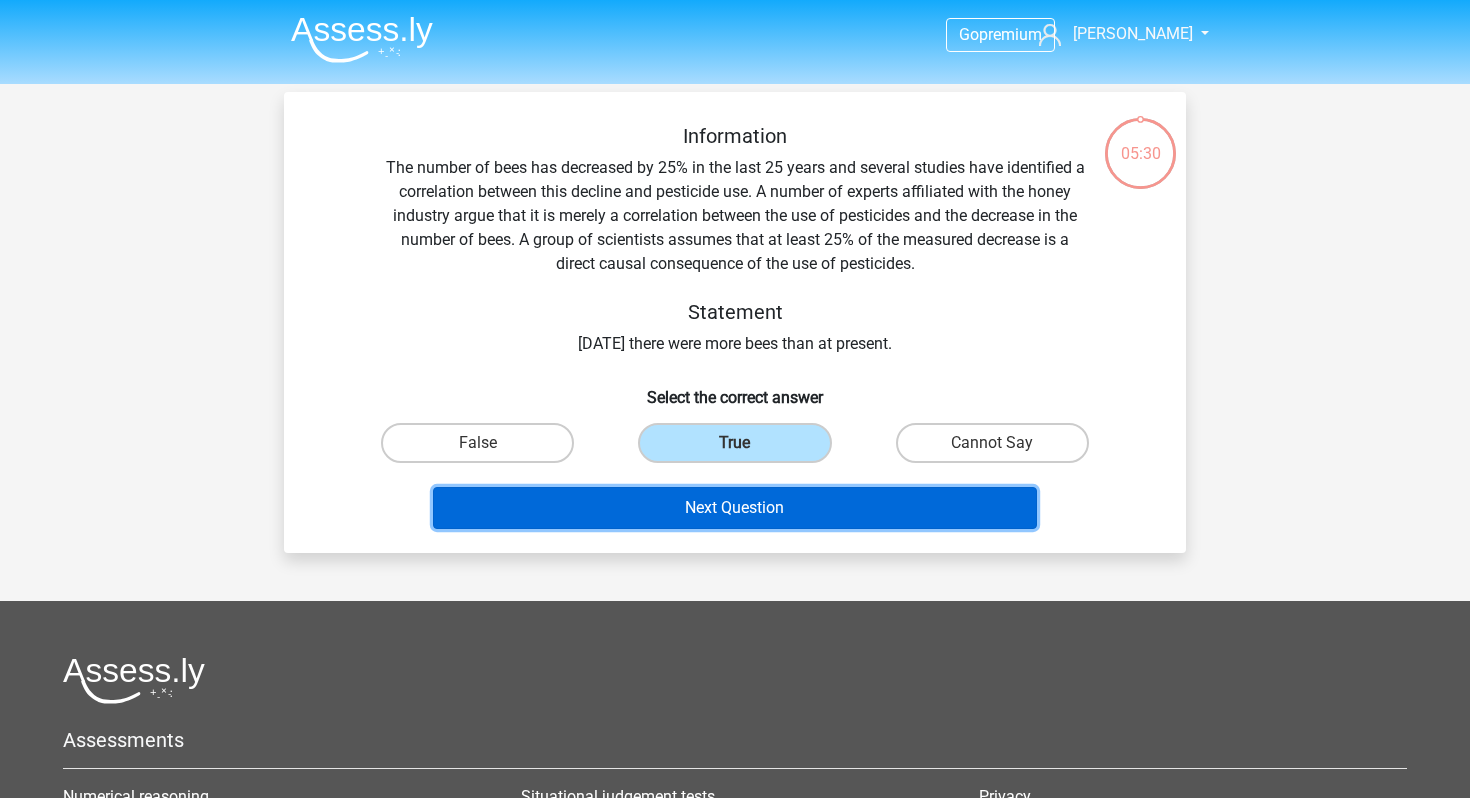 click on "Next Question" at bounding box center [735, 508] 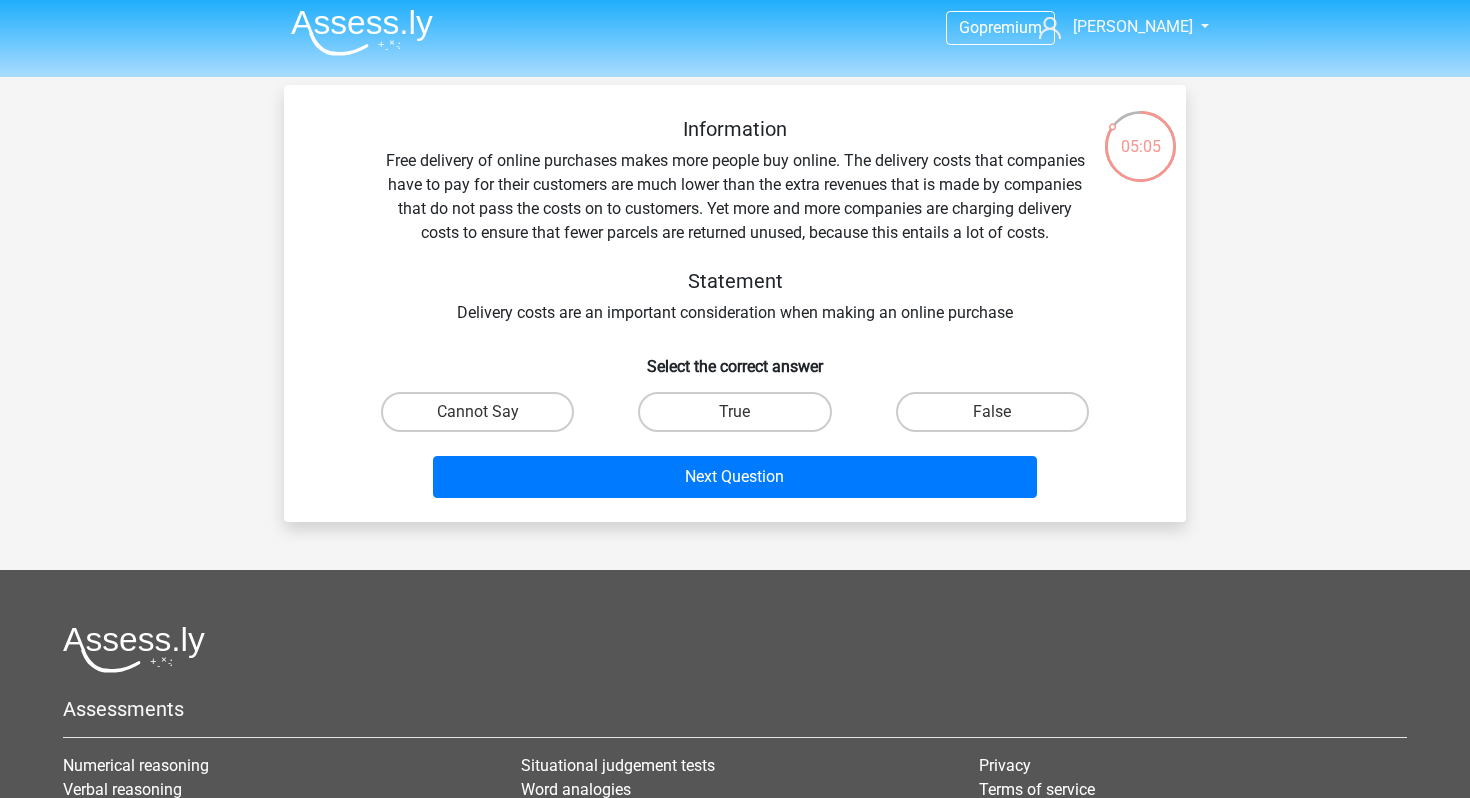 scroll, scrollTop: 0, scrollLeft: 0, axis: both 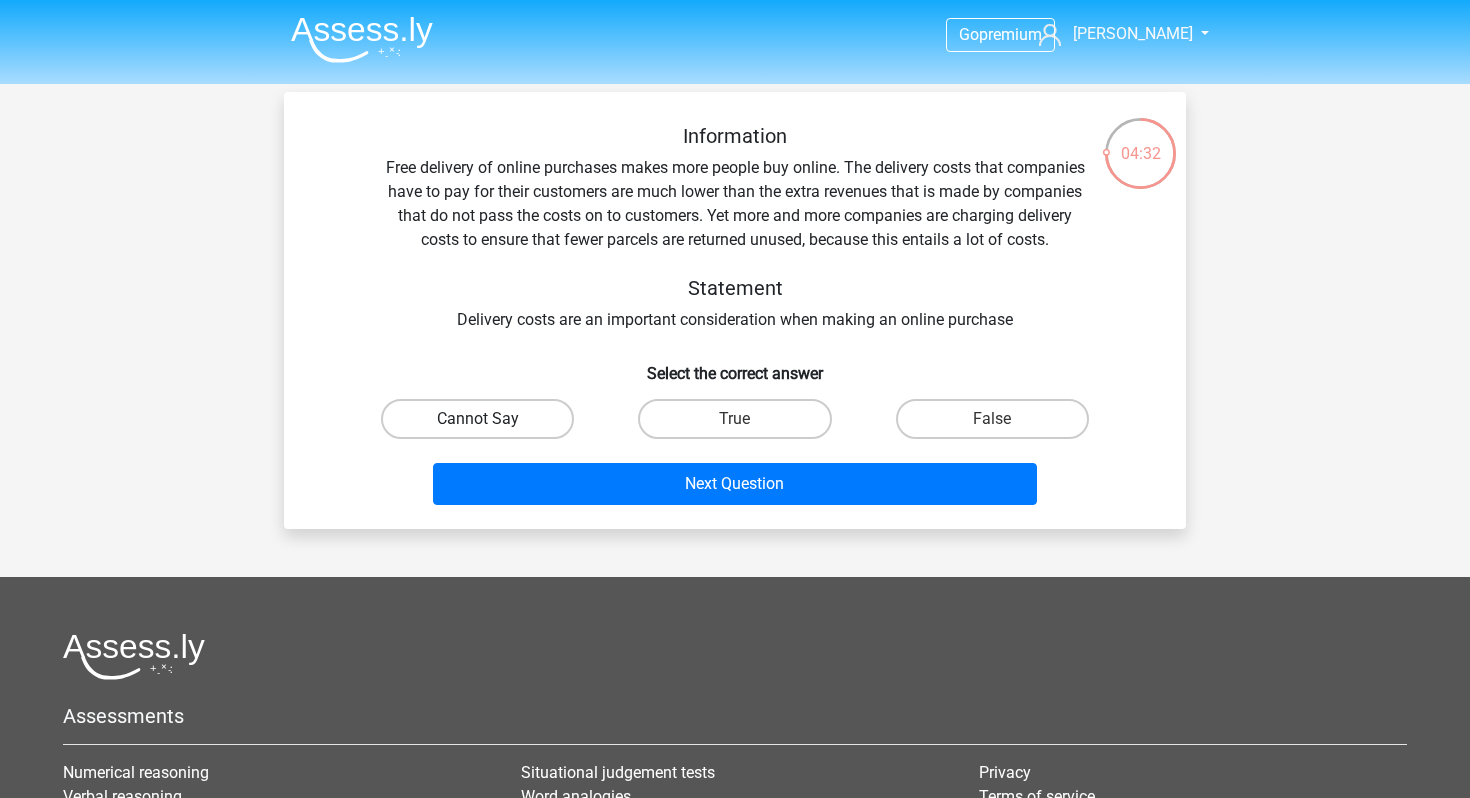 click on "Cannot Say" at bounding box center [477, 419] 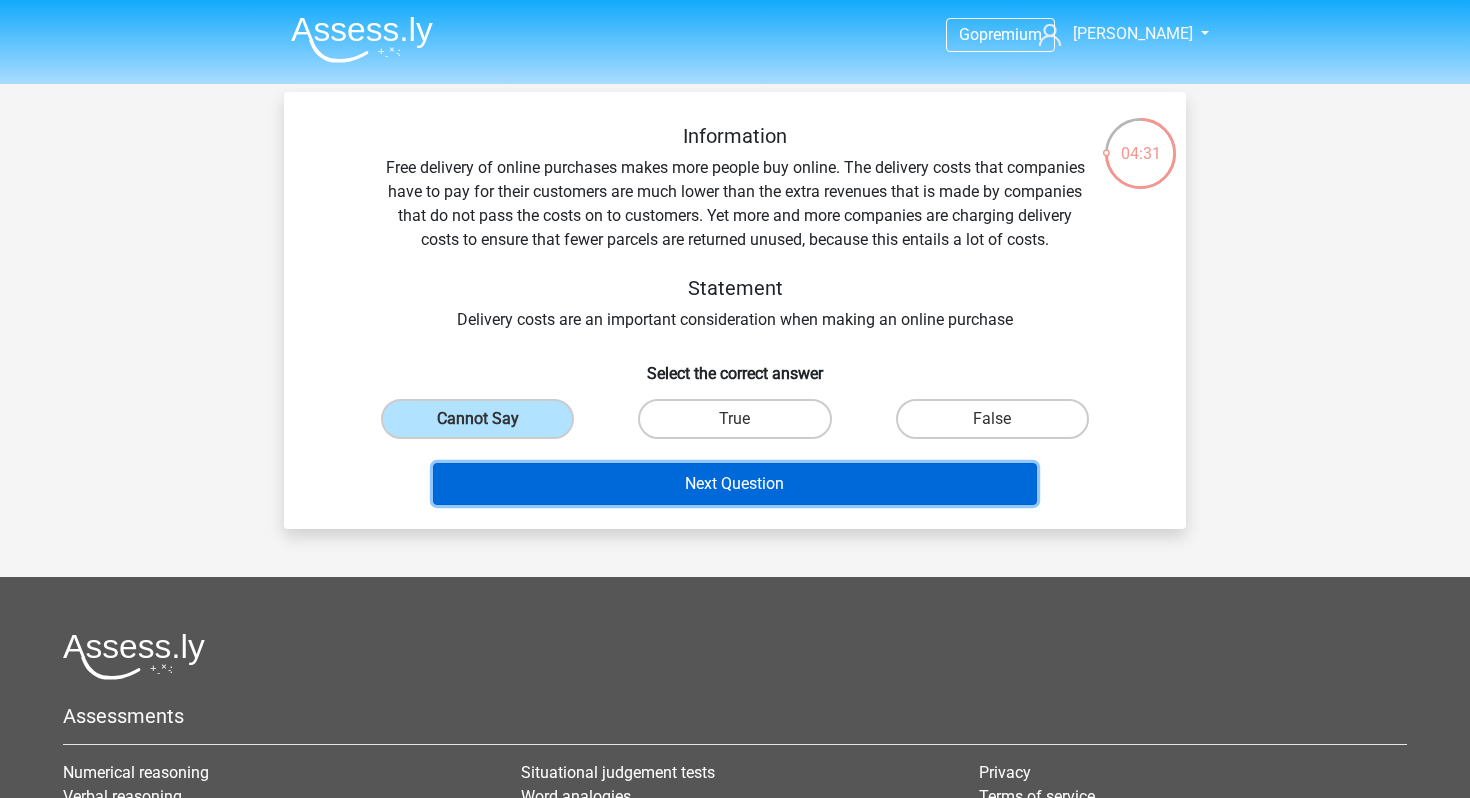 click on "Next Question" at bounding box center [735, 484] 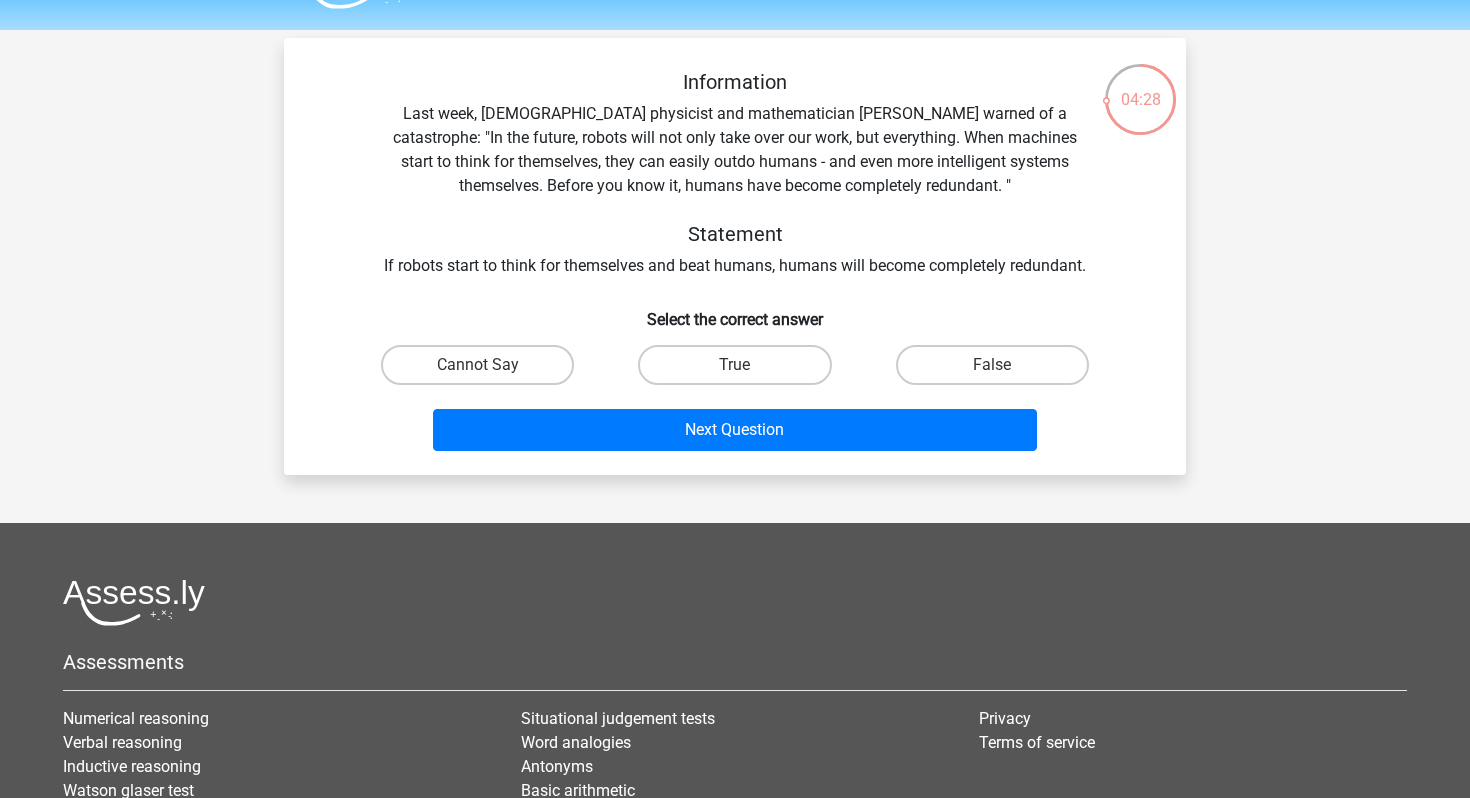 scroll, scrollTop: 0, scrollLeft: 0, axis: both 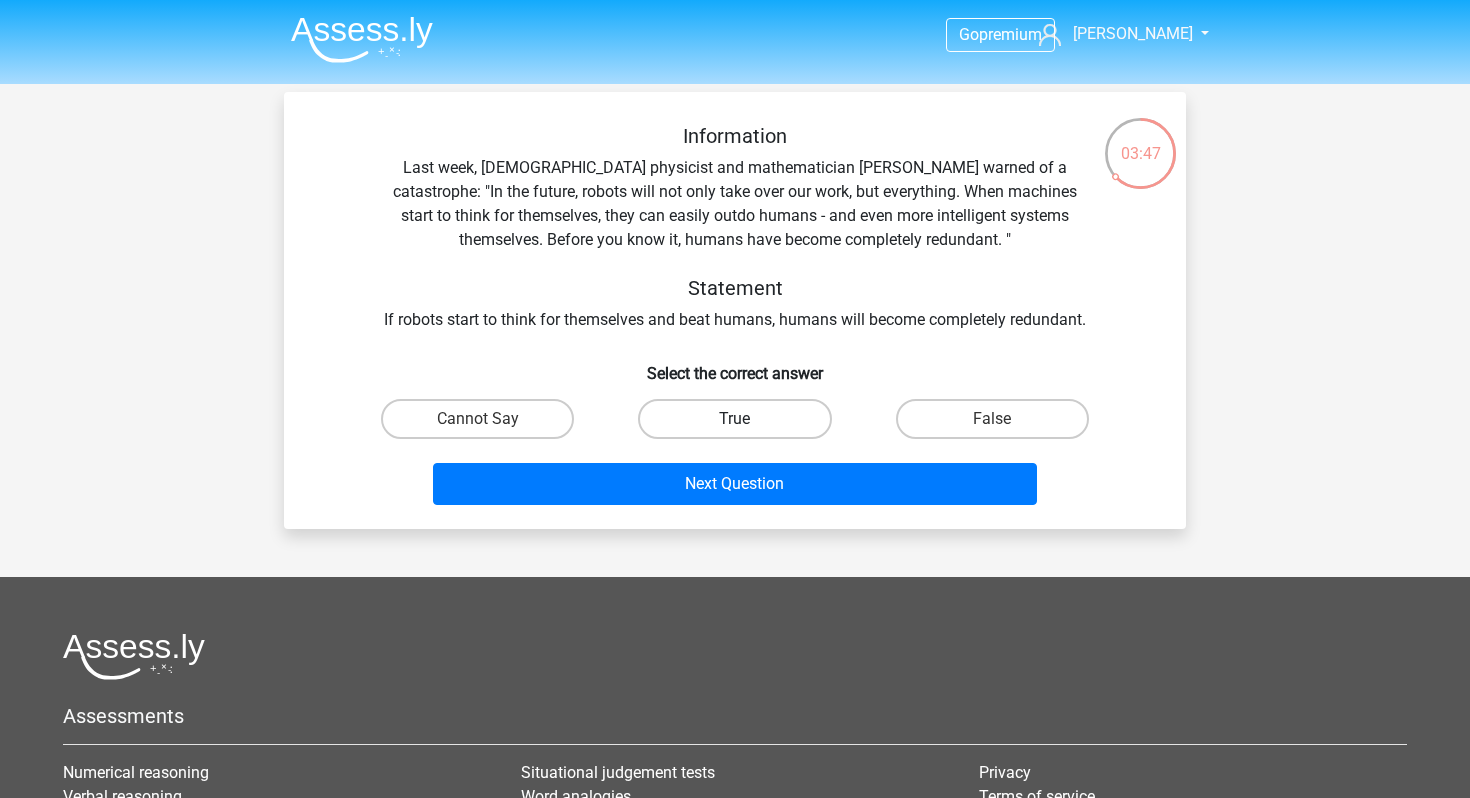 click on "True" at bounding box center [734, 419] 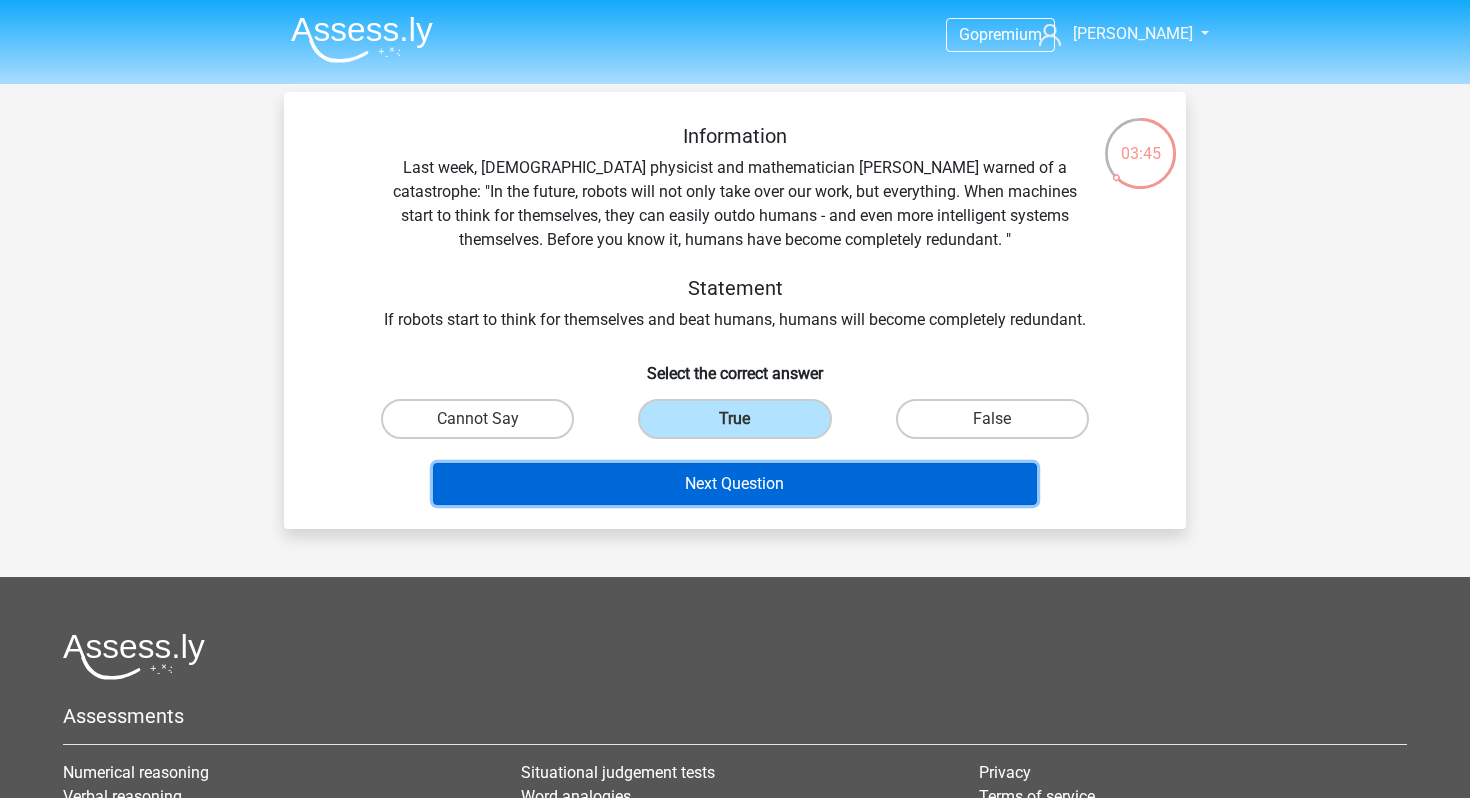 click on "Next Question" at bounding box center (735, 484) 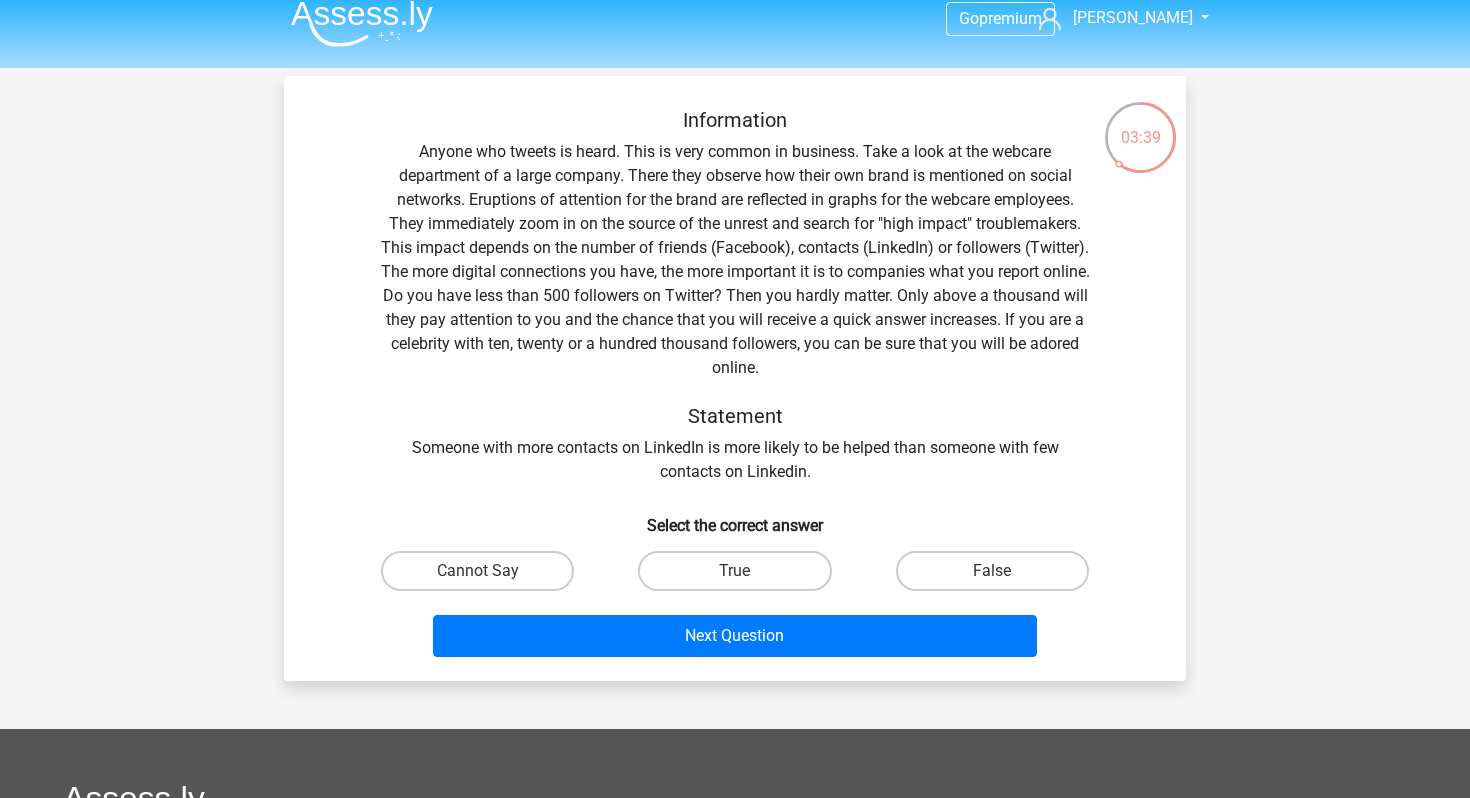 scroll, scrollTop: 0, scrollLeft: 0, axis: both 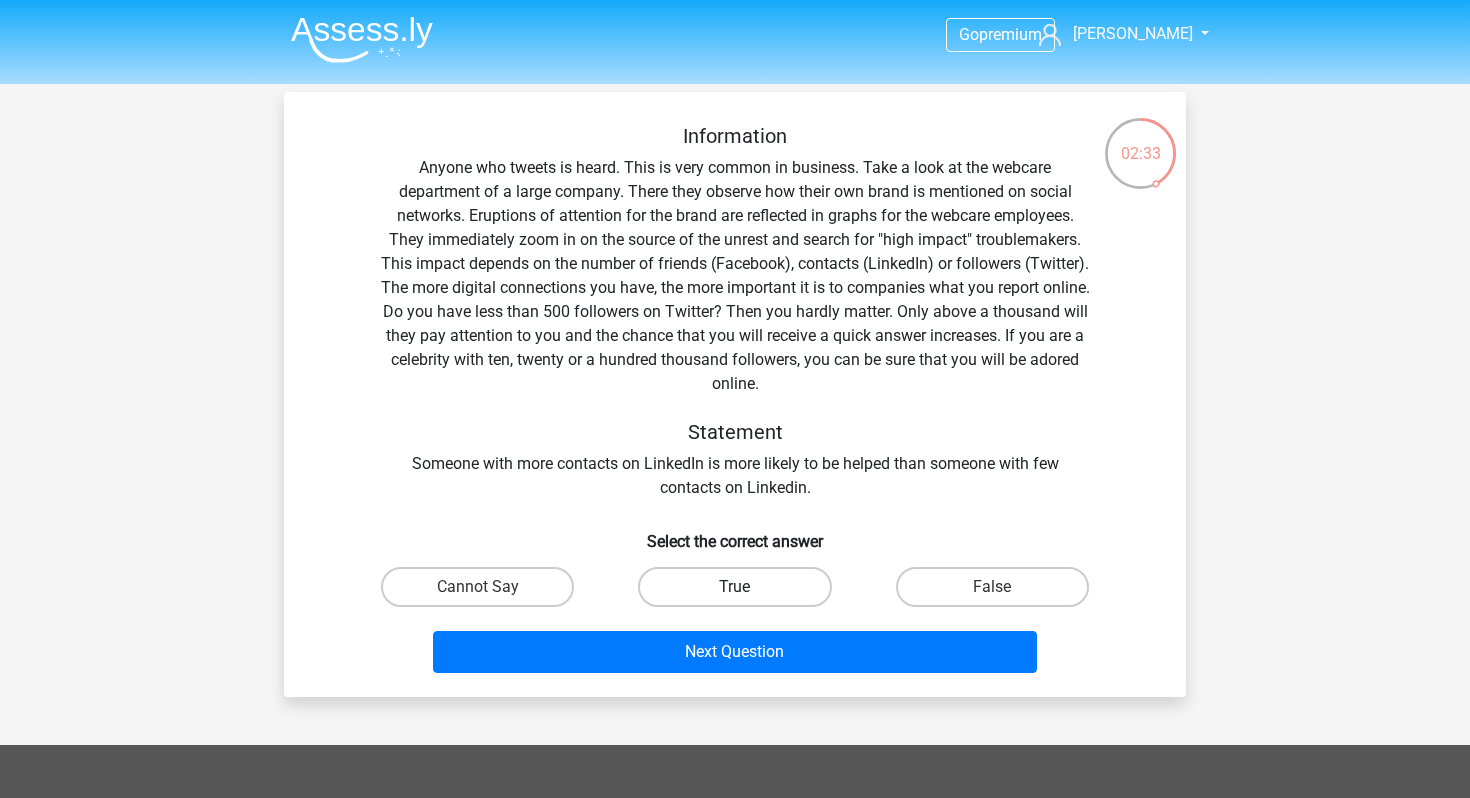 click on "True" at bounding box center (734, 587) 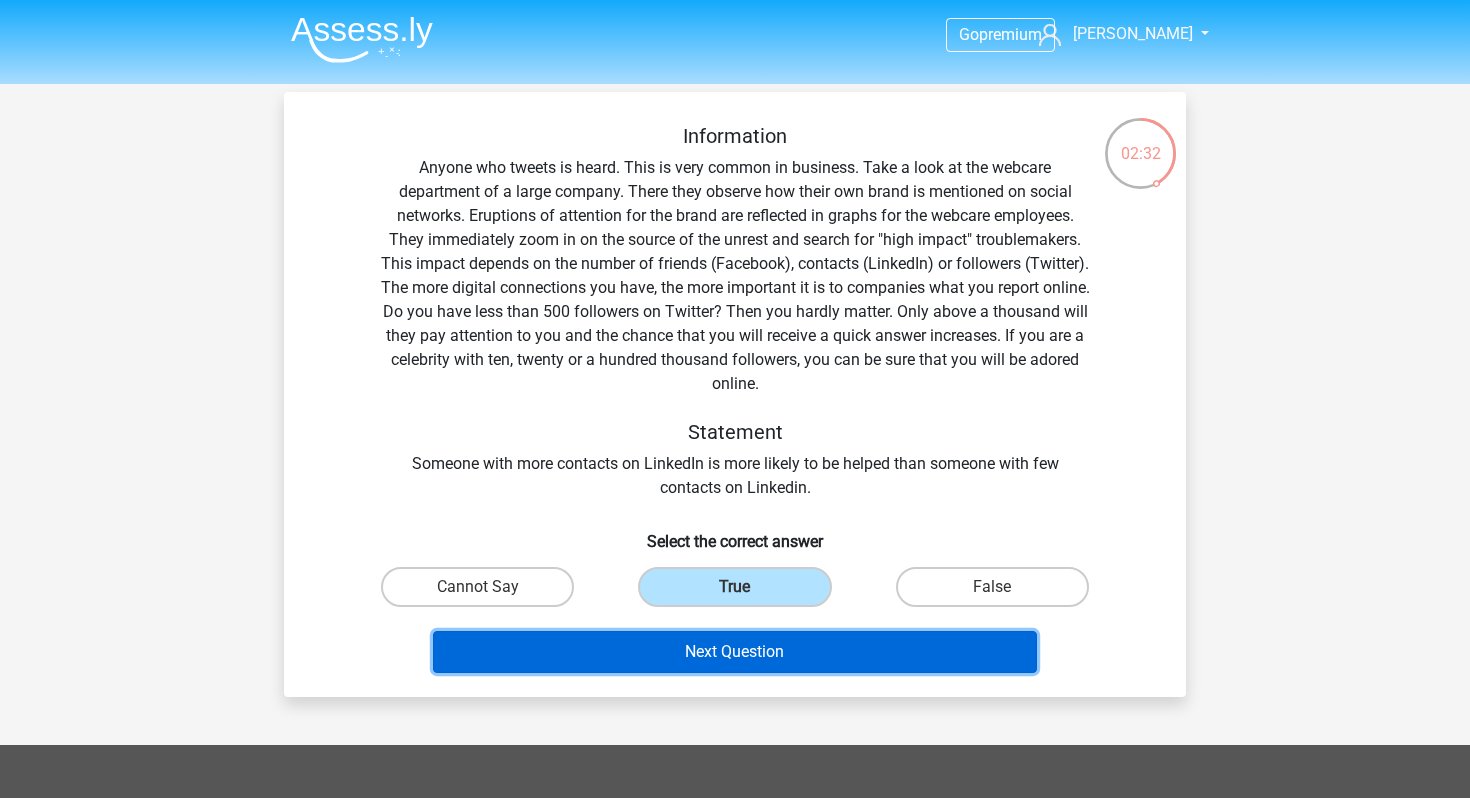click on "Next Question" at bounding box center (735, 652) 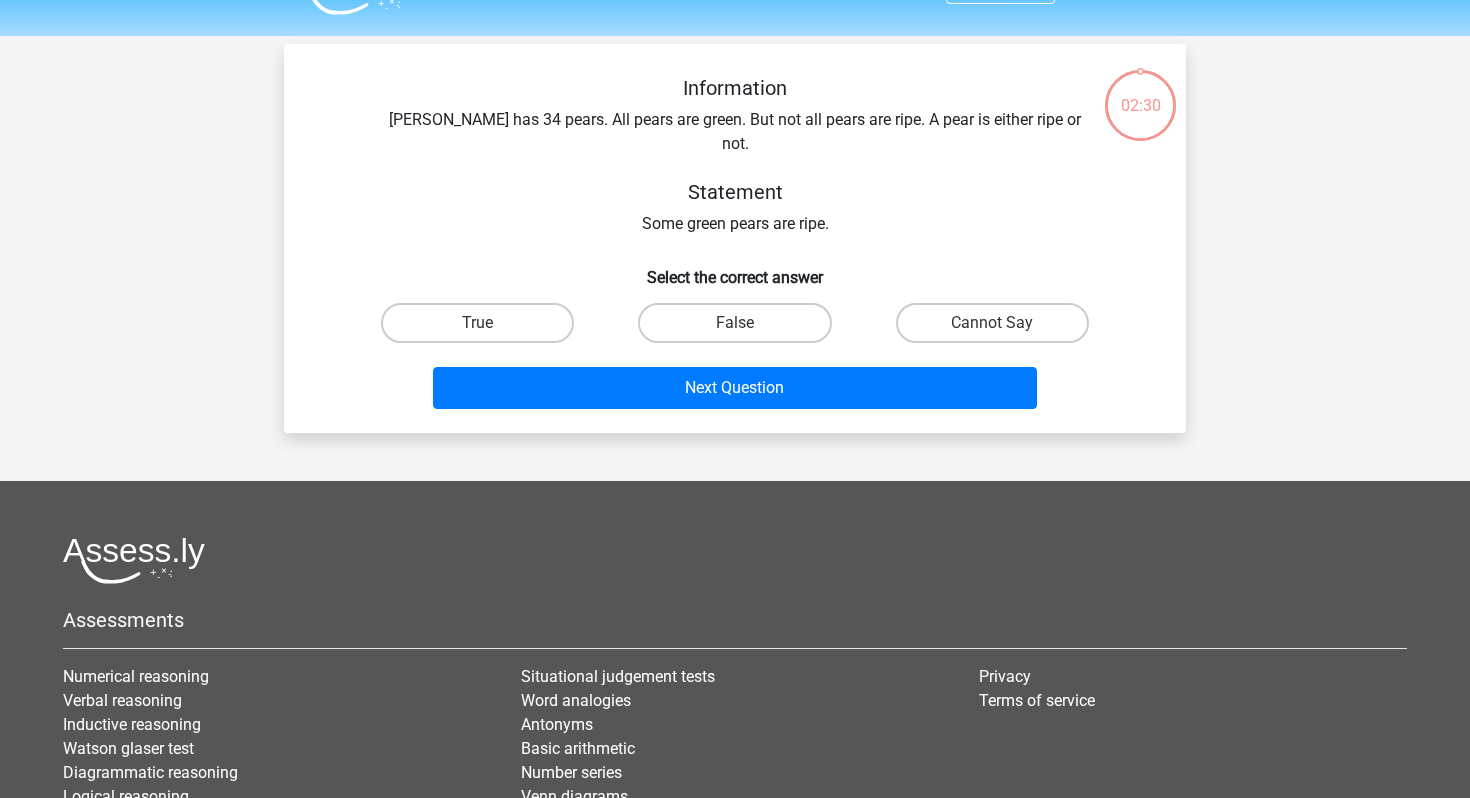 scroll, scrollTop: 92, scrollLeft: 0, axis: vertical 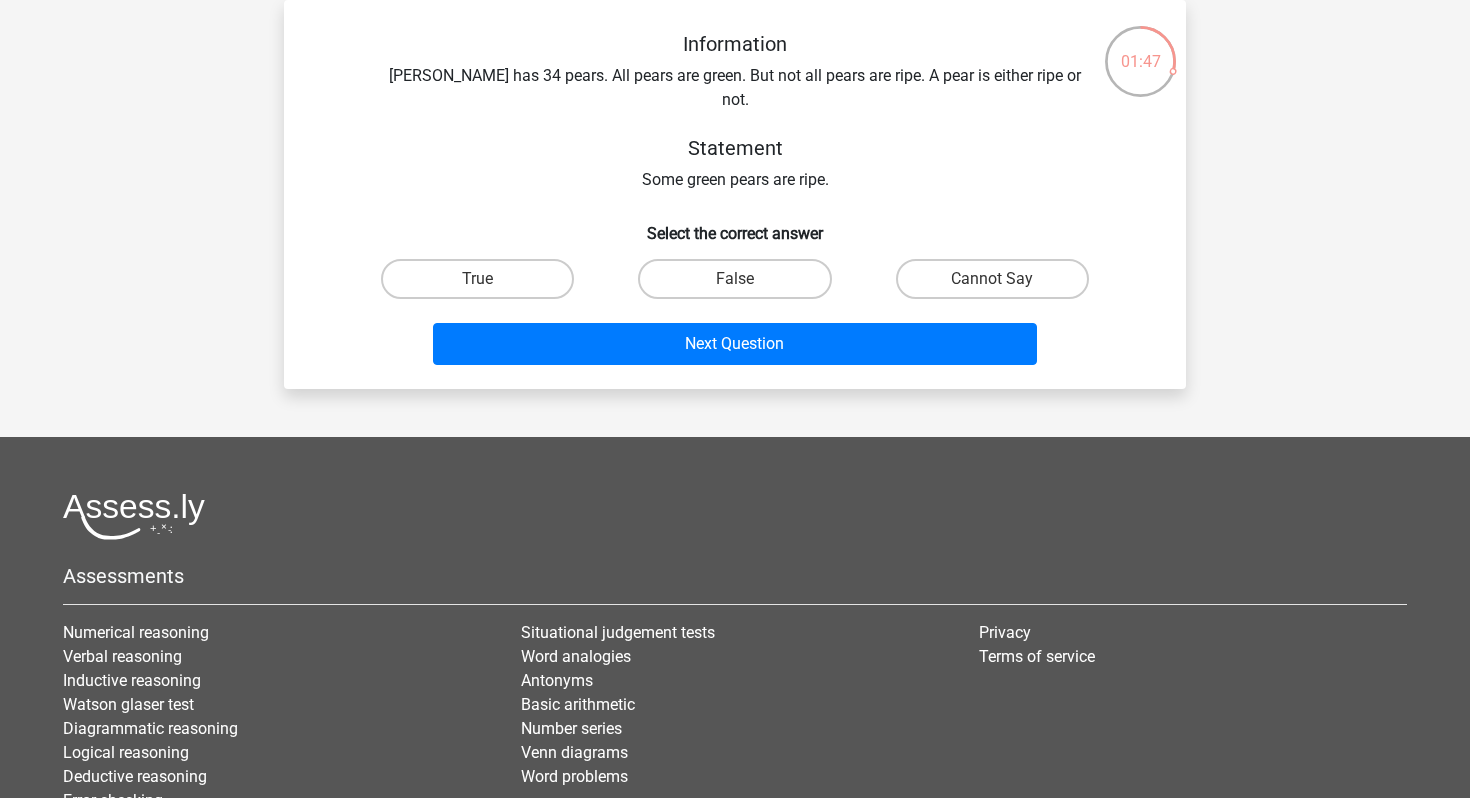 click on "True" at bounding box center [484, 285] 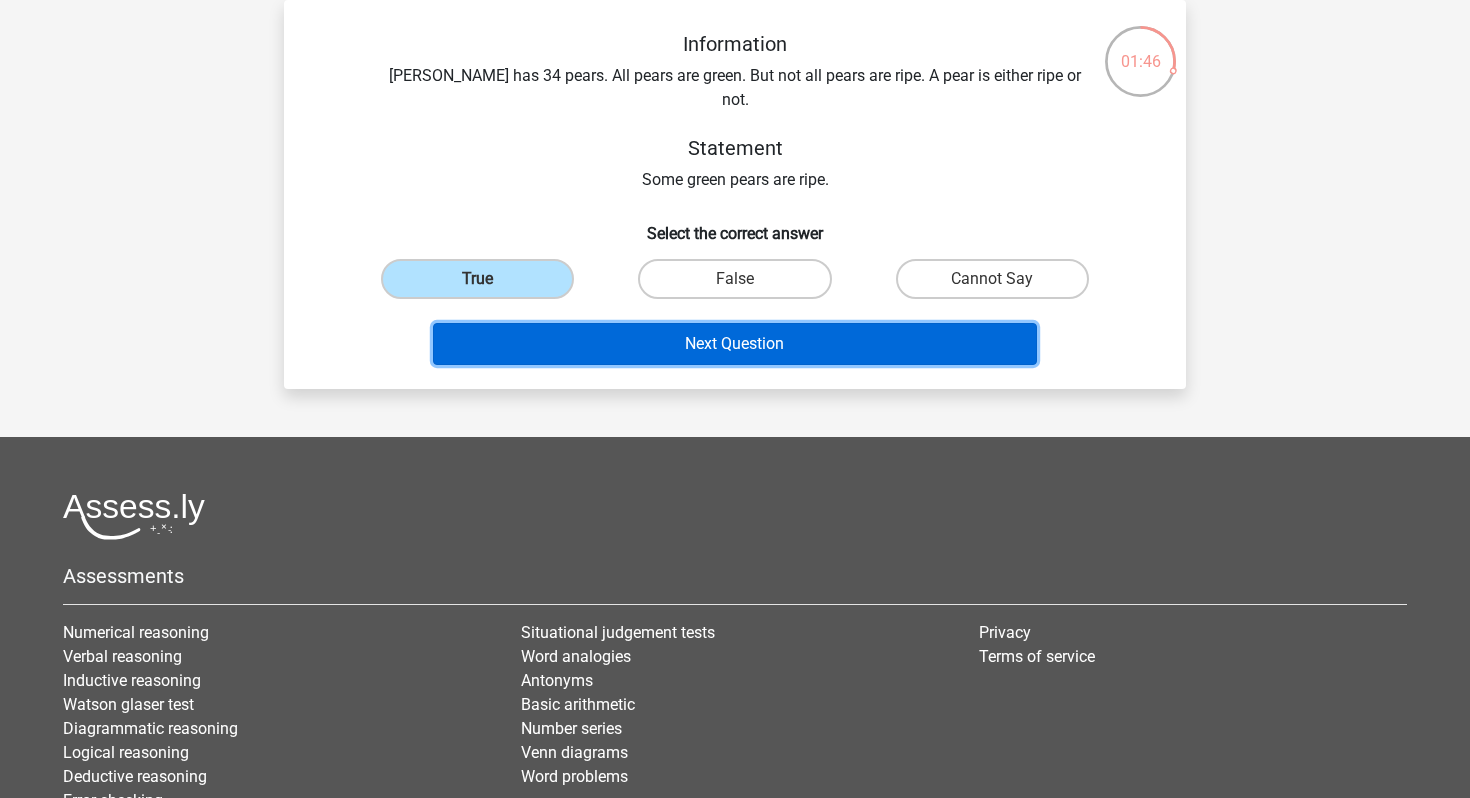 click on "Next Question" at bounding box center (735, 344) 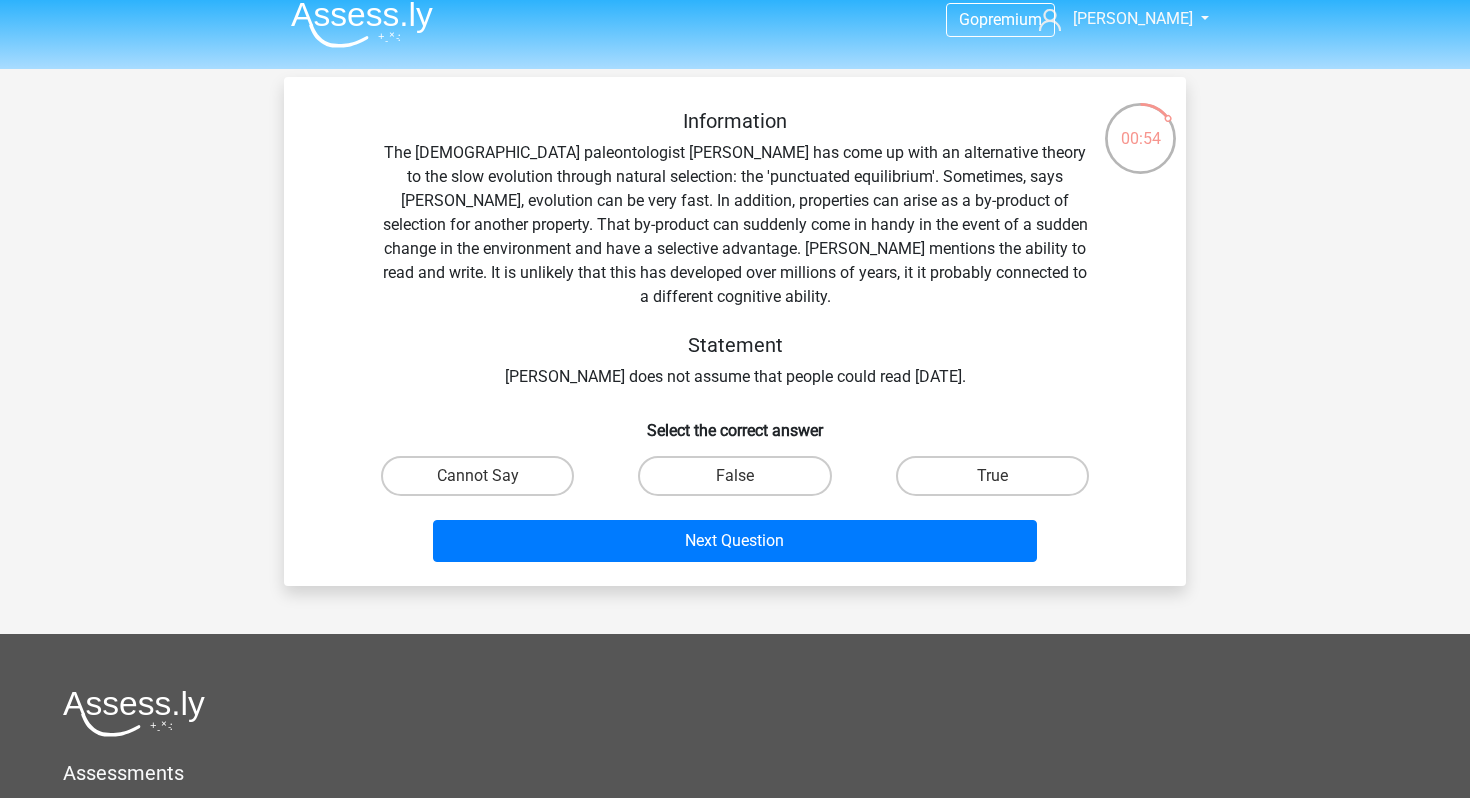 scroll, scrollTop: 0, scrollLeft: 0, axis: both 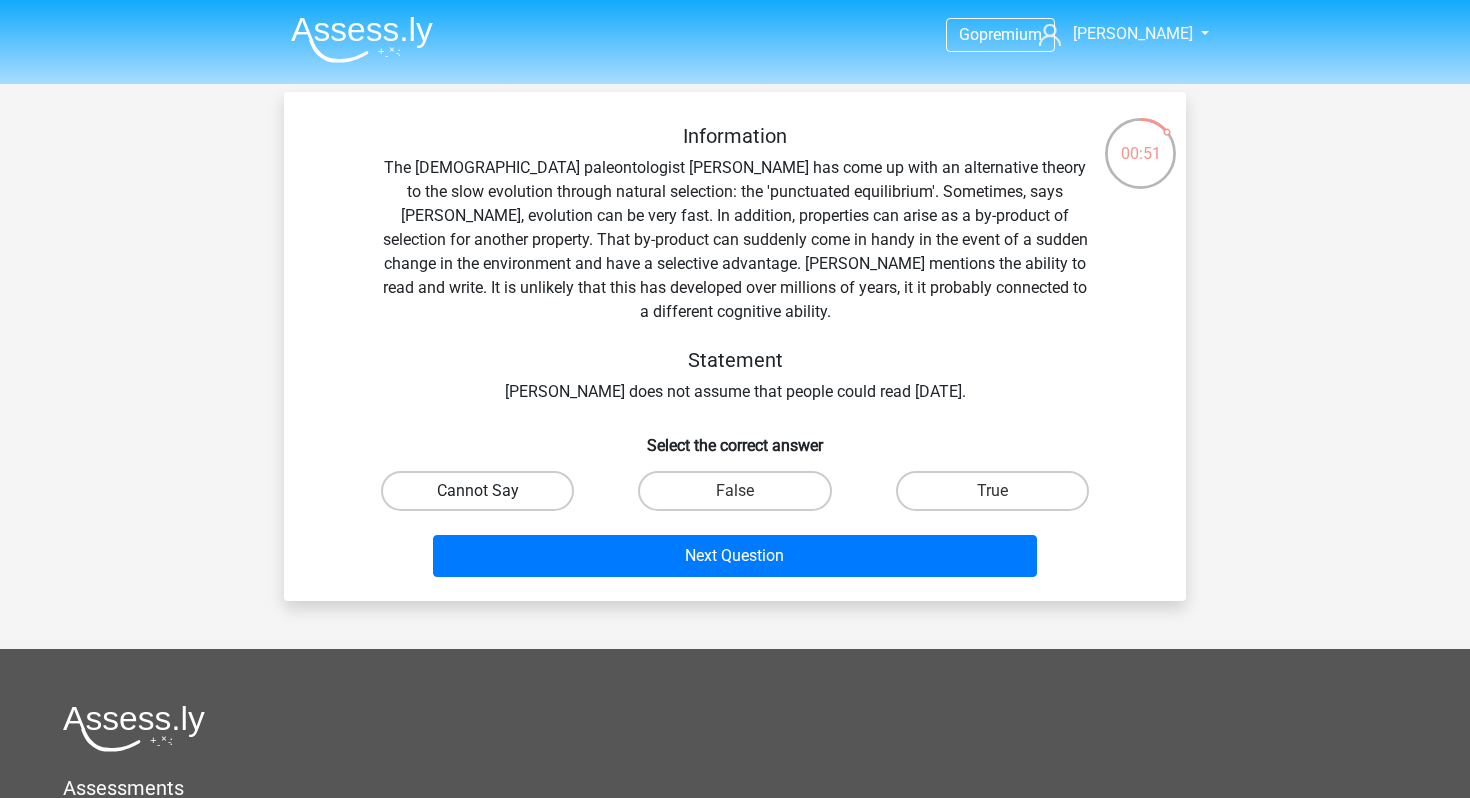 click on "Cannot Say" at bounding box center (477, 491) 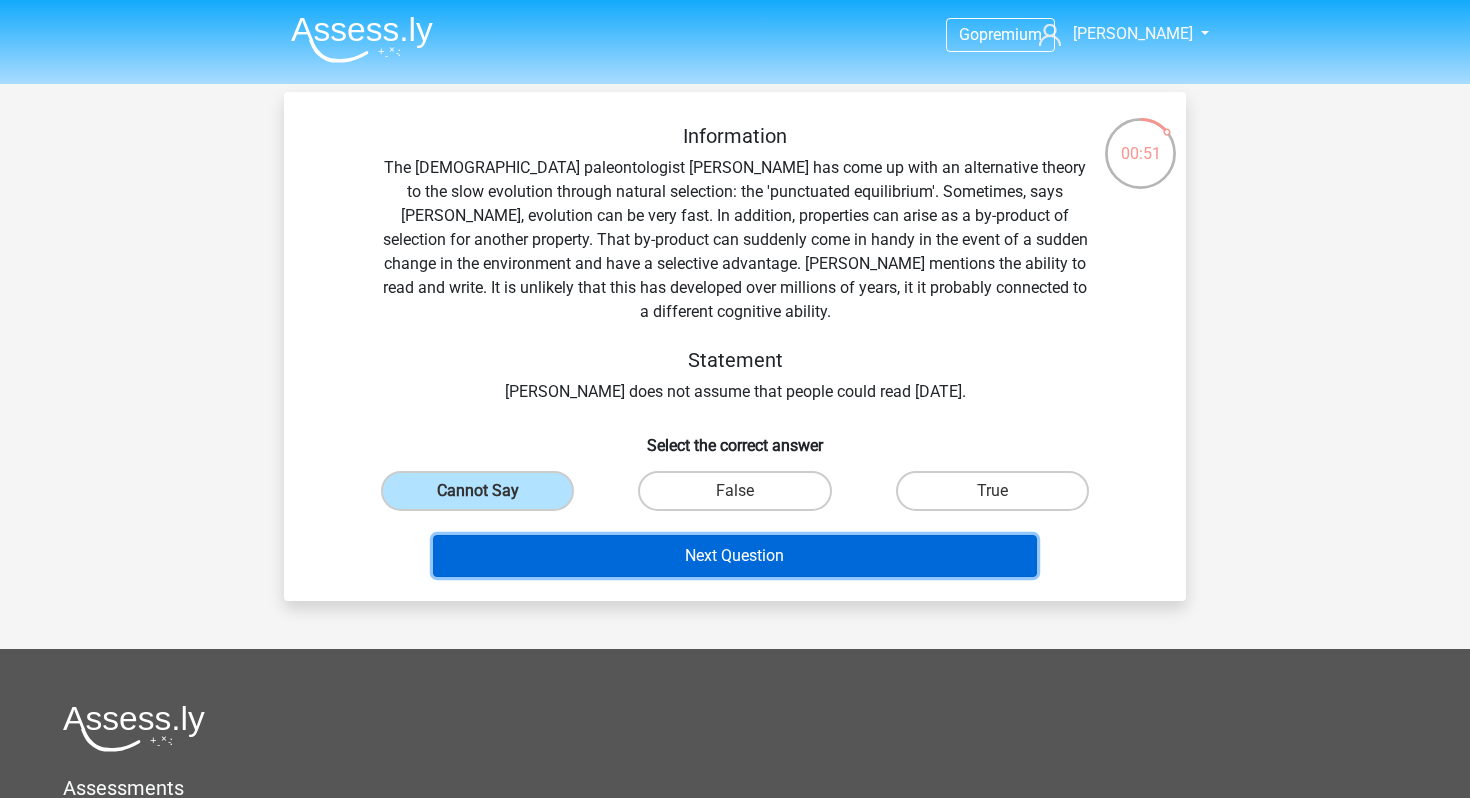 click on "Next Question" at bounding box center [735, 556] 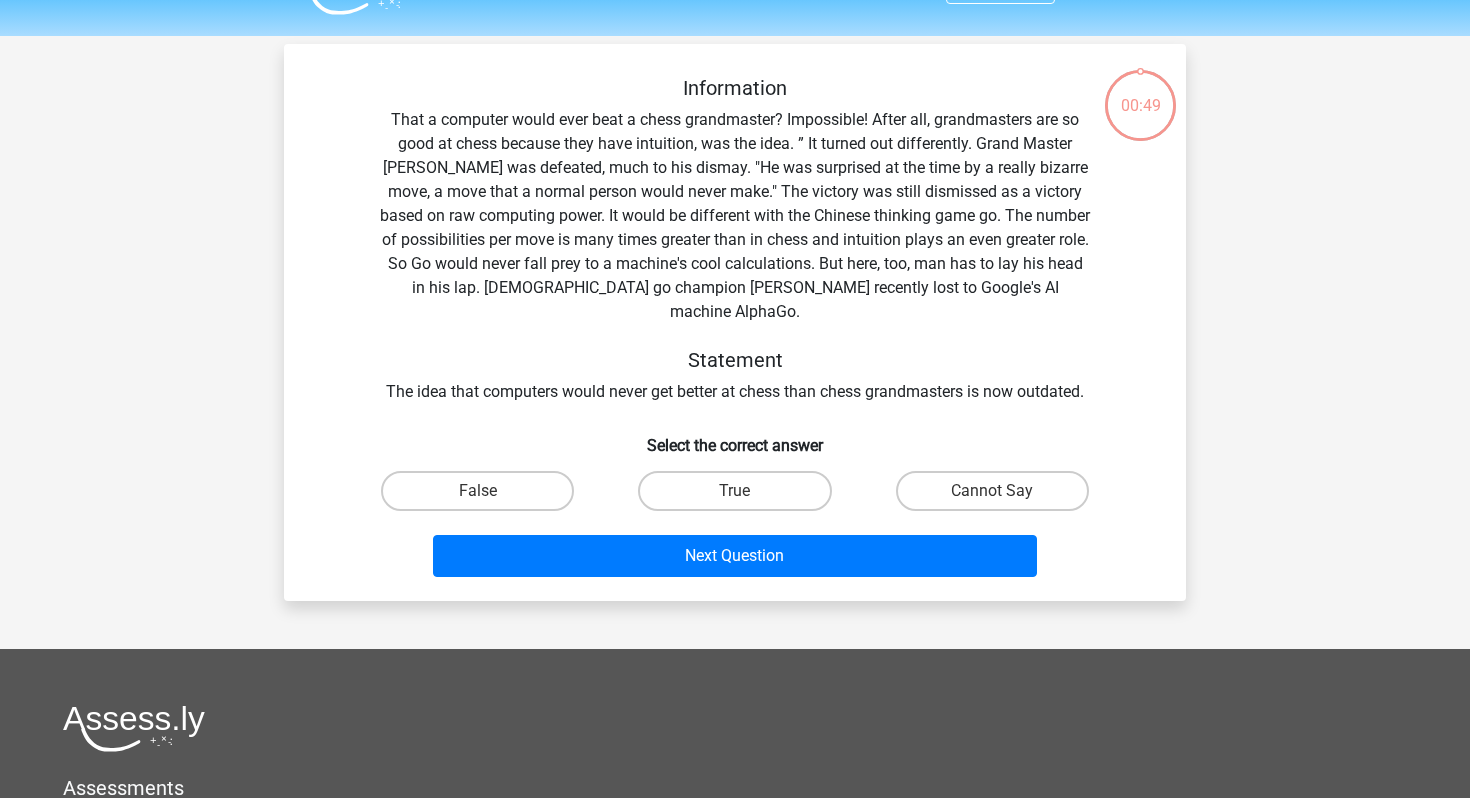 scroll, scrollTop: 92, scrollLeft: 0, axis: vertical 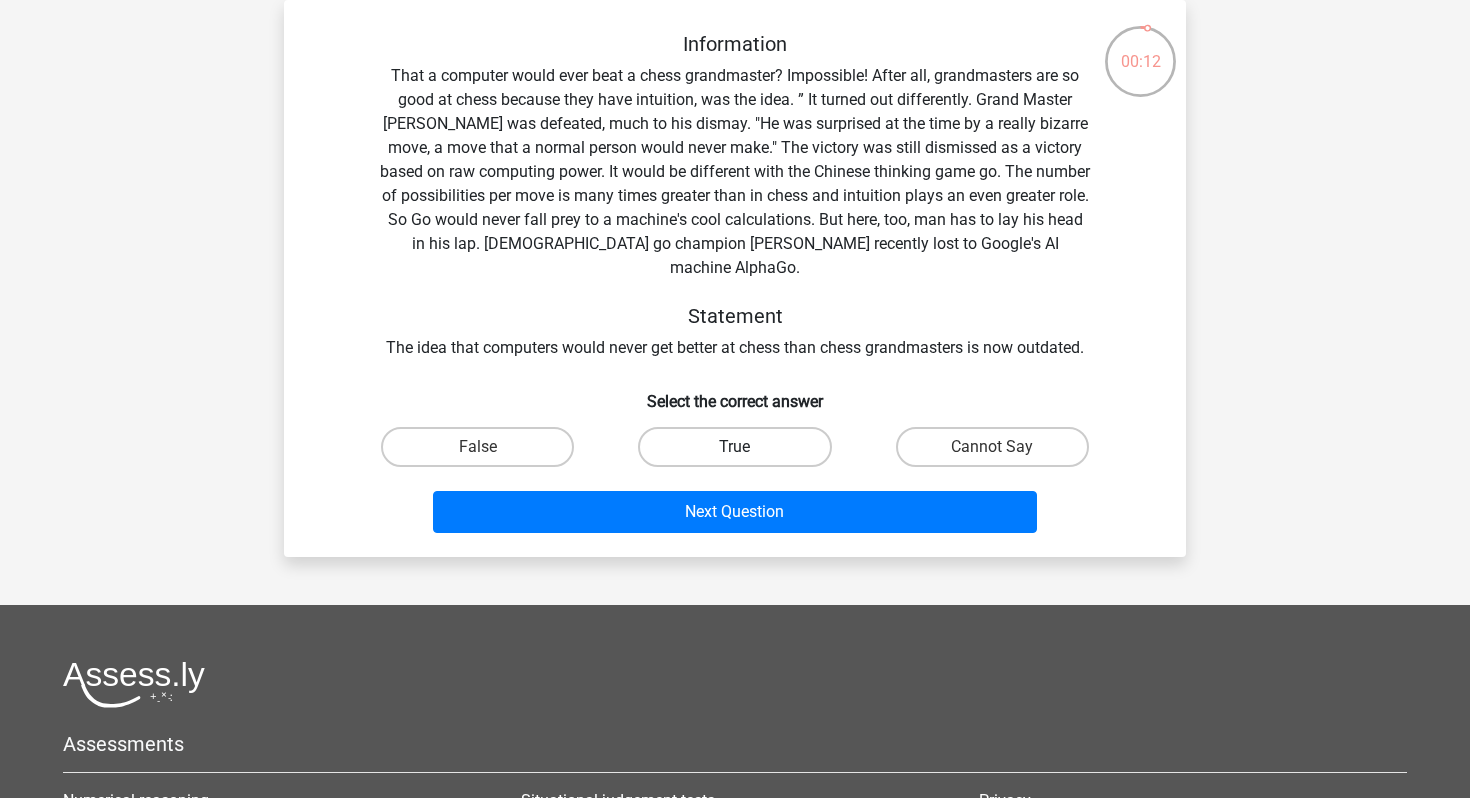 click on "True" at bounding box center [734, 447] 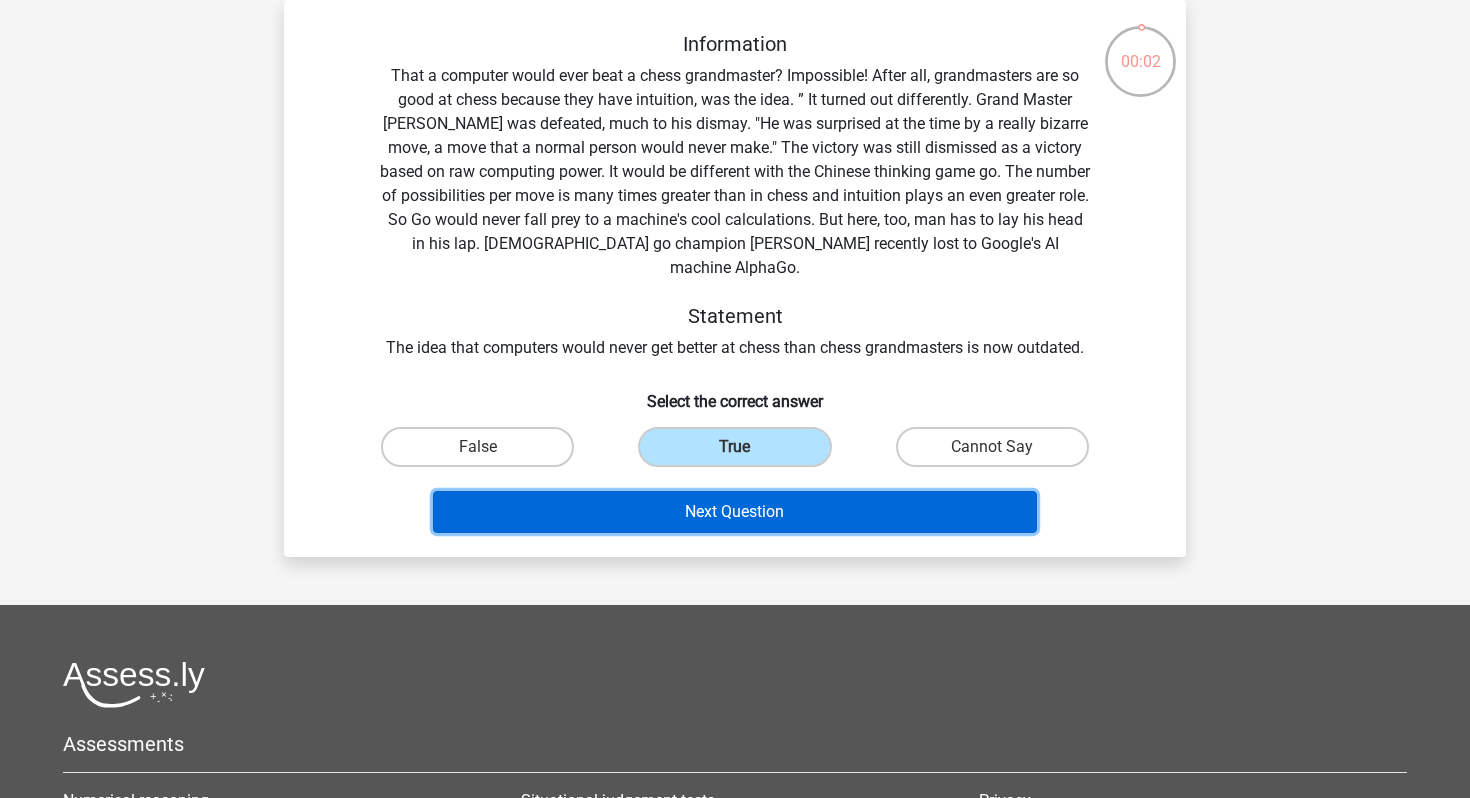 click on "Next Question" at bounding box center [735, 512] 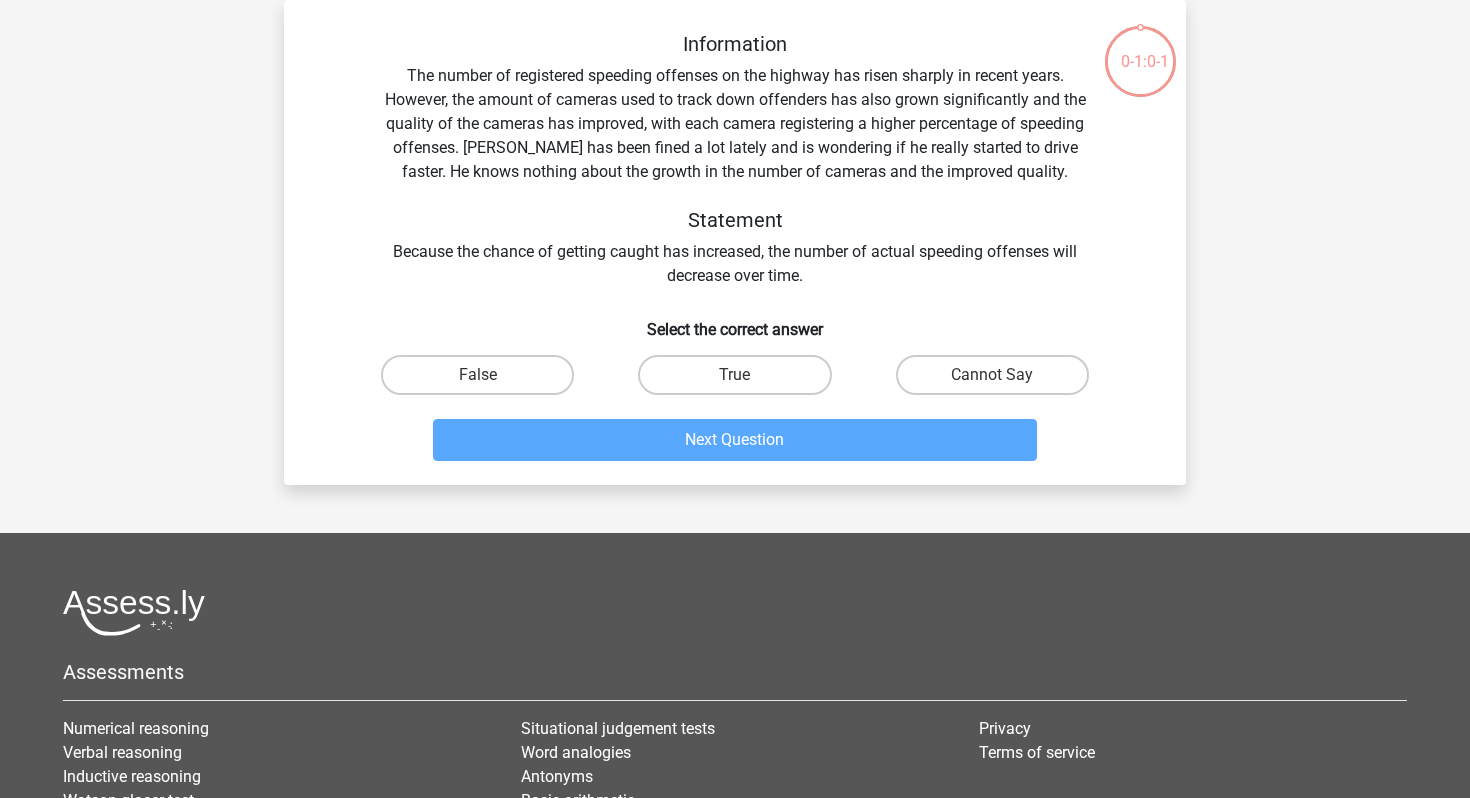 scroll, scrollTop: 0, scrollLeft: 0, axis: both 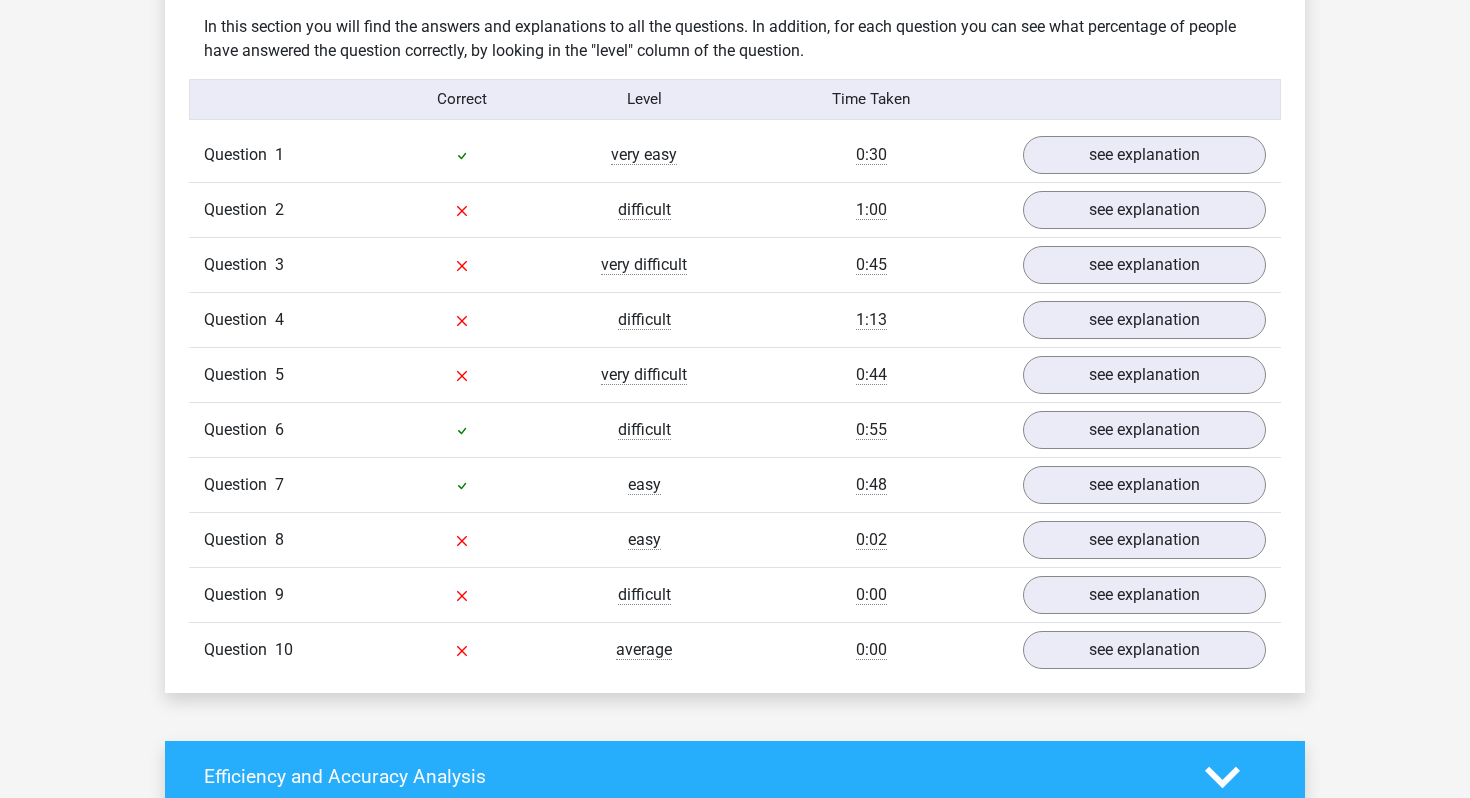 click on "Question
2
difficult
1:00
see explanation" at bounding box center [735, 209] 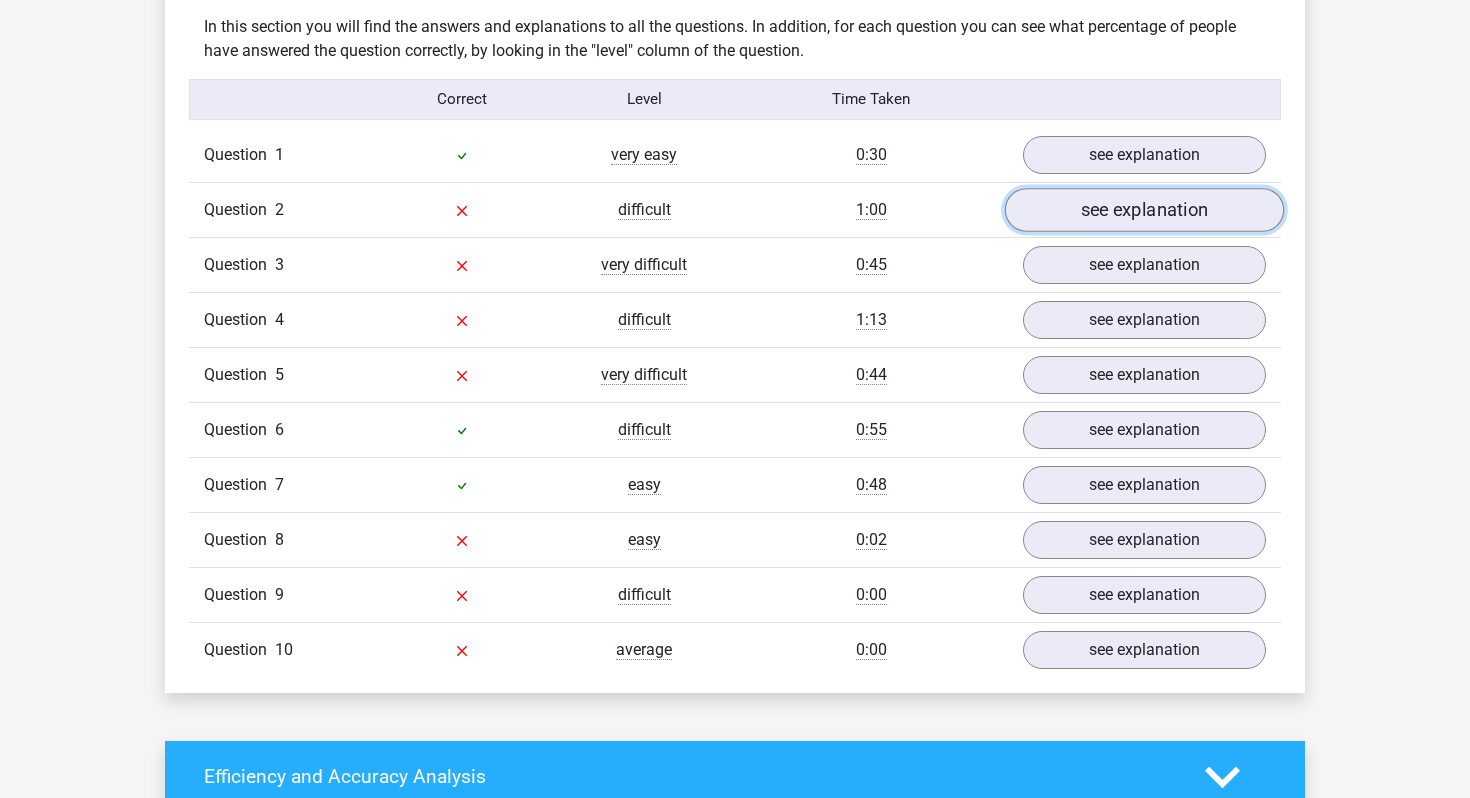 click on "see explanation" at bounding box center [1144, 210] 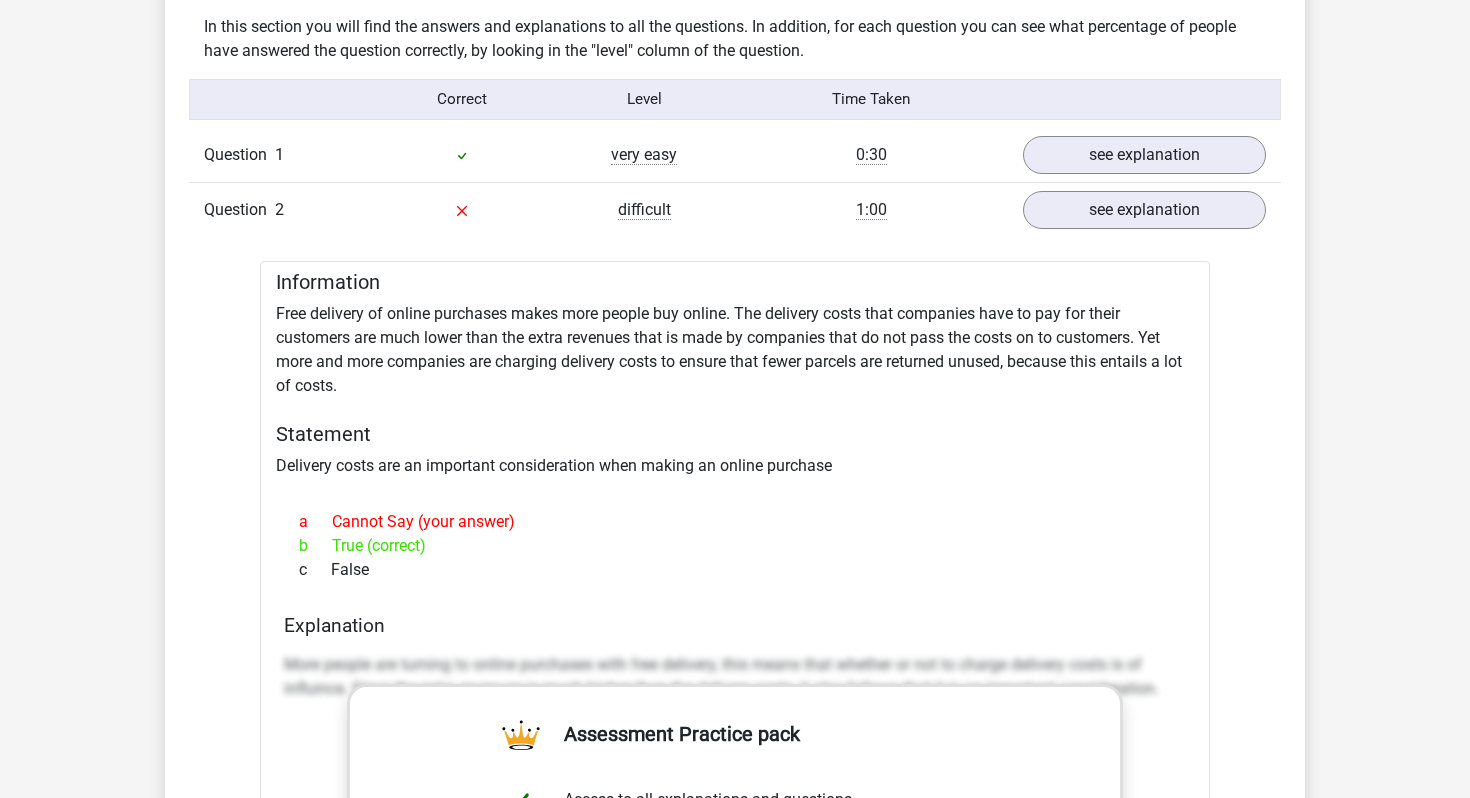 click on "Information Free delivery of online purchases makes more people buy online. The delivery costs that companies have to pay for their customers are much lower than the extra revenues that is made by companies that do not pass the costs on to customers. Yet more and more companies are charging delivery costs to ensure that fewer parcels are returned unused, because this entails a lot of costs. Statement Delivery costs are an important consideration when making an online purchase
a
Cannot Say
(your answer)
b
True
(correct)
c
False" at bounding box center (735, 799) 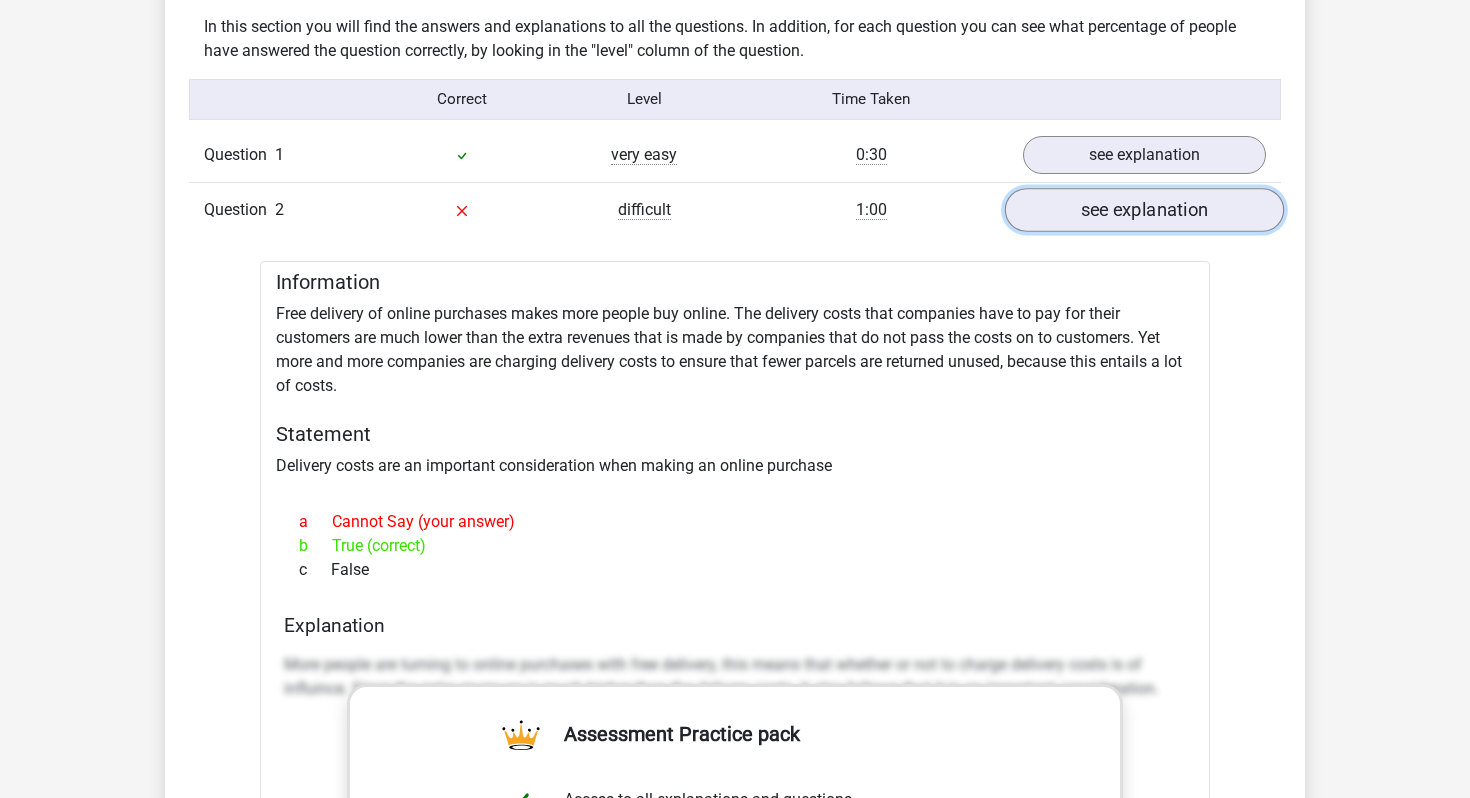 click on "see explanation" at bounding box center (1144, 210) 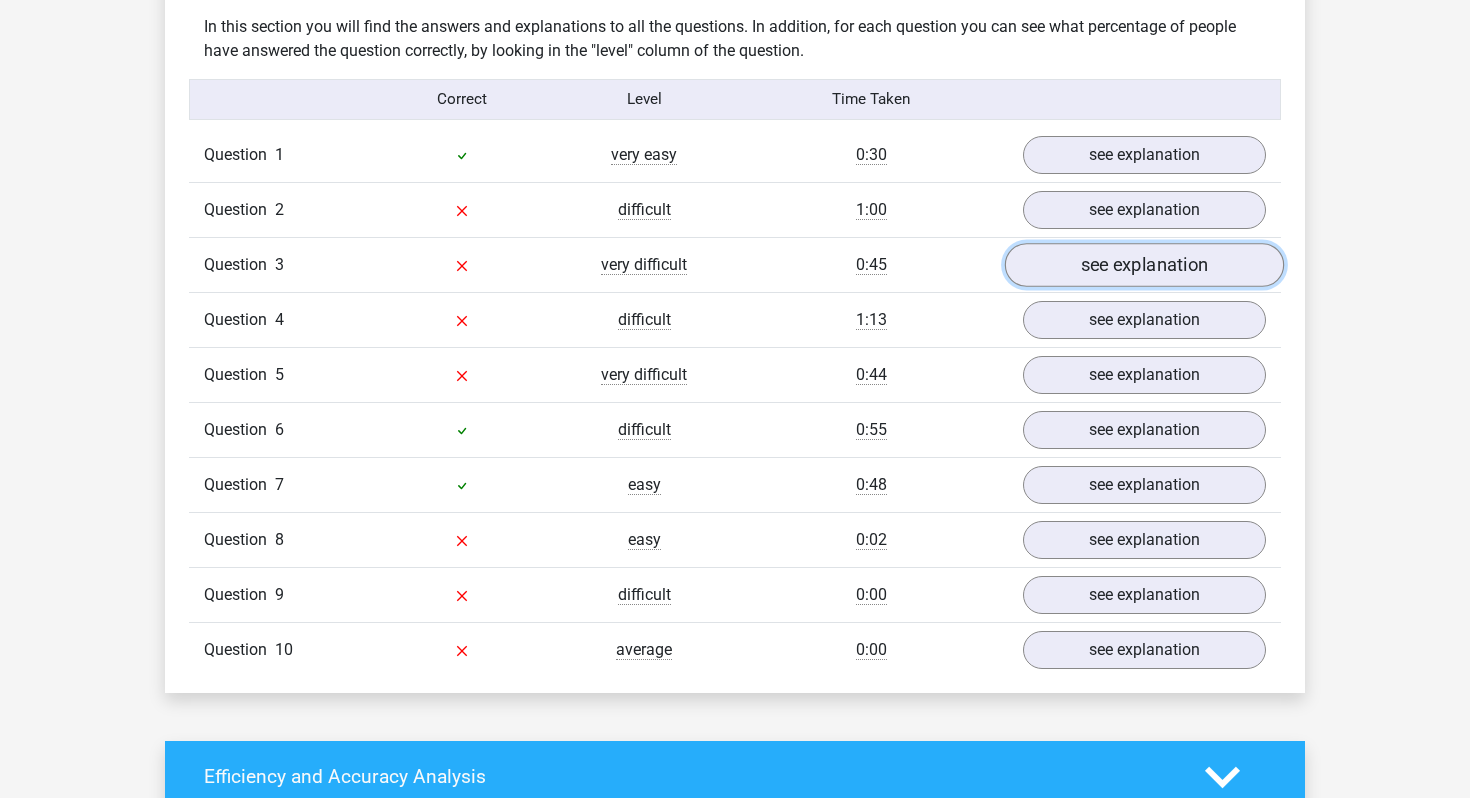 click on "see explanation" at bounding box center [1144, 265] 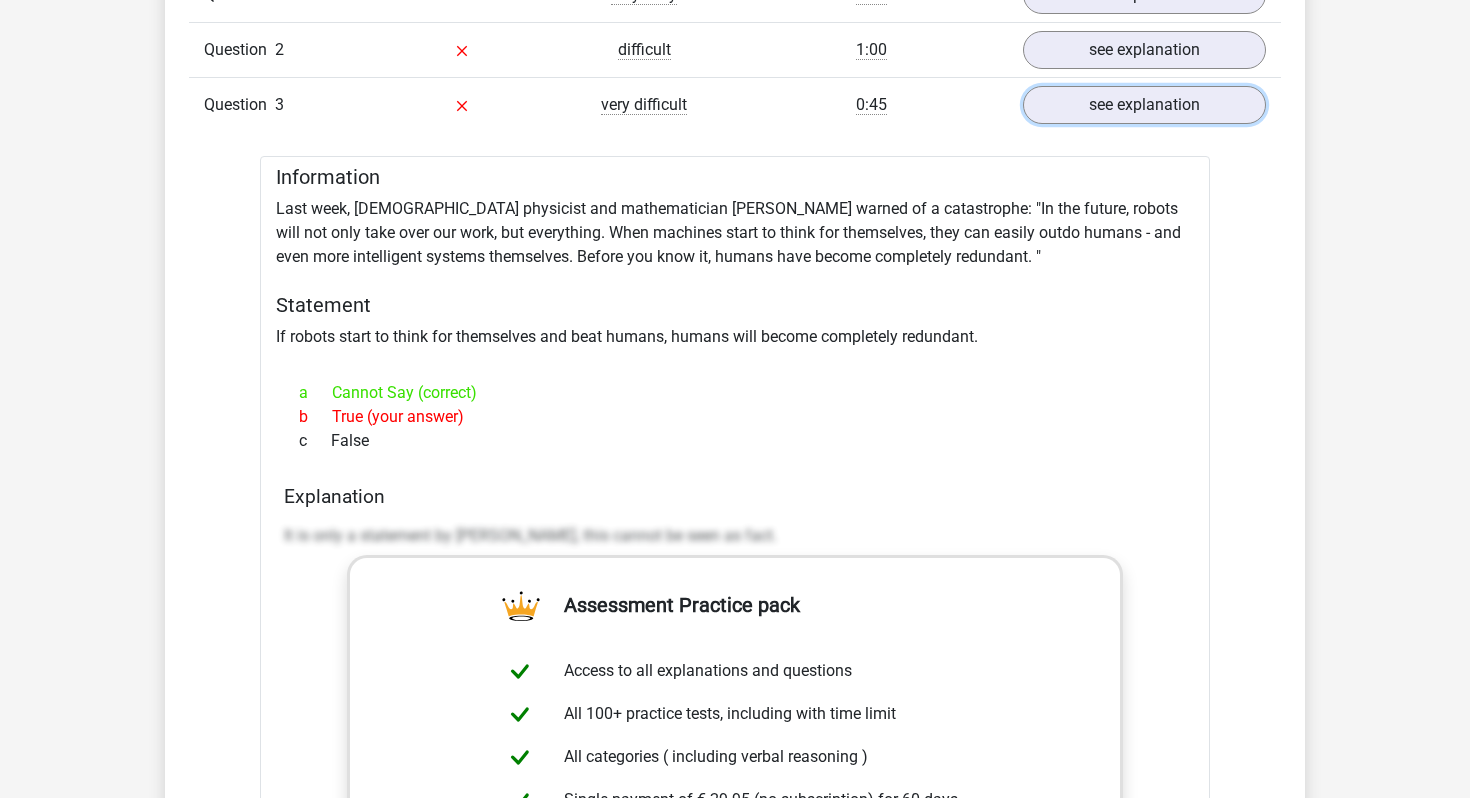 scroll, scrollTop: 1717, scrollLeft: 0, axis: vertical 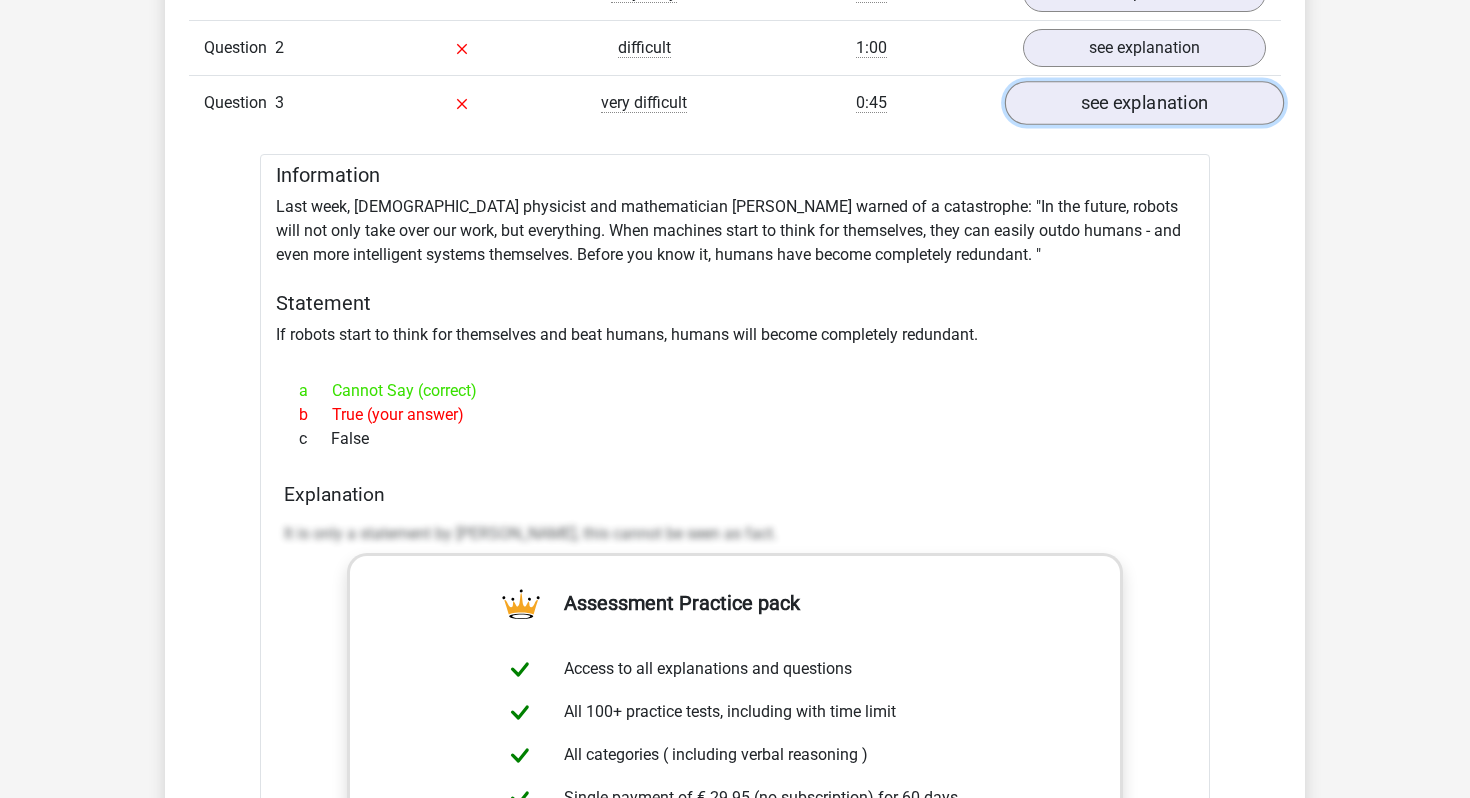 click on "see explanation" at bounding box center (1144, 103) 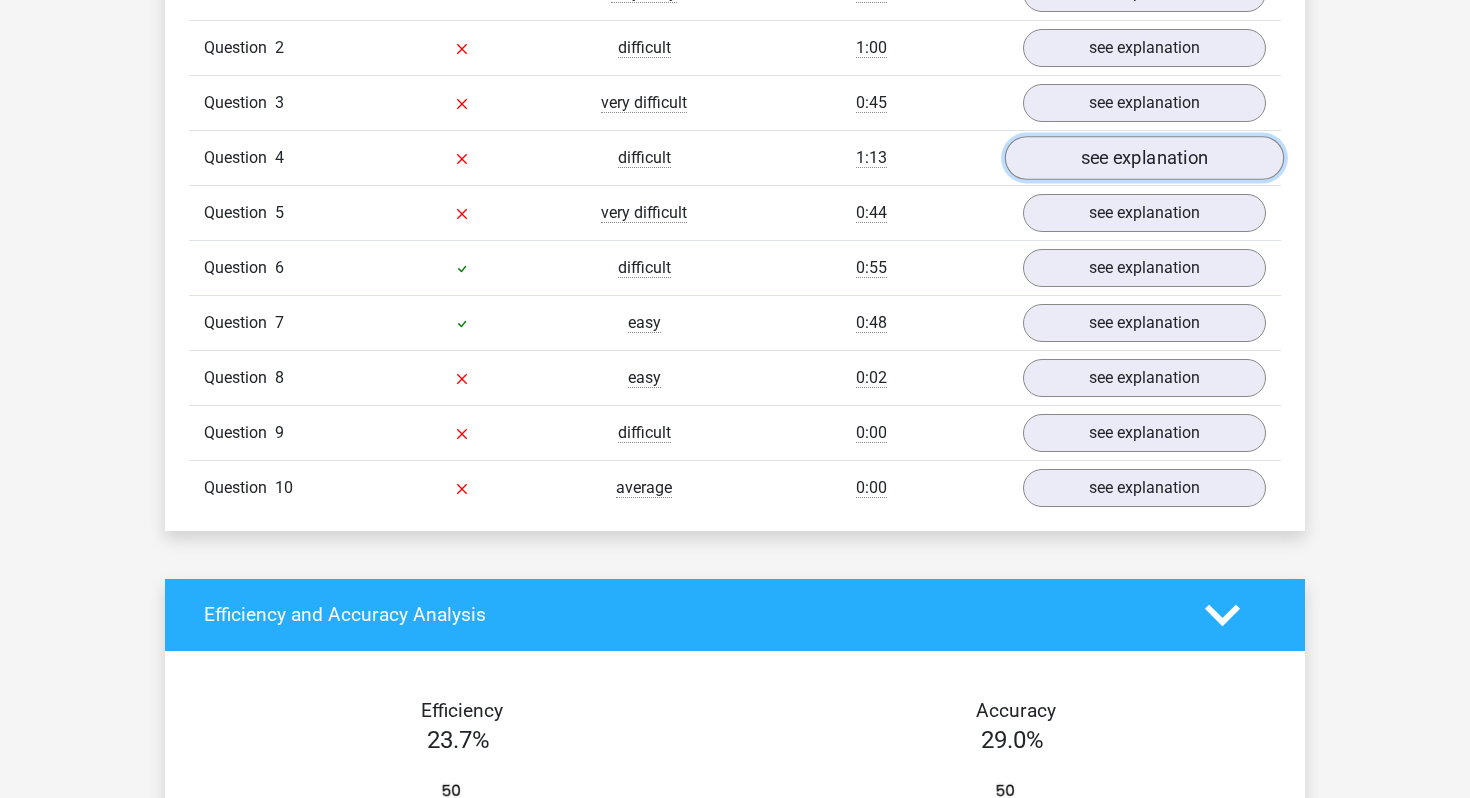 click on "see explanation" at bounding box center [1144, 158] 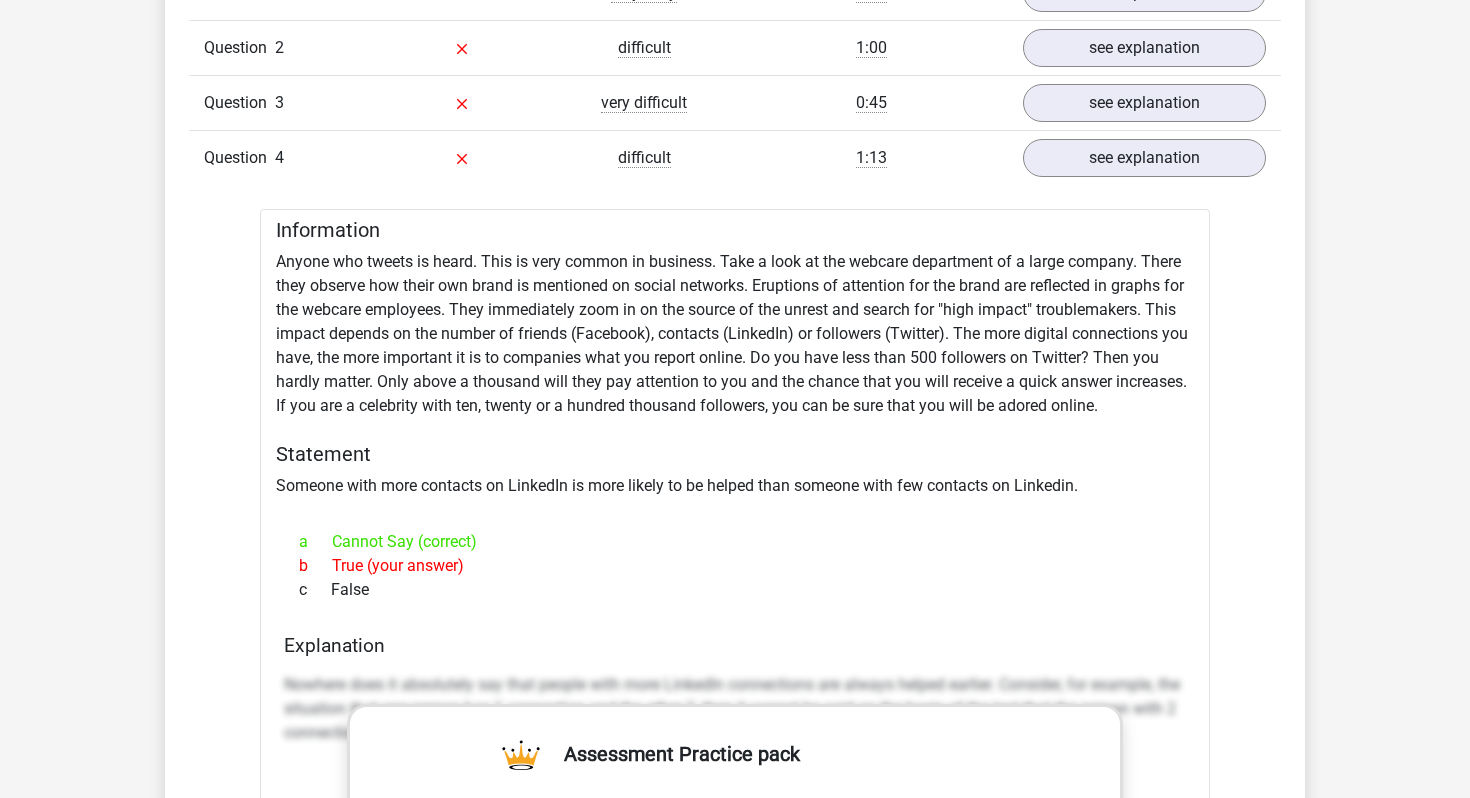 drag, startPoint x: 276, startPoint y: 224, endPoint x: 523, endPoint y: 587, distance: 439.0649 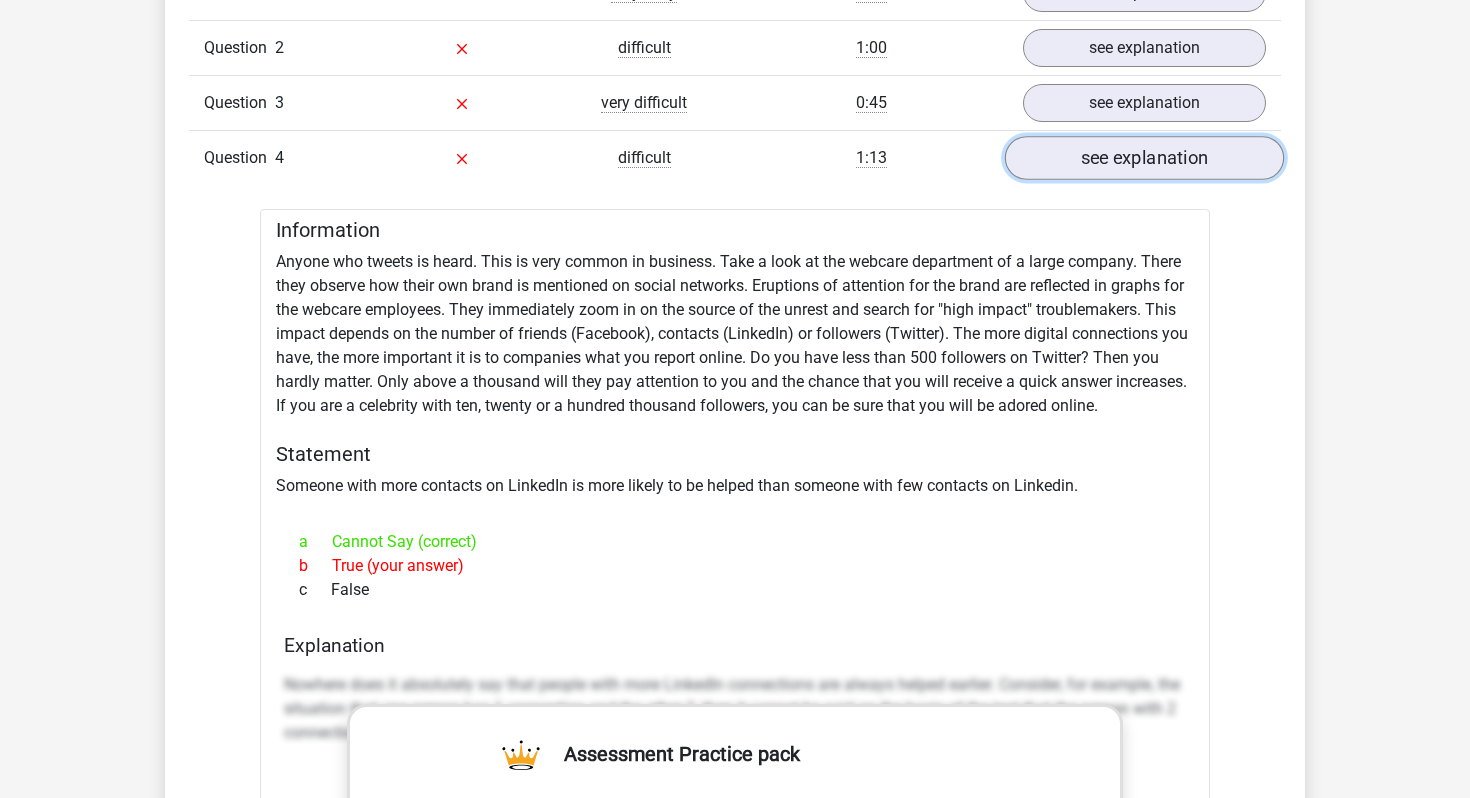 click on "see explanation" at bounding box center (1144, 158) 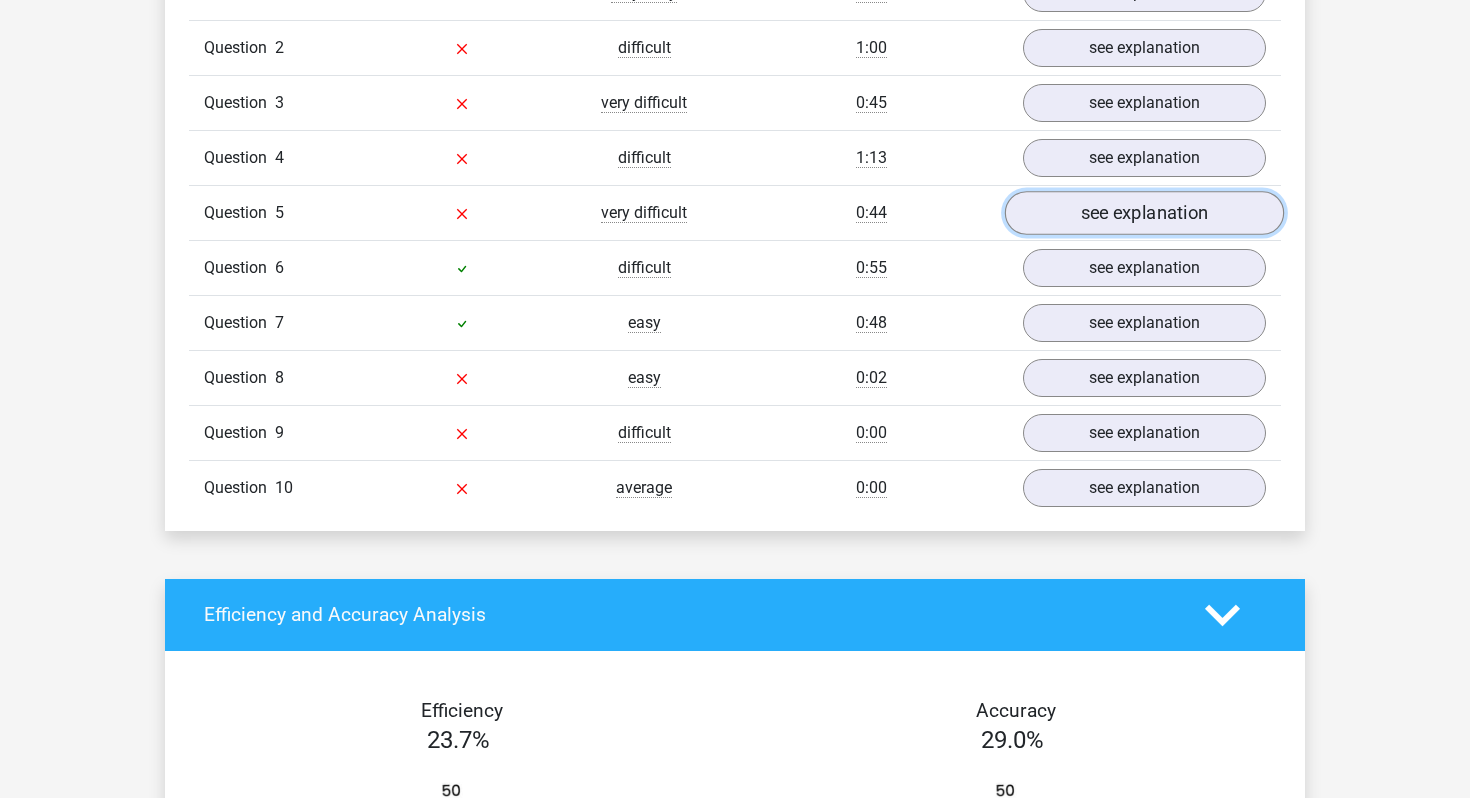 click on "see explanation" at bounding box center (1144, 213) 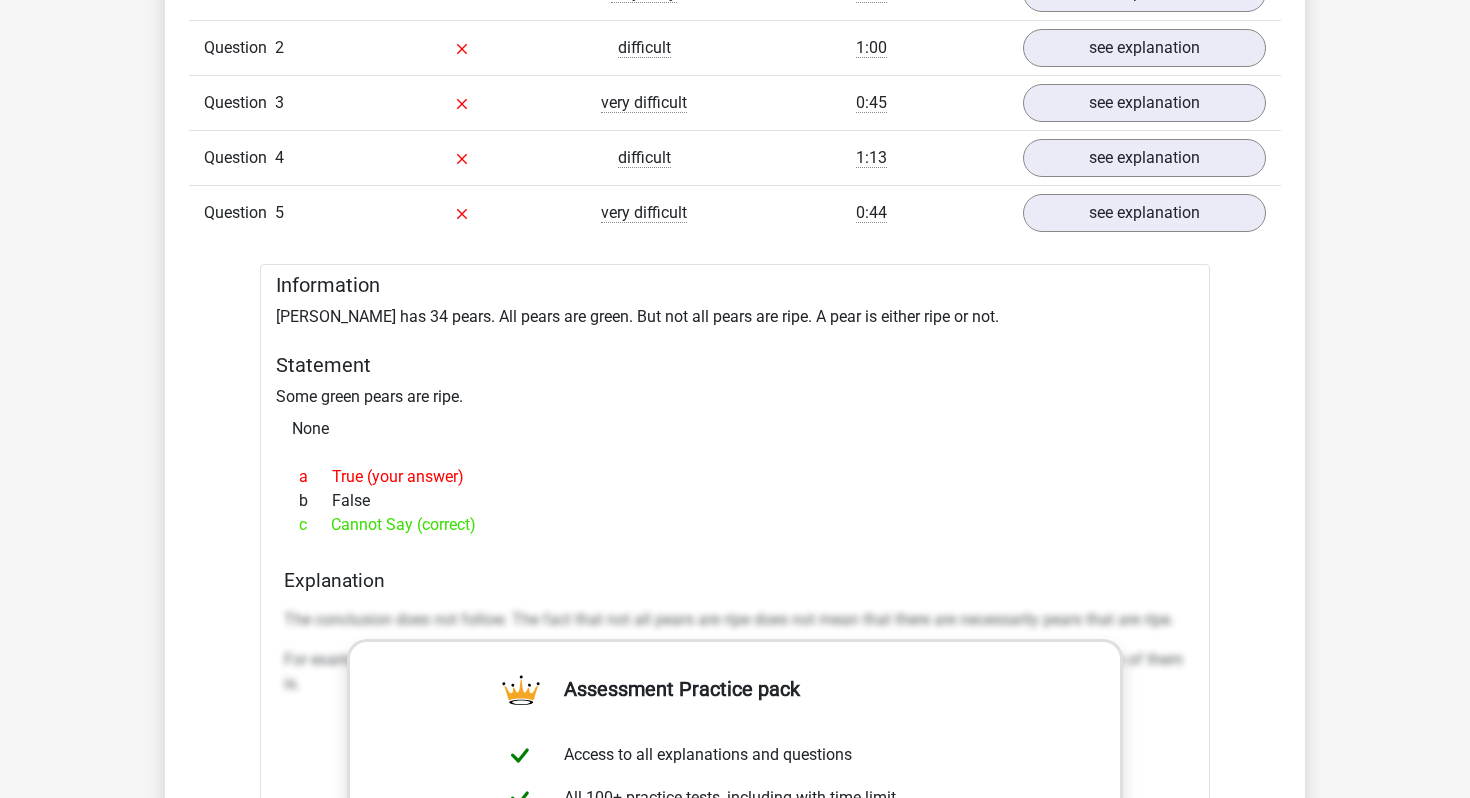 click on "None" at bounding box center [735, 429] 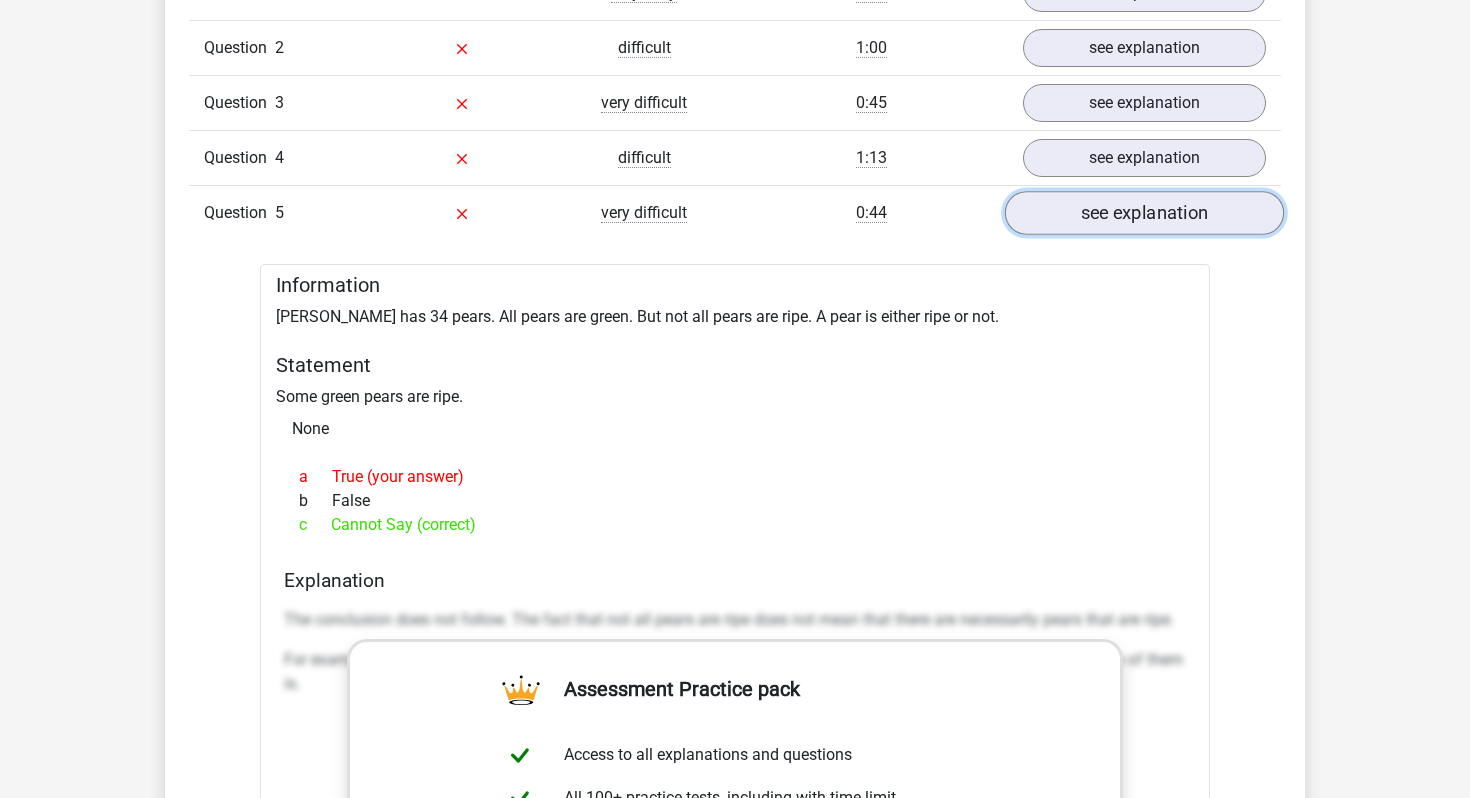 click on "see explanation" at bounding box center (1144, 213) 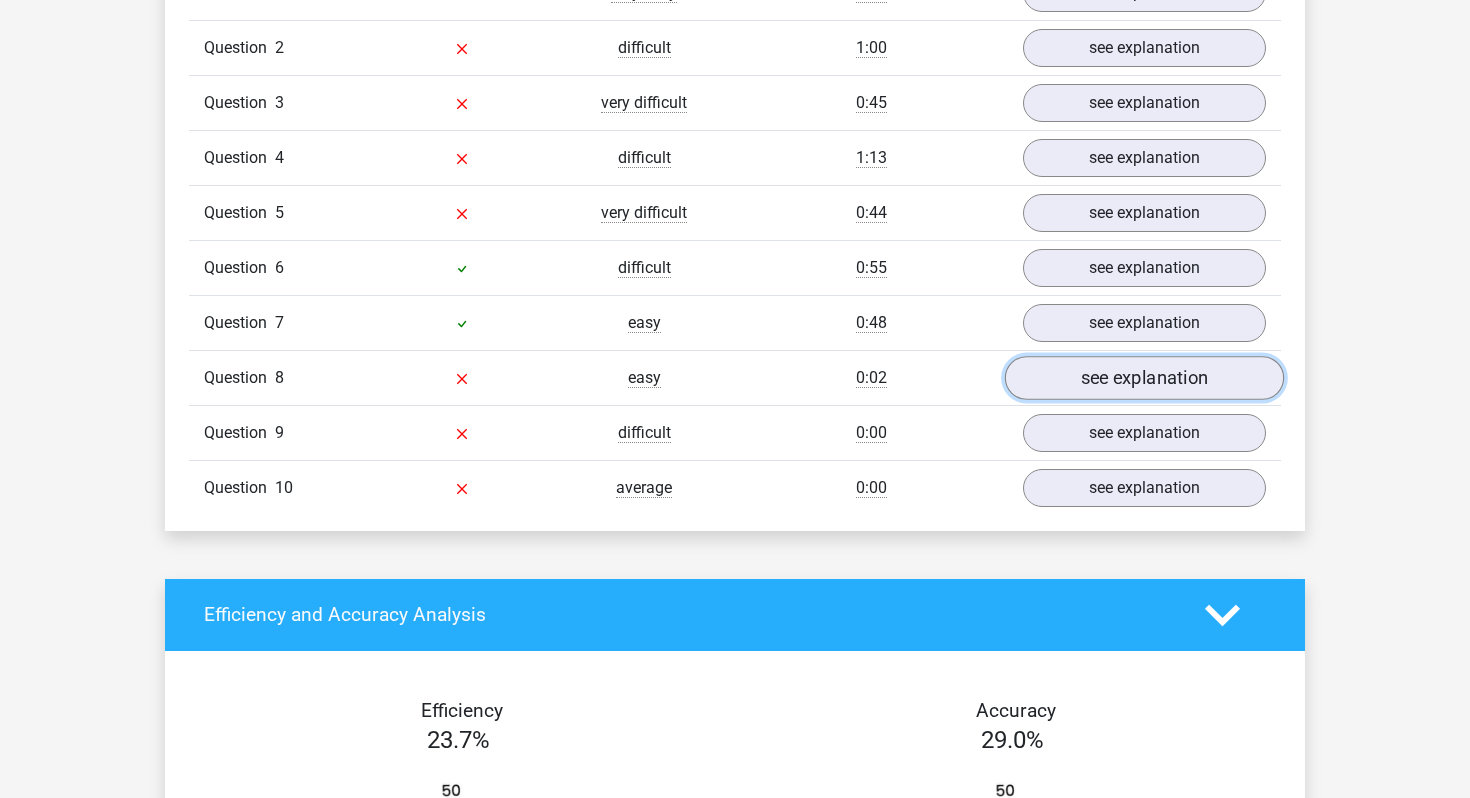 click on "see explanation" at bounding box center [1144, 378] 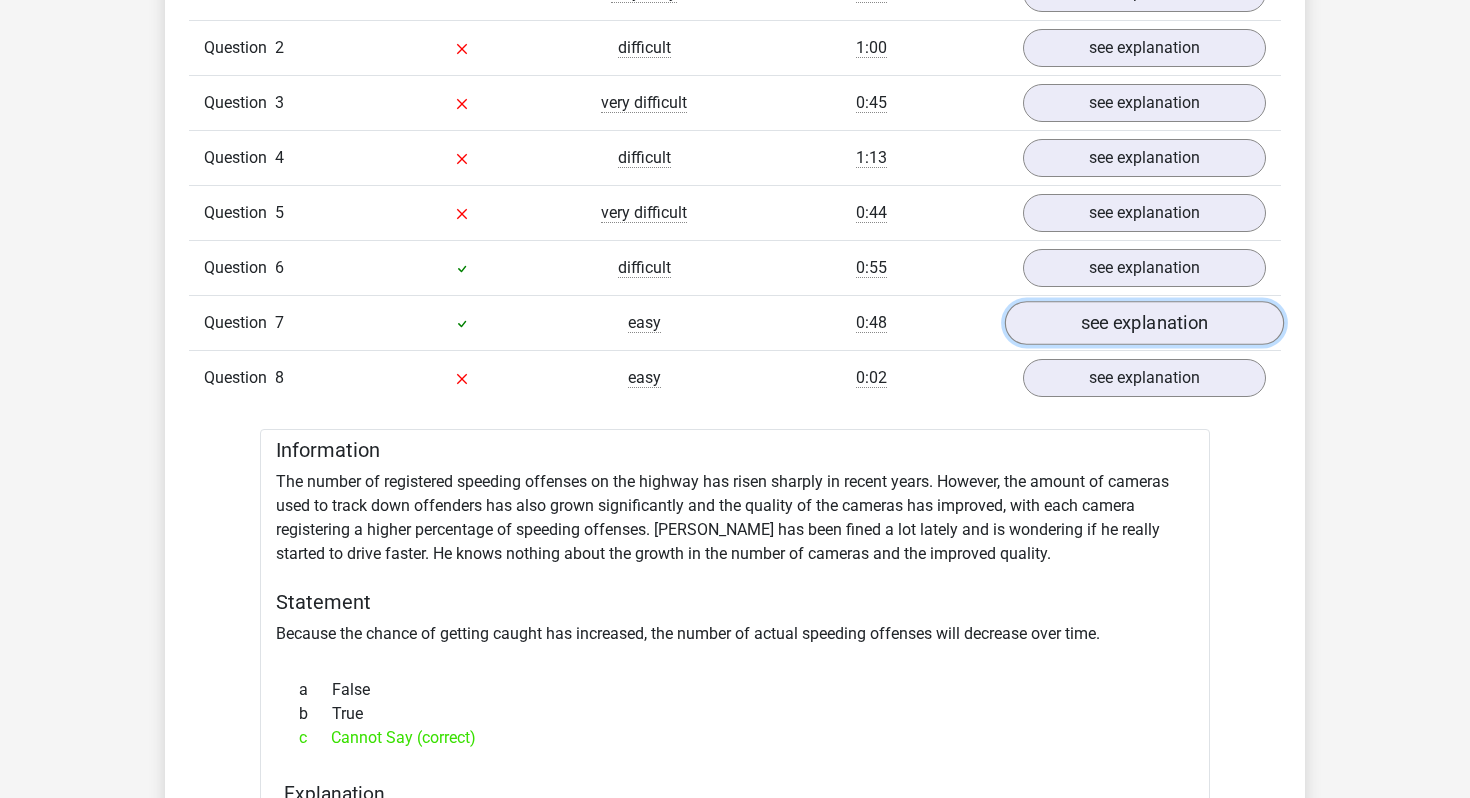 click on "see explanation" at bounding box center (1144, 323) 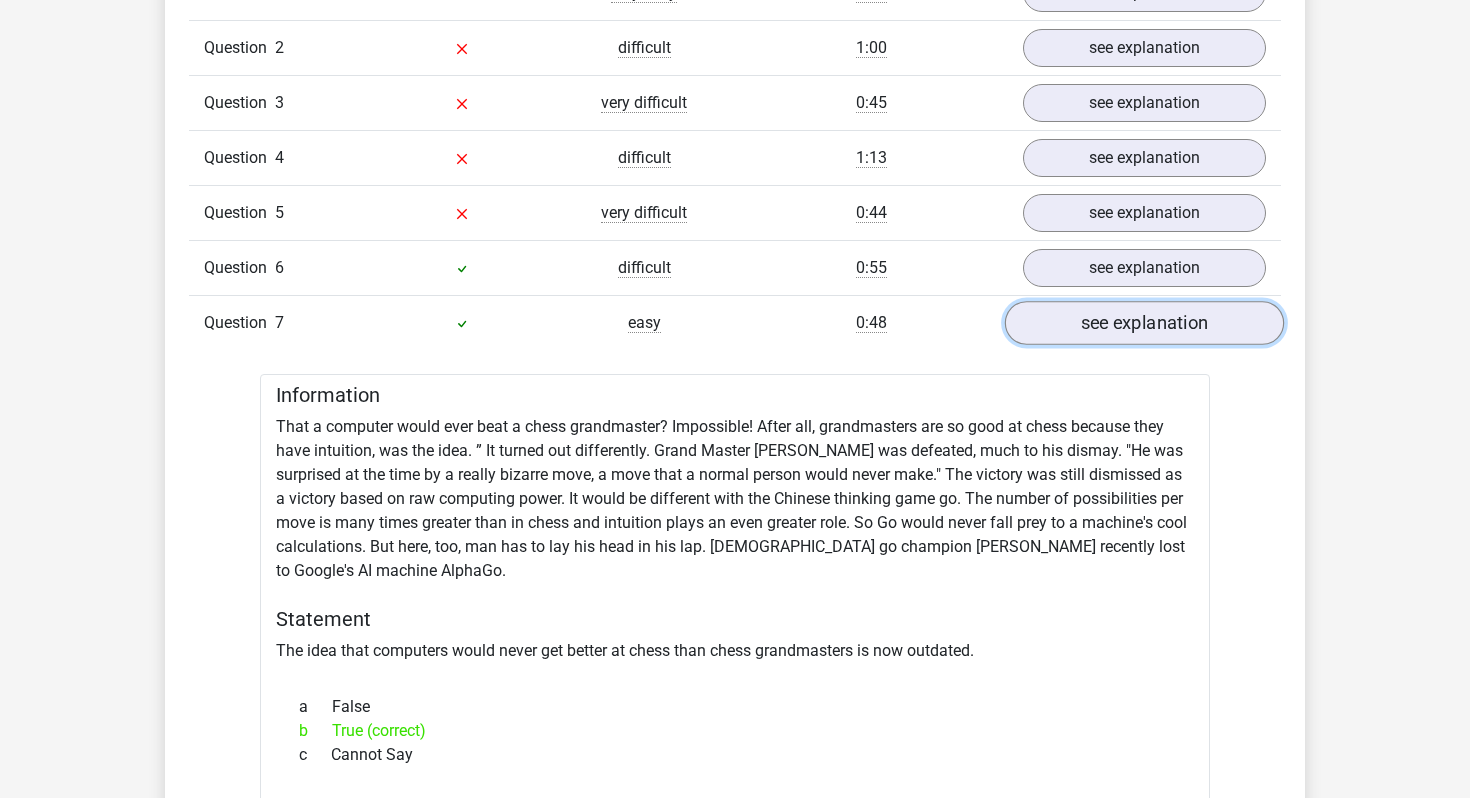 click on "see explanation" at bounding box center [1144, 323] 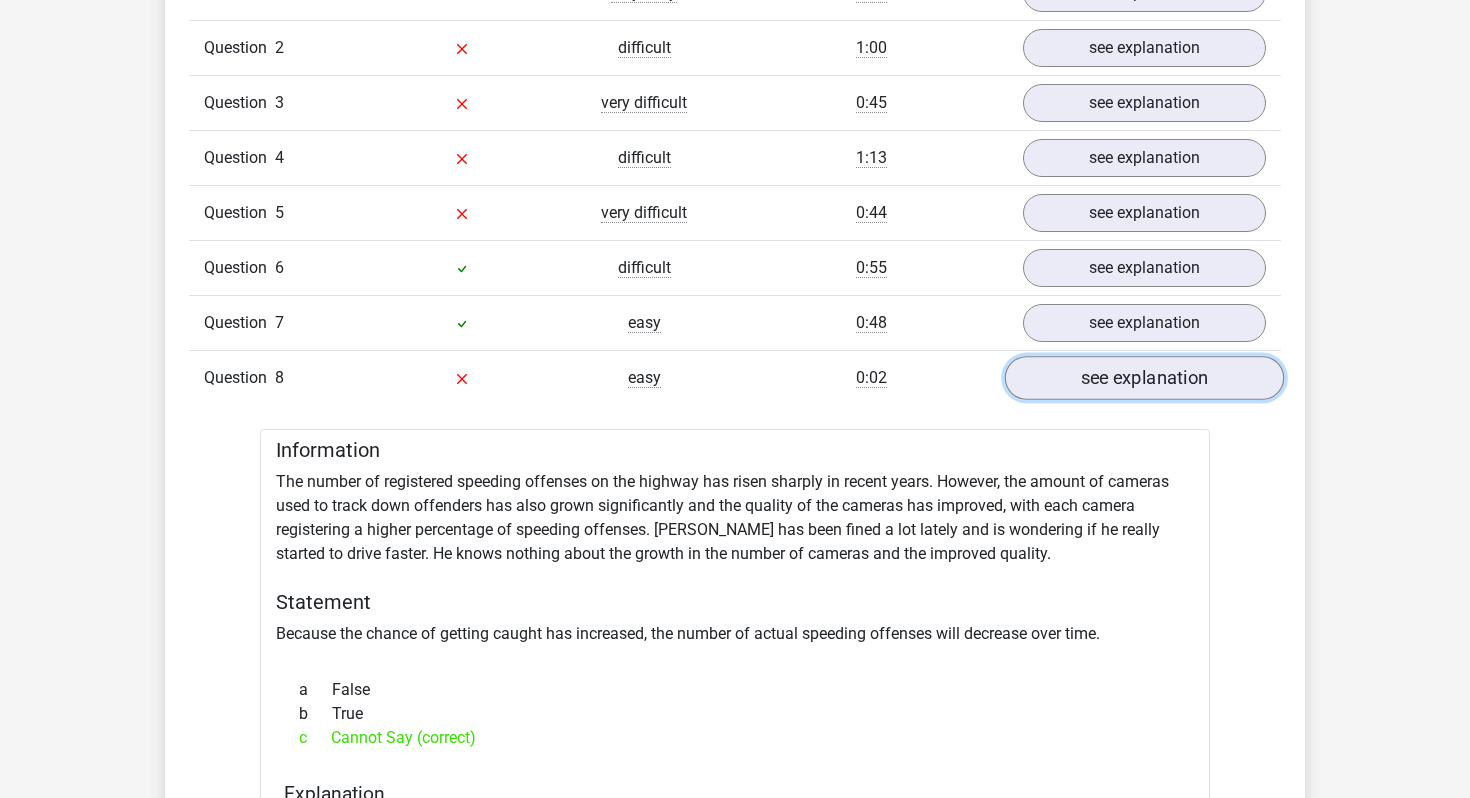 click on "see explanation" at bounding box center [1144, 378] 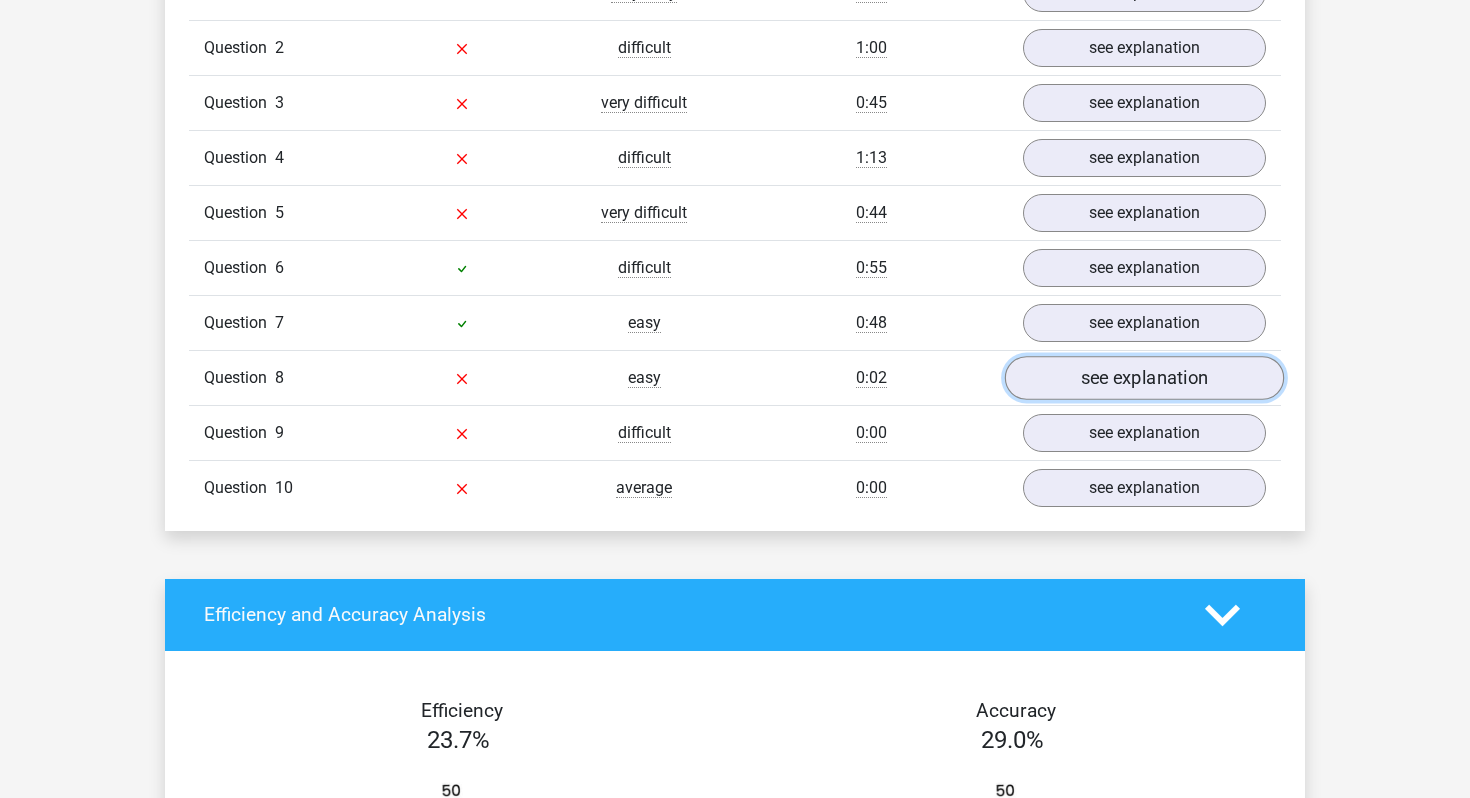 click on "see explanation" at bounding box center [1144, 378] 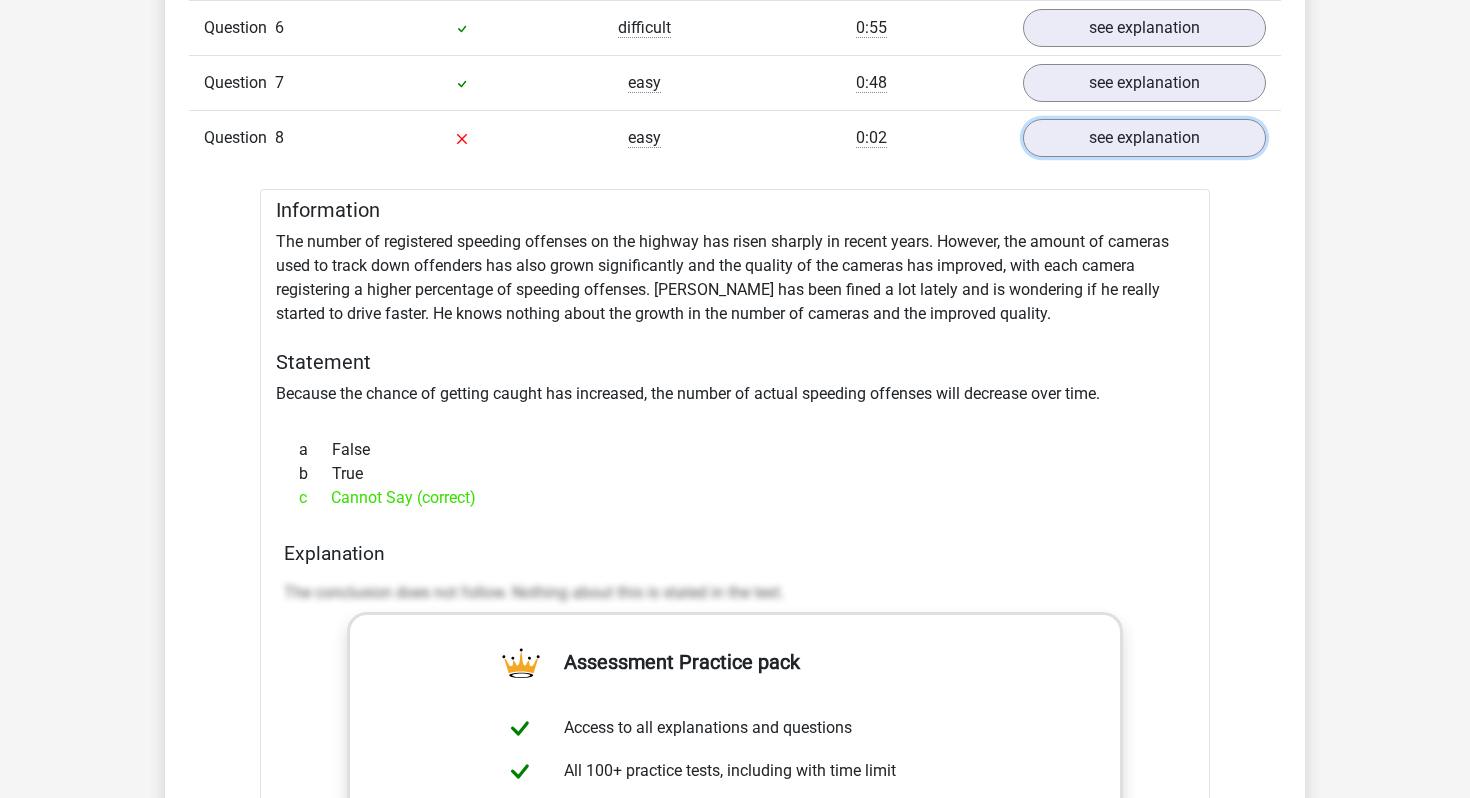 scroll, scrollTop: 1961, scrollLeft: 0, axis: vertical 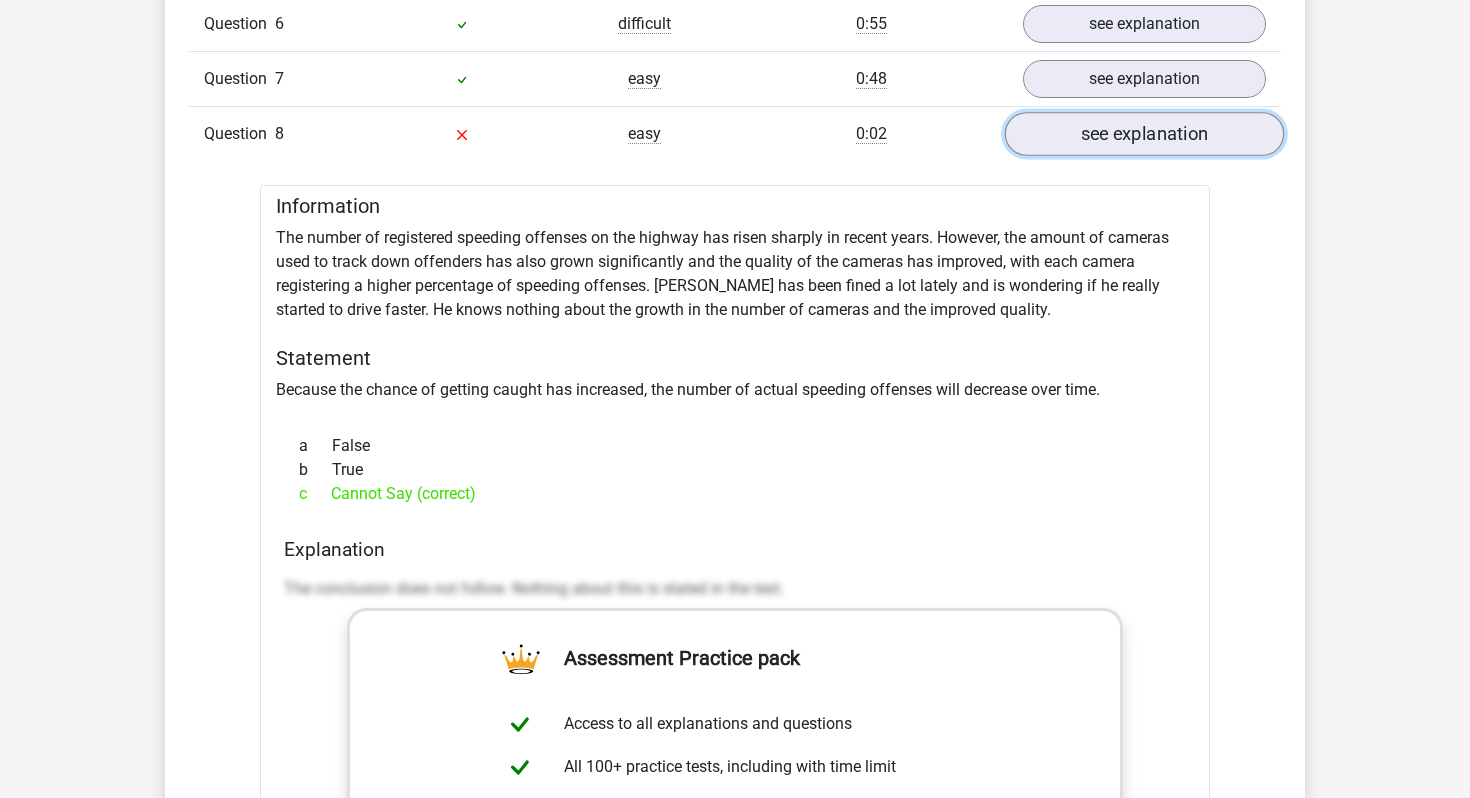 click on "see explanation" at bounding box center (1144, 134) 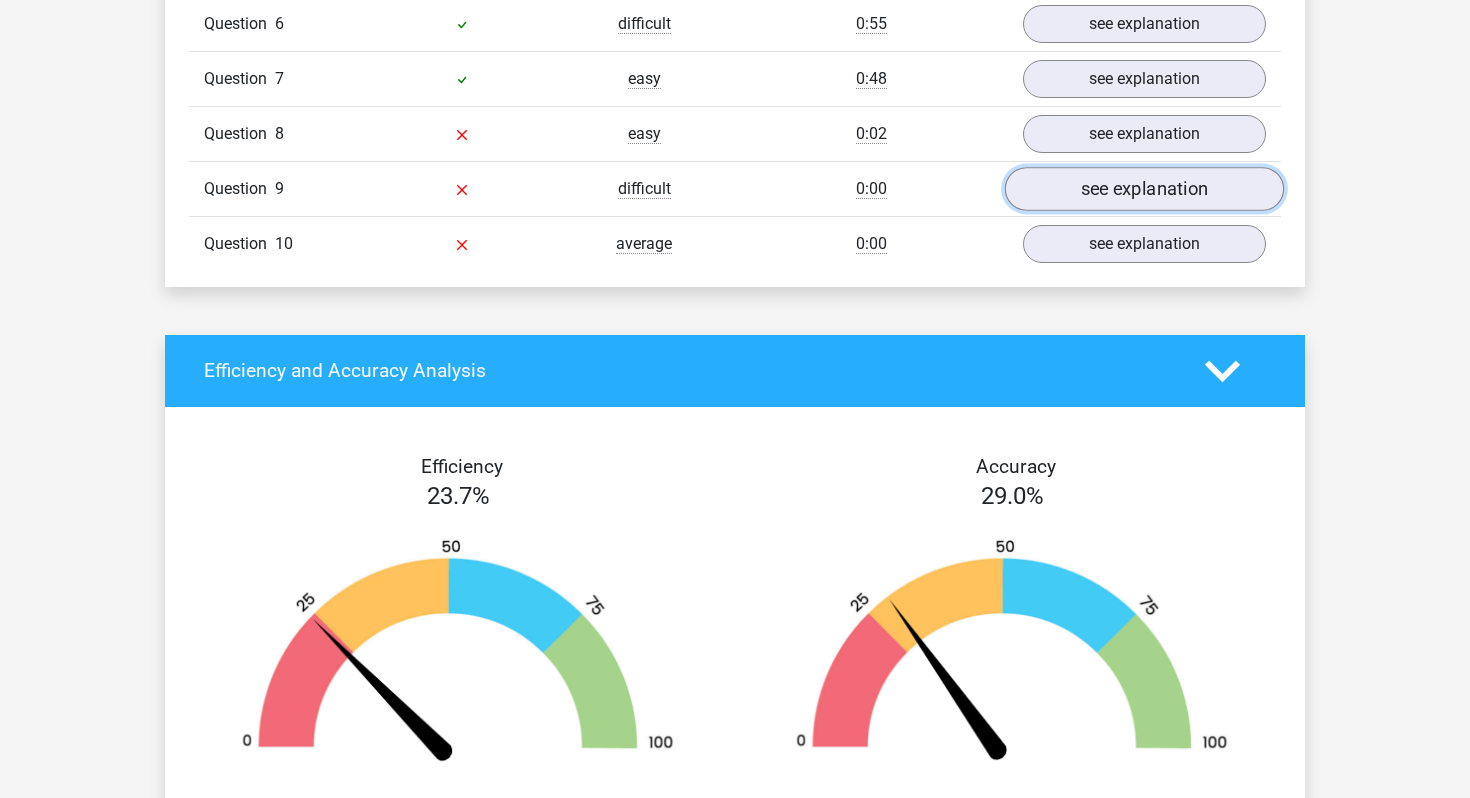 click on "see explanation" at bounding box center [1144, 189] 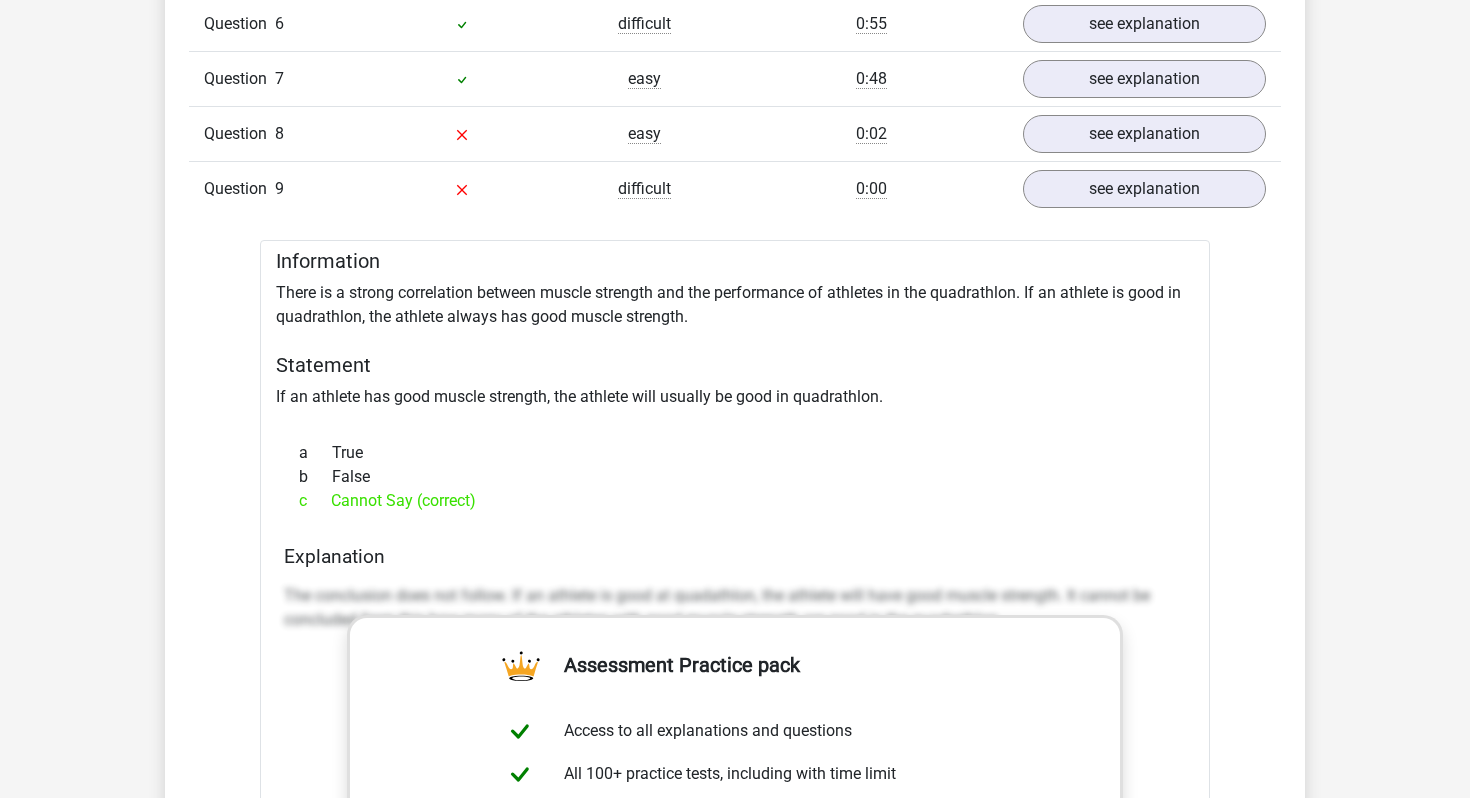 click on "Information There is a strong correlation between muscle strength and the performance of athletes in the quadrathlon. If an athlete is good in quadrathlon, the athlete always has good muscle strength. Statement If an athlete has good muscle strength, the athlete will usually be good in quadrathlon.
a
True
b
False
c
Cannot Say
(correct)
Assessment Practice pack" at bounding box center (735, 754) 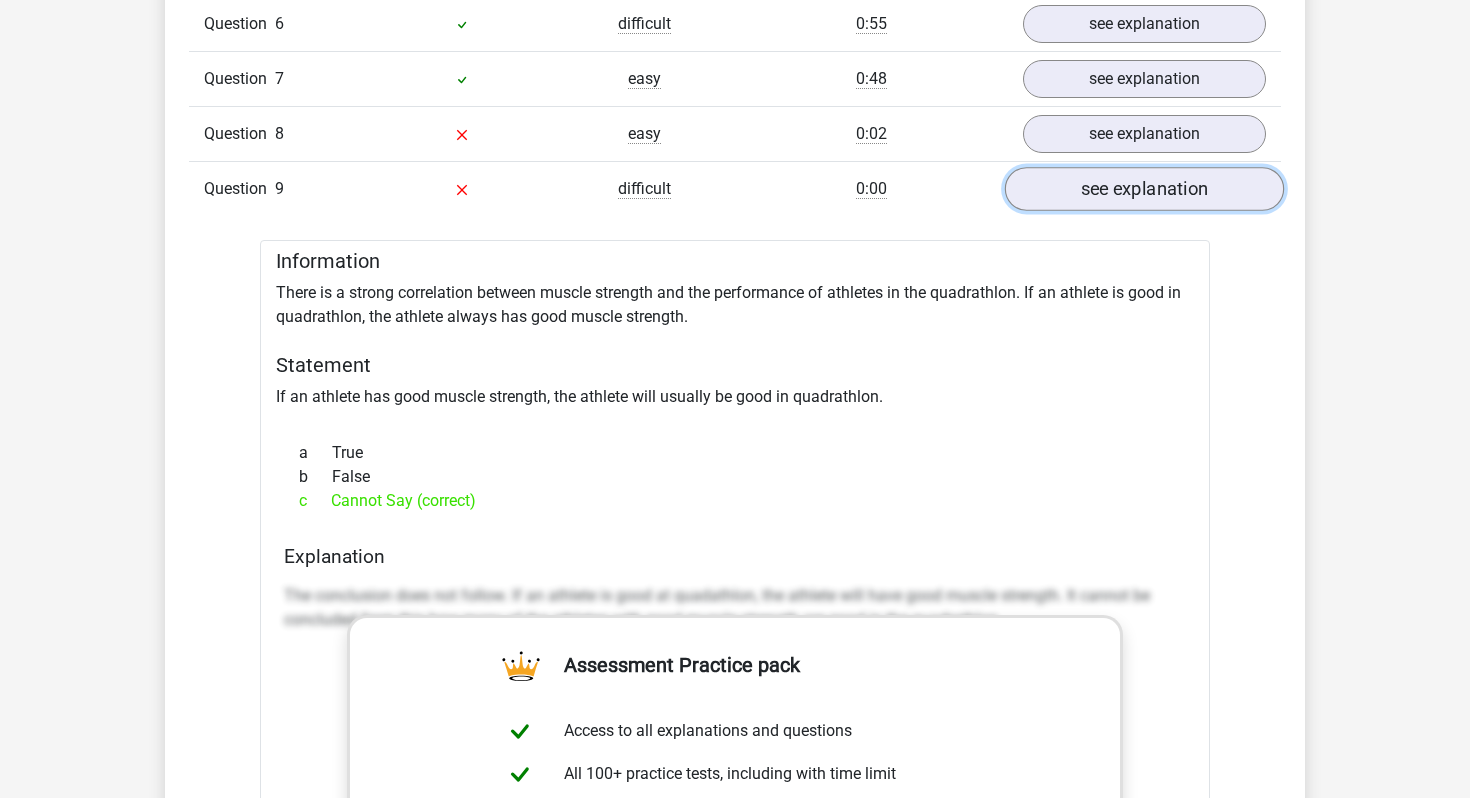 click on "see explanation" at bounding box center (1144, 189) 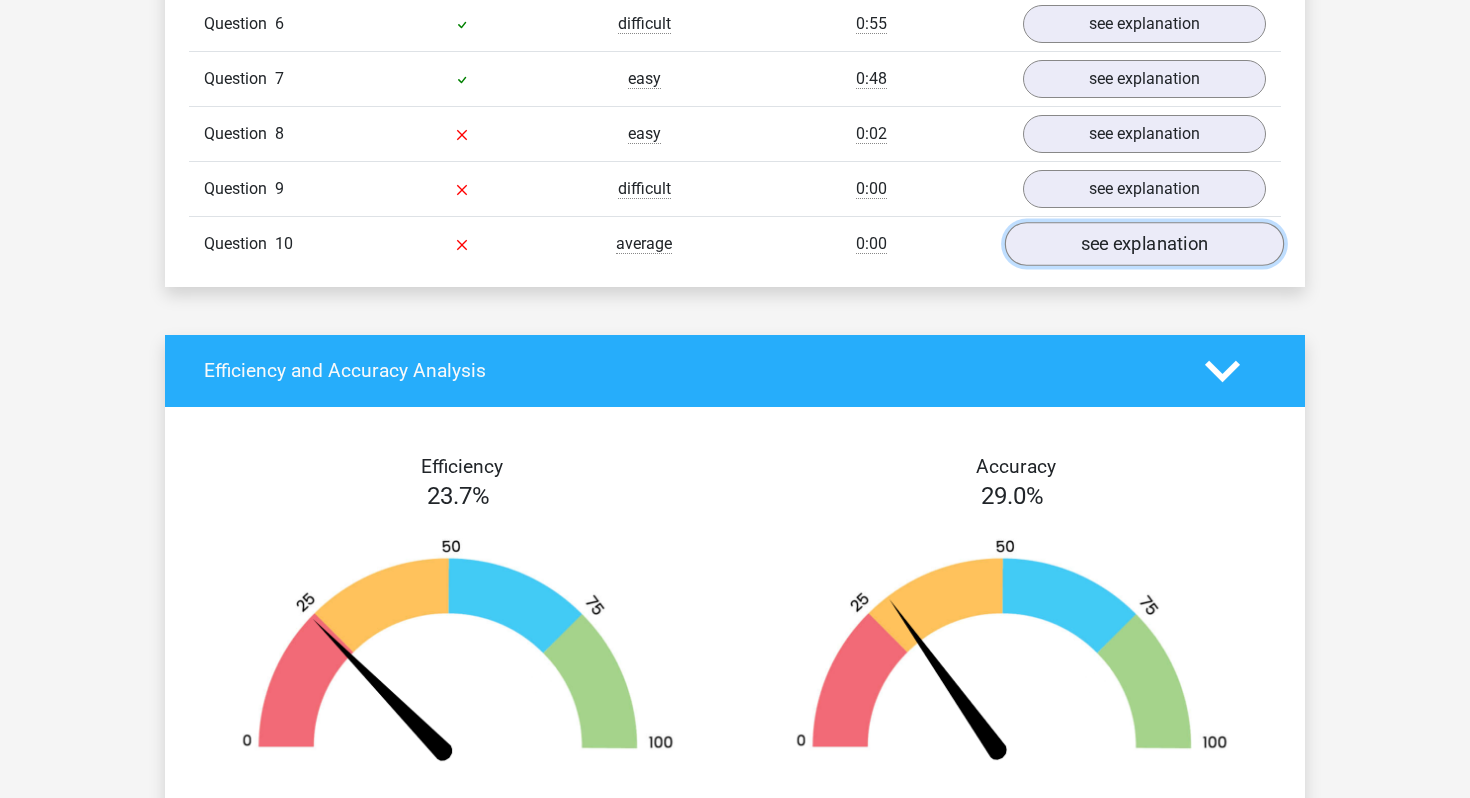 click on "see explanation" at bounding box center [1144, 244] 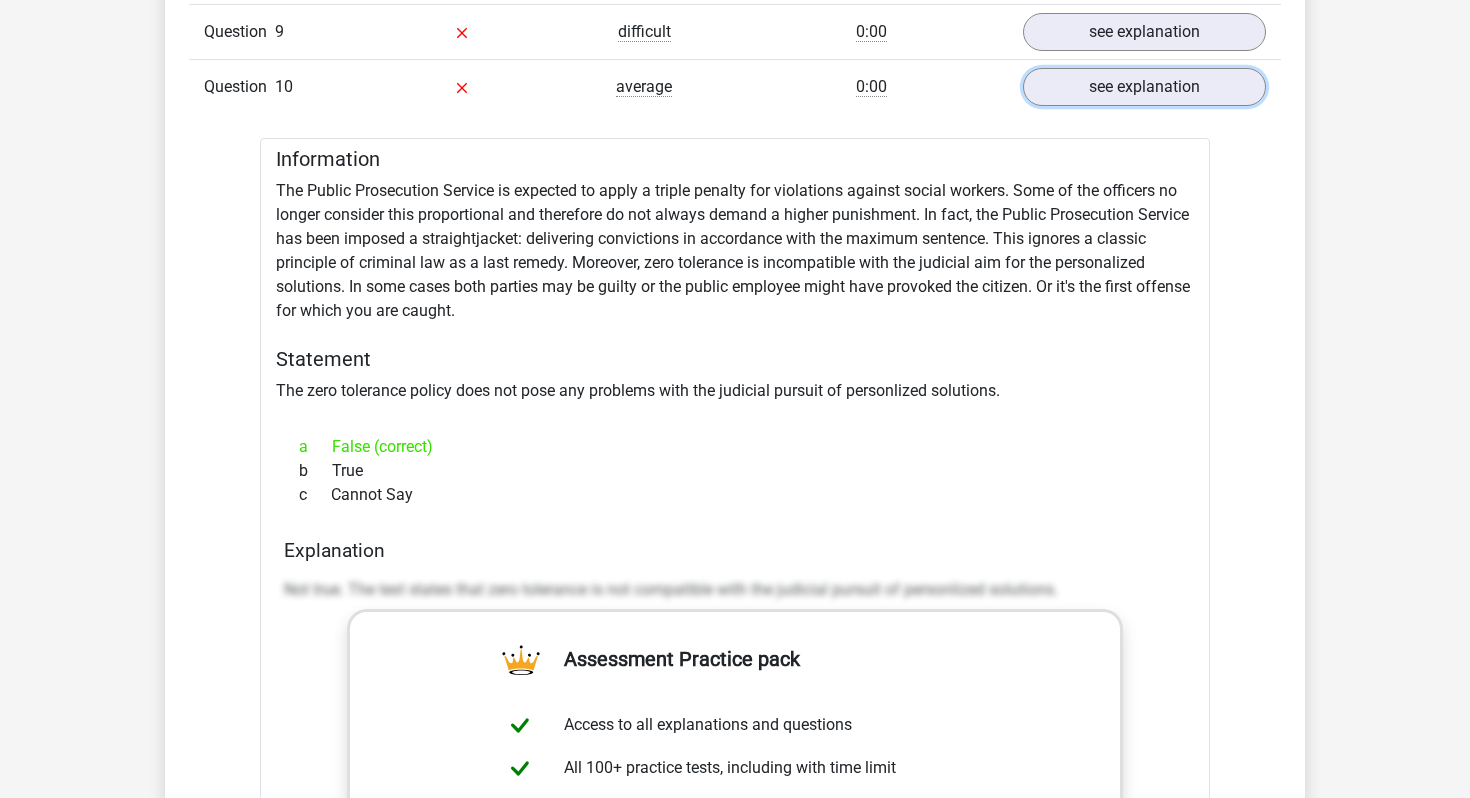 scroll, scrollTop: 2106, scrollLeft: 0, axis: vertical 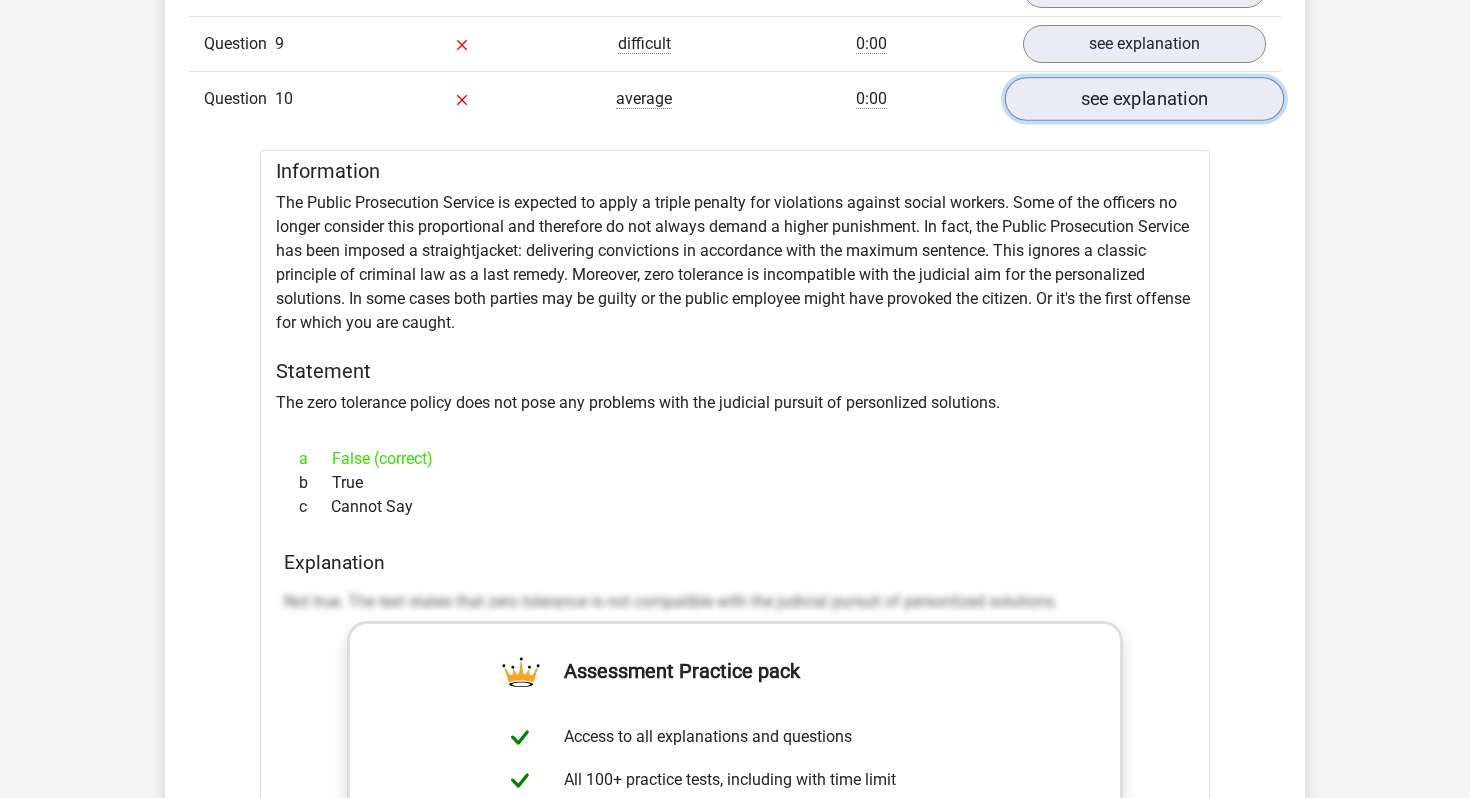 click on "see explanation" at bounding box center (1144, 99) 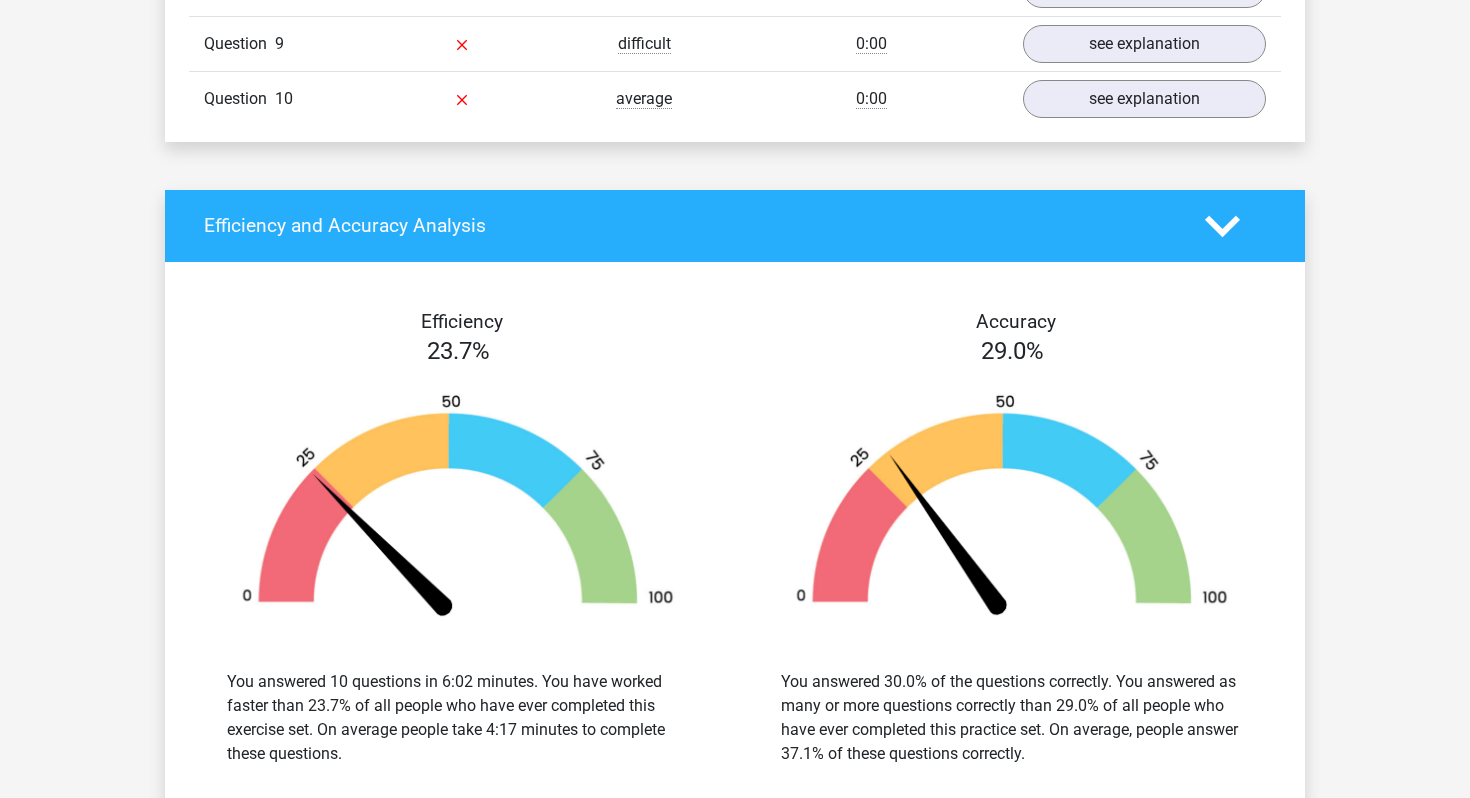 click on "Go  premium
[GEOGRAPHIC_DATA]
[EMAIL_ADDRESS][DOMAIN_NAME]" at bounding box center [735, 53] 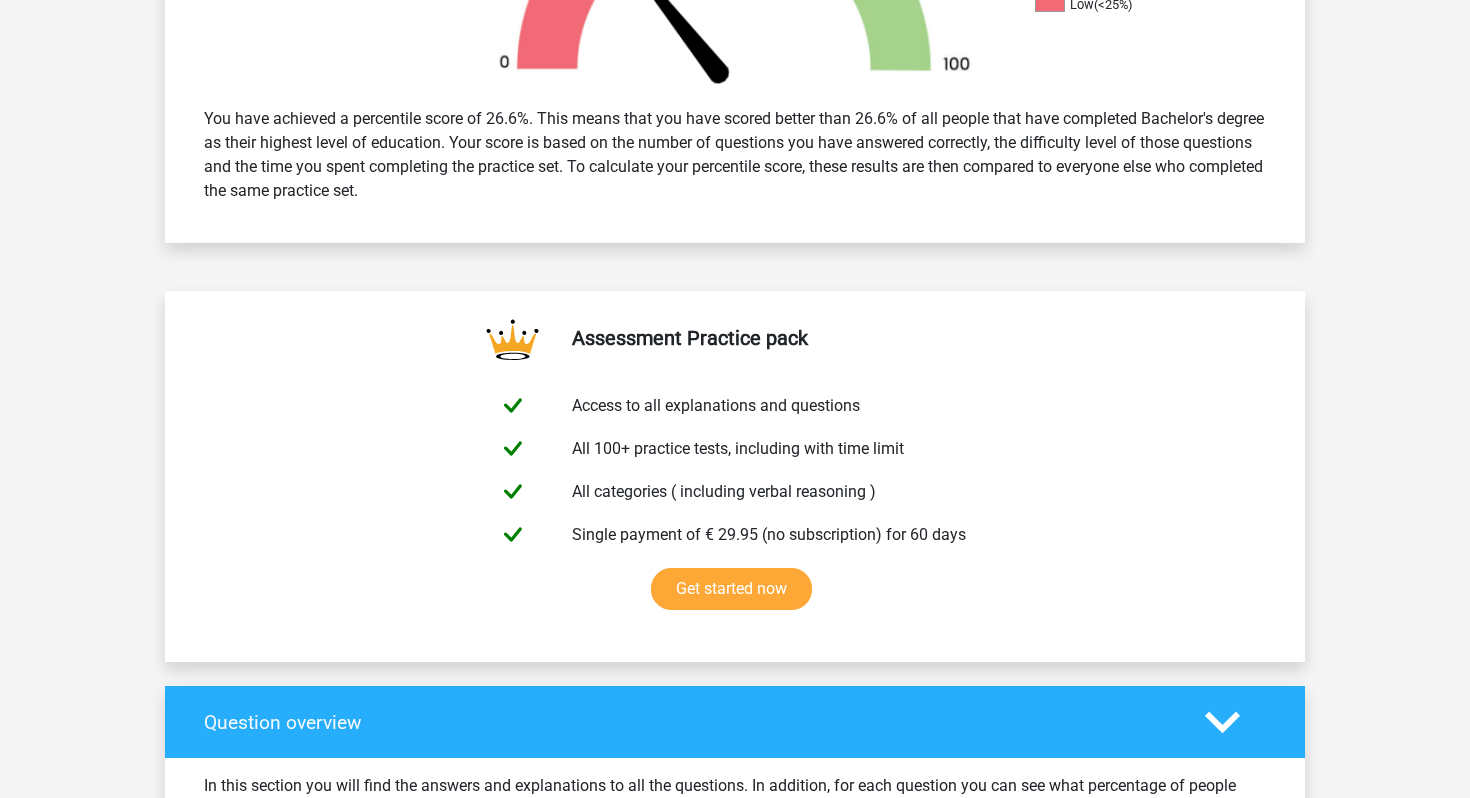 scroll, scrollTop: 0, scrollLeft: 0, axis: both 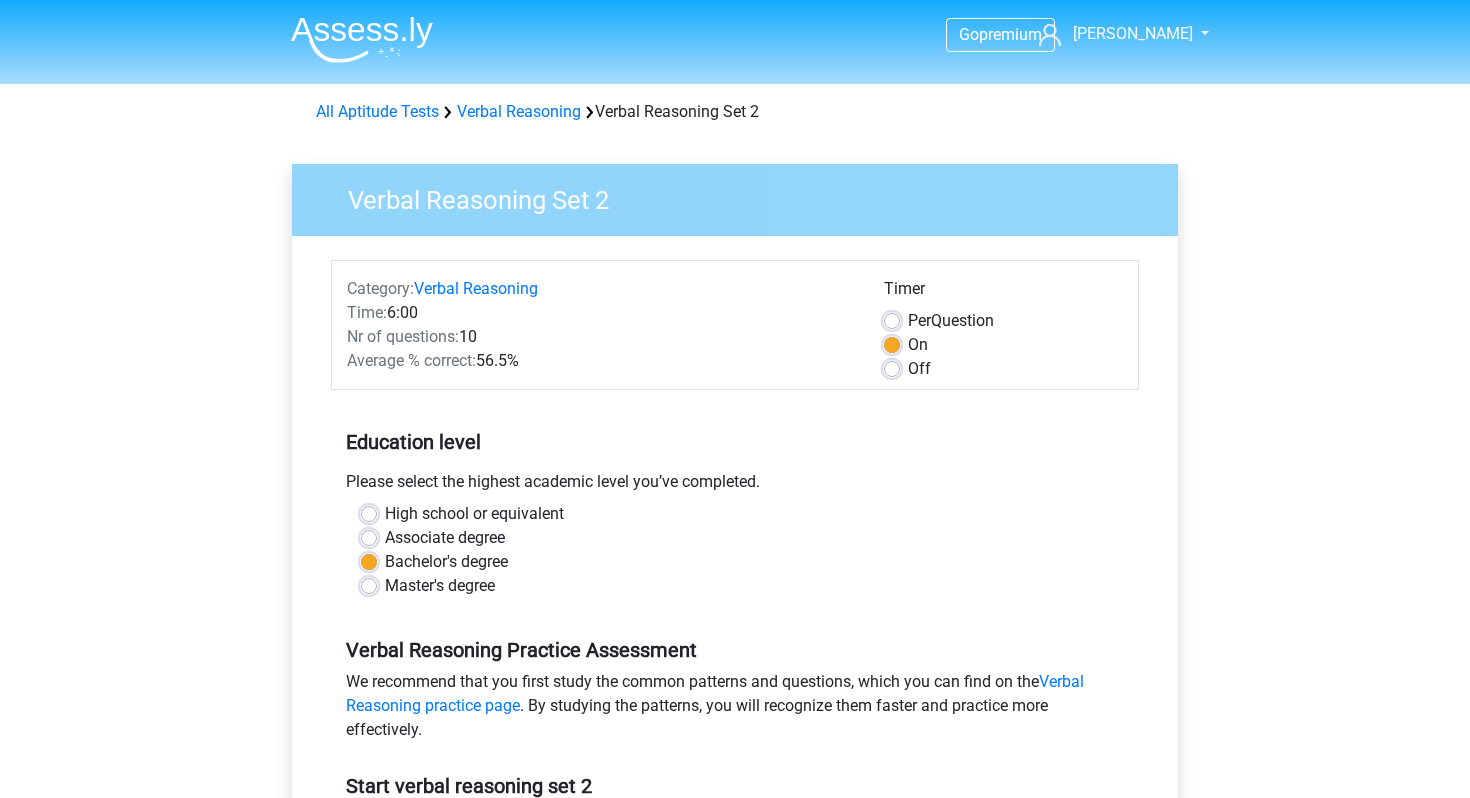 click on "Go  premium
[GEOGRAPHIC_DATA]
[EMAIL_ADDRESS][DOMAIN_NAME]" at bounding box center (735, 35) 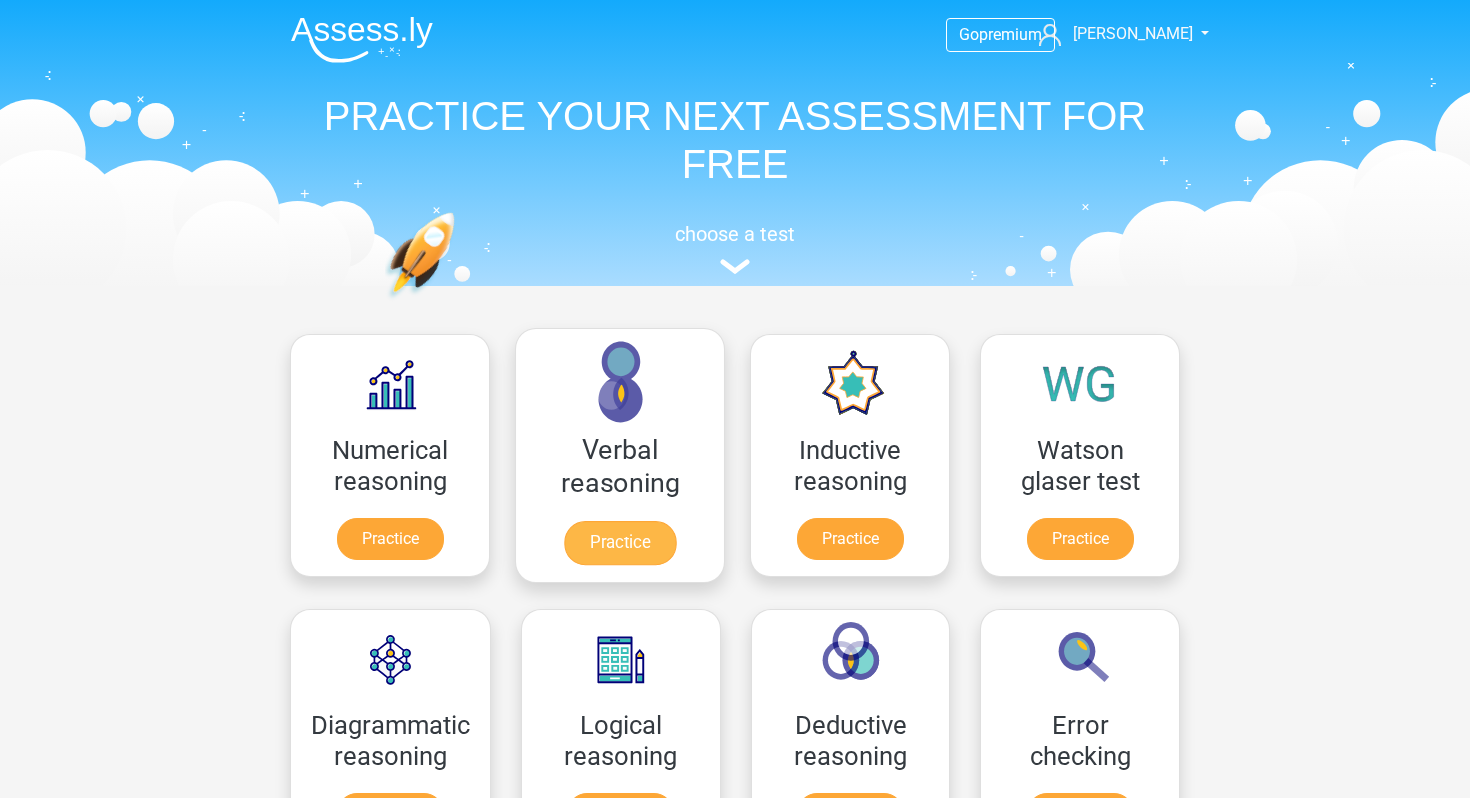 scroll, scrollTop: 0, scrollLeft: 0, axis: both 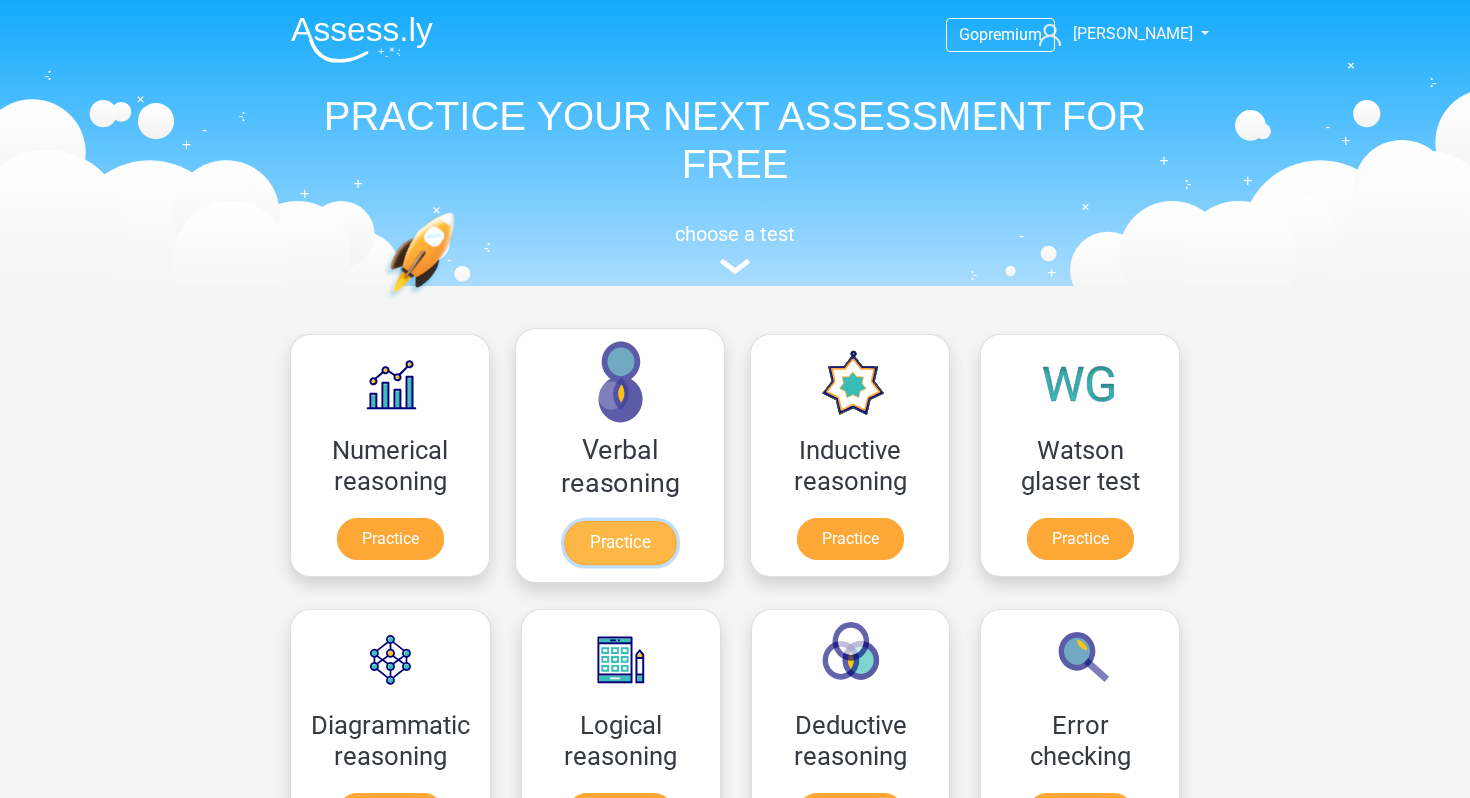 click on "Practice" at bounding box center (620, 543) 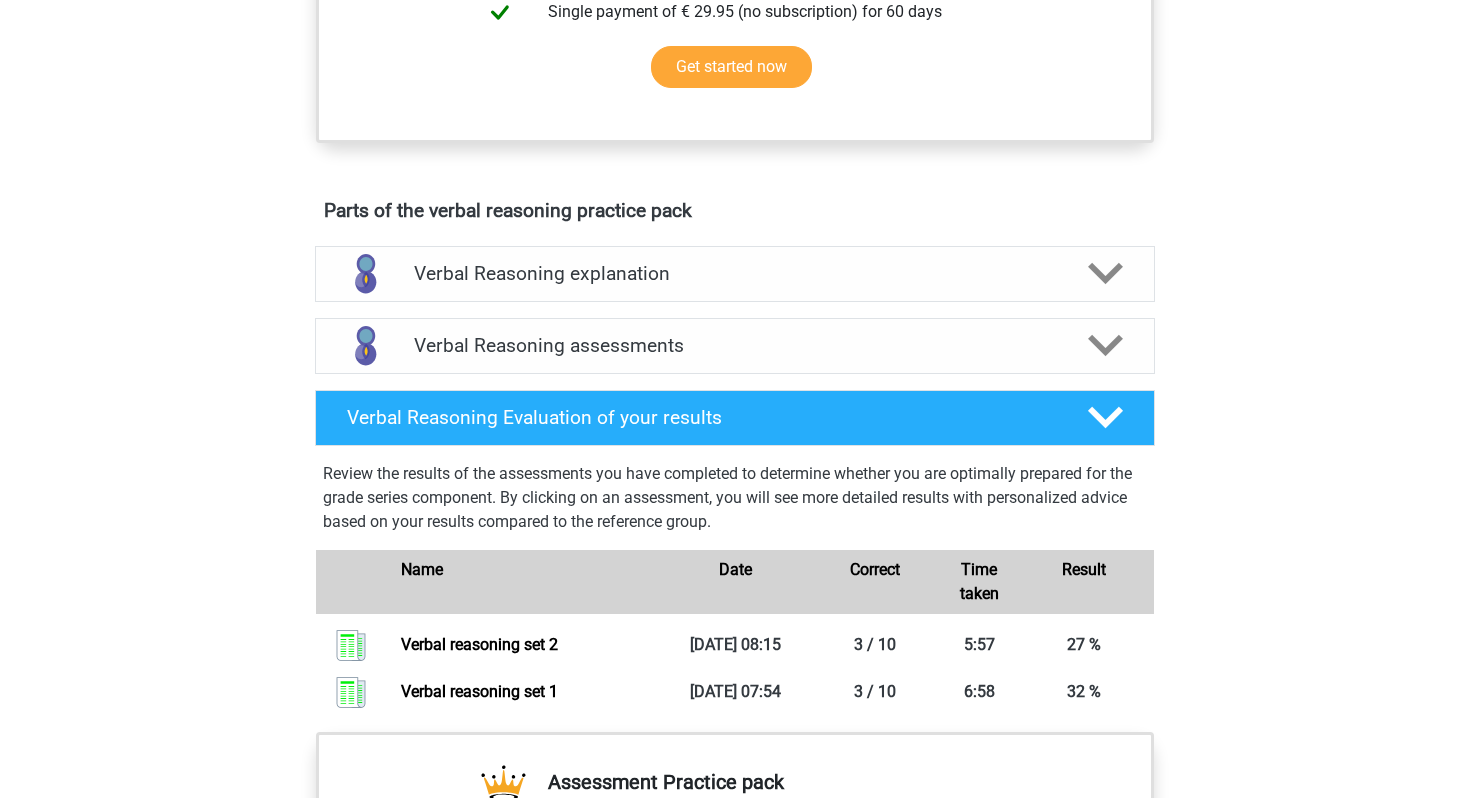scroll, scrollTop: 1045, scrollLeft: 0, axis: vertical 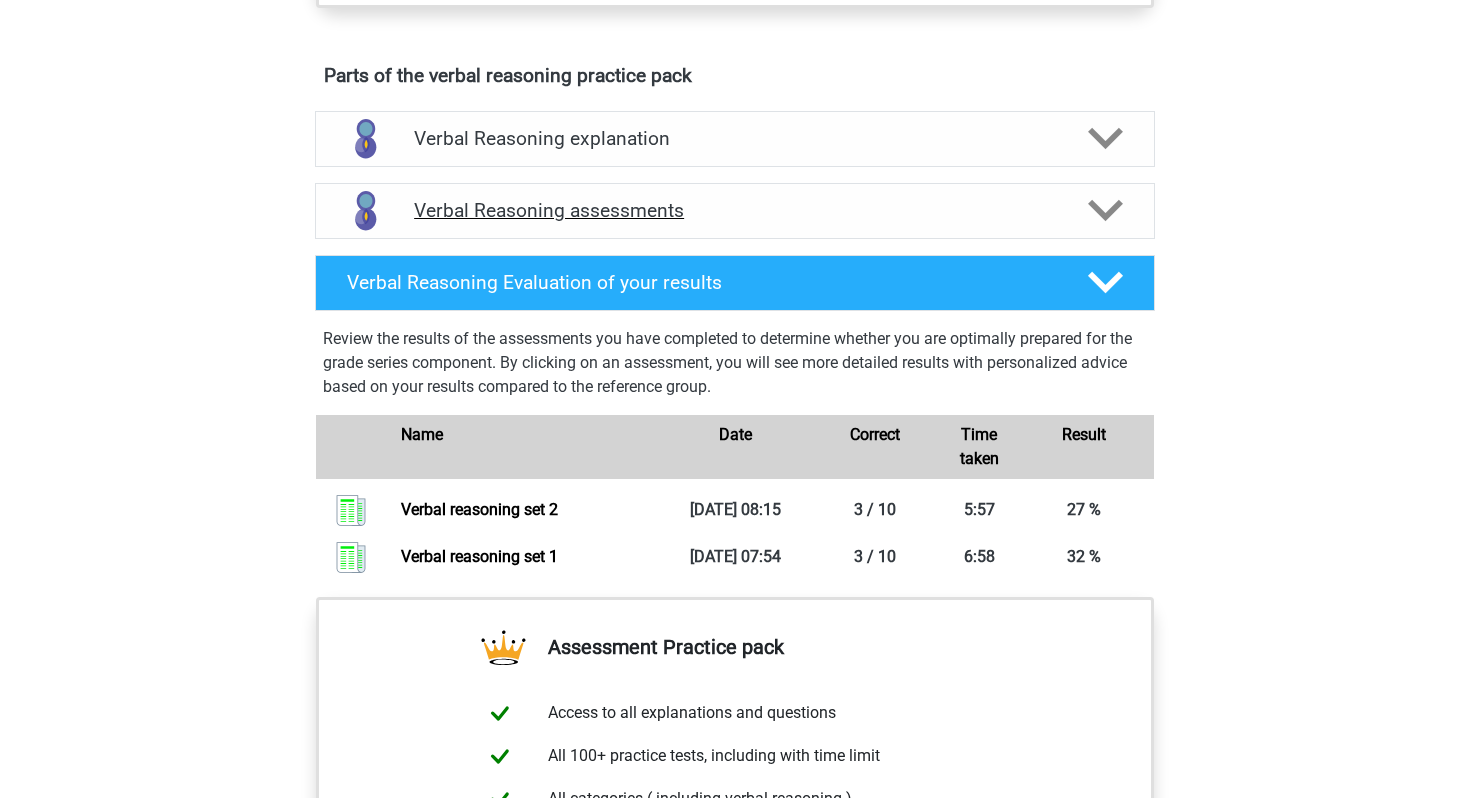 click on "Verbal Reasoning assessments" at bounding box center [735, 211] 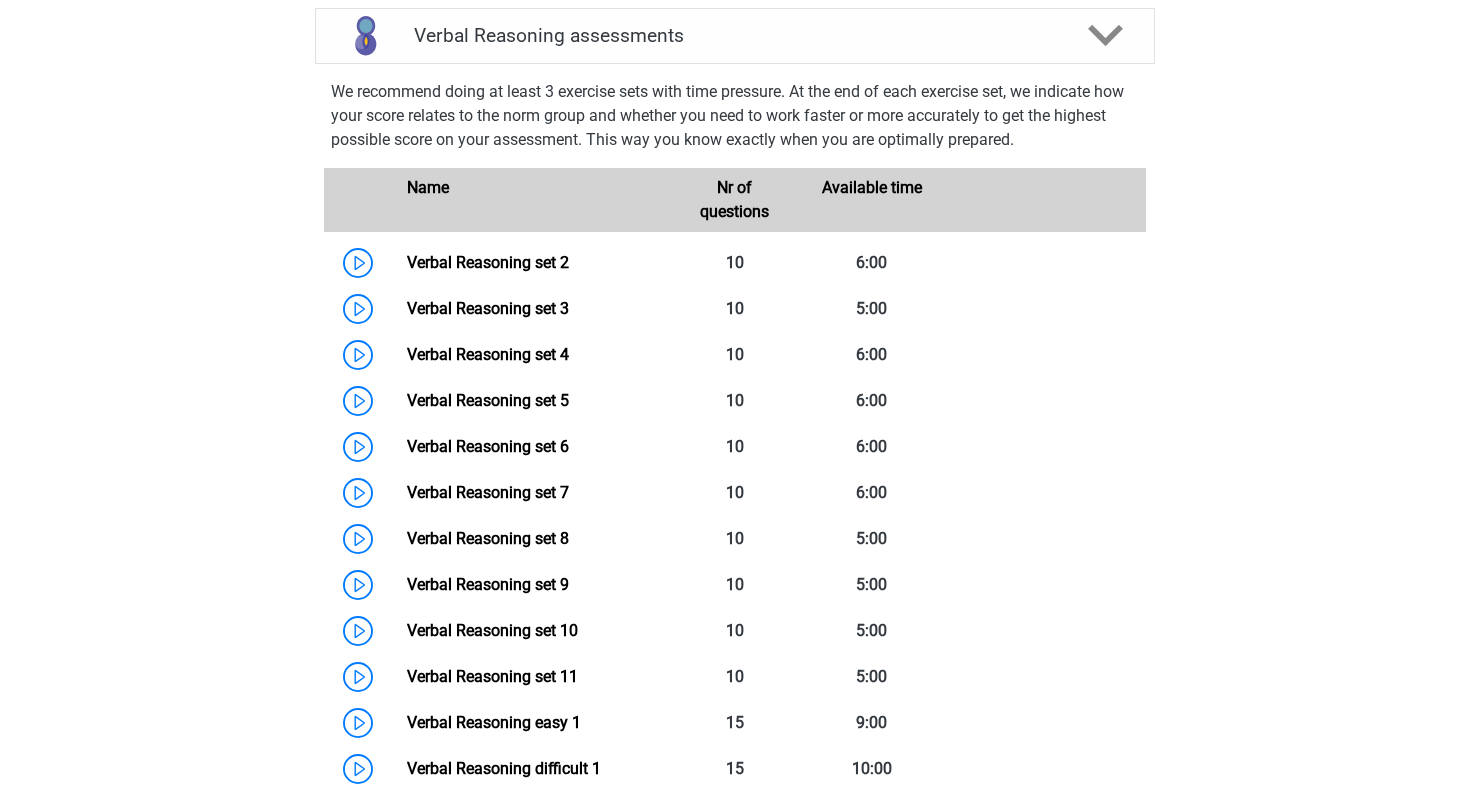 scroll, scrollTop: 1253, scrollLeft: 0, axis: vertical 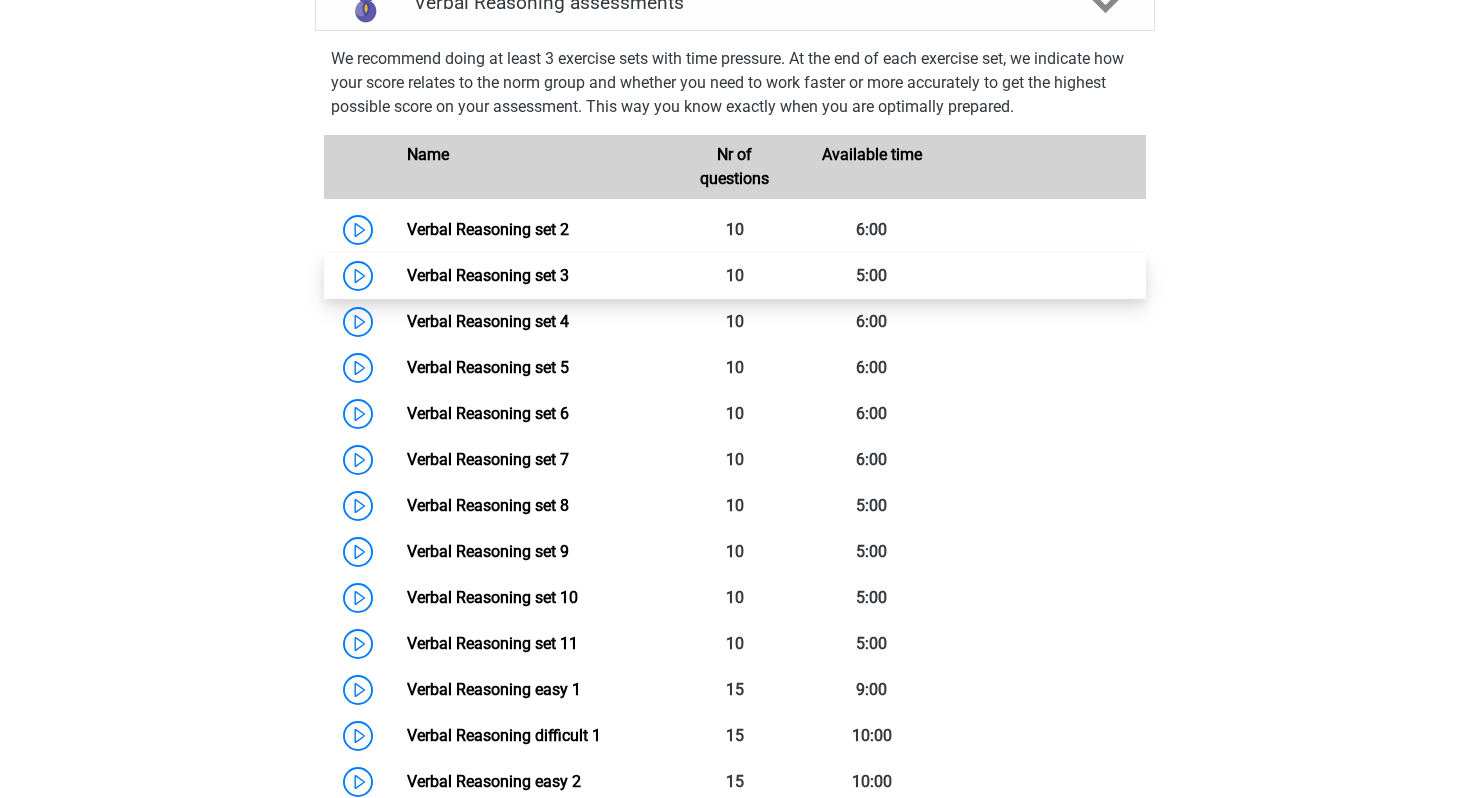 click on "Verbal Reasoning
set 3" at bounding box center (488, 275) 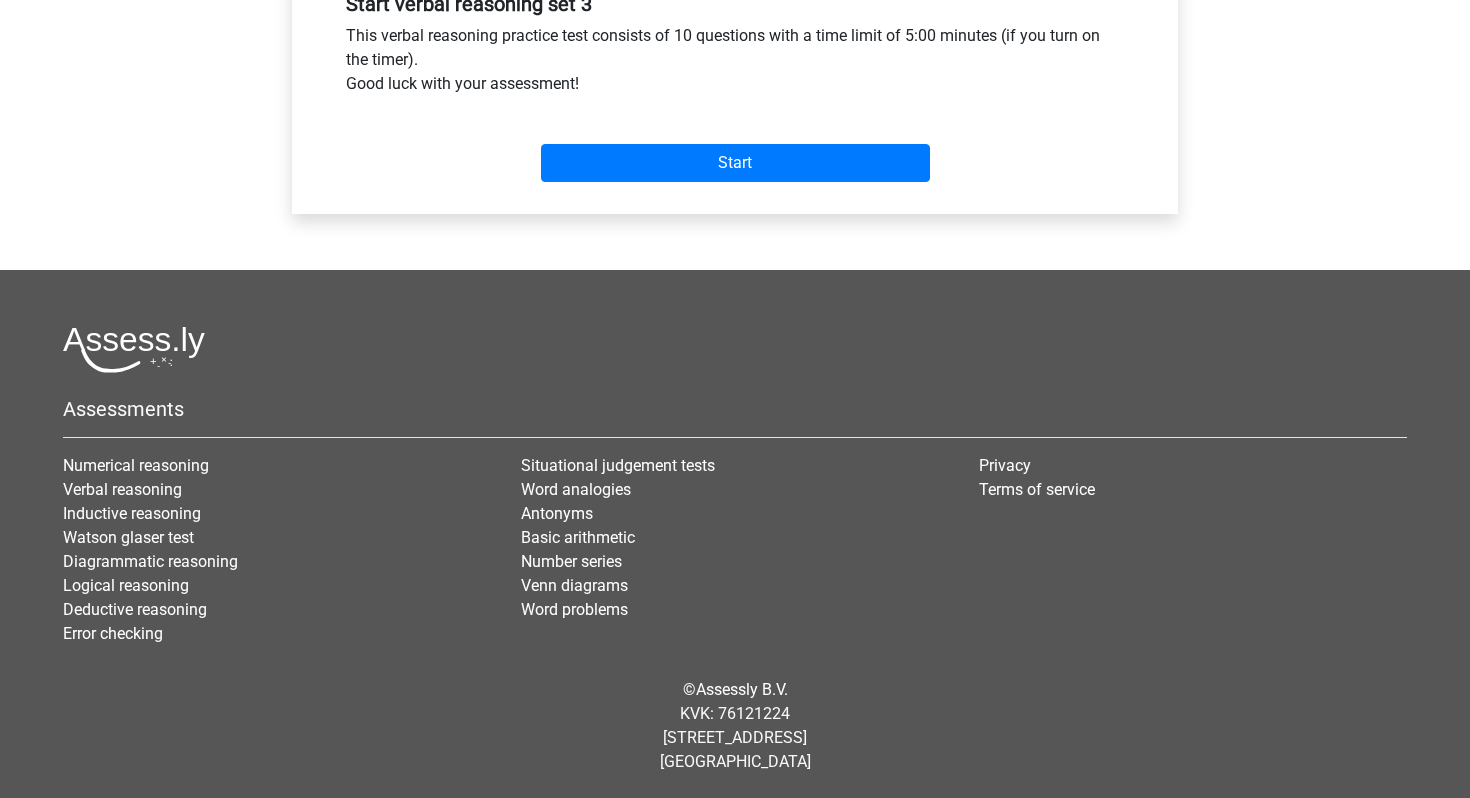 scroll, scrollTop: 0, scrollLeft: 0, axis: both 